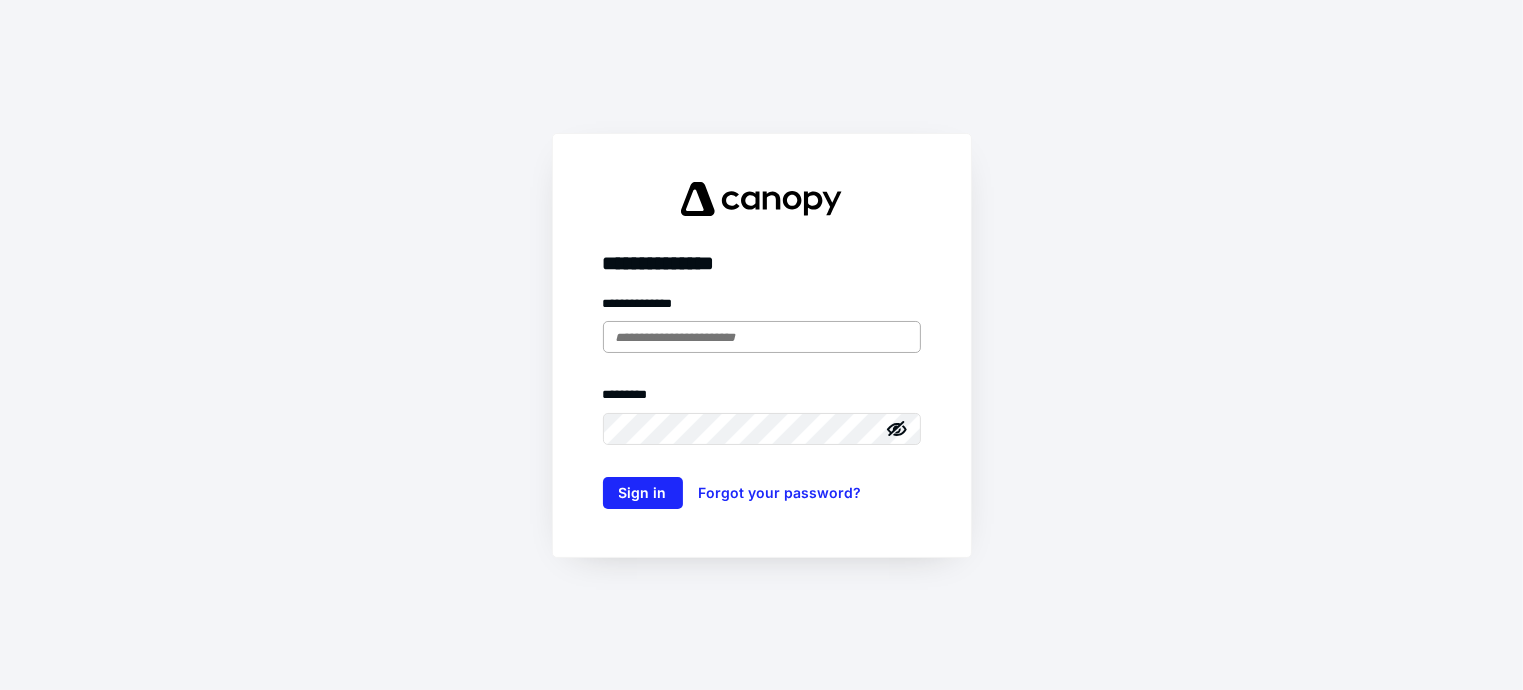 scroll, scrollTop: 0, scrollLeft: 0, axis: both 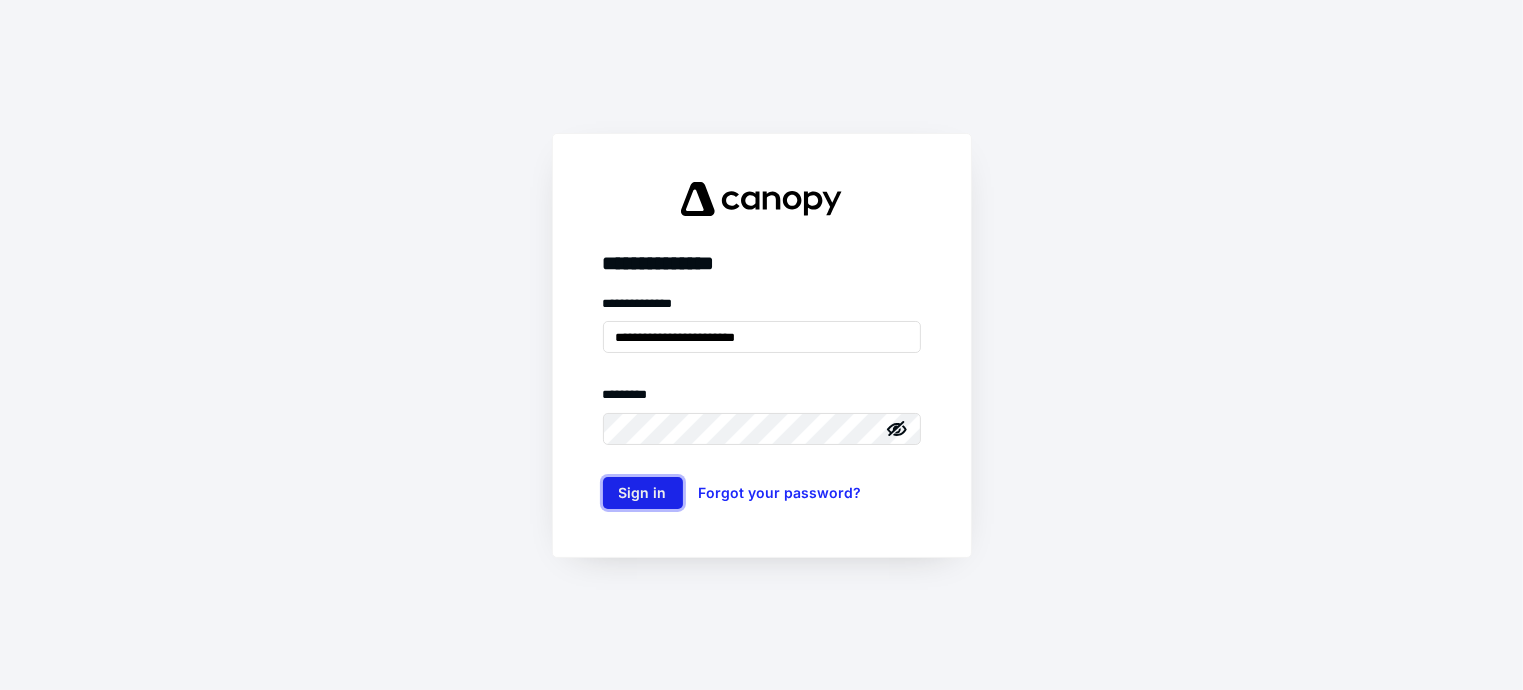 click on "Sign in" at bounding box center [643, 493] 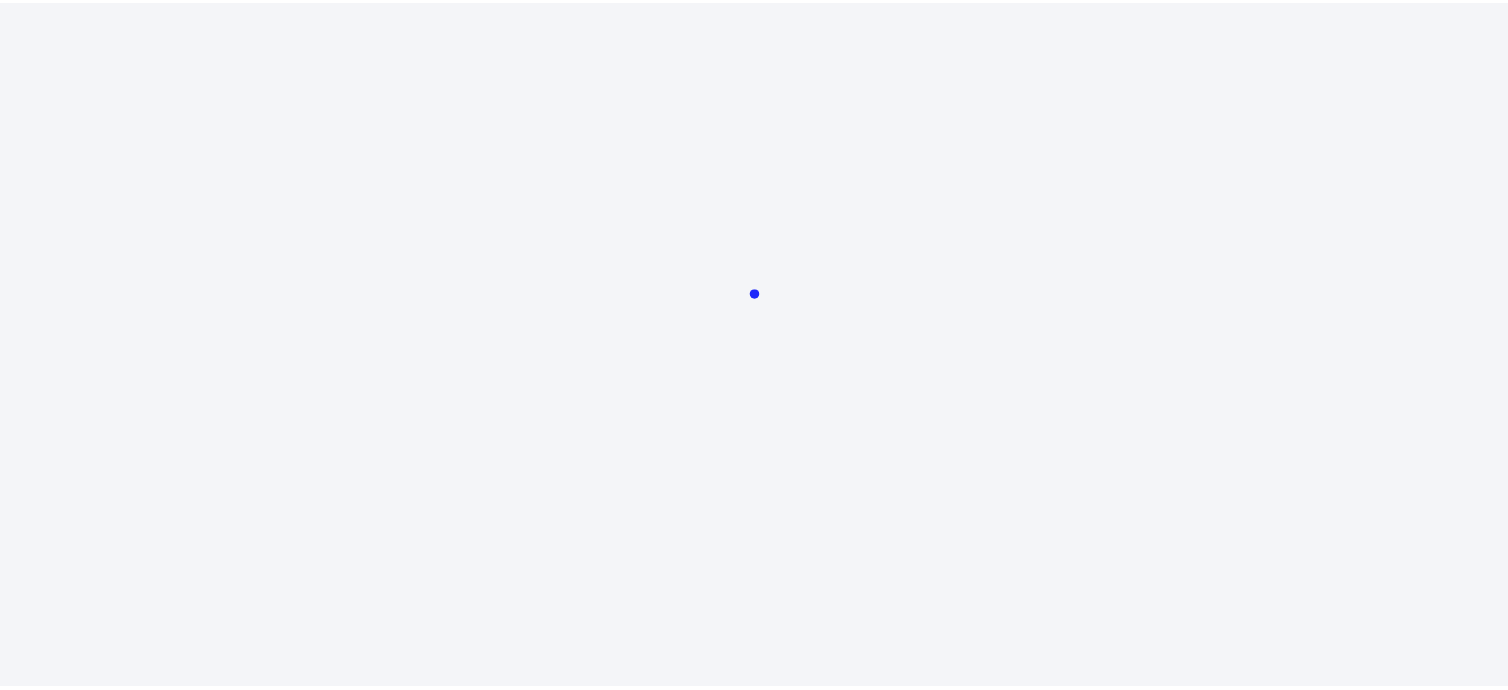 scroll, scrollTop: 0, scrollLeft: 0, axis: both 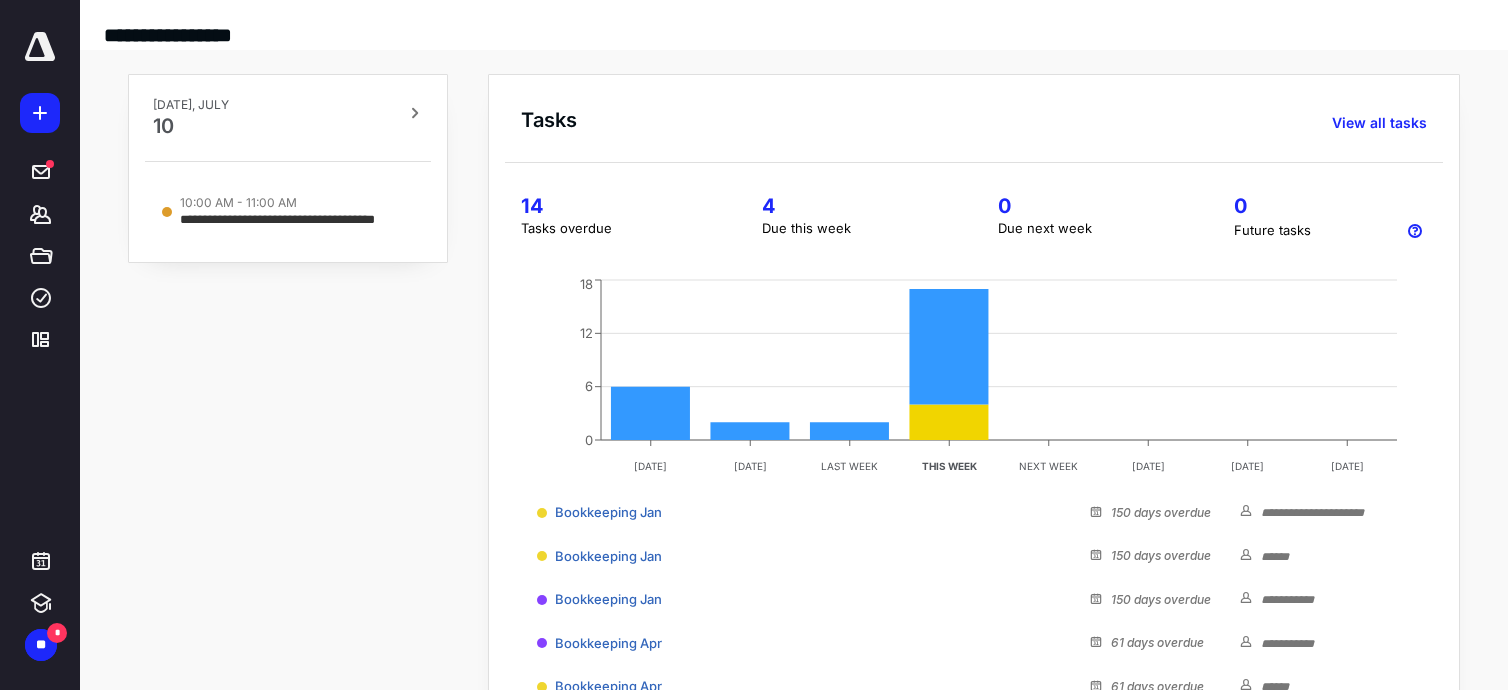 click at bounding box center [40, 47] 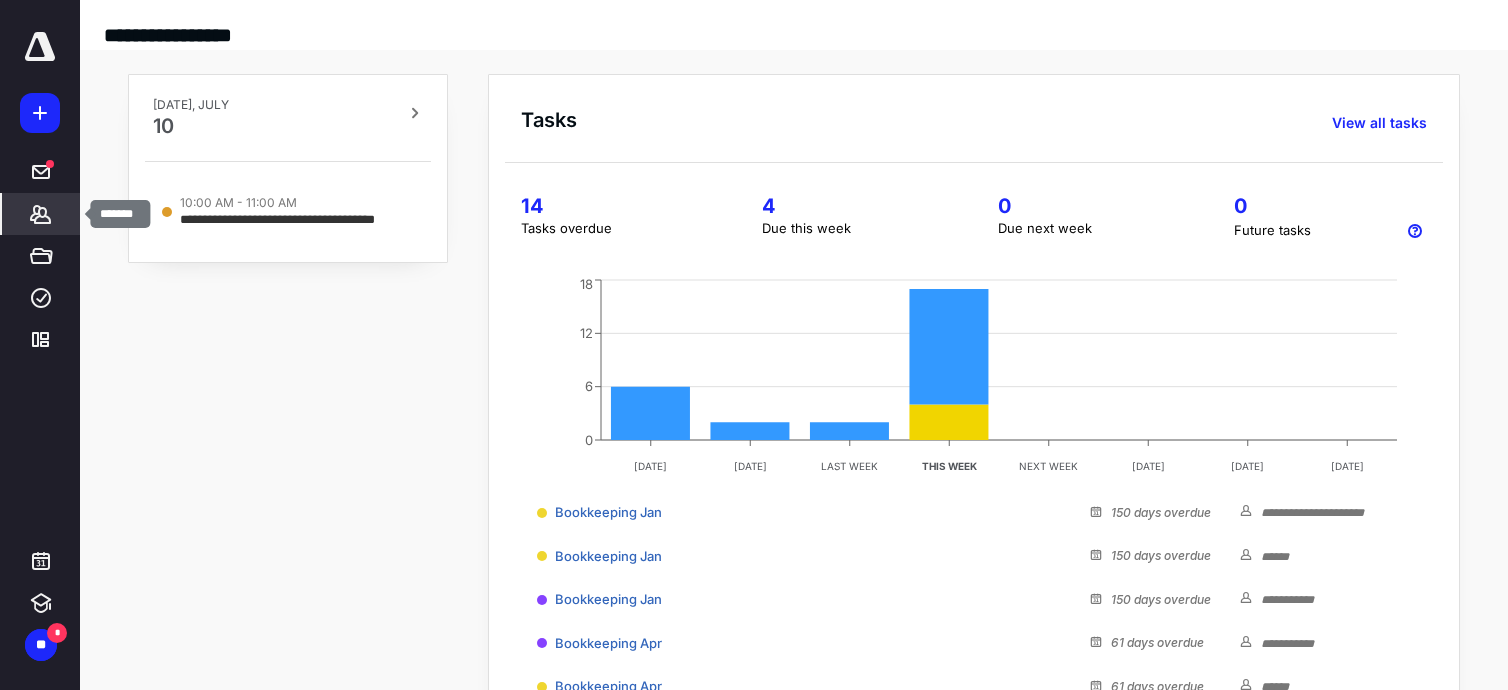 click 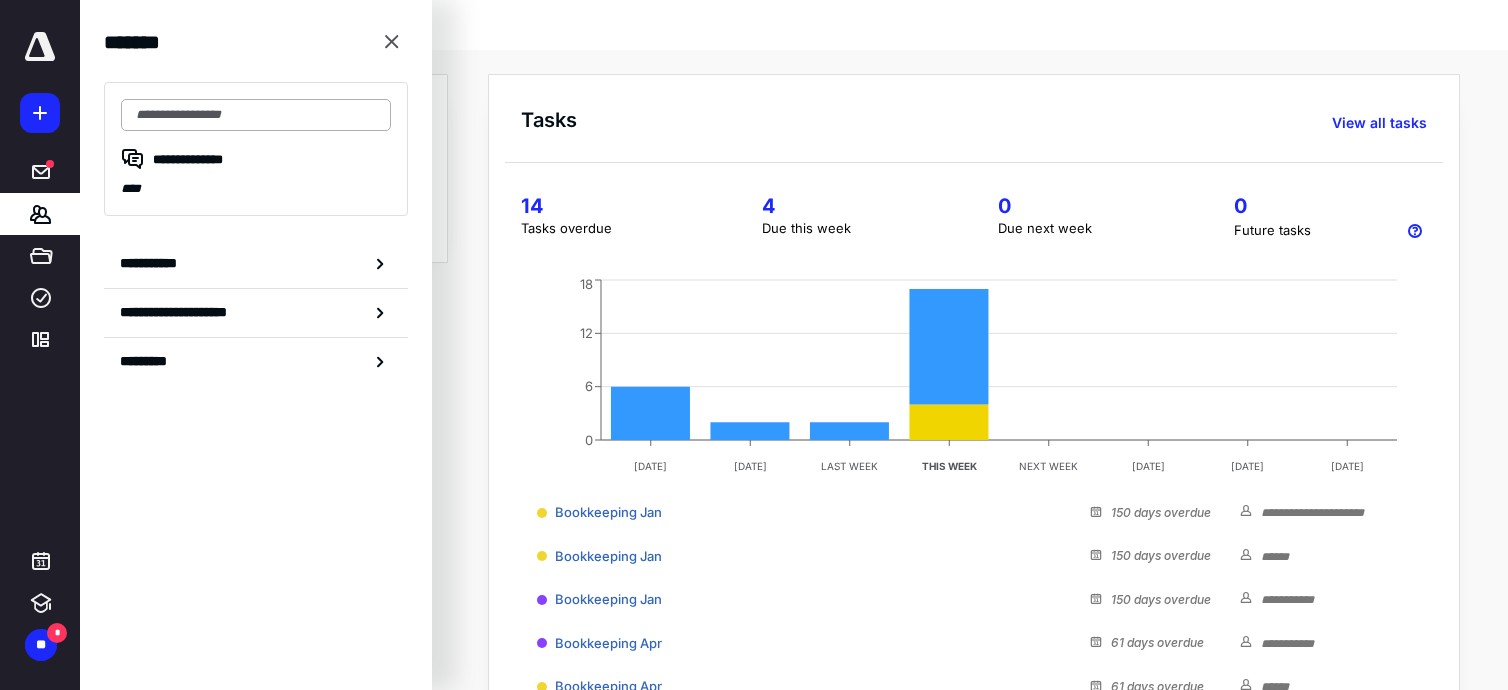 click at bounding box center (256, 115) 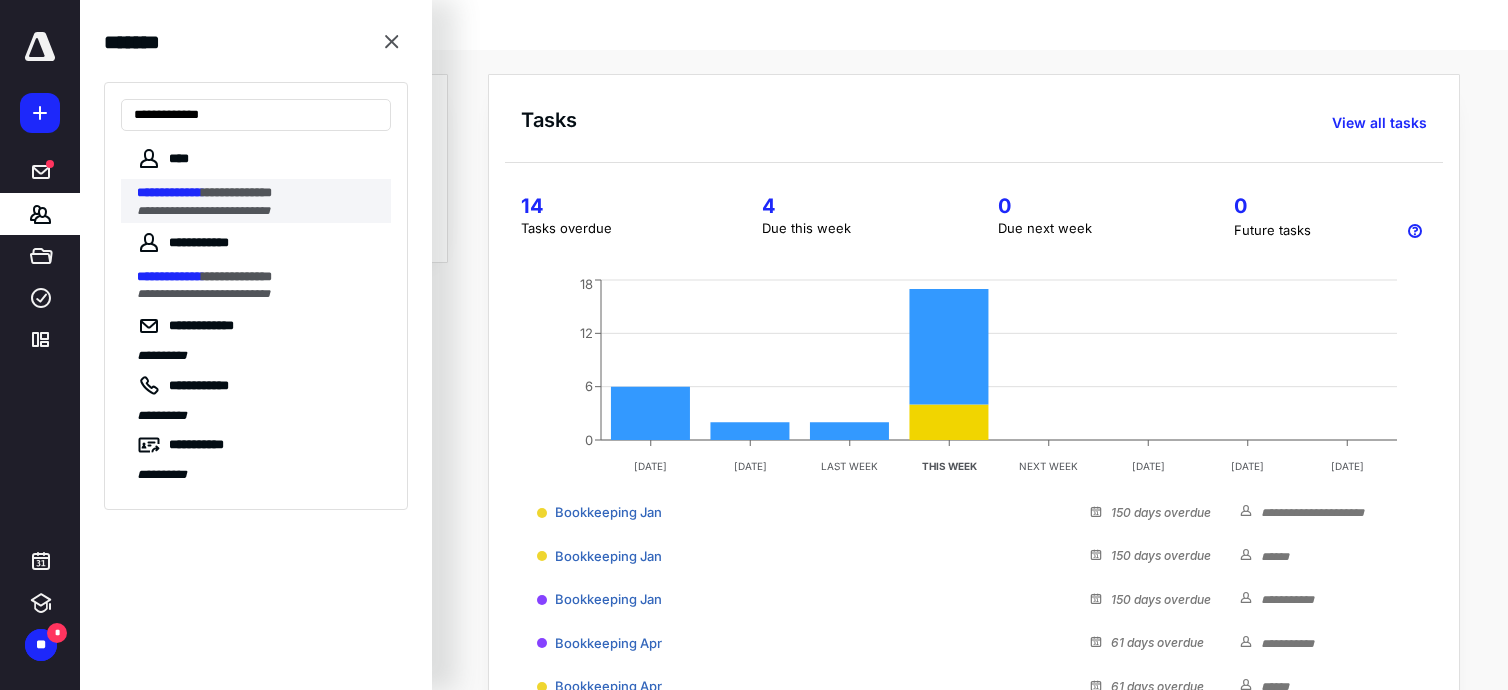 type on "**********" 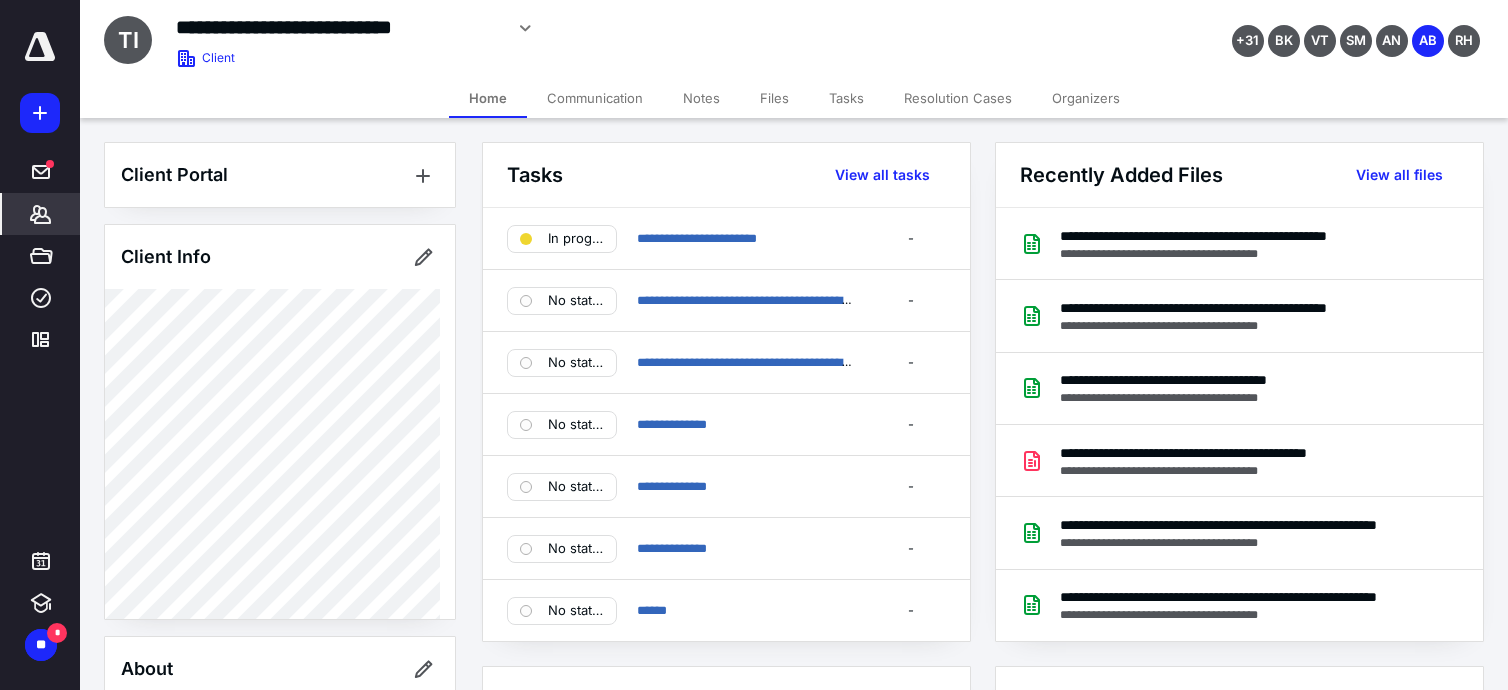 click on "Tasks" at bounding box center [846, 98] 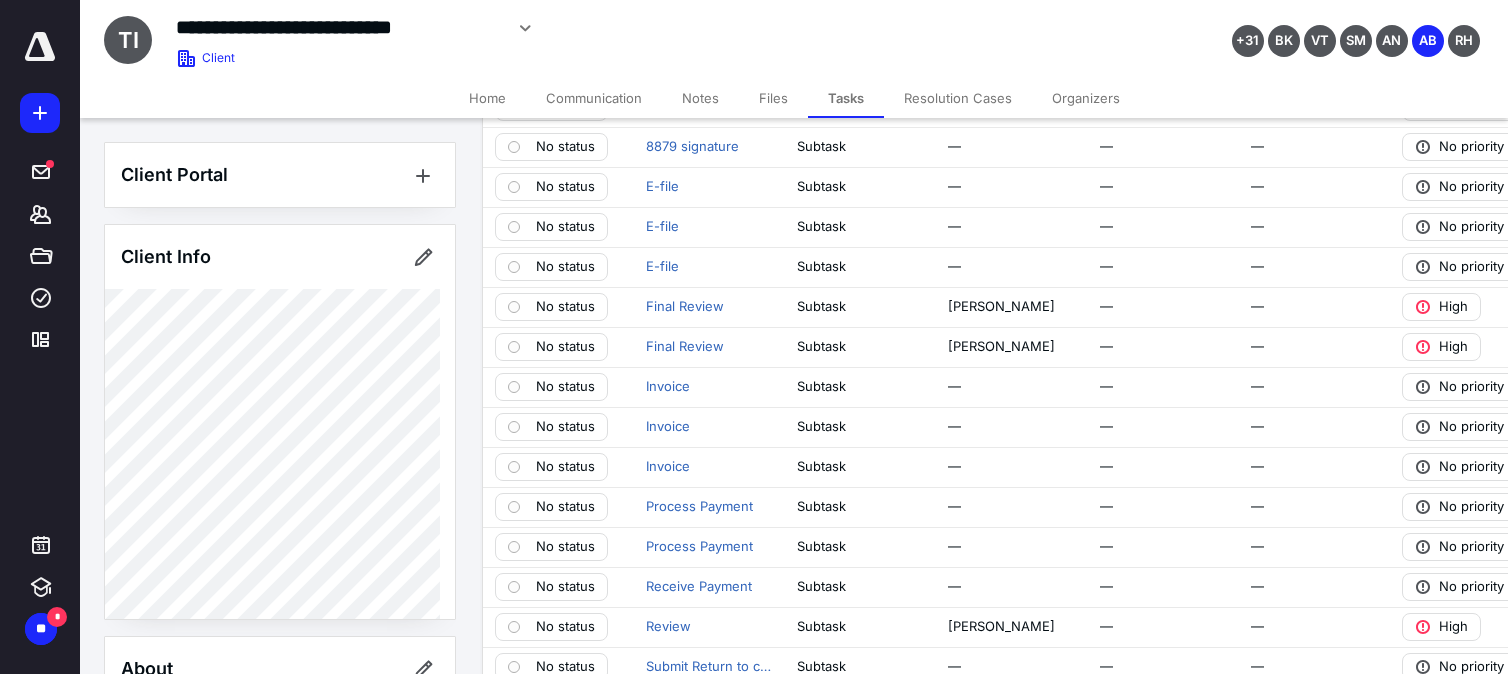 scroll, scrollTop: 325, scrollLeft: 0, axis: vertical 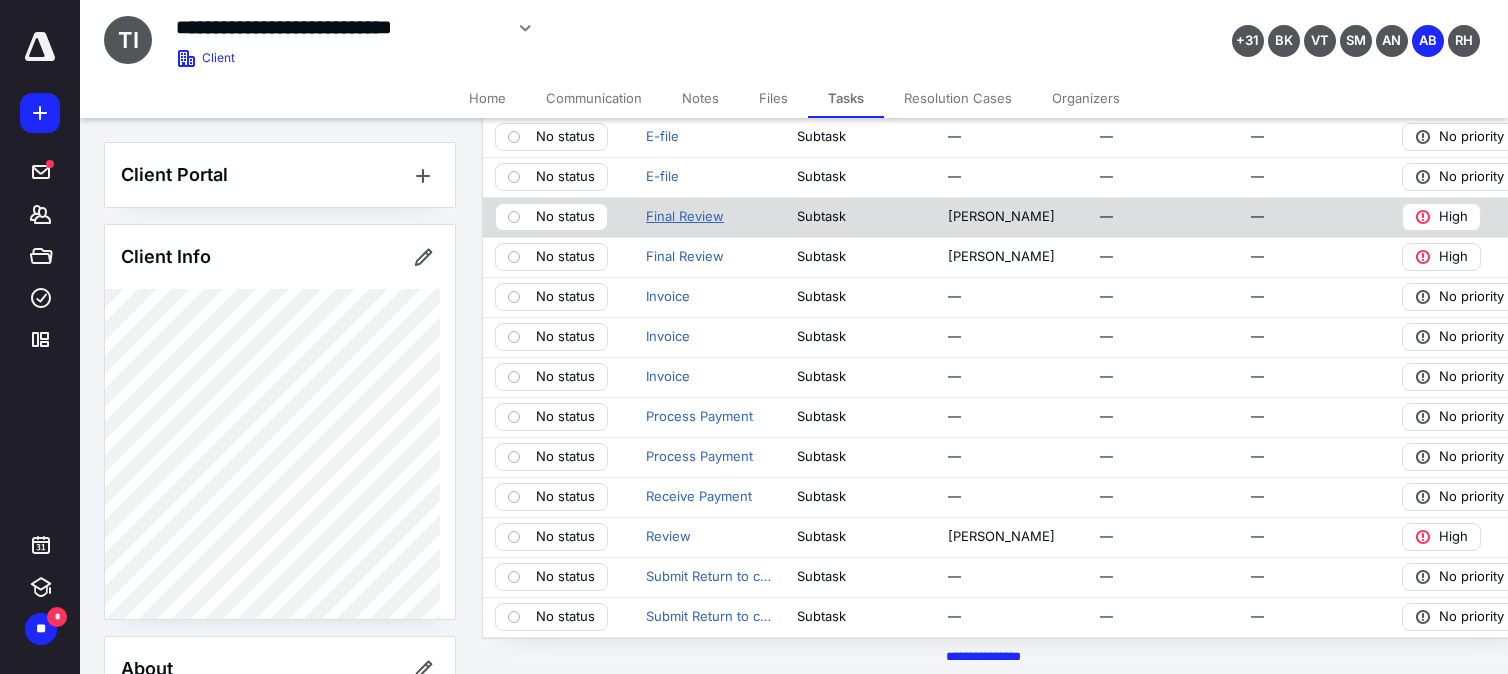 click on "Final Review" at bounding box center (685, 217) 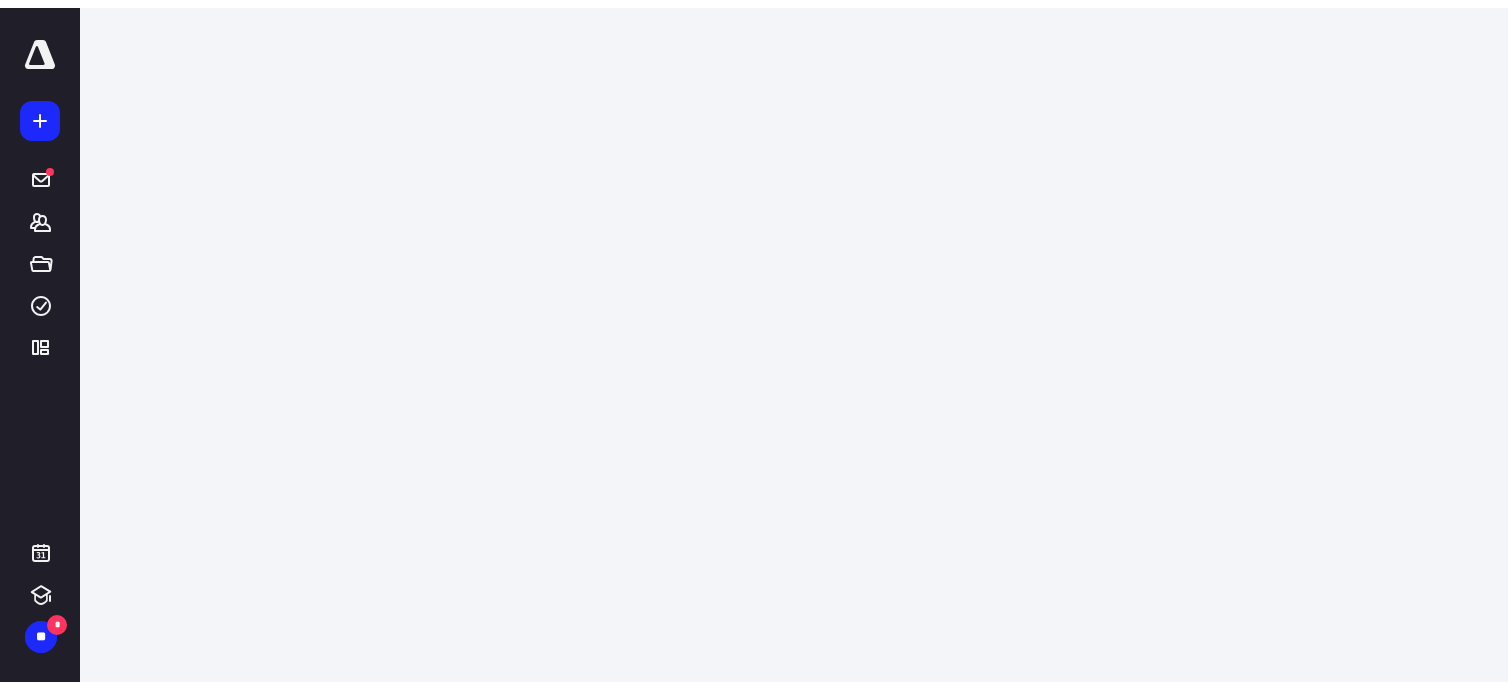 scroll, scrollTop: 0, scrollLeft: 0, axis: both 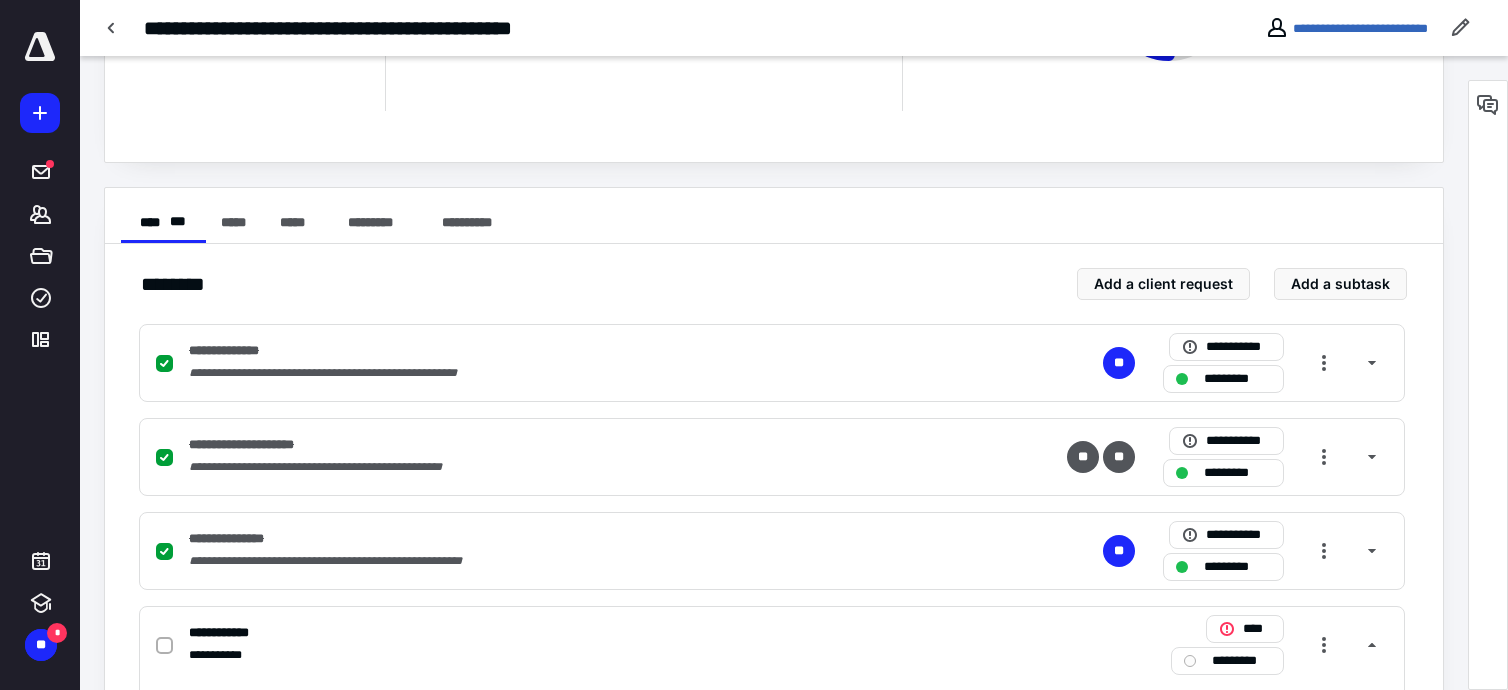 click on "**********" at bounding box center [1346, 28] 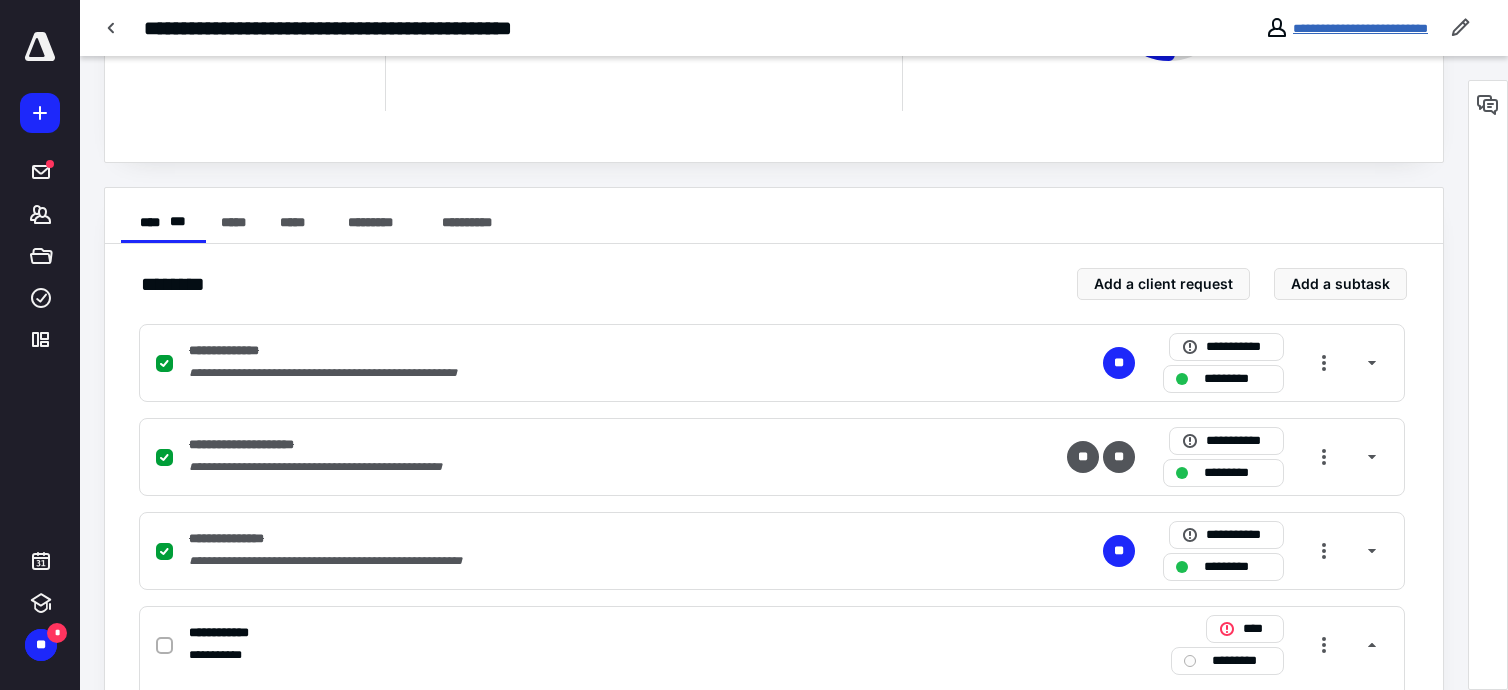 click on "**********" at bounding box center [1360, 28] 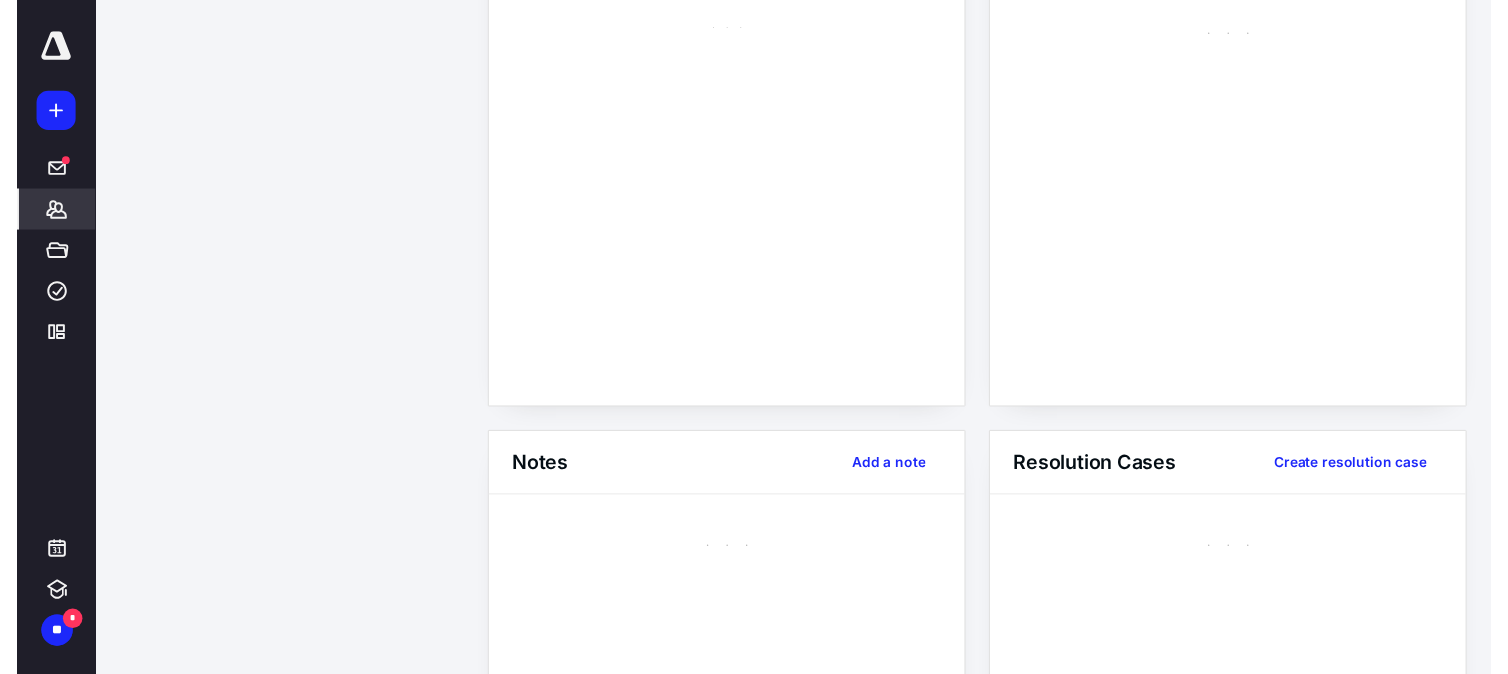 scroll, scrollTop: 0, scrollLeft: 0, axis: both 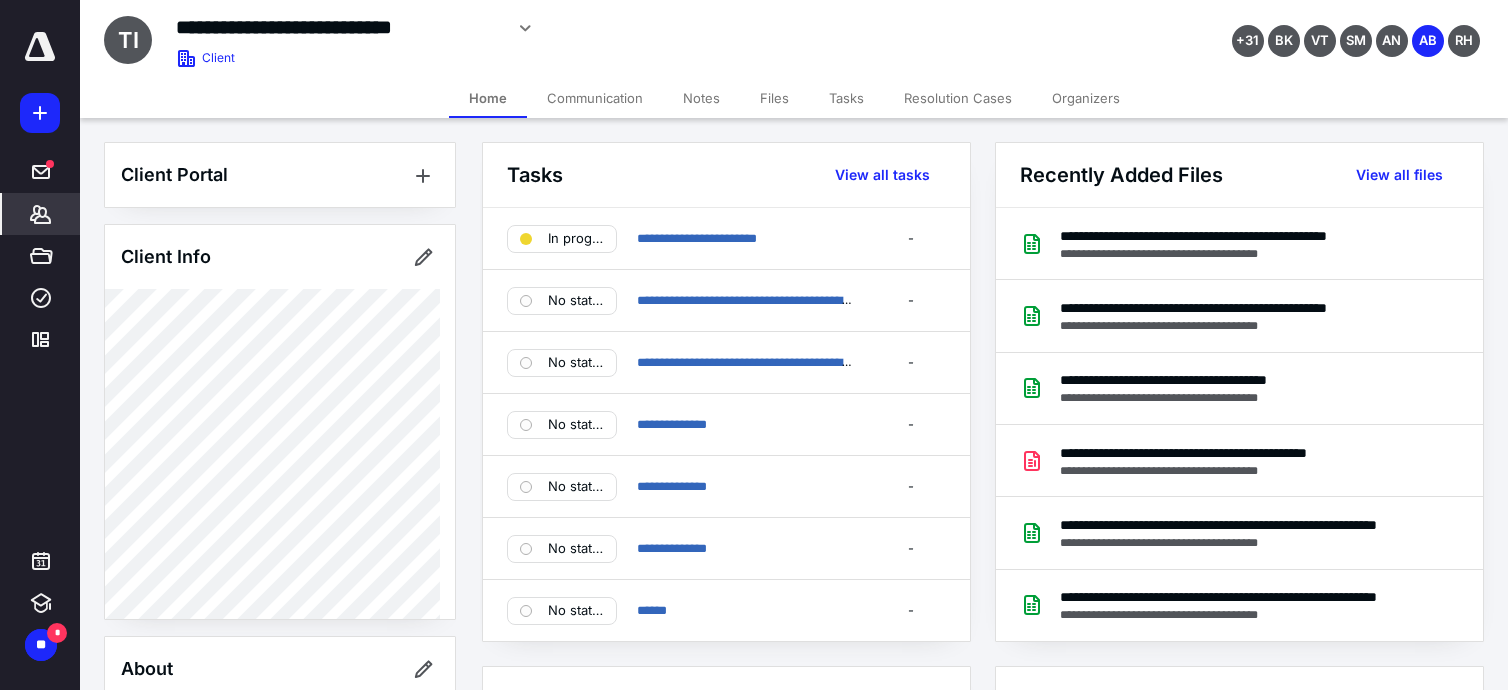 click on "Tasks" at bounding box center (846, 98) 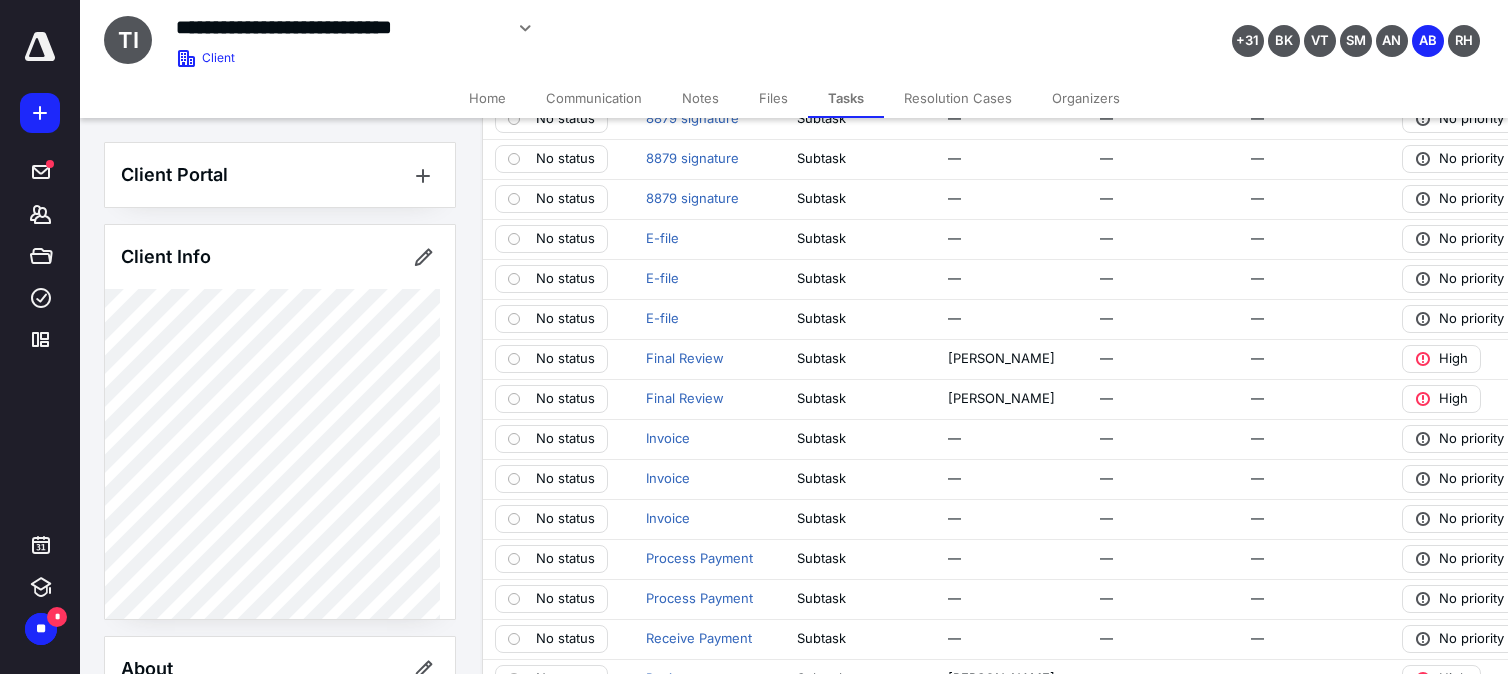 scroll, scrollTop: 282, scrollLeft: 0, axis: vertical 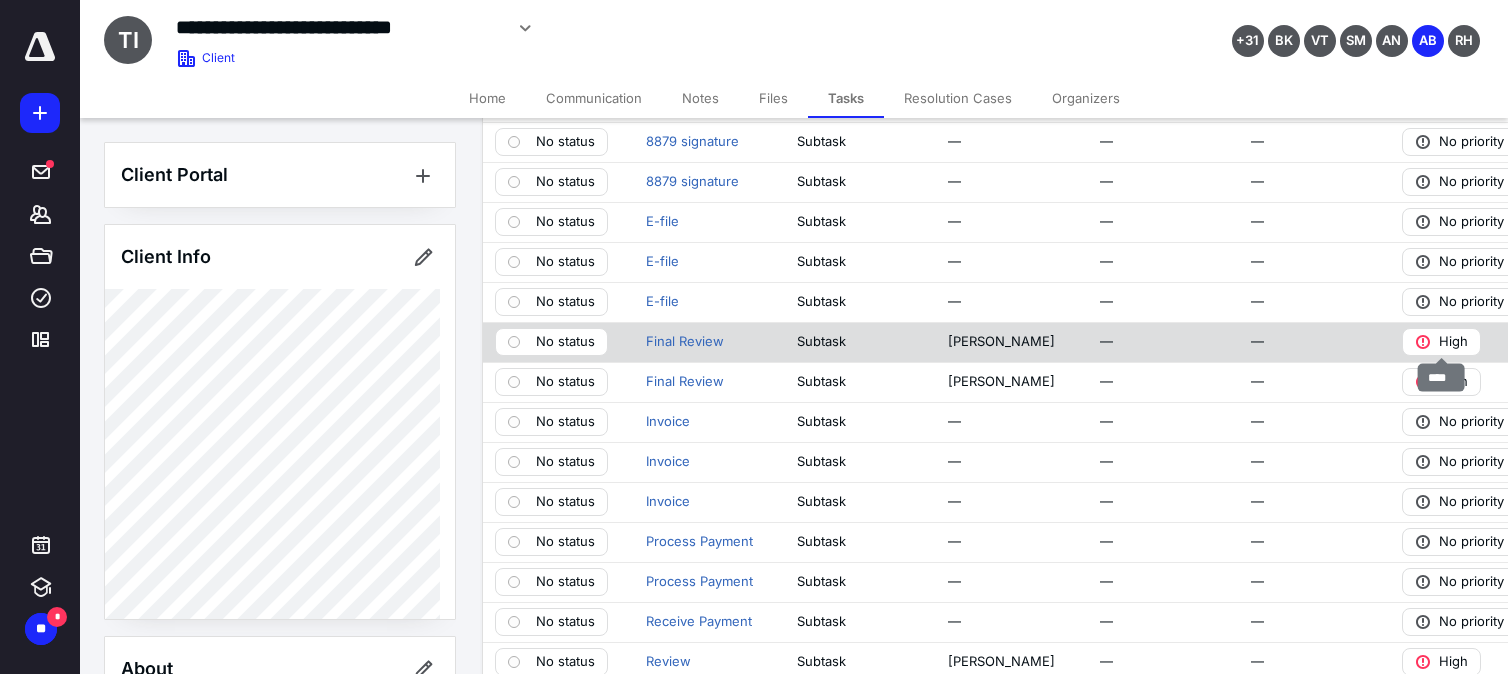 click on "High" at bounding box center (1453, 342) 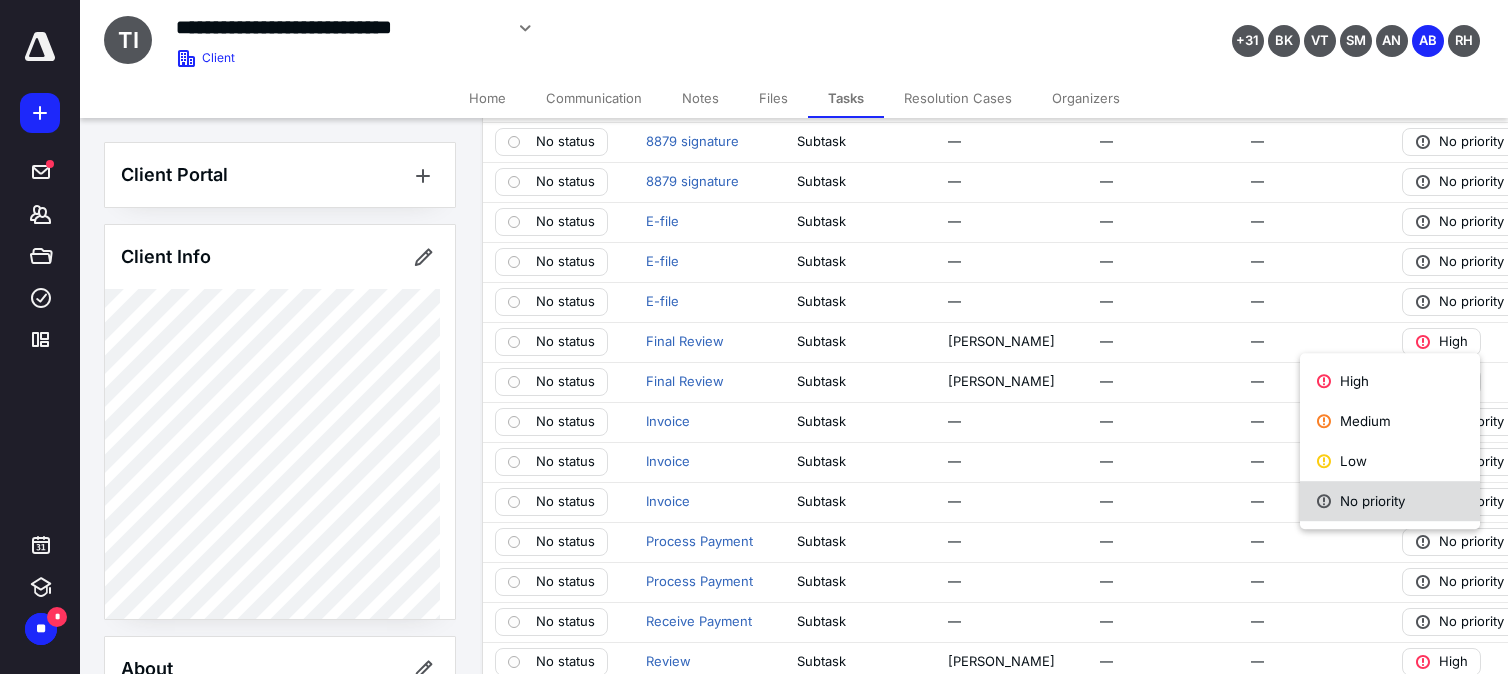 click on "No priority" at bounding box center [1390, 501] 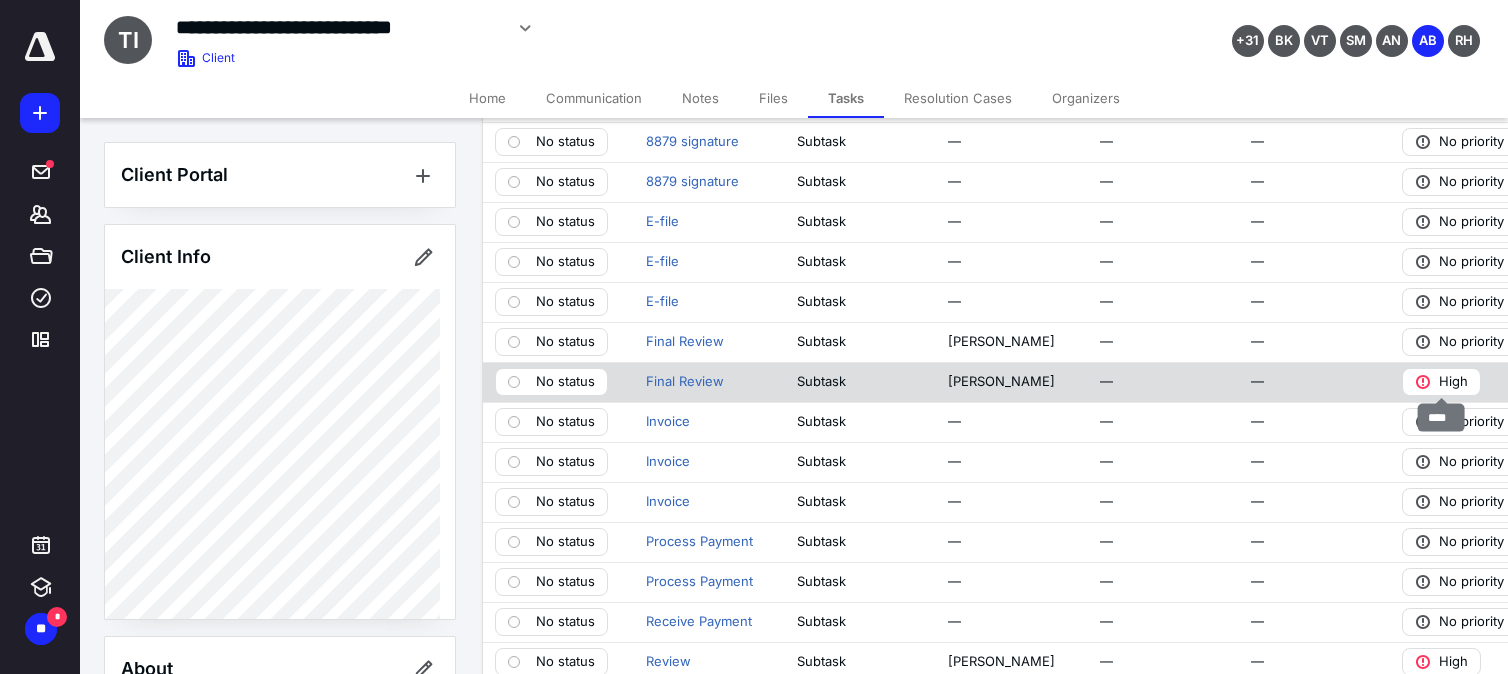 click on "High" at bounding box center [1453, 382] 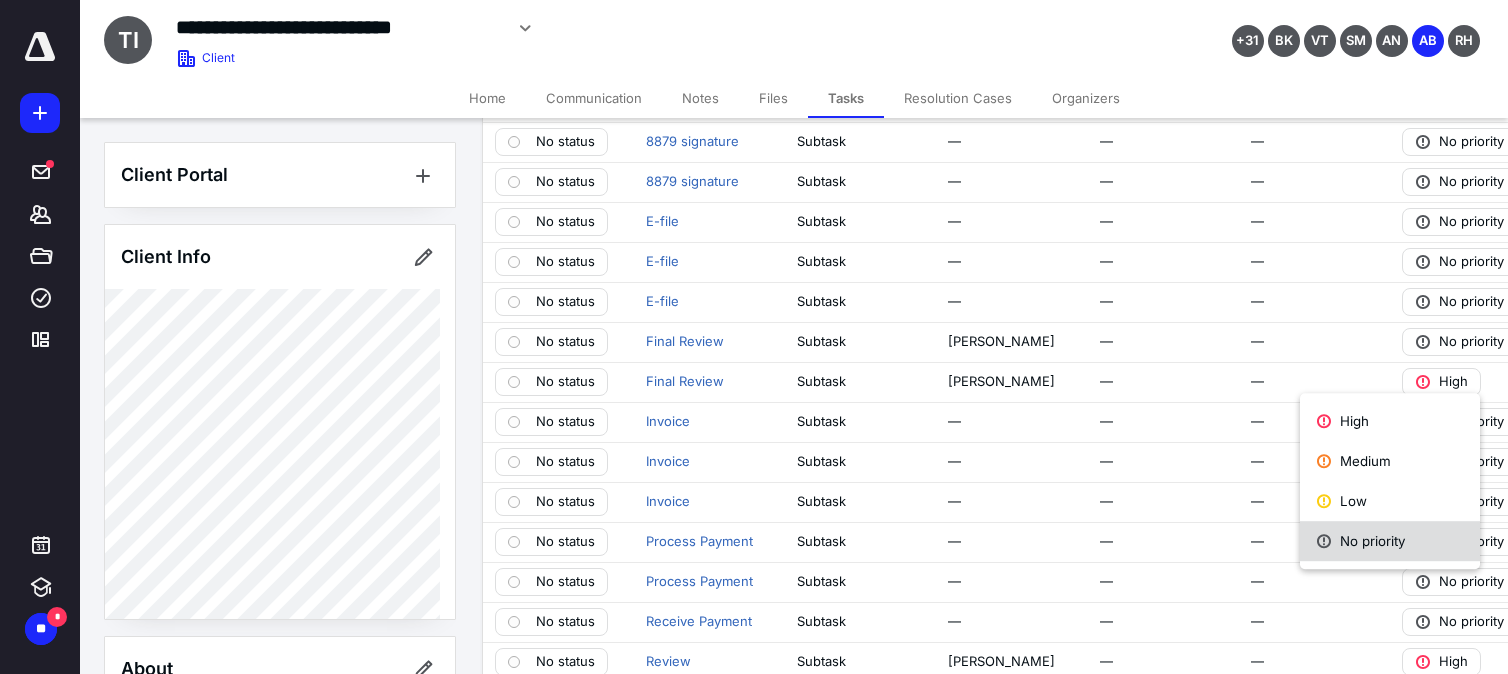click on "No priority" at bounding box center (1390, 541) 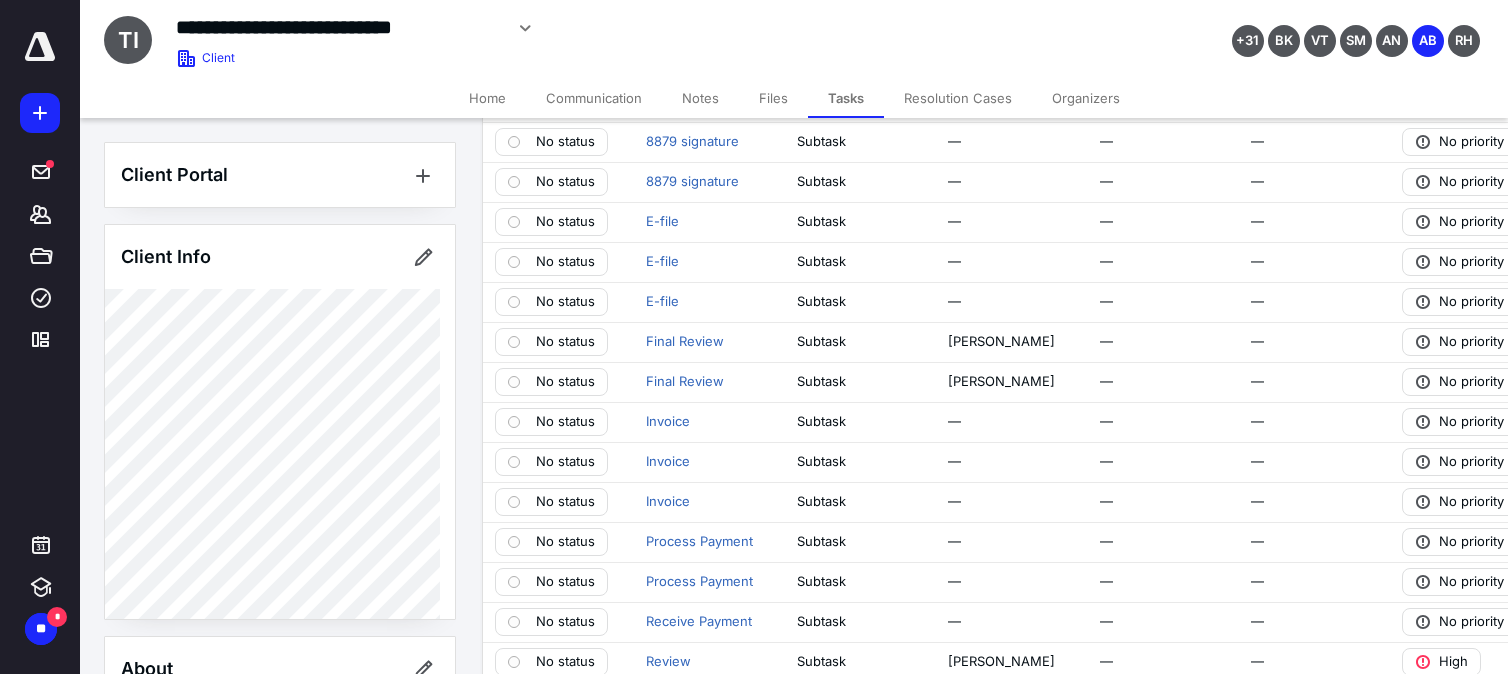 click on "No priority" at bounding box center (1465, 542) 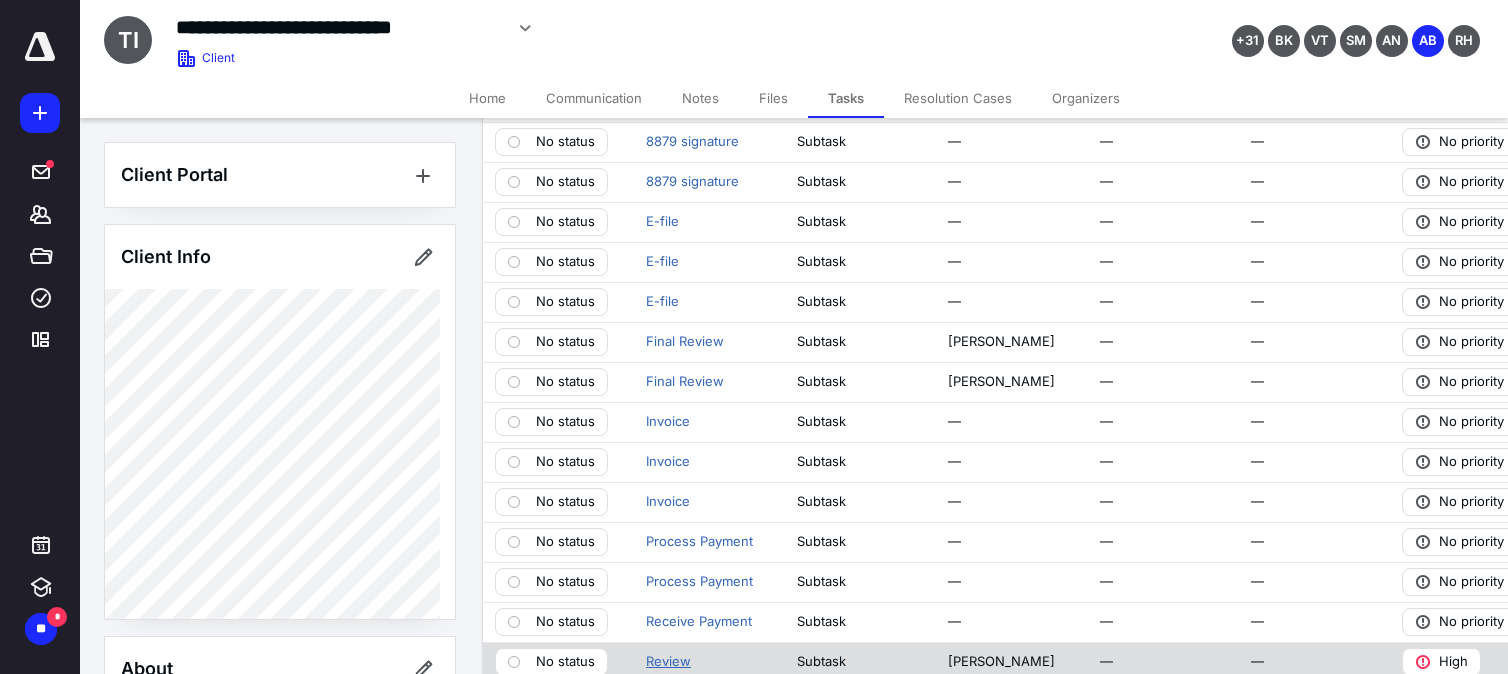 click on "Review" at bounding box center (668, 662) 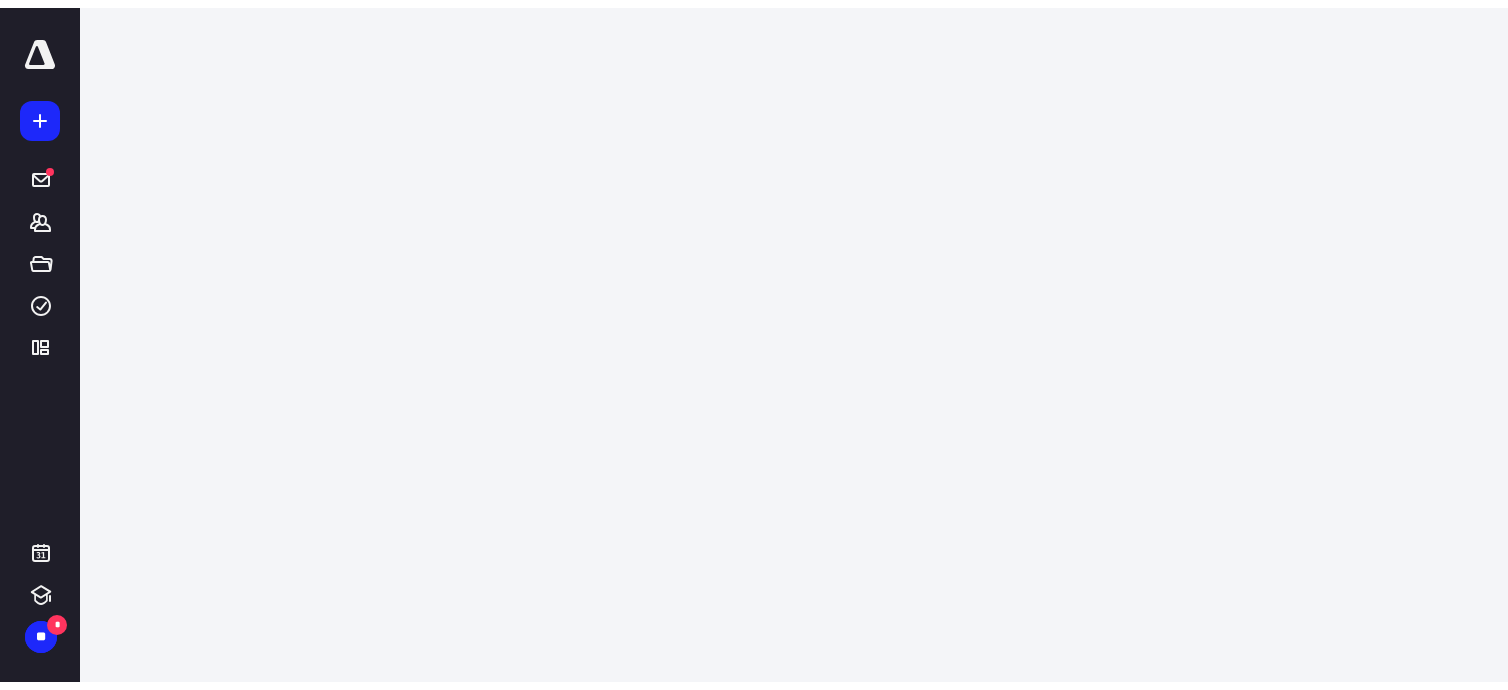 scroll, scrollTop: 0, scrollLeft: 0, axis: both 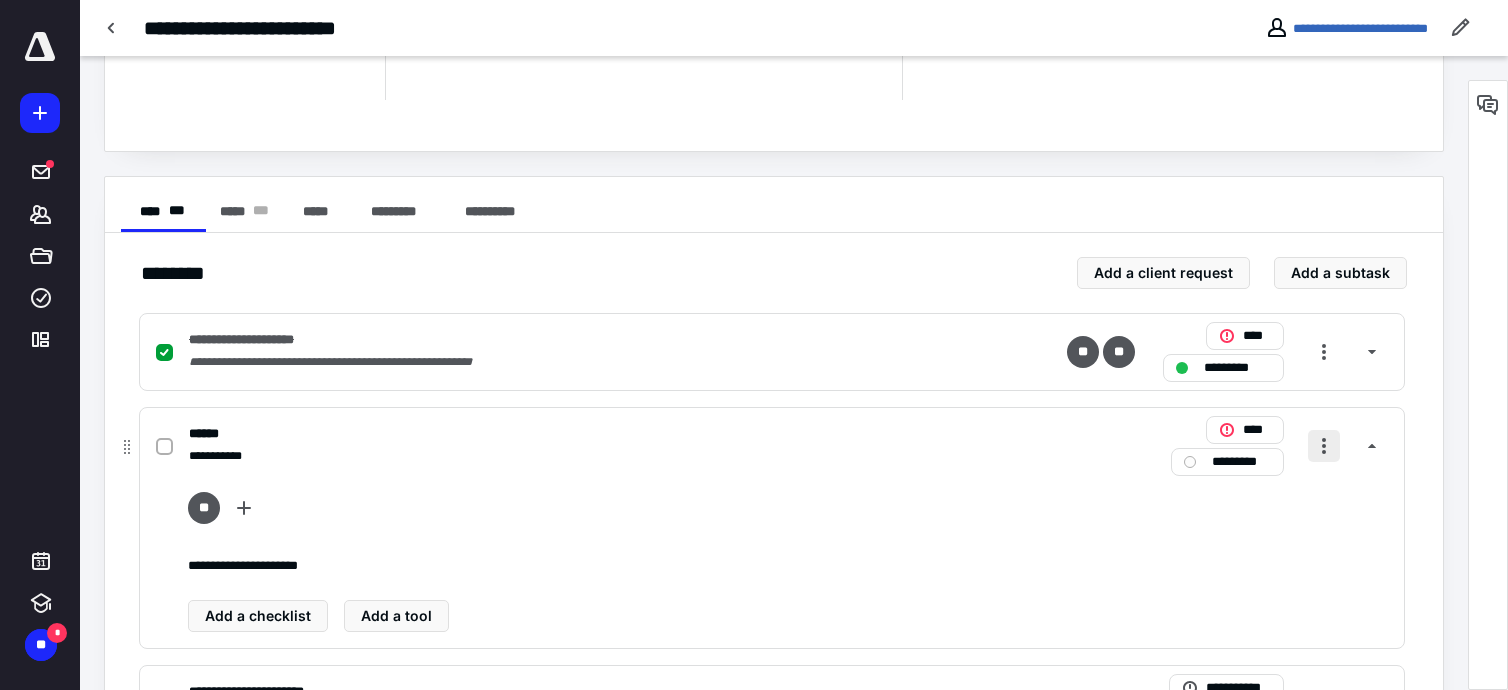 click at bounding box center (1324, 446) 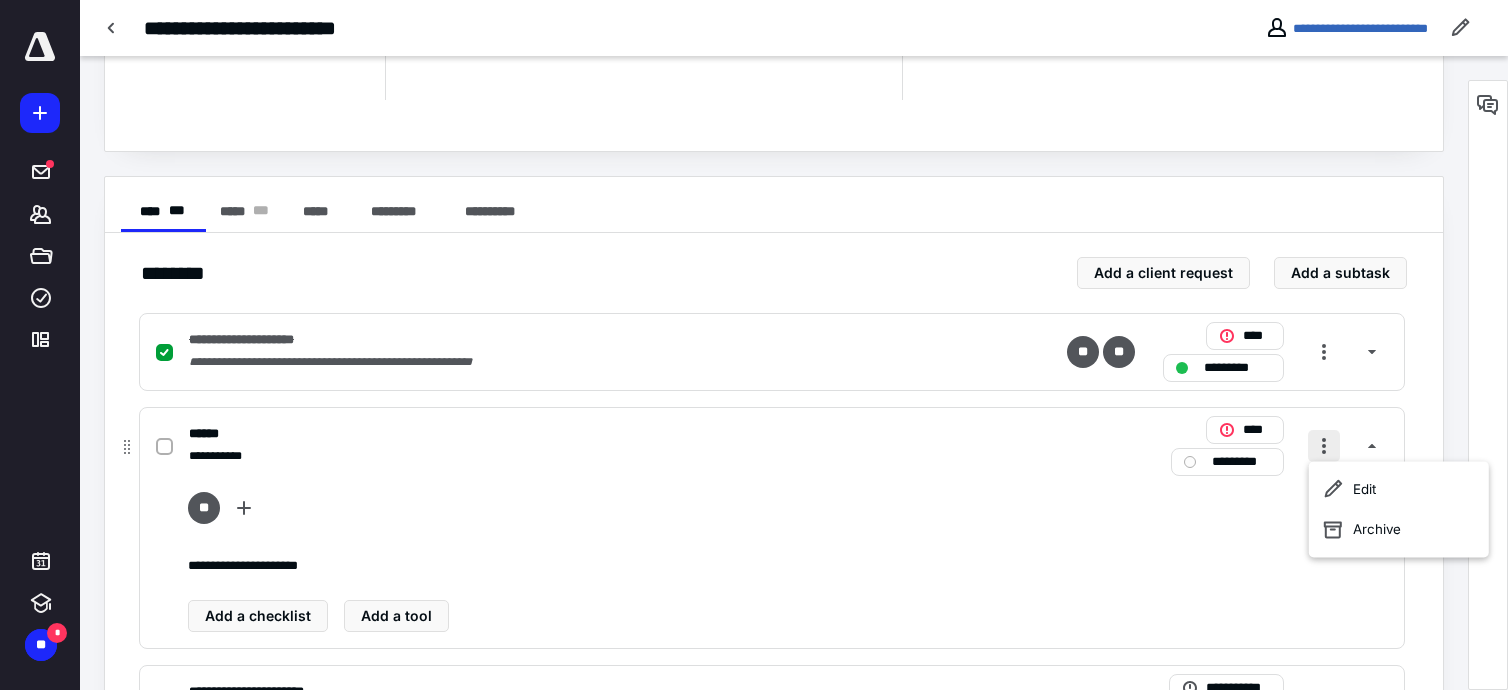 click at bounding box center [1324, 446] 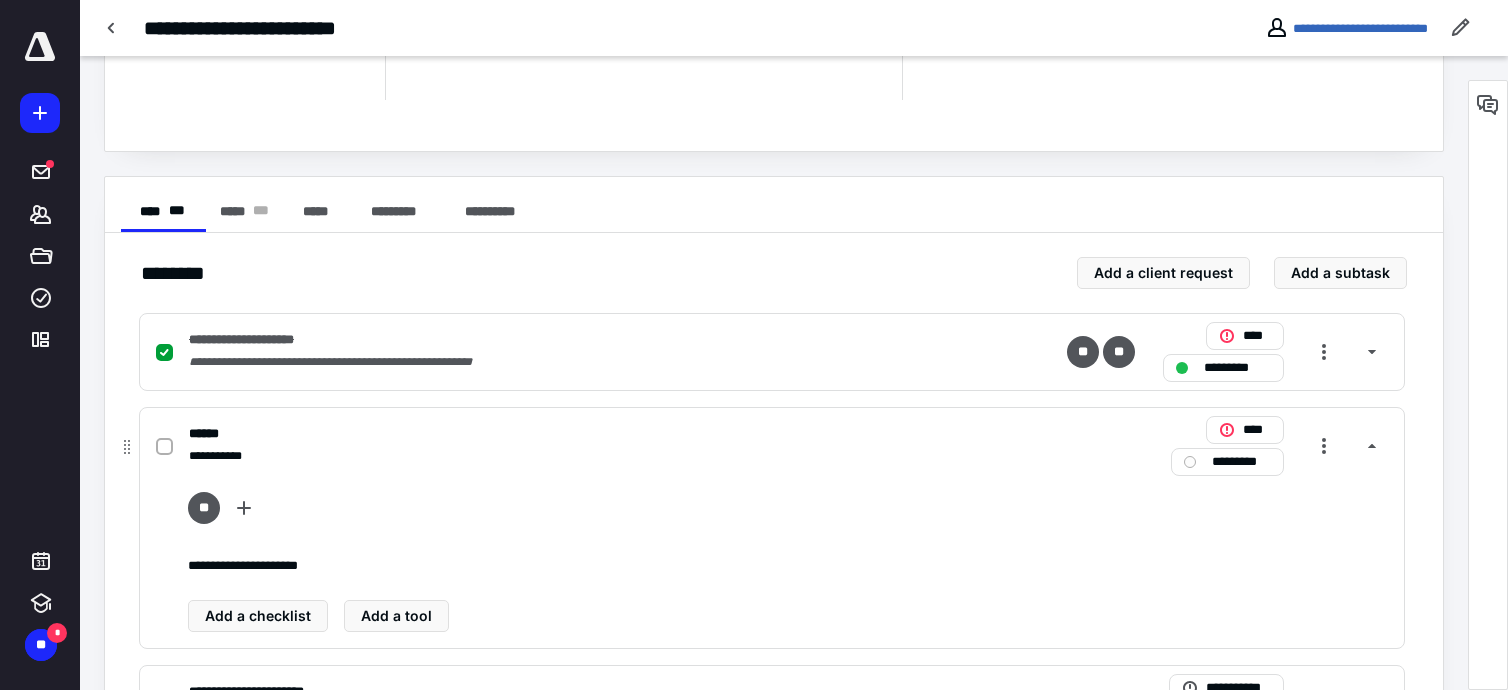 click on "*********" at bounding box center [1241, 462] 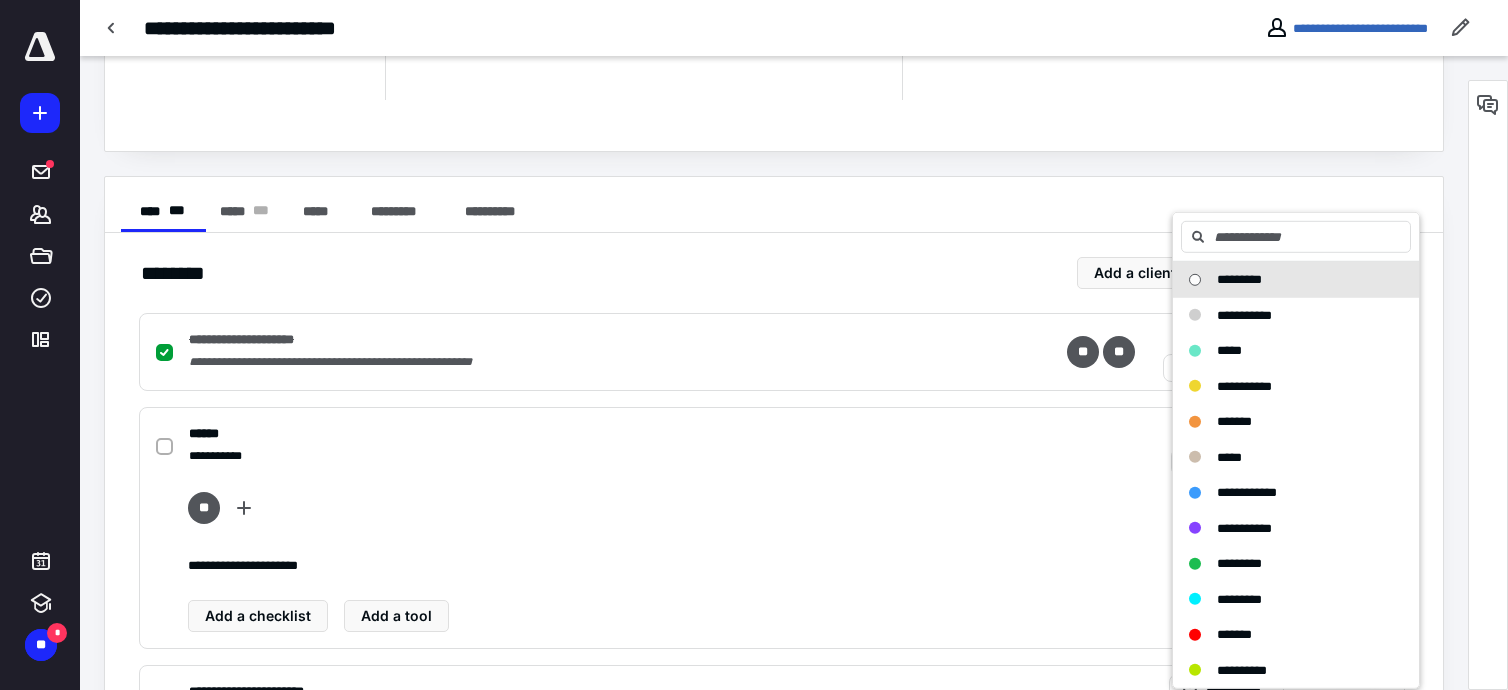 click on "*********" at bounding box center [1284, 280] 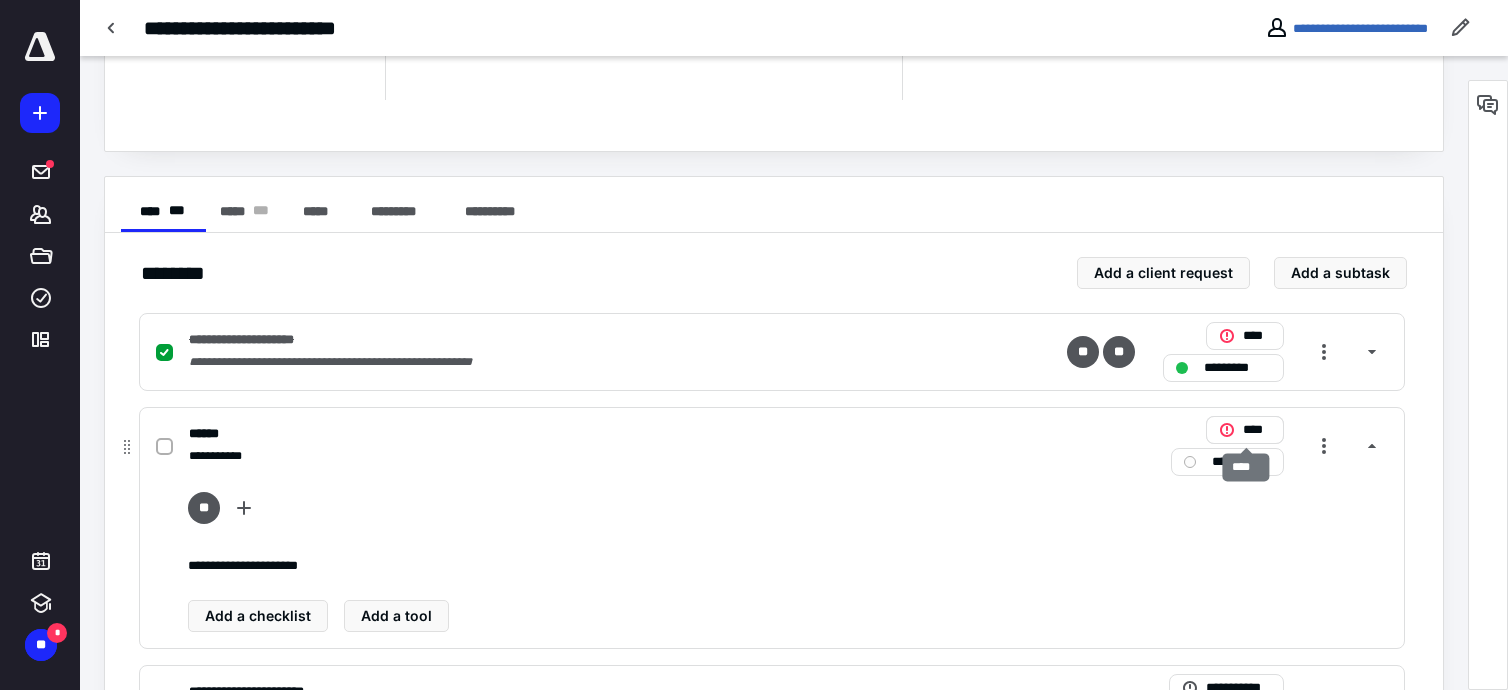click on "****" at bounding box center (1257, 430) 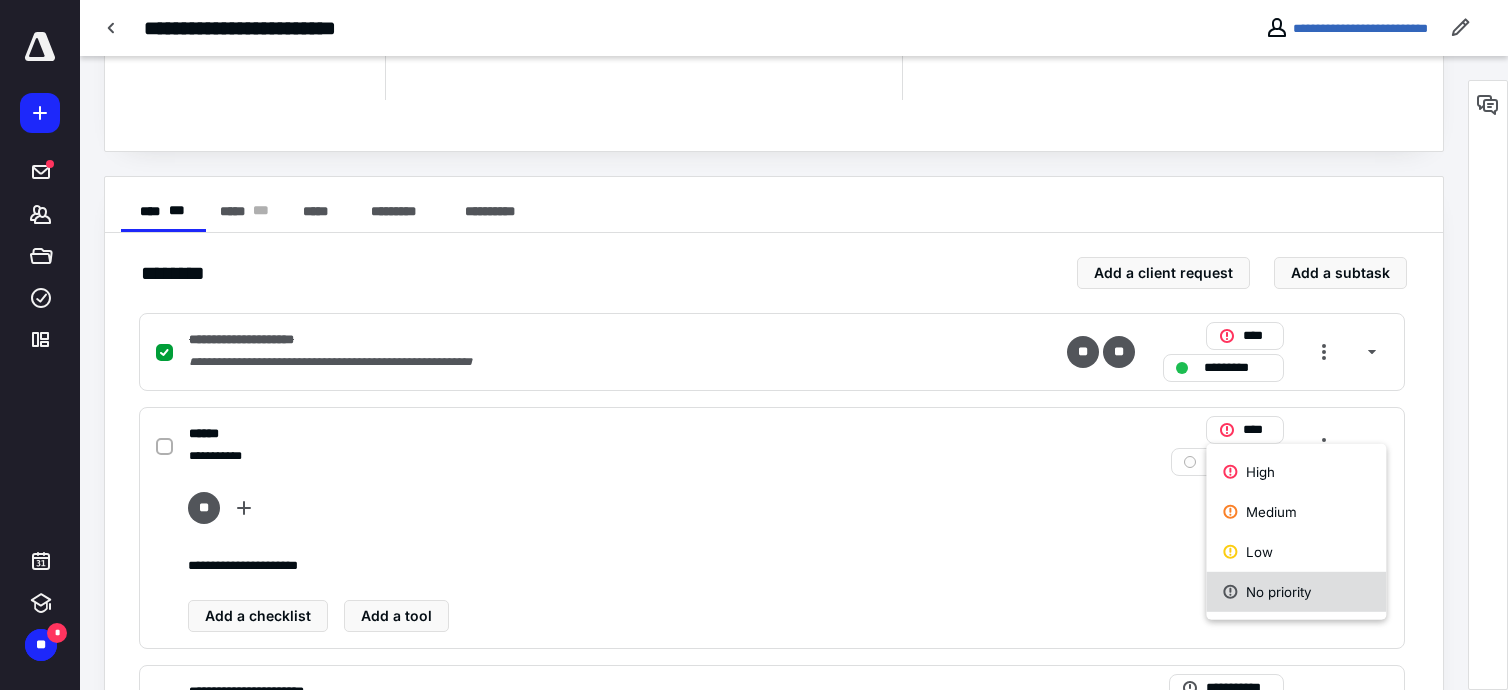 click on "No priority" at bounding box center (1296, 592) 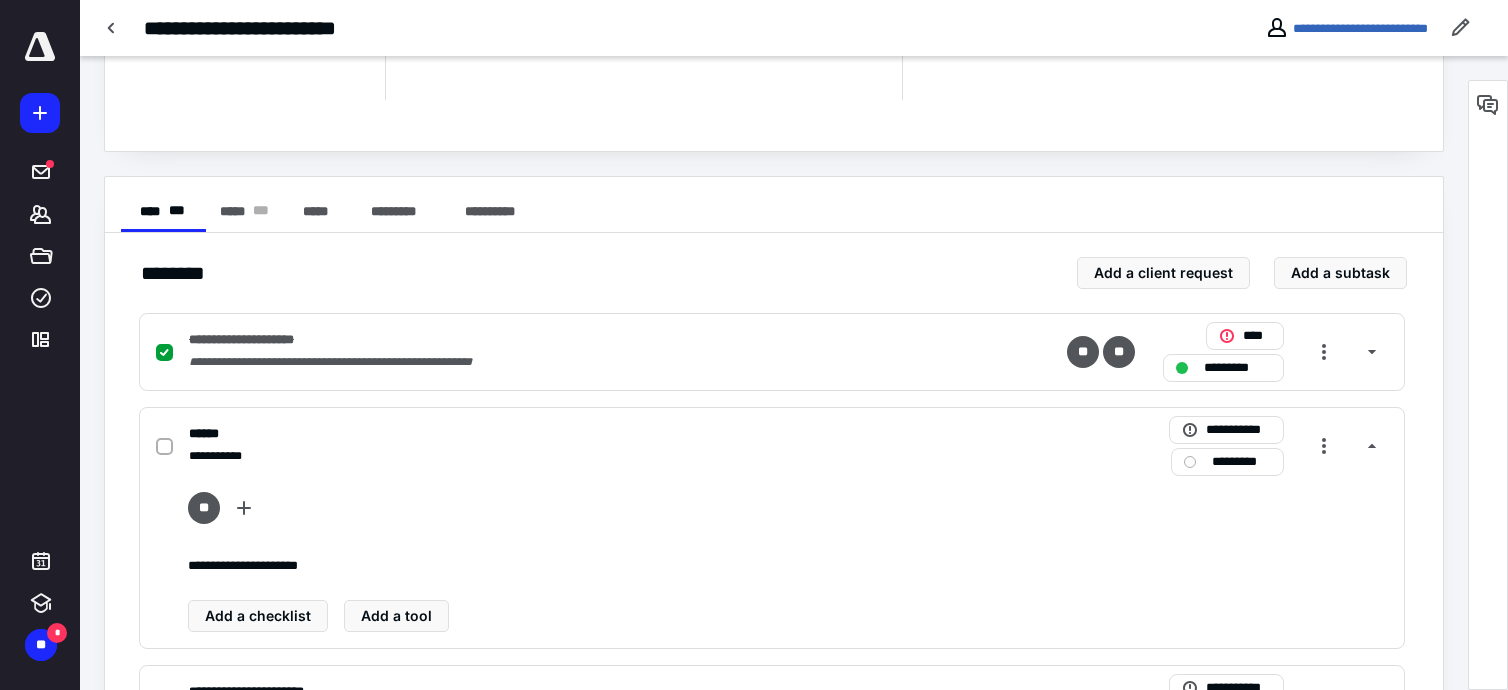 click at bounding box center (40, 47) 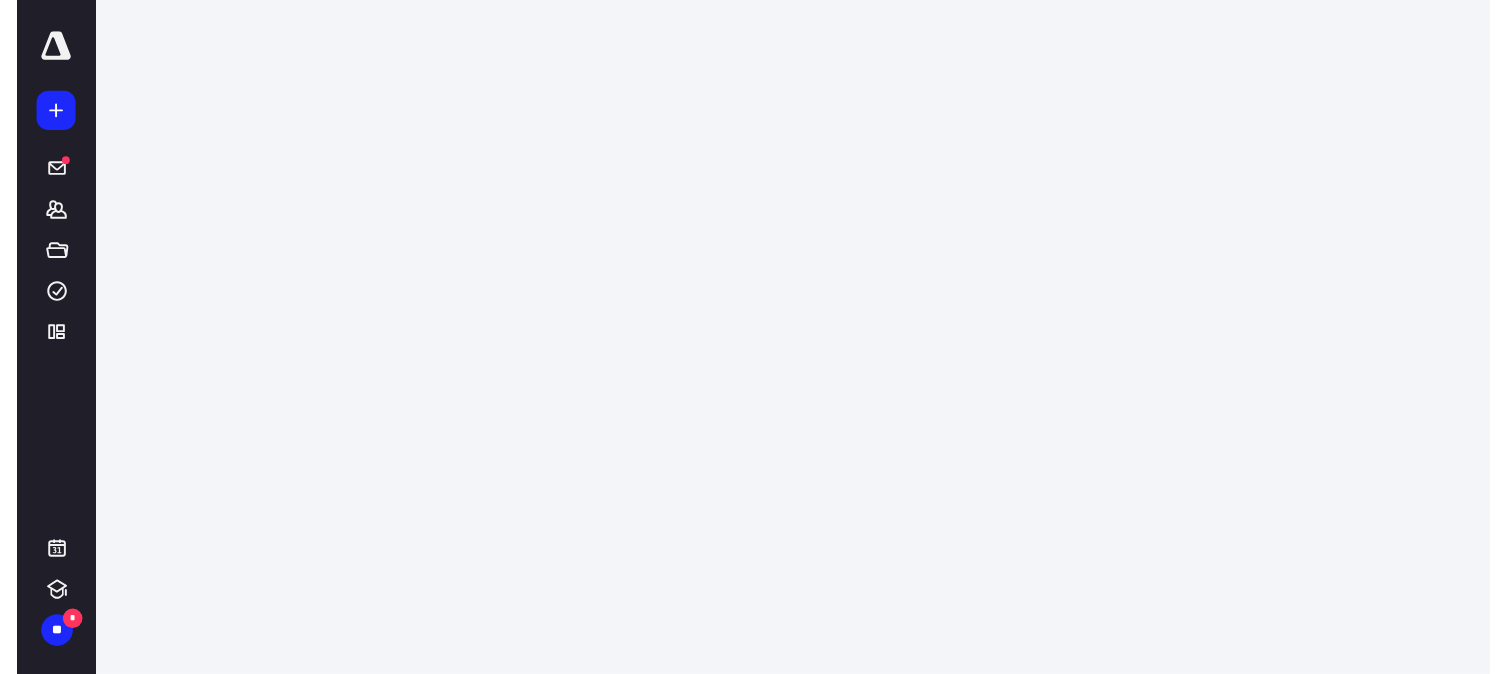 scroll, scrollTop: 0, scrollLeft: 0, axis: both 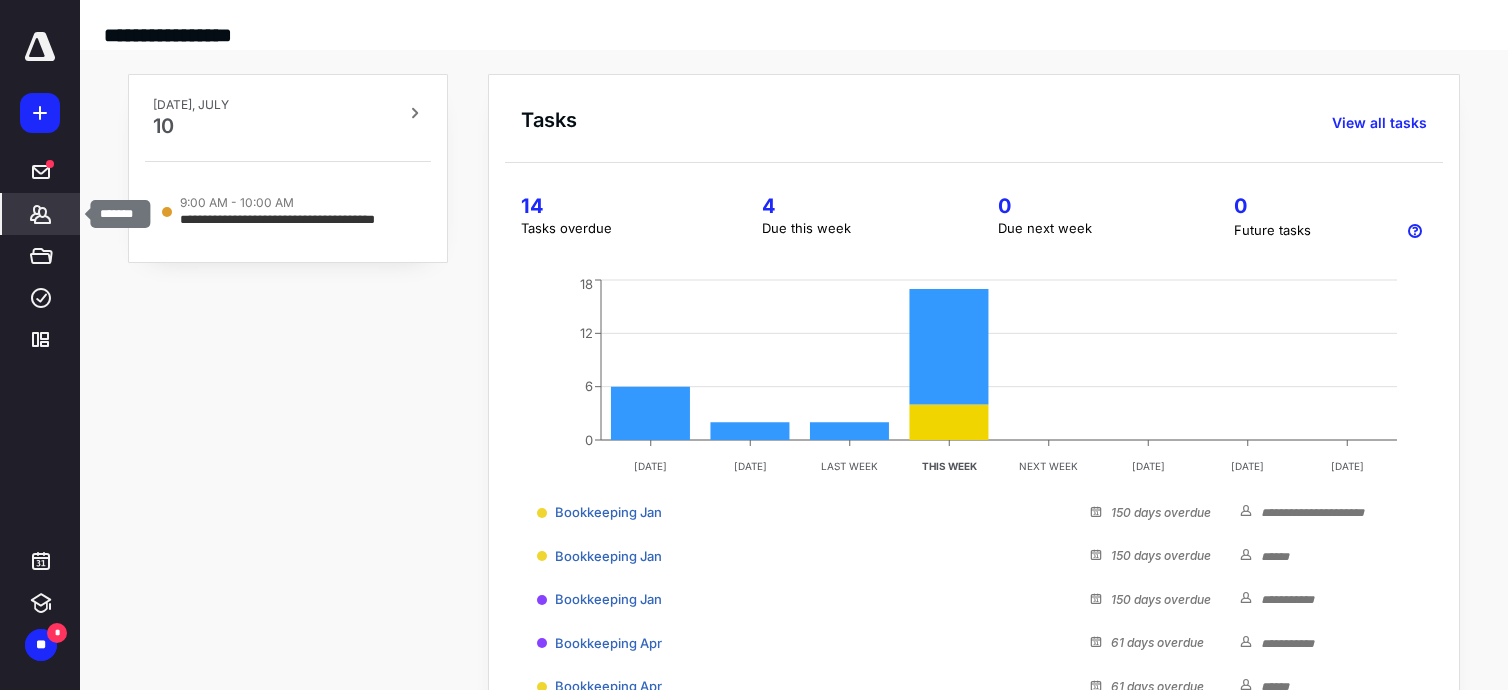 click 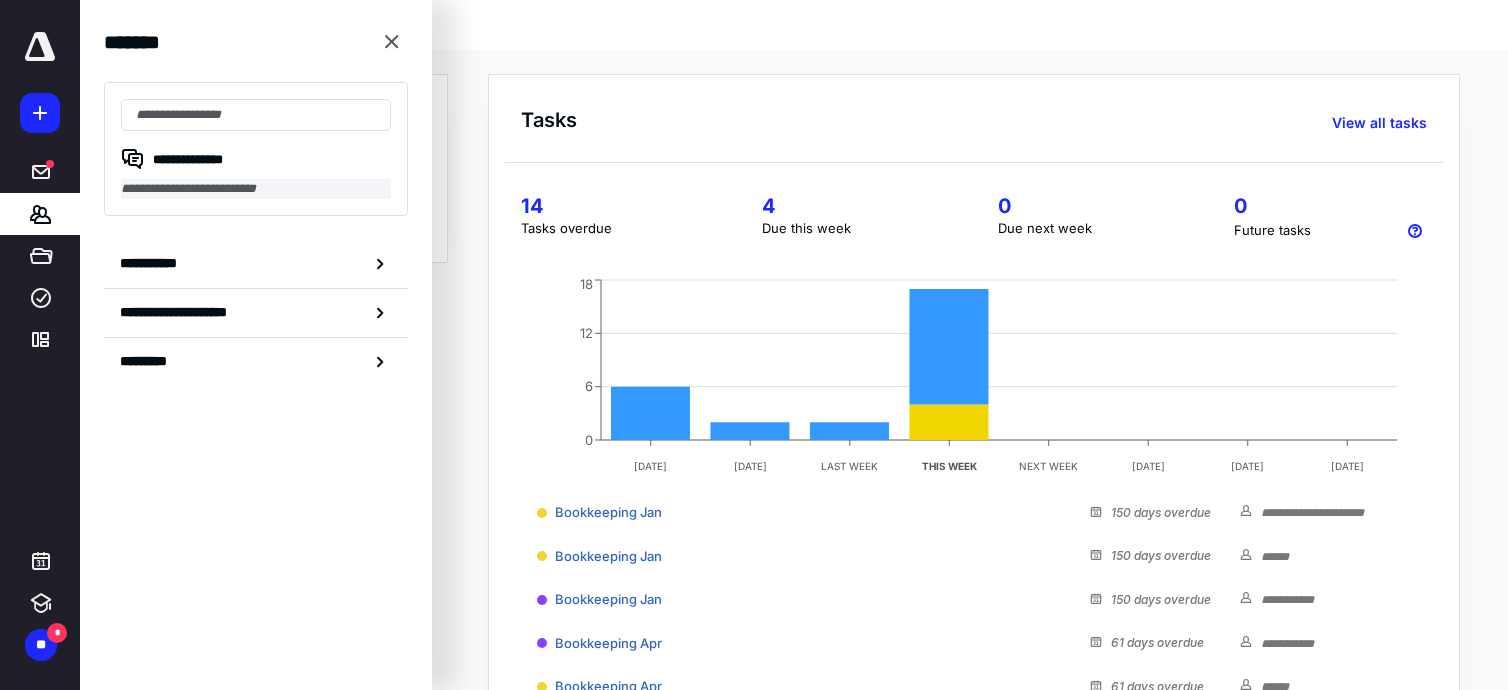 click on "**********" at bounding box center (256, 189) 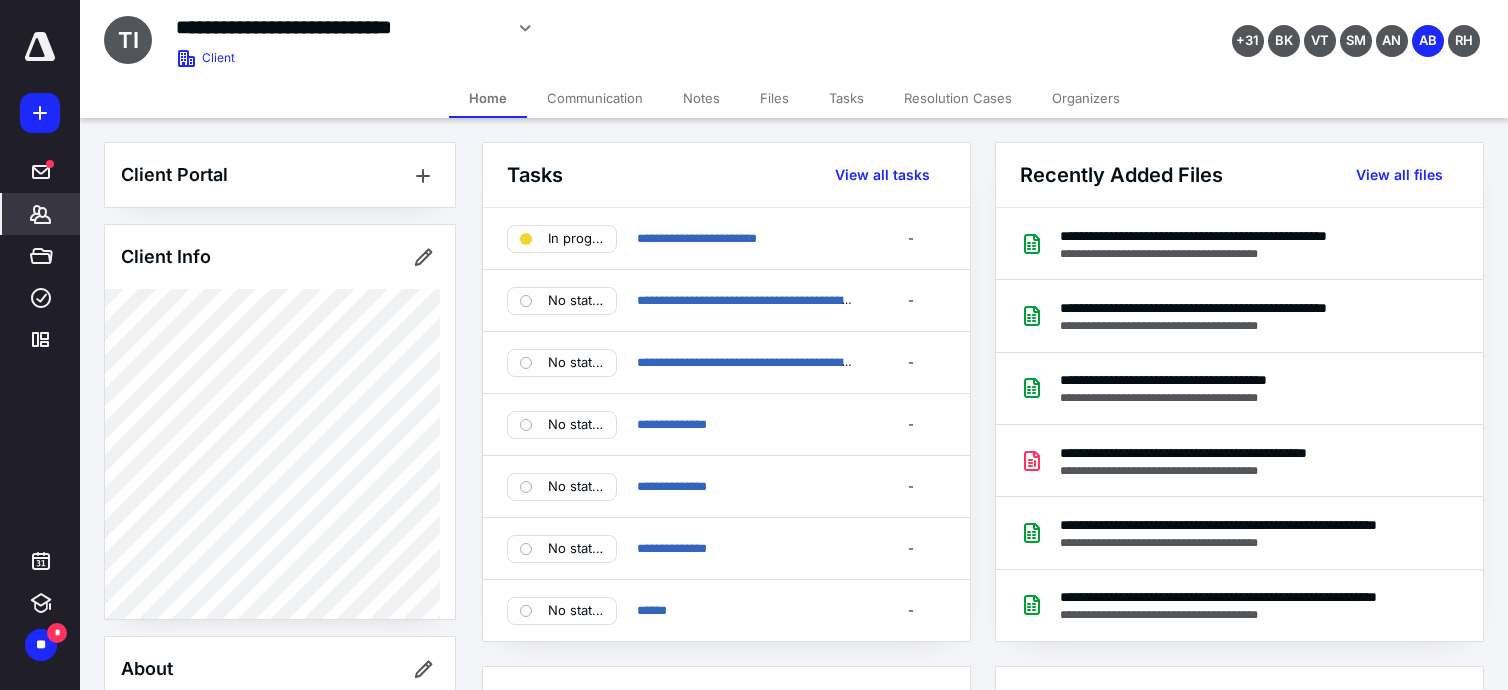 click on "Tasks" at bounding box center [846, 98] 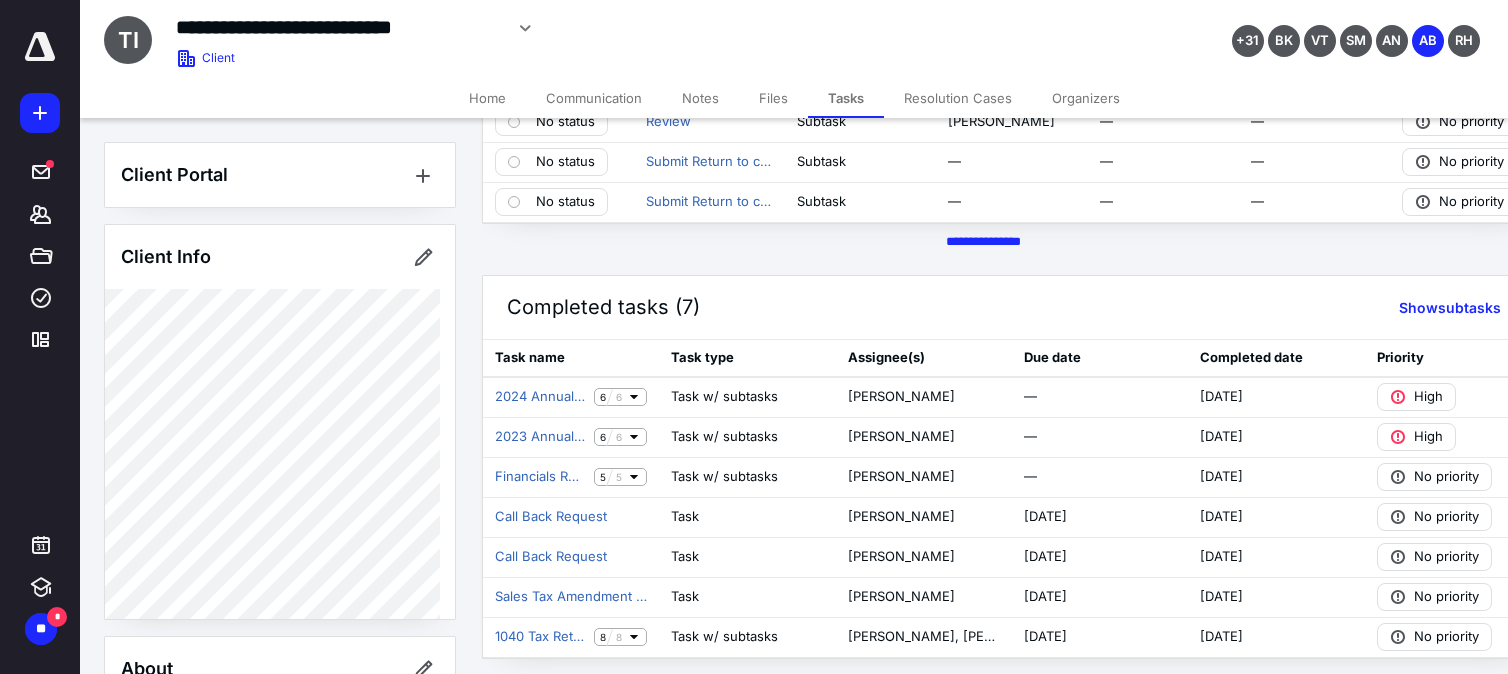 scroll, scrollTop: 0, scrollLeft: 0, axis: both 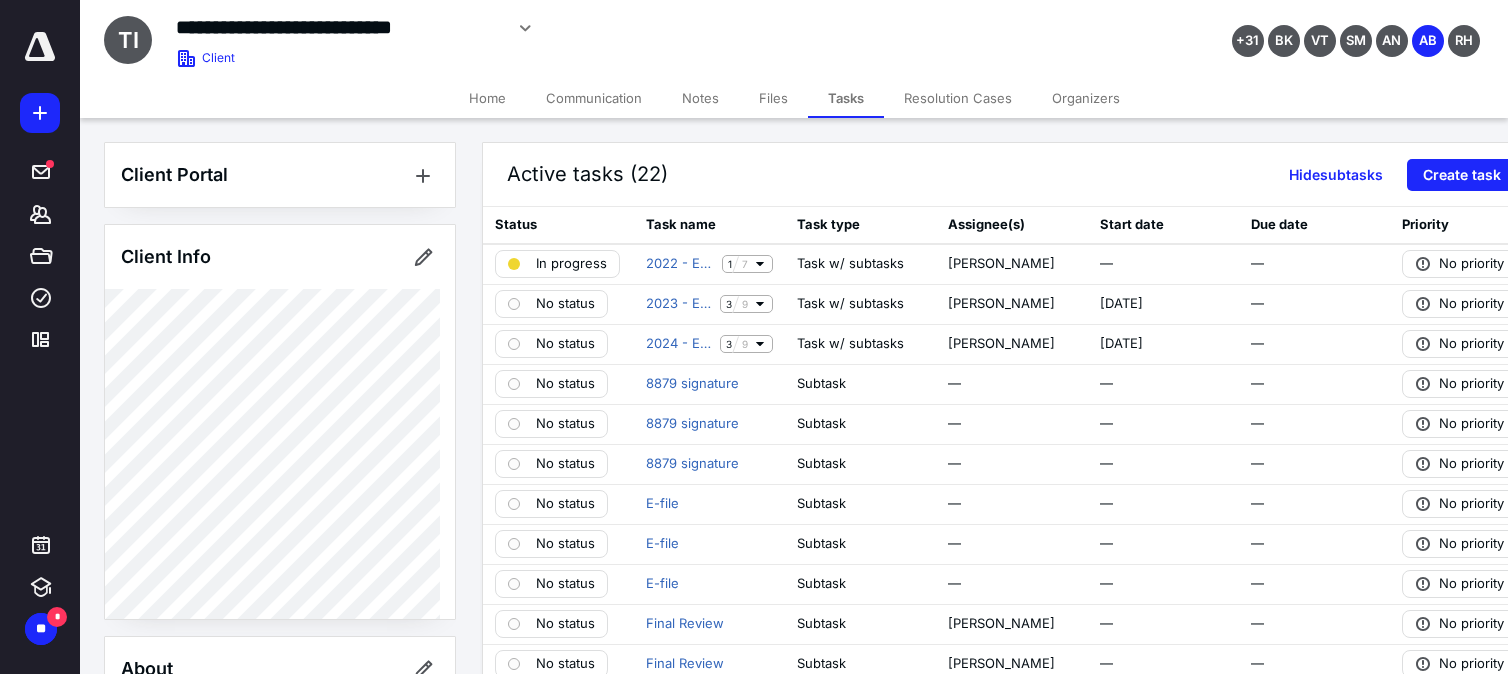 click at bounding box center [40, 47] 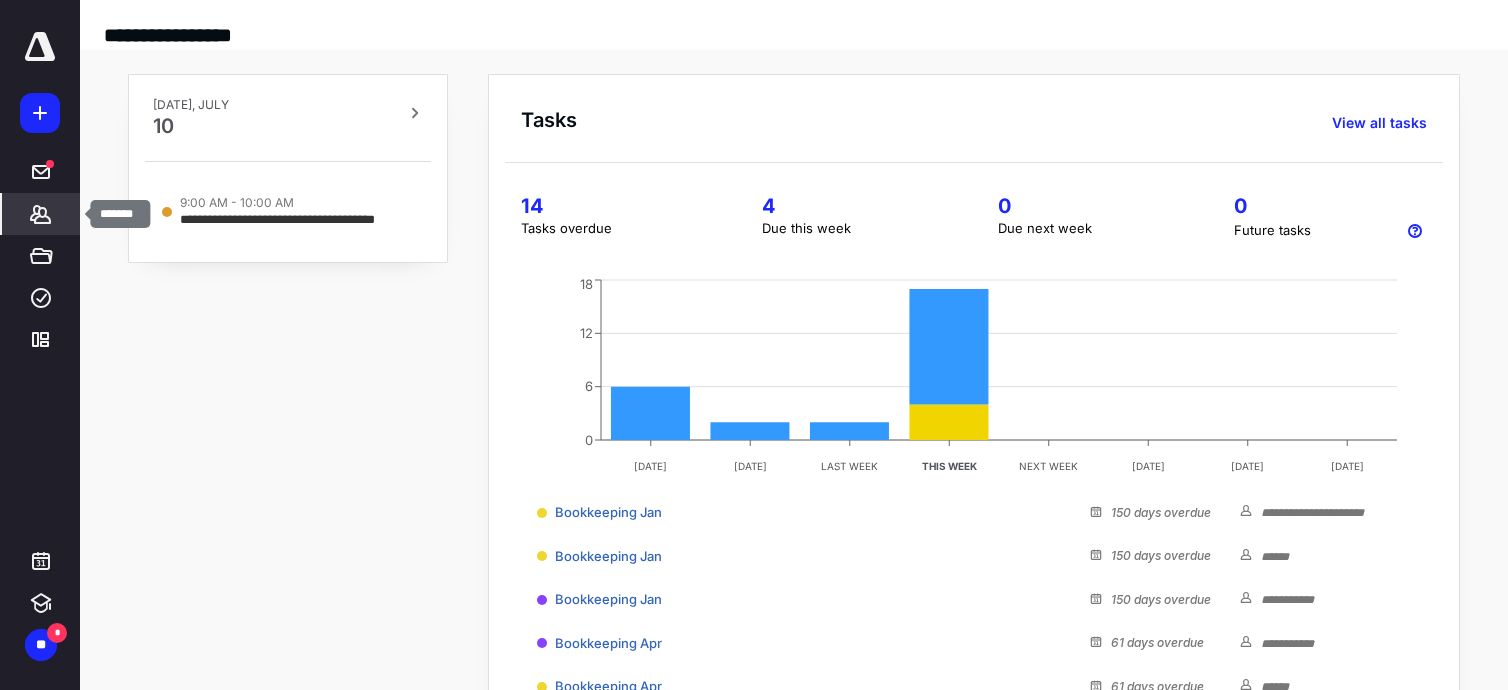 click 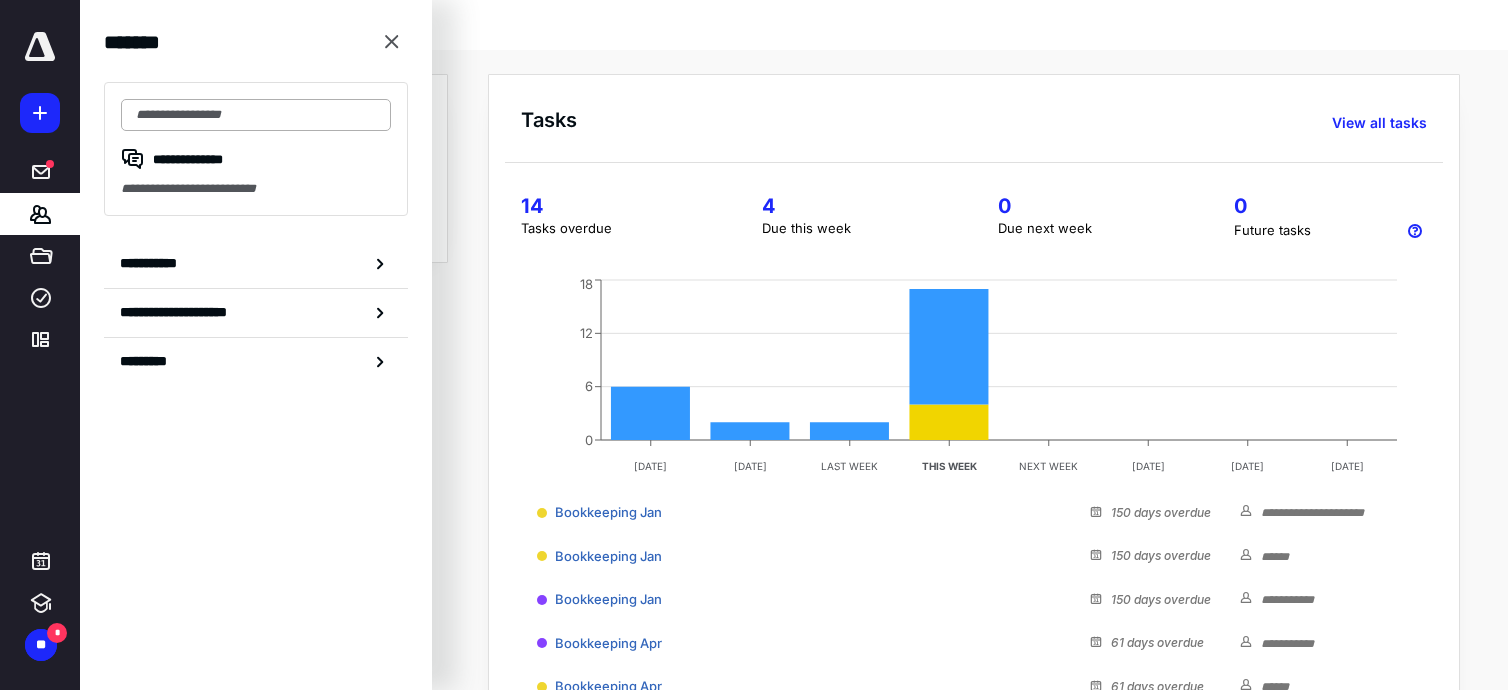 click at bounding box center [256, 115] 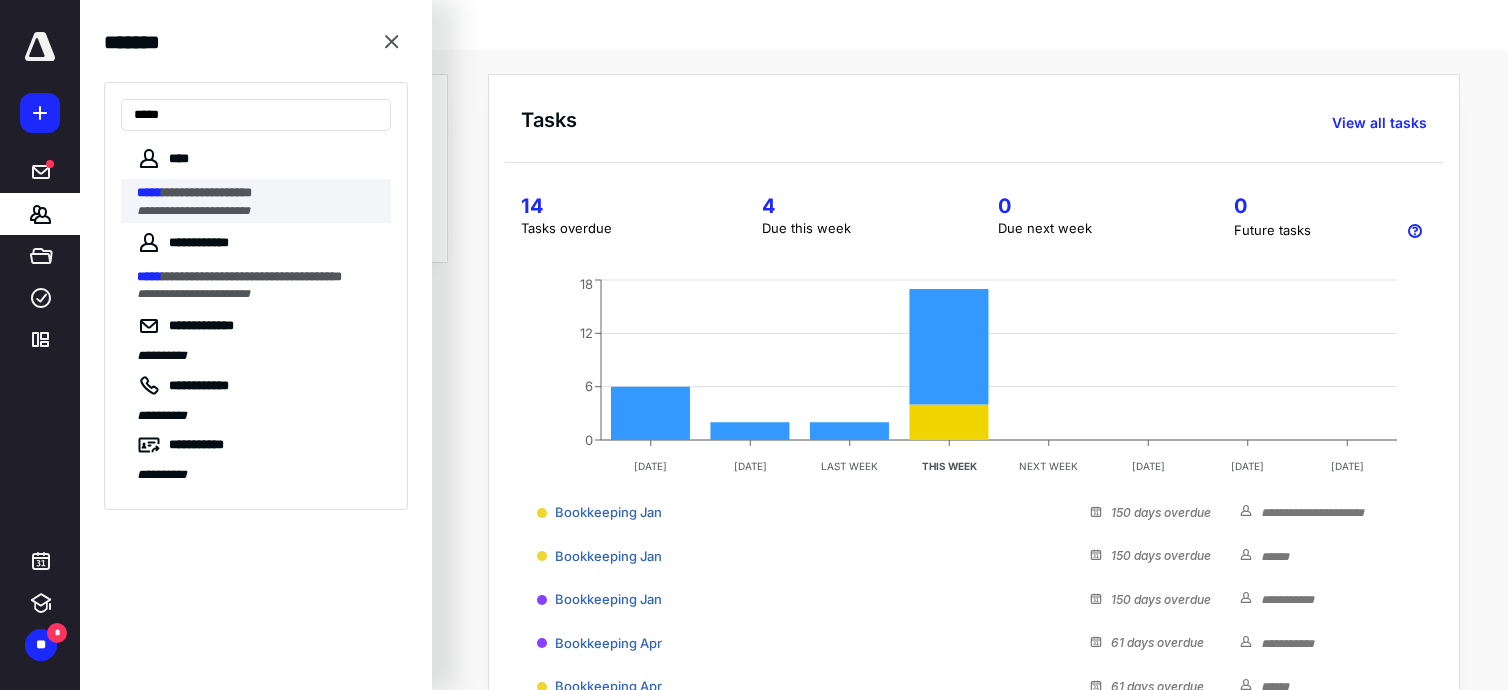 type on "*****" 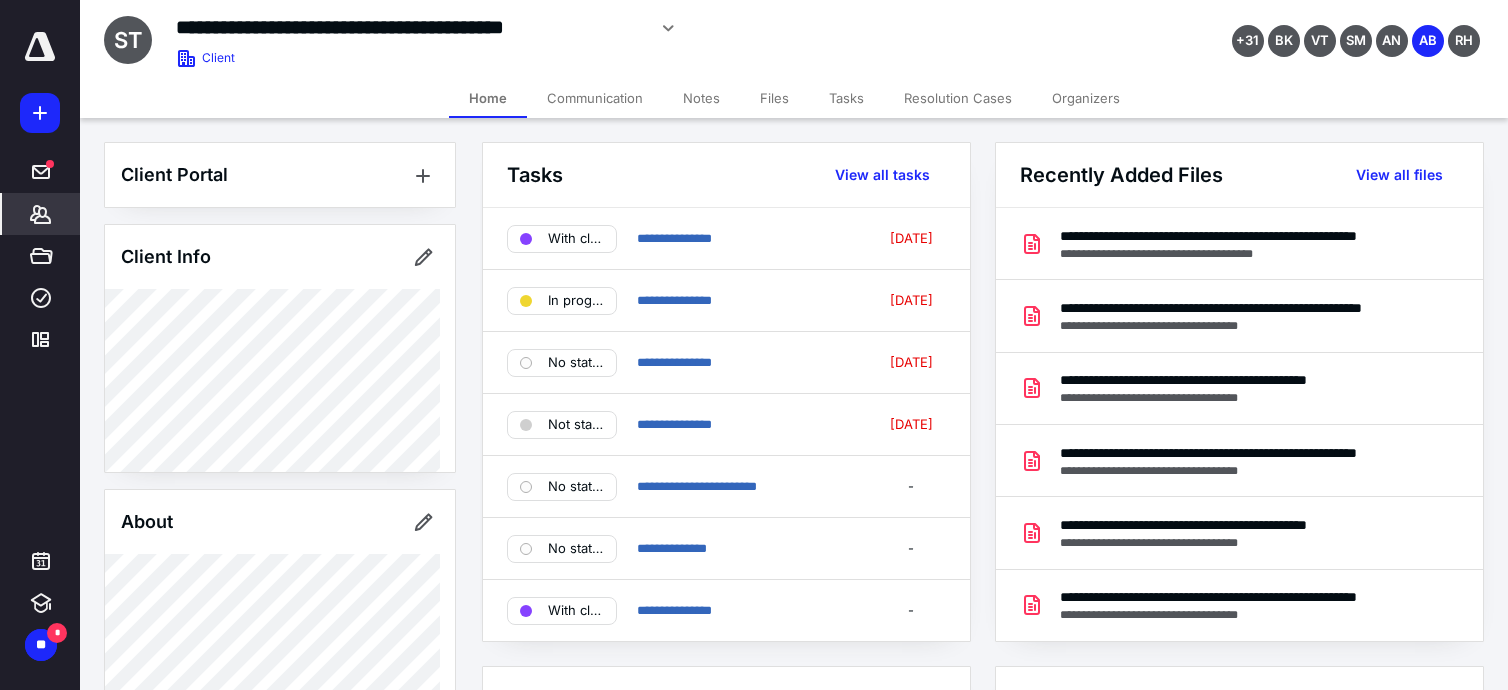click on "Tasks" at bounding box center [846, 98] 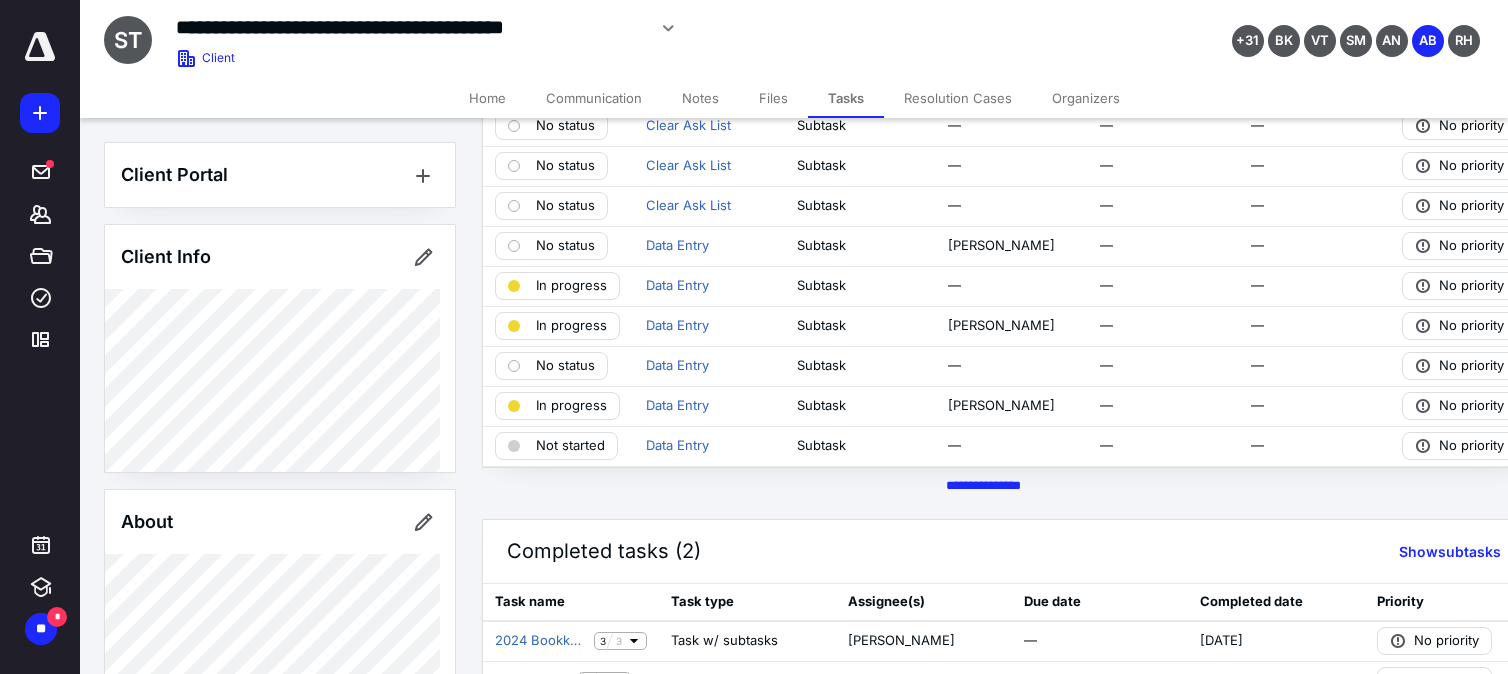 scroll, scrollTop: 601, scrollLeft: 0, axis: vertical 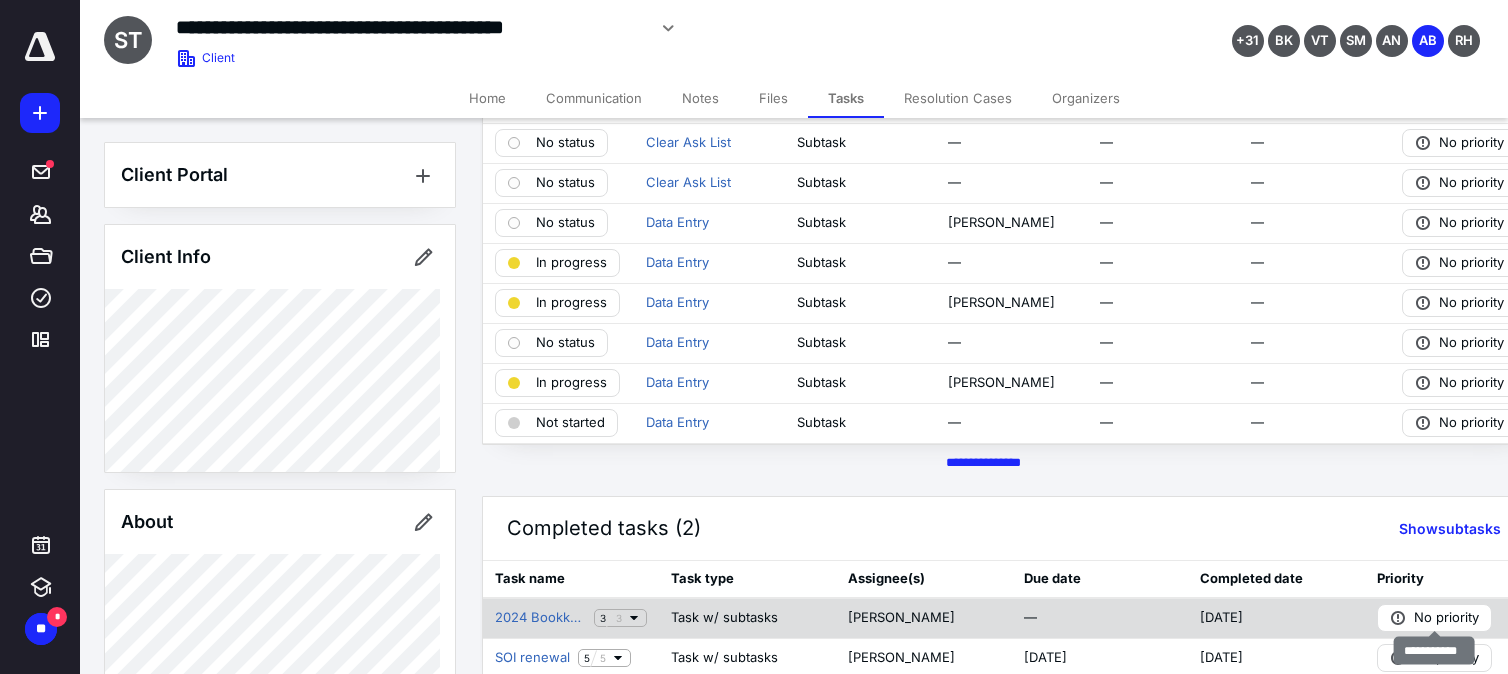 click on "No priority" at bounding box center (1446, 618) 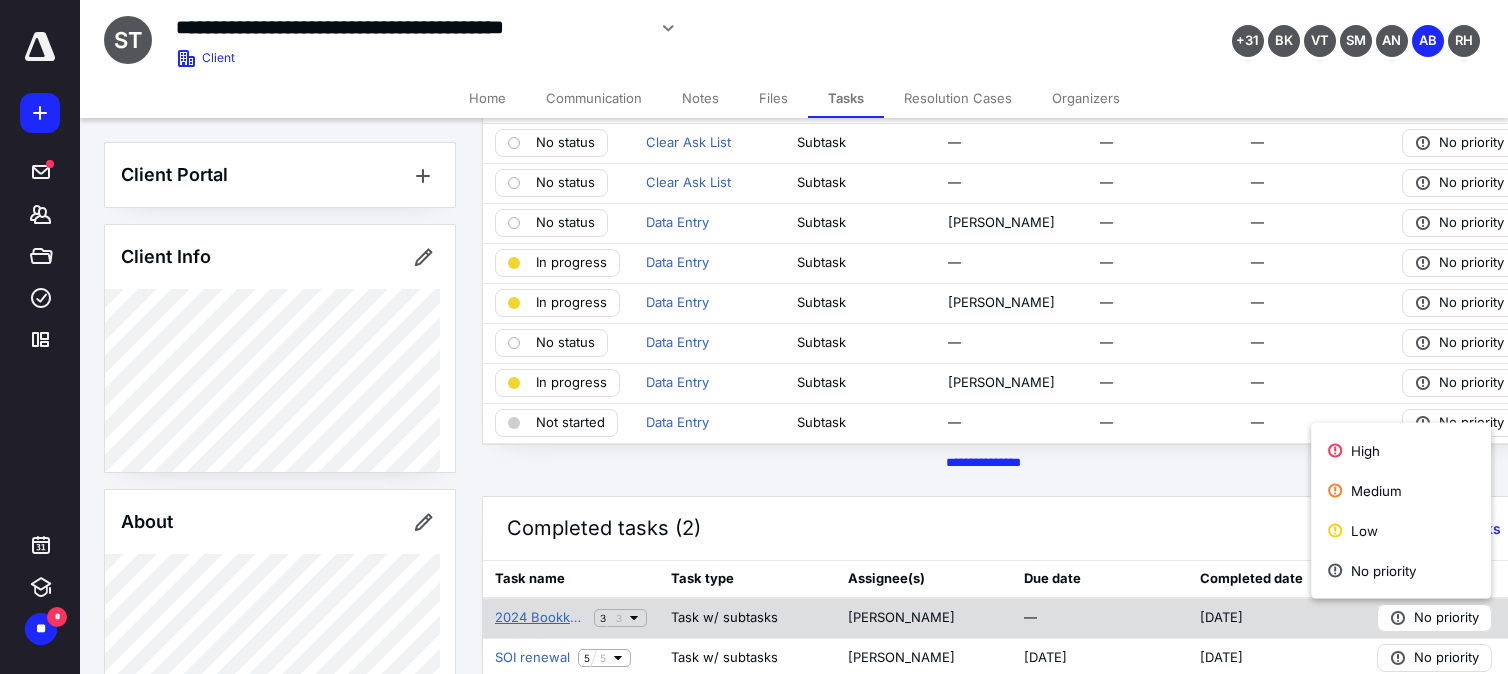 click on "2024 Bookkeeping Whole year (Monthly B/k client)" at bounding box center (540, 618) 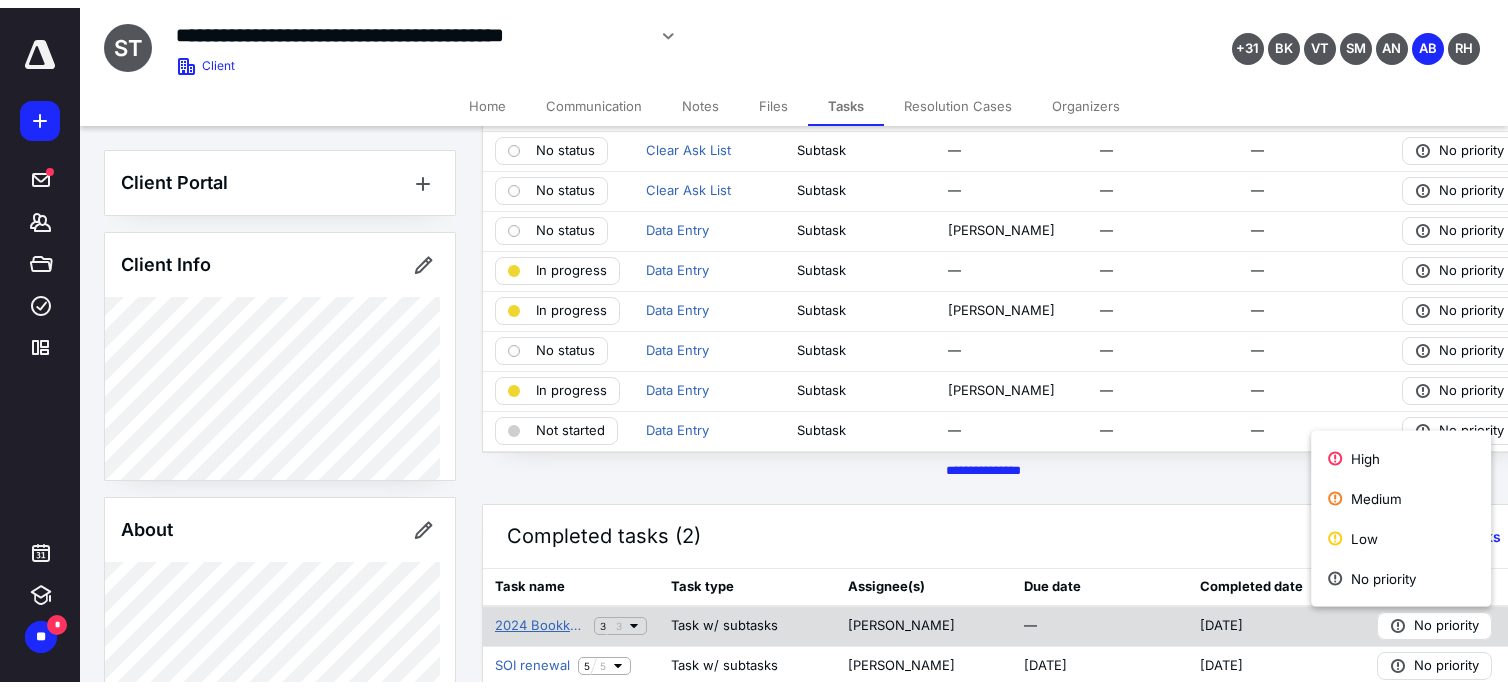 scroll, scrollTop: 0, scrollLeft: 0, axis: both 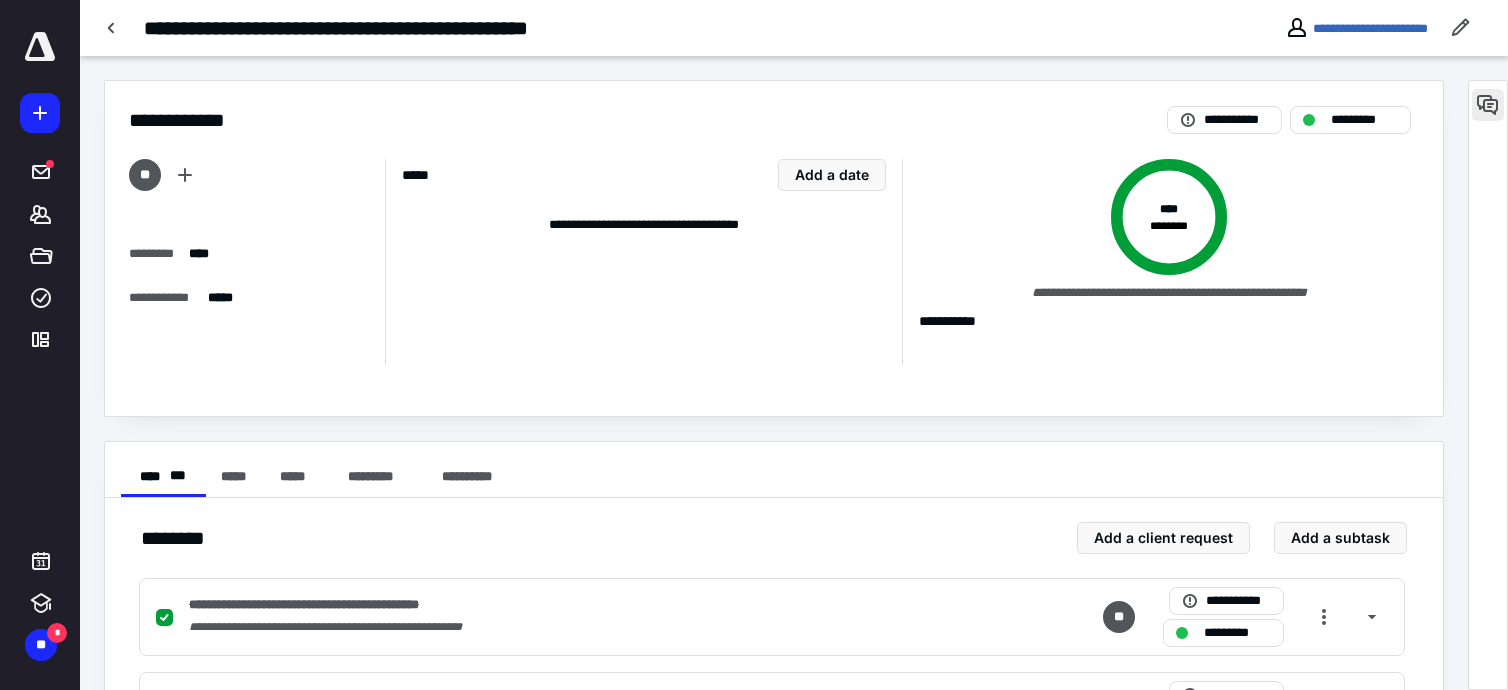 click at bounding box center (1488, 105) 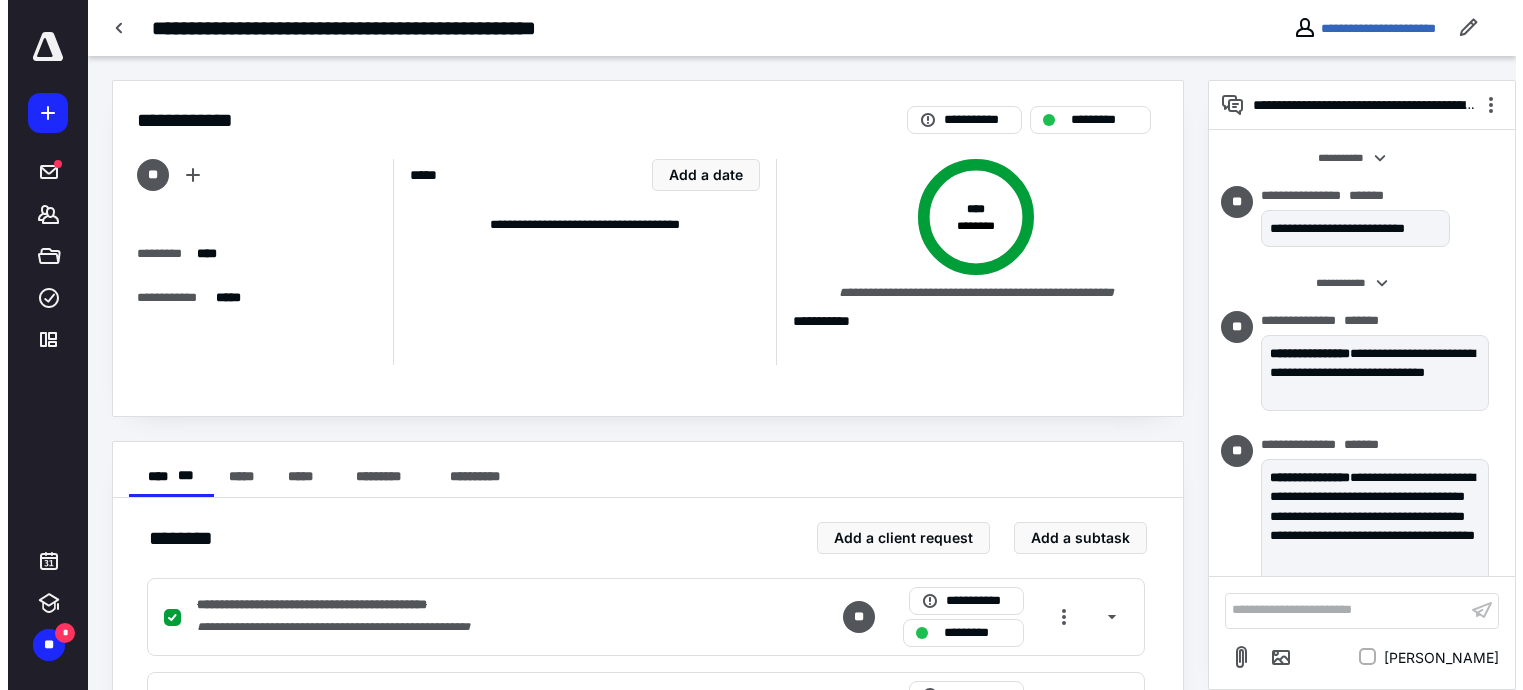 scroll, scrollTop: 3468, scrollLeft: 0, axis: vertical 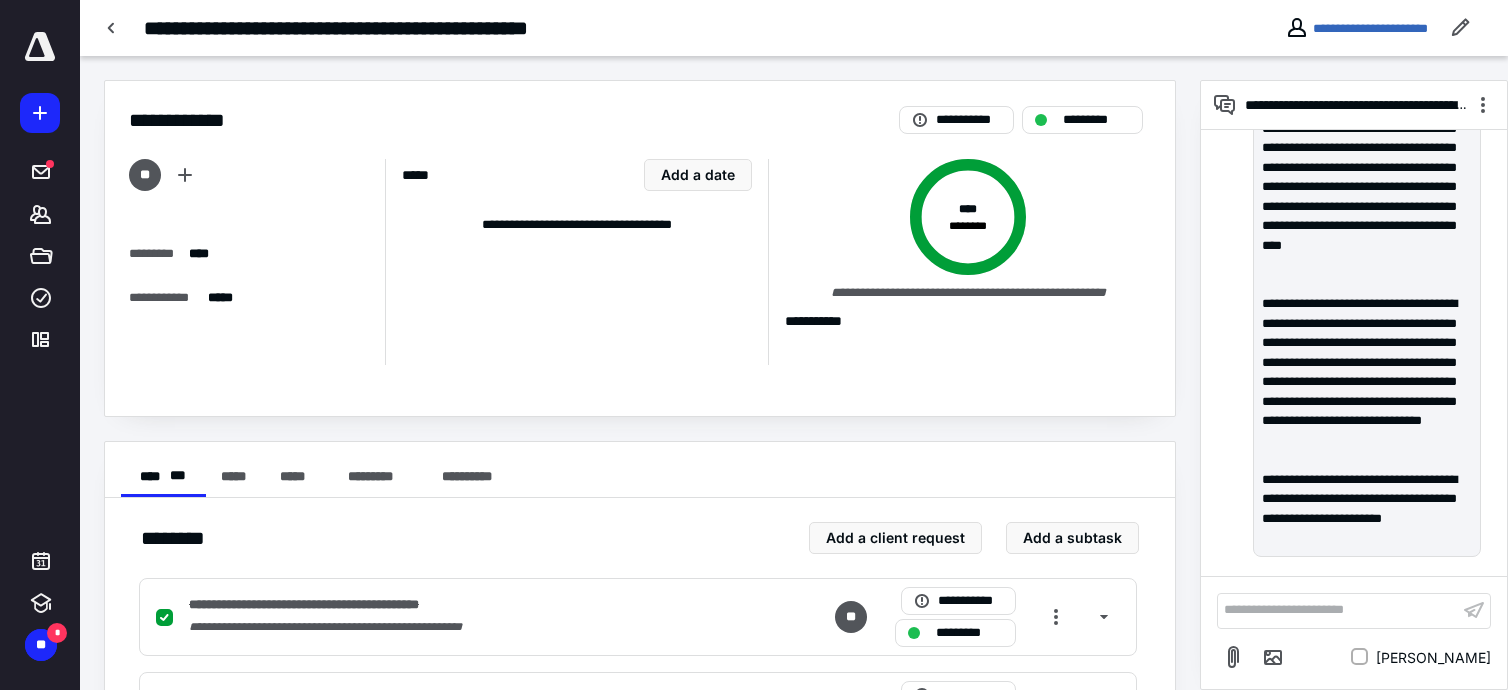 click at bounding box center [1483, 105] 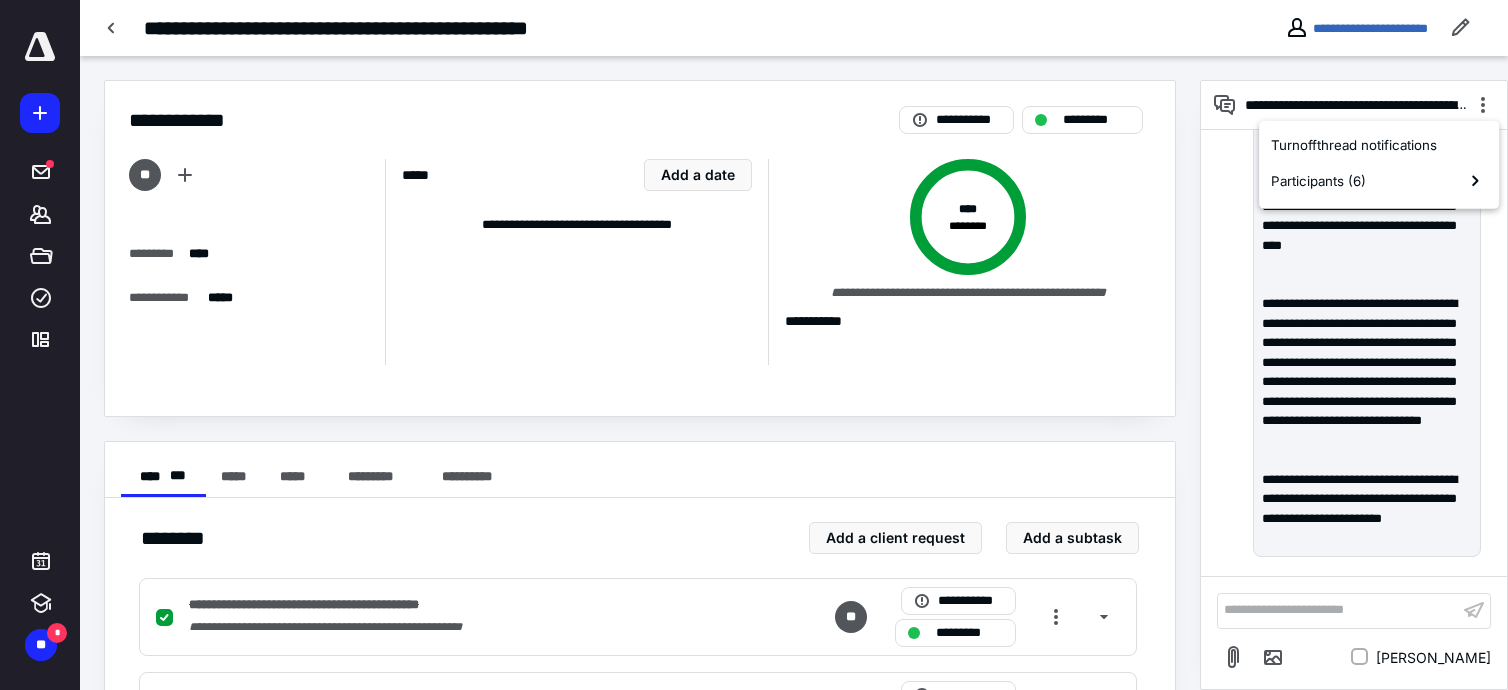 click at bounding box center (40, 47) 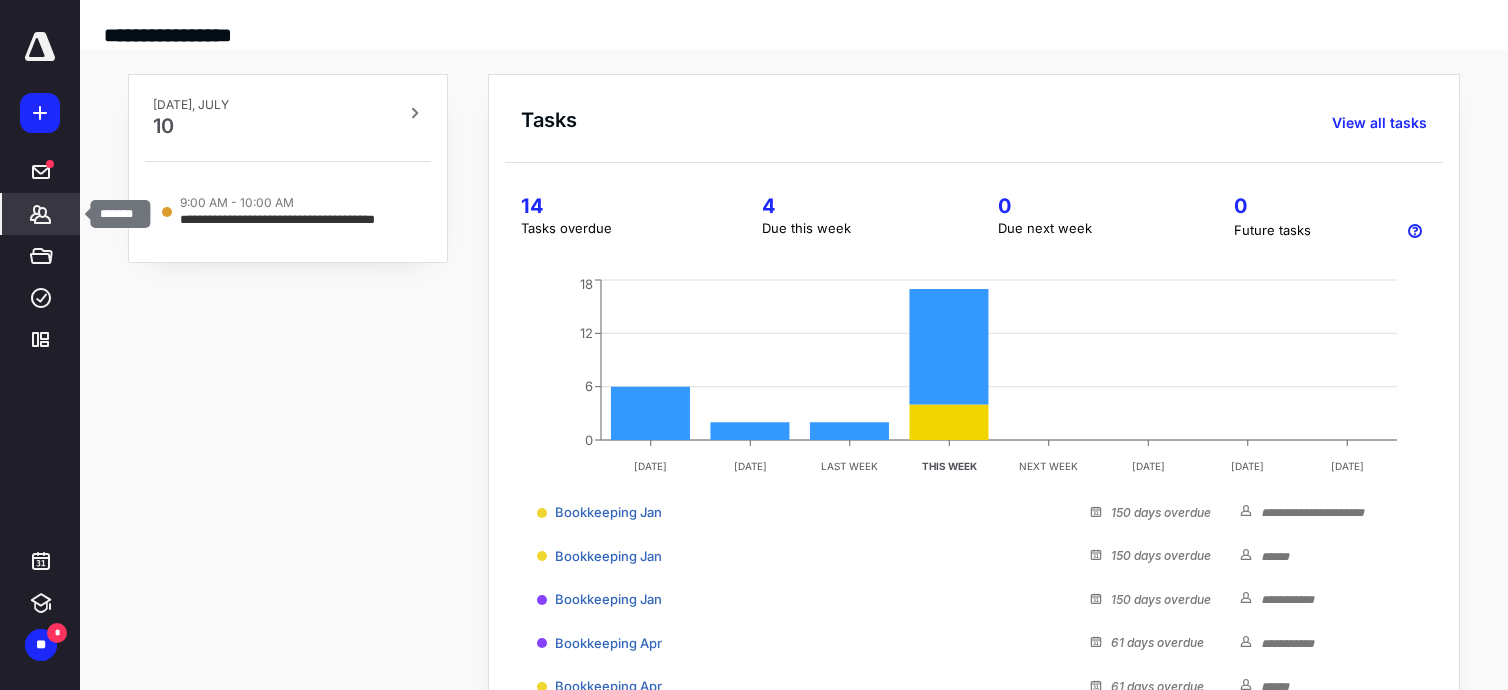 click 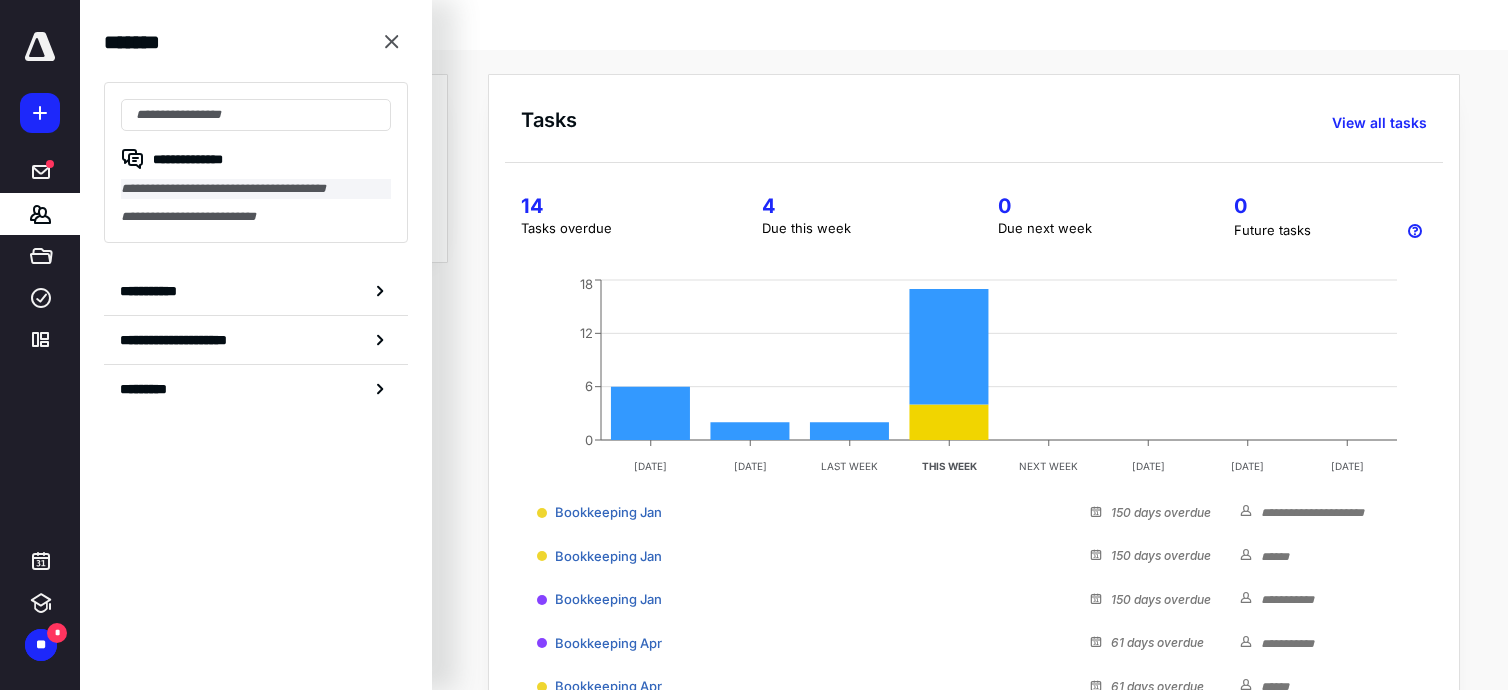 click on "**********" at bounding box center (256, 189) 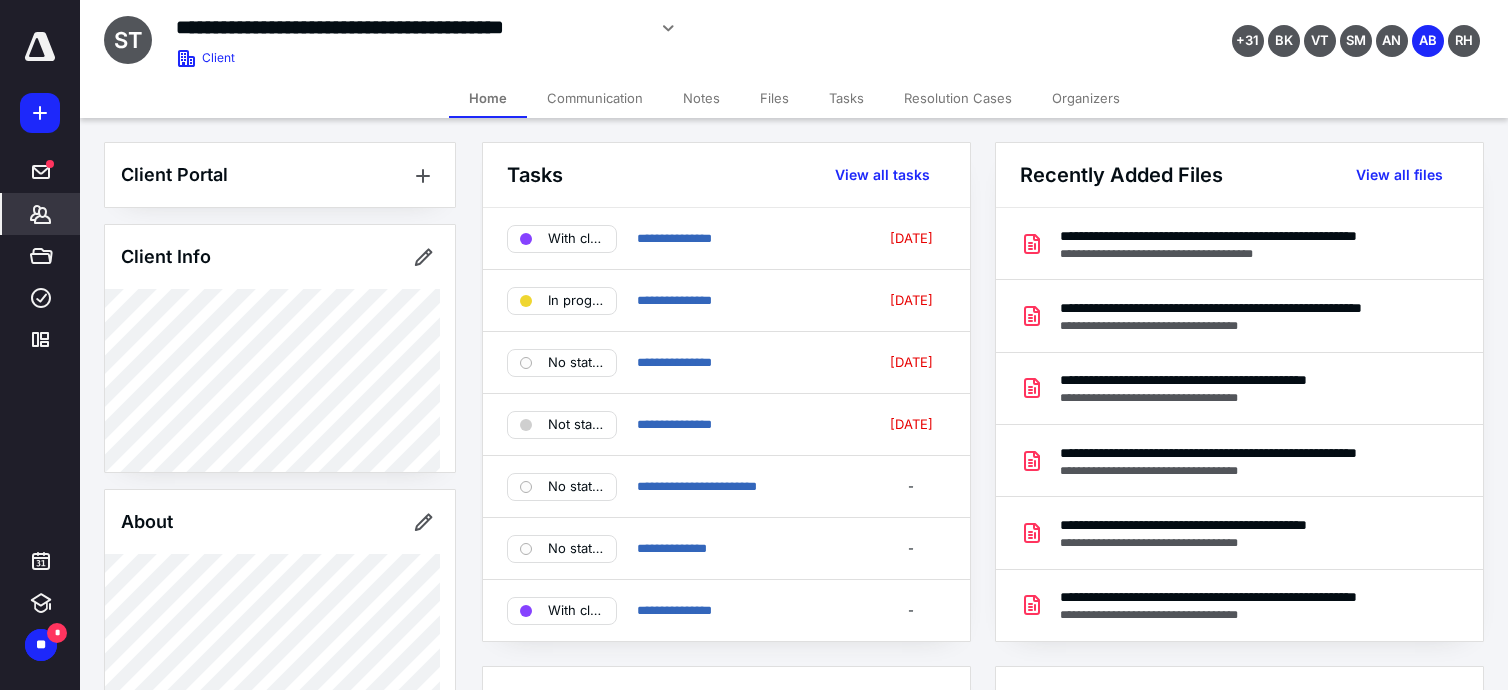 click on "Notes" at bounding box center (701, 98) 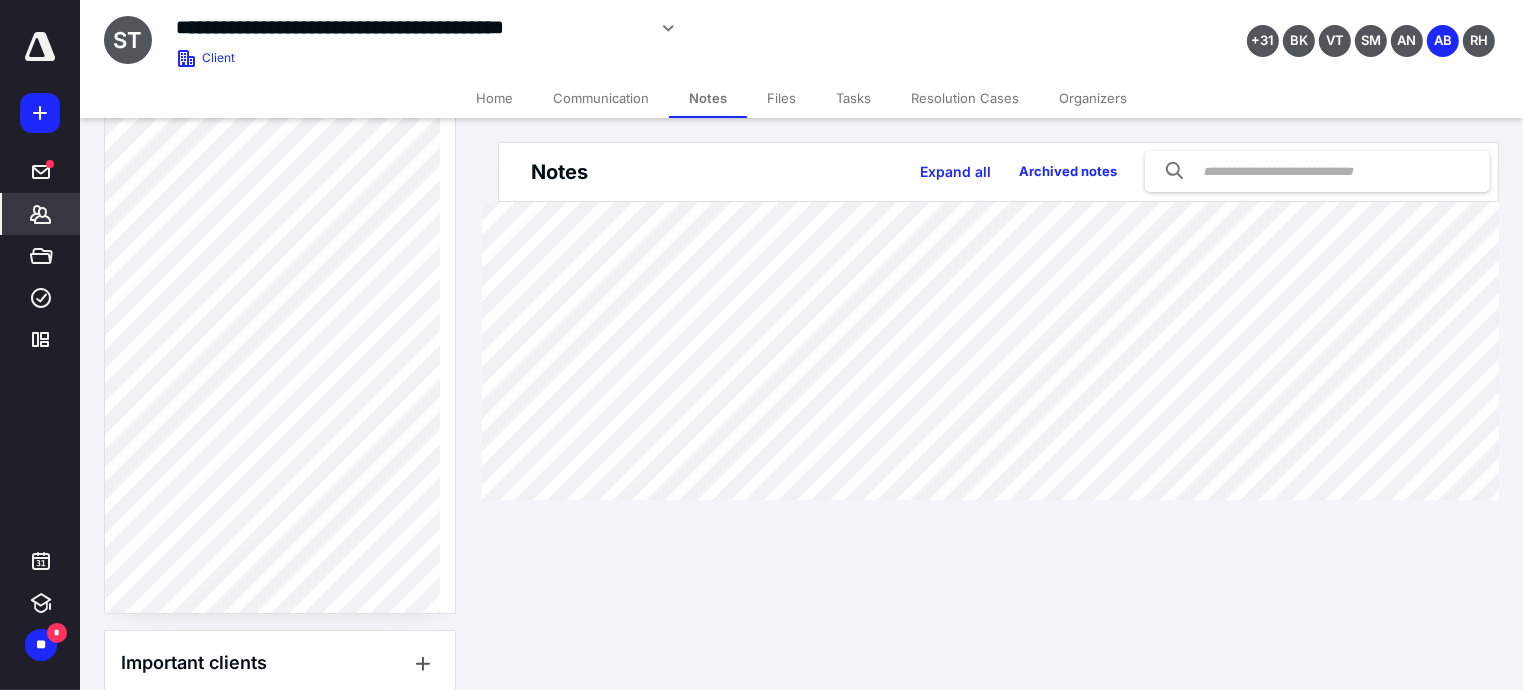 scroll, scrollTop: 960, scrollLeft: 0, axis: vertical 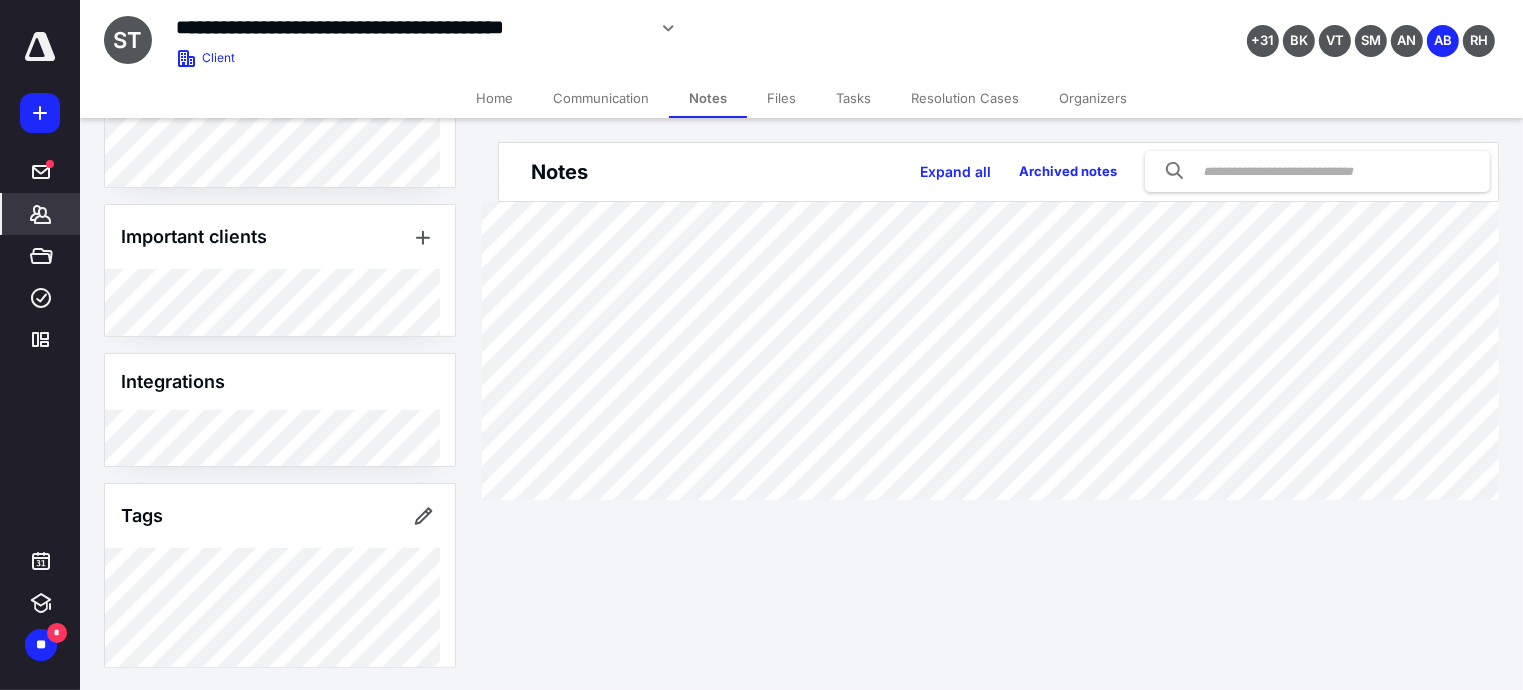 click at bounding box center [40, 47] 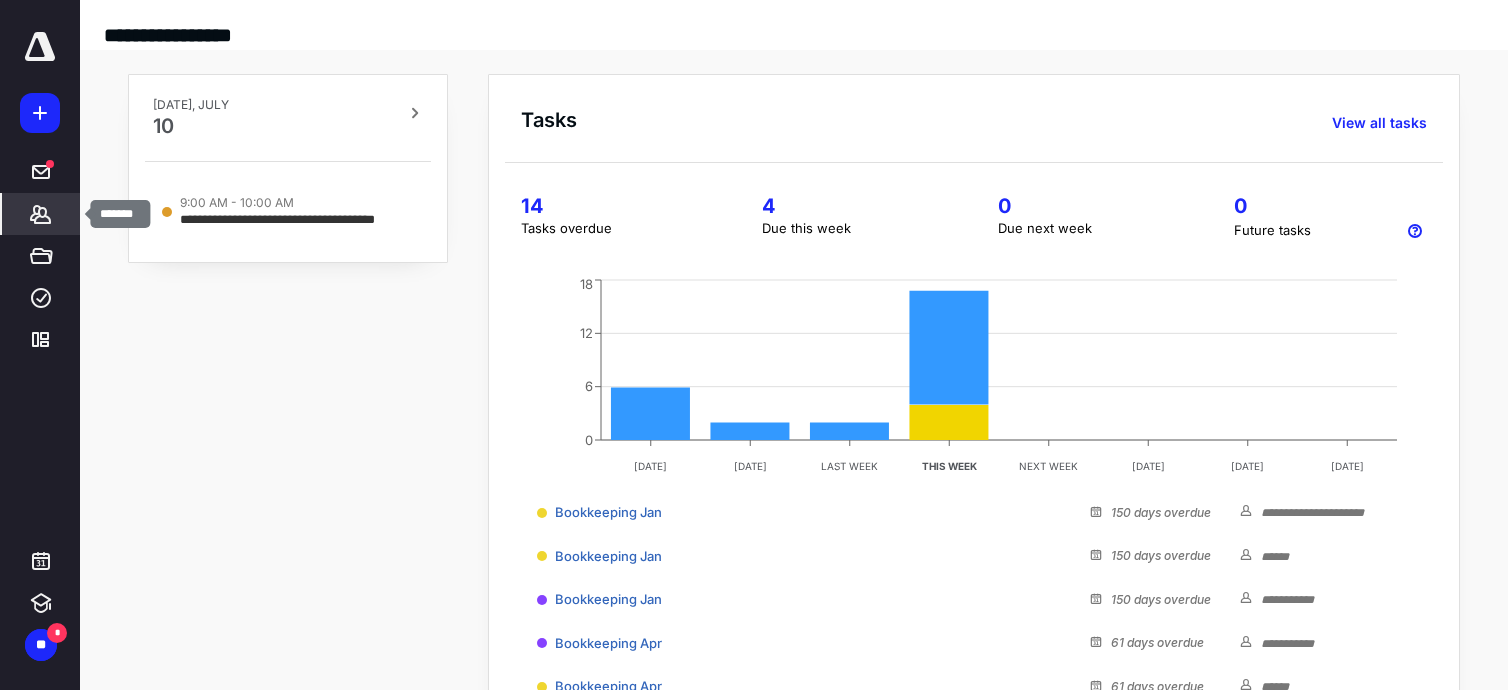 click 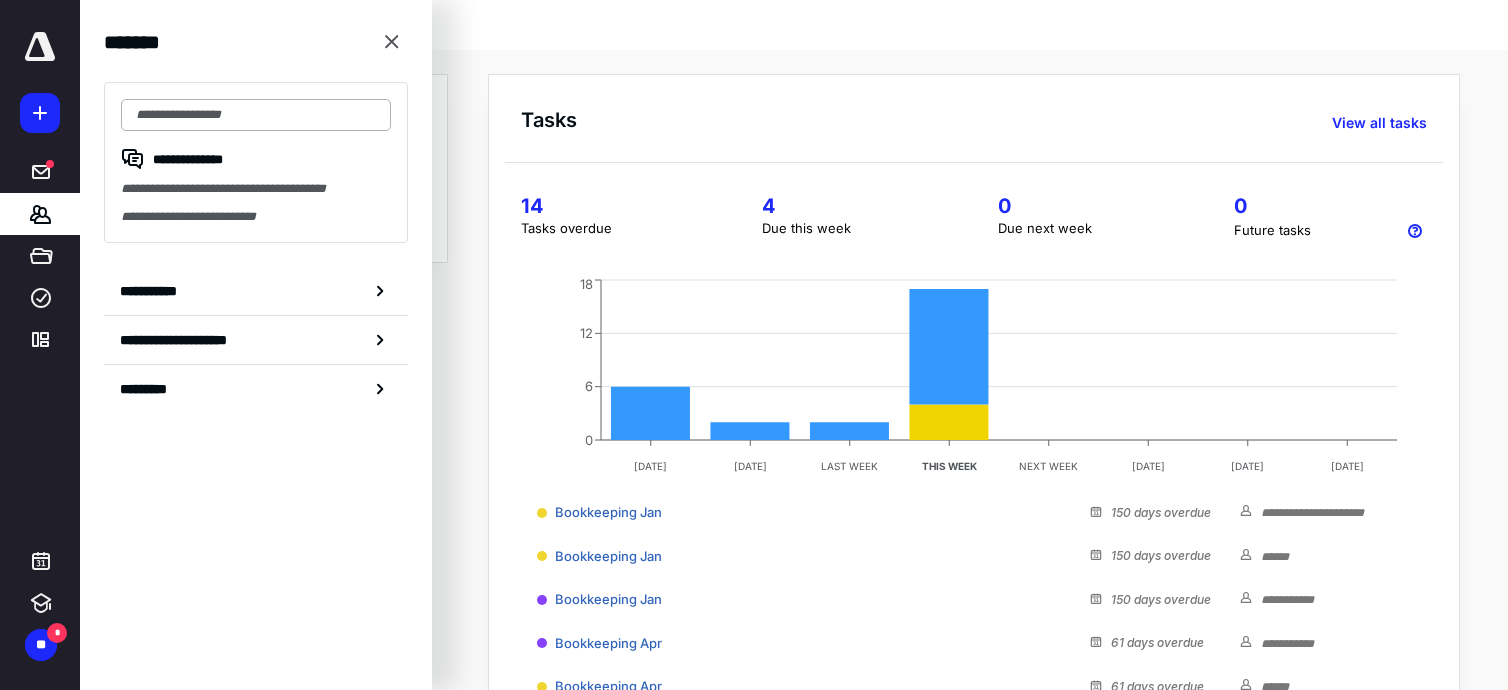 click at bounding box center [256, 115] 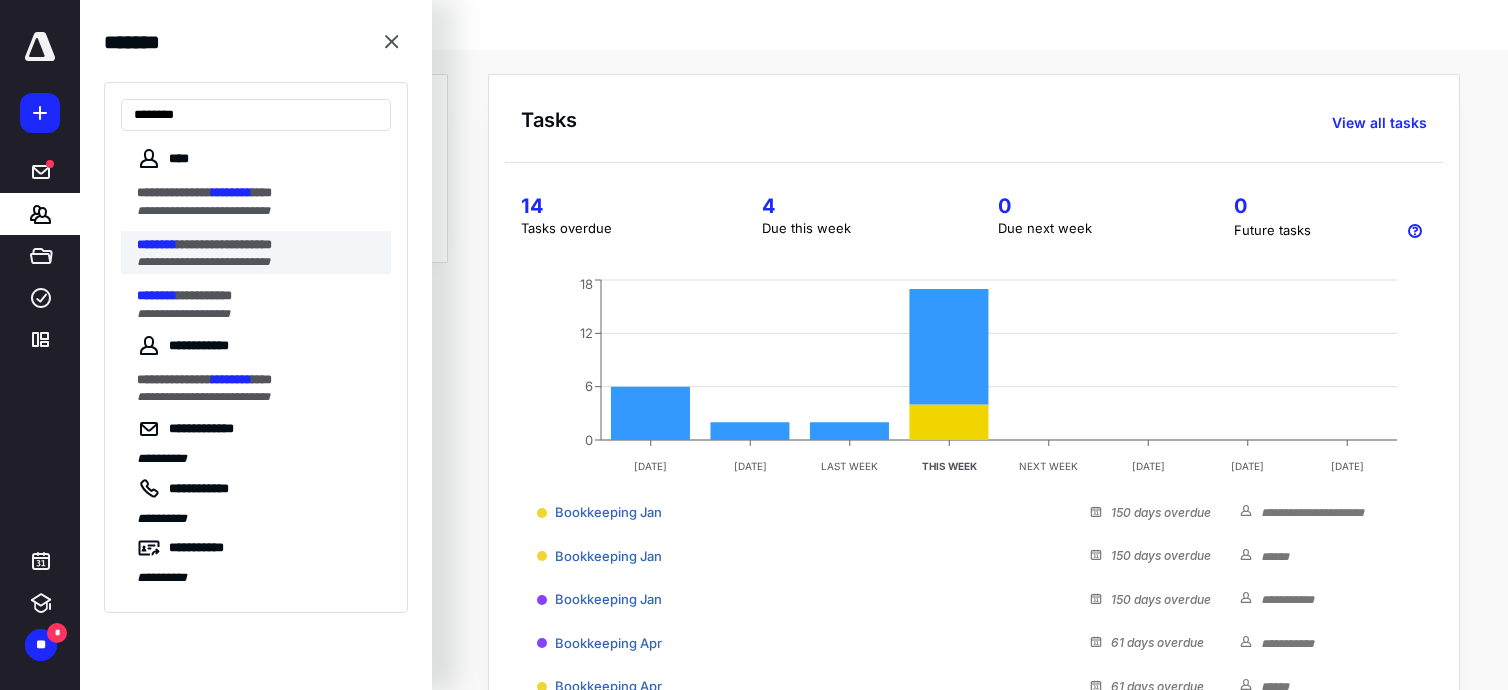 type on "********" 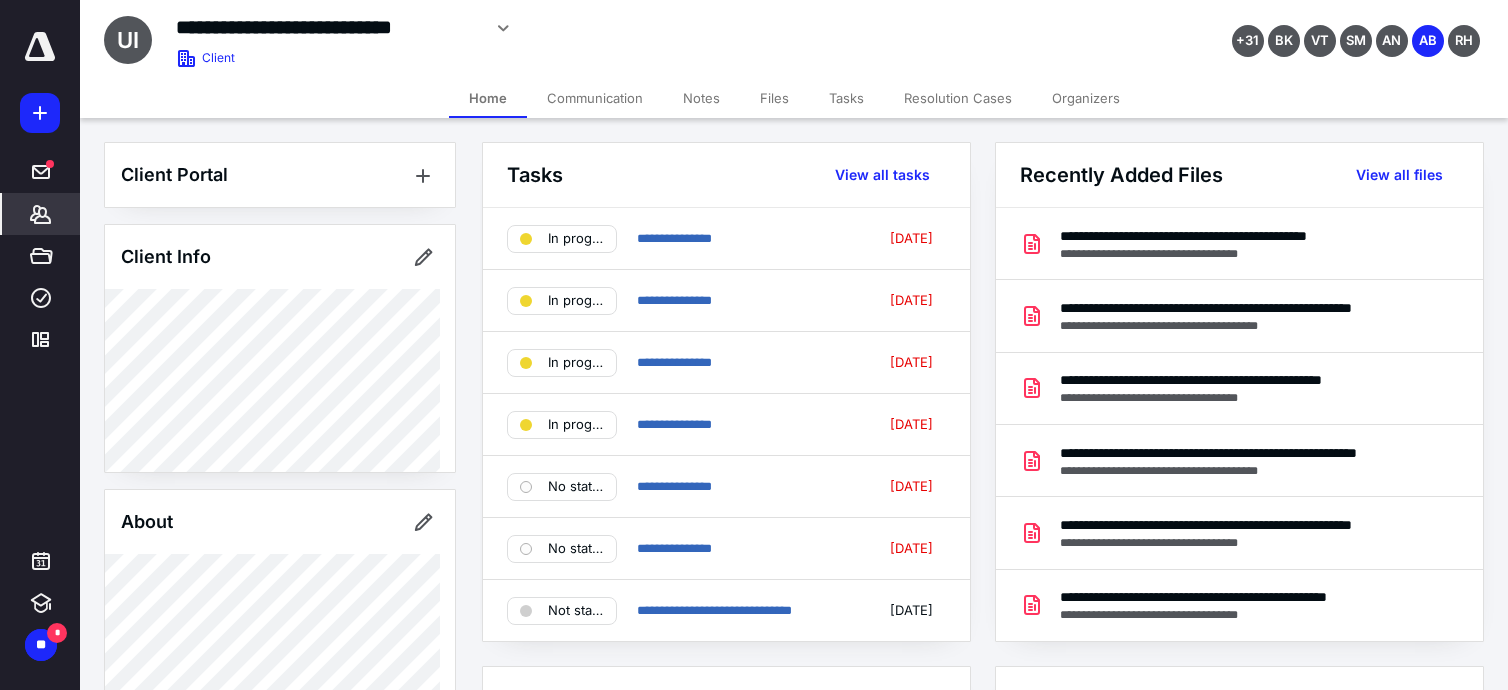 click on "Files" at bounding box center [774, 98] 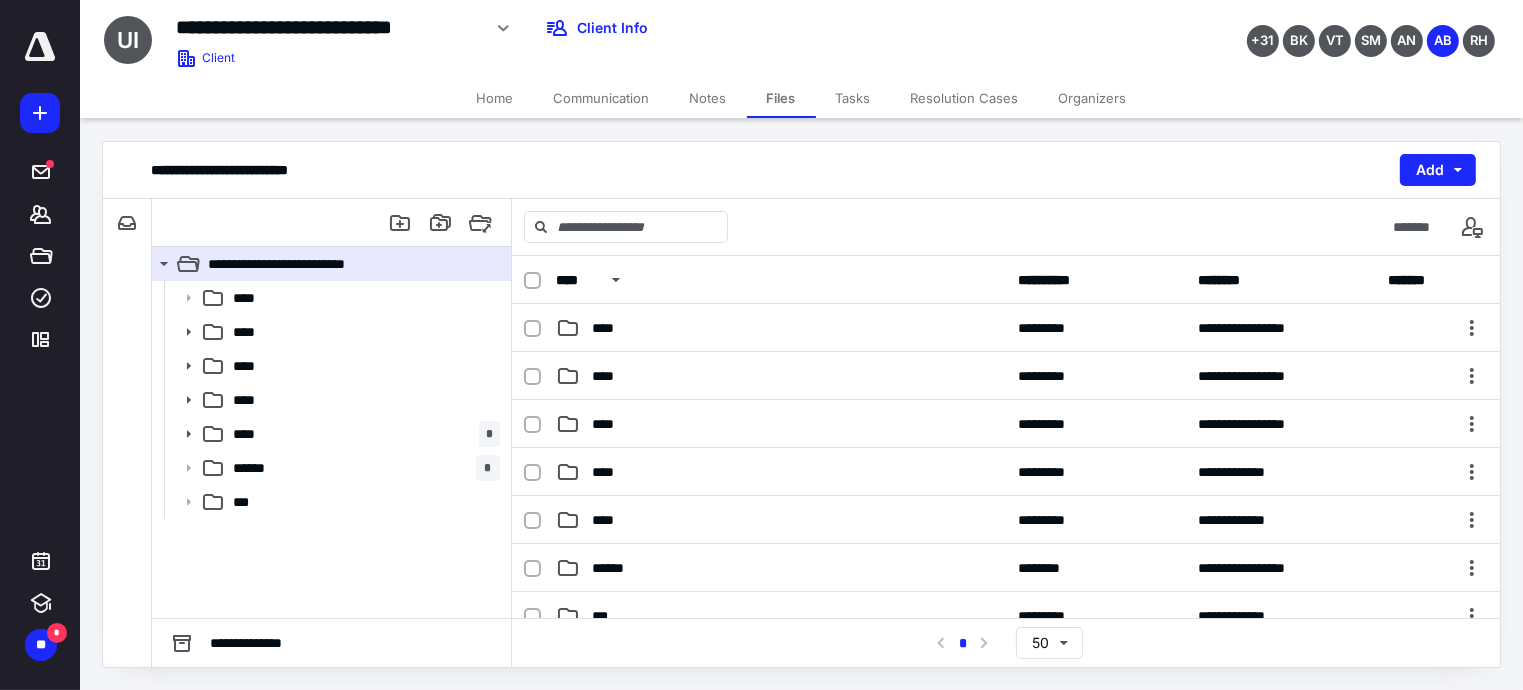 click at bounding box center [40, 47] 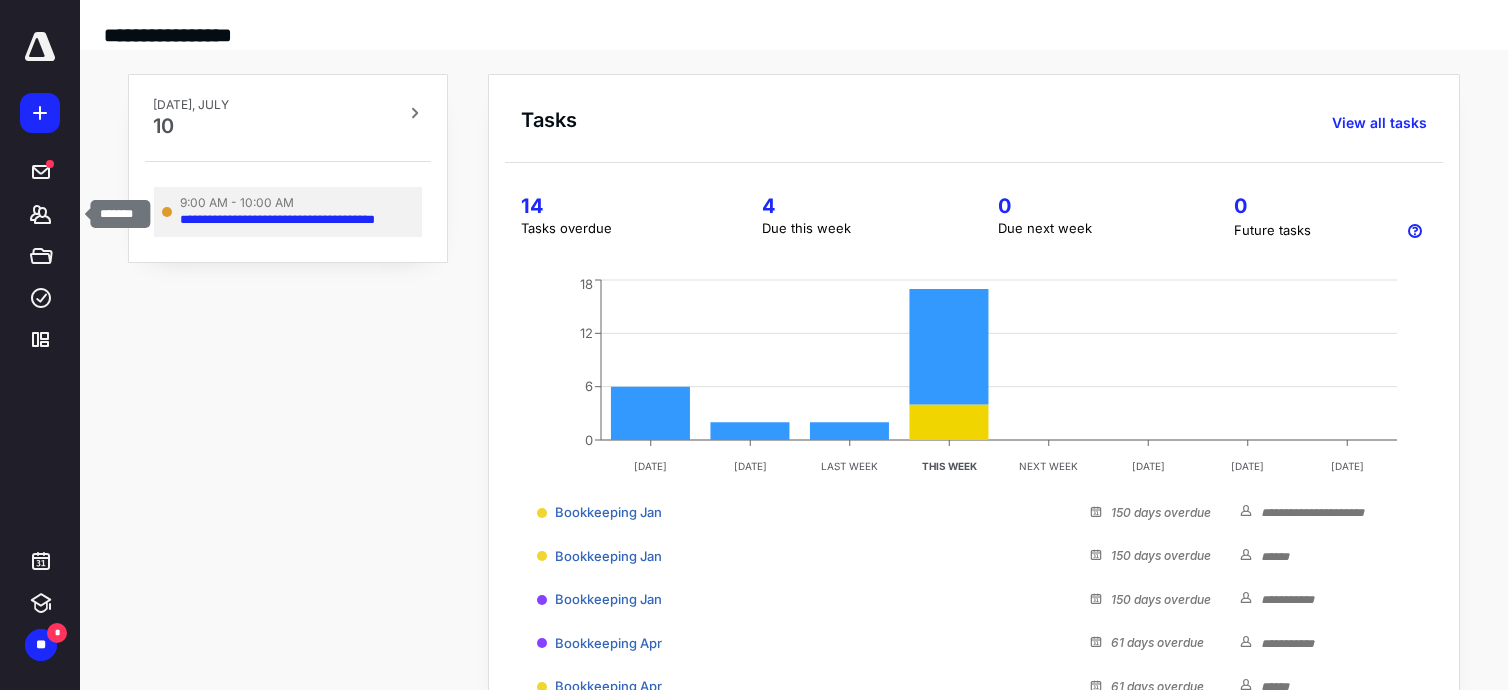 drag, startPoint x: 42, startPoint y: 216, endPoint x: 365, endPoint y: 205, distance: 323.18726 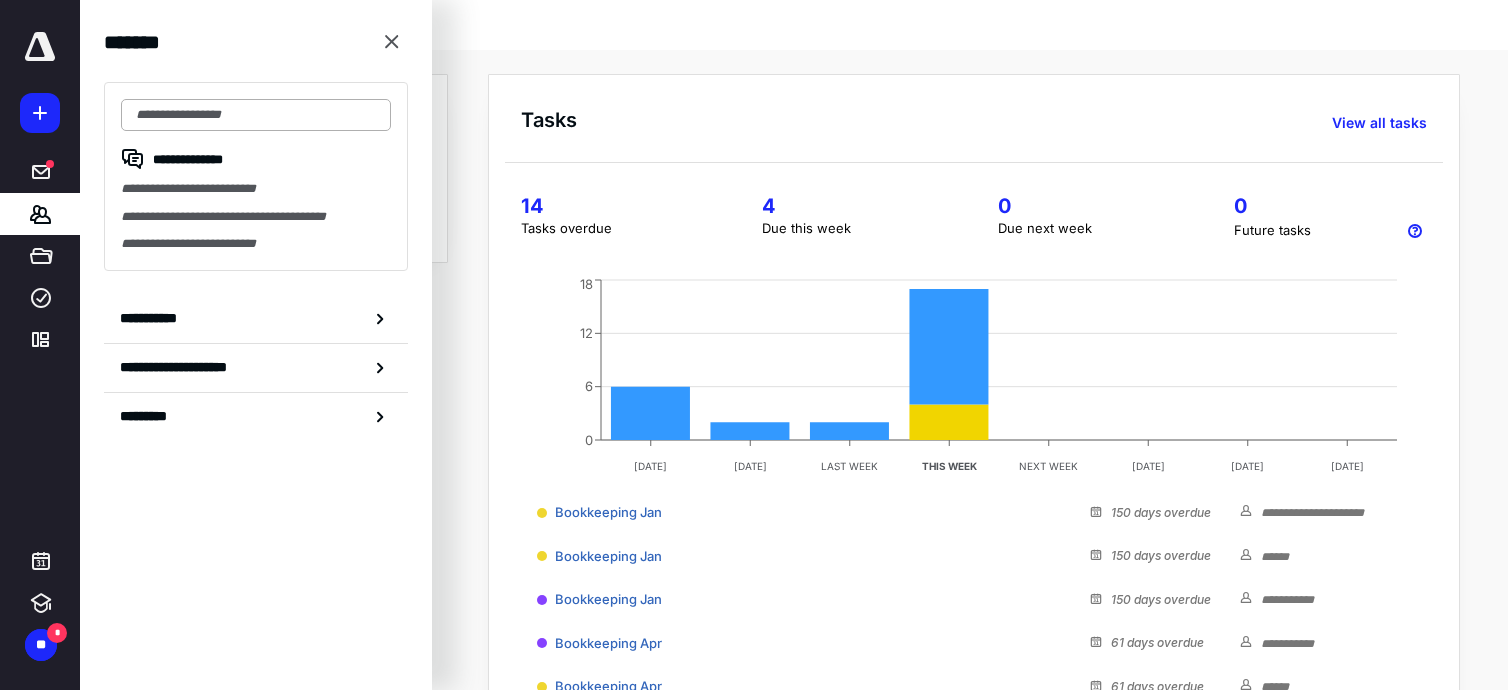 click at bounding box center [256, 115] 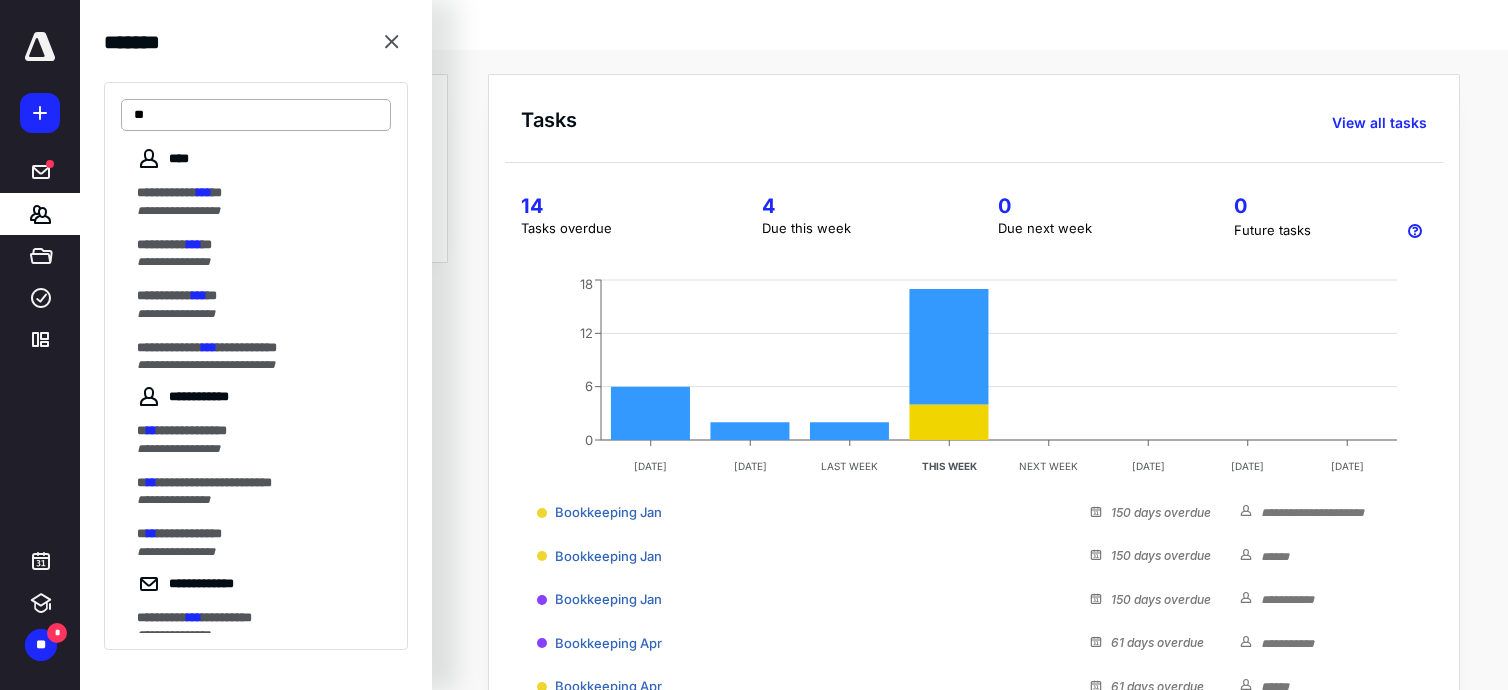 type on "*" 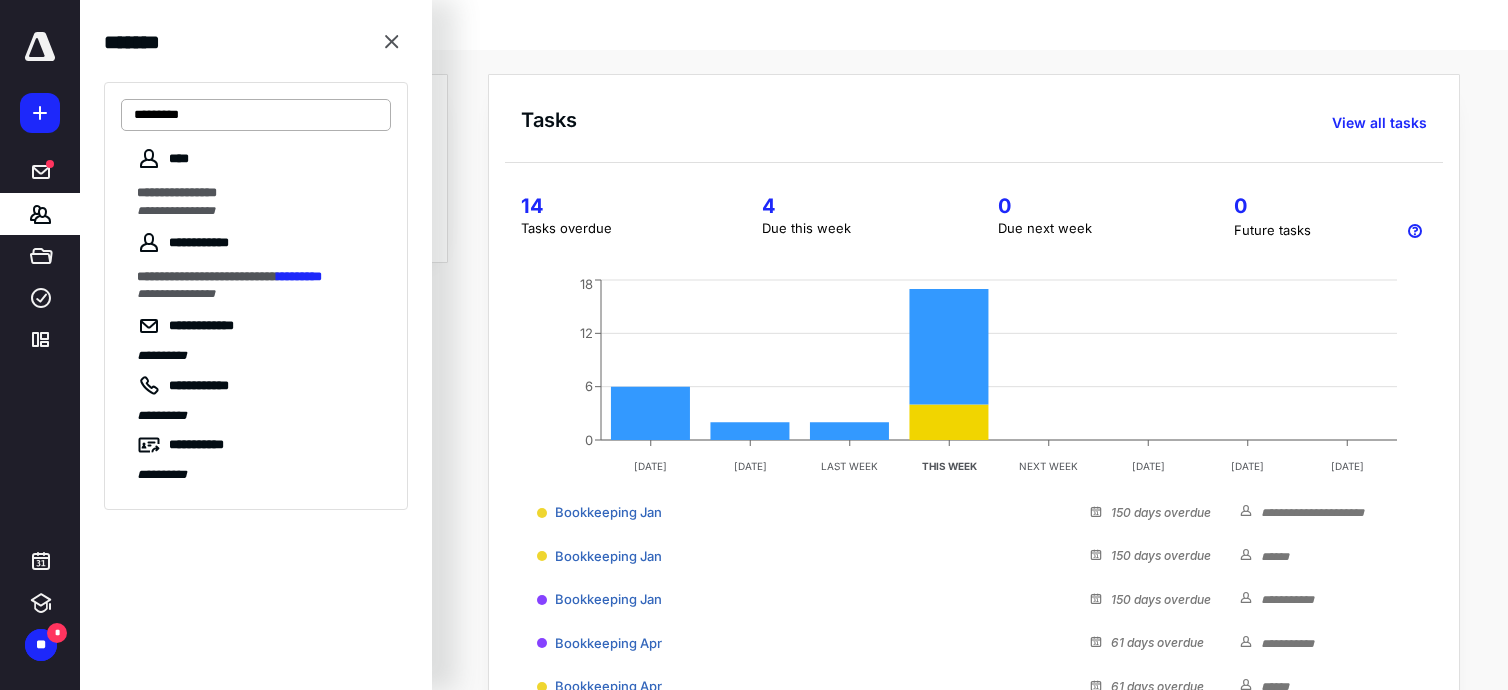 click on "*********" at bounding box center (256, 115) 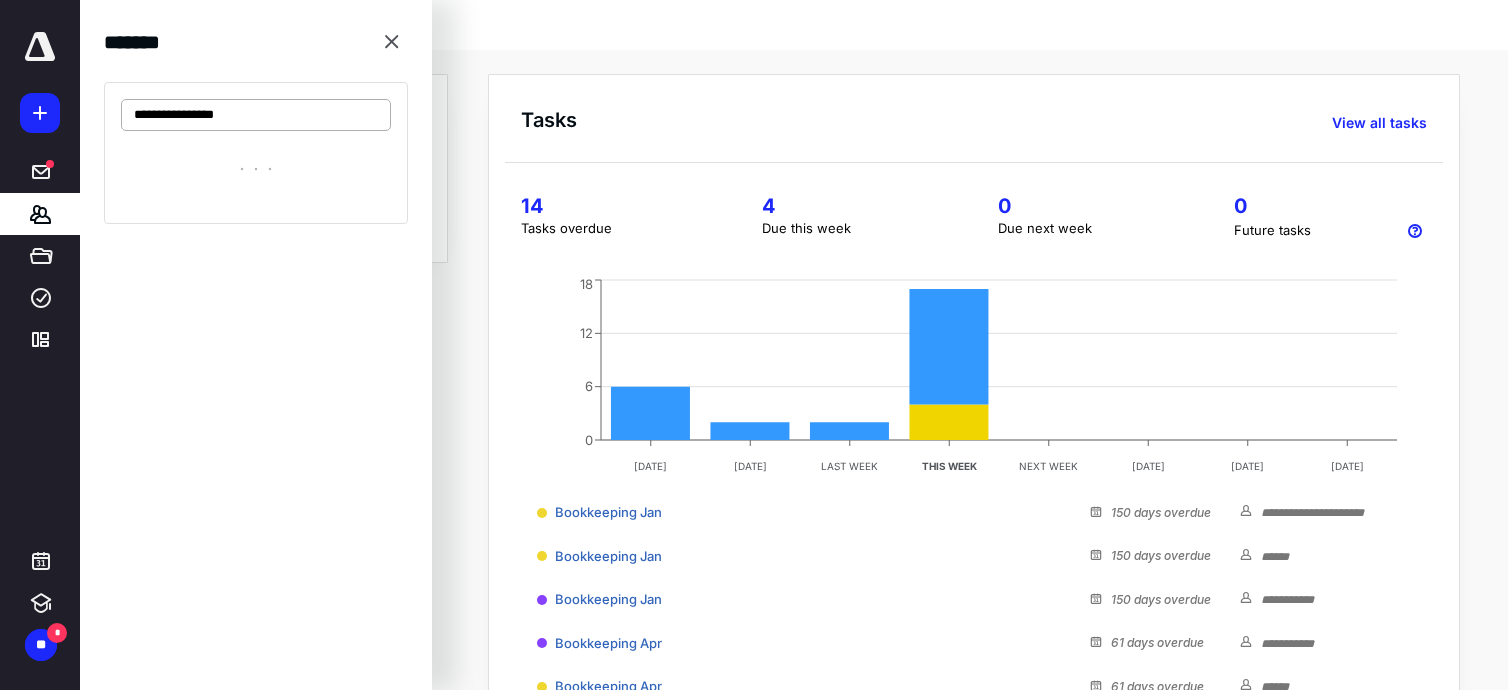 type on "**********" 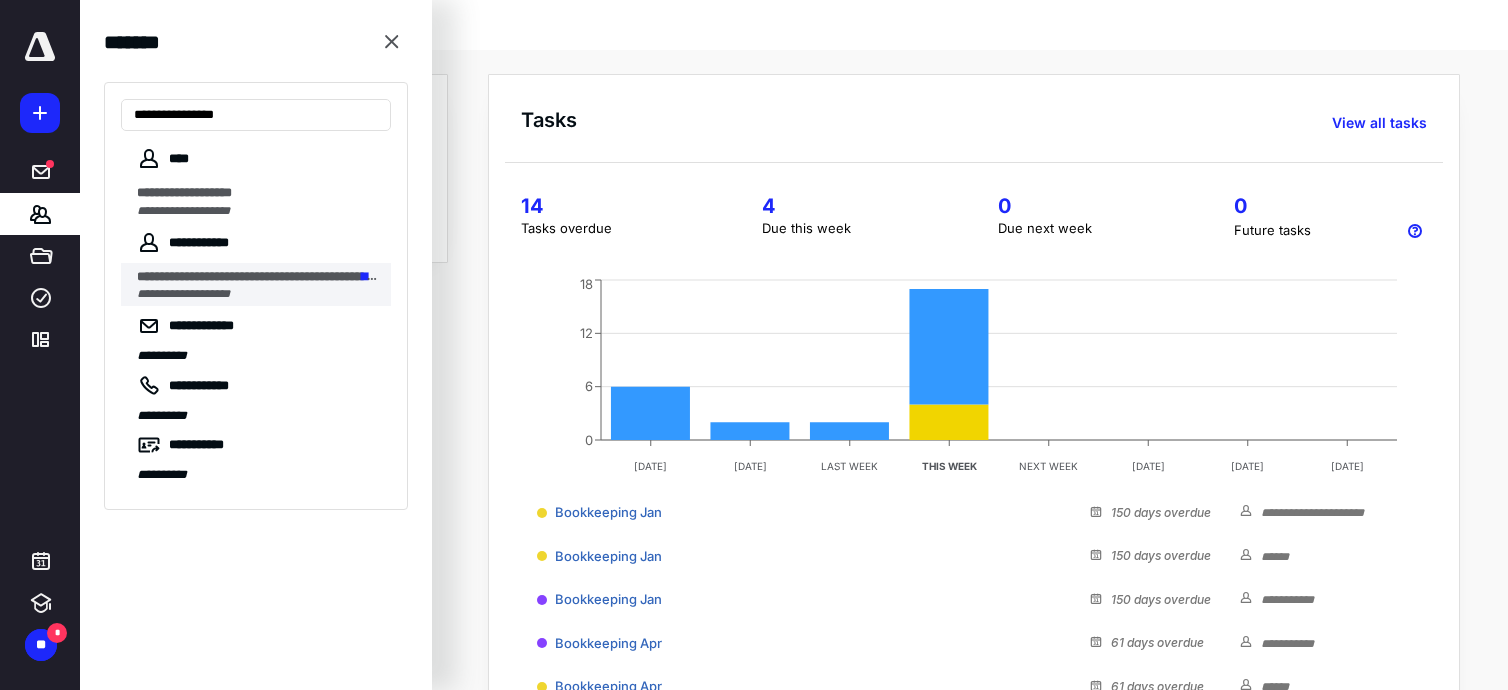 click on "**********" at bounding box center (249, 276) 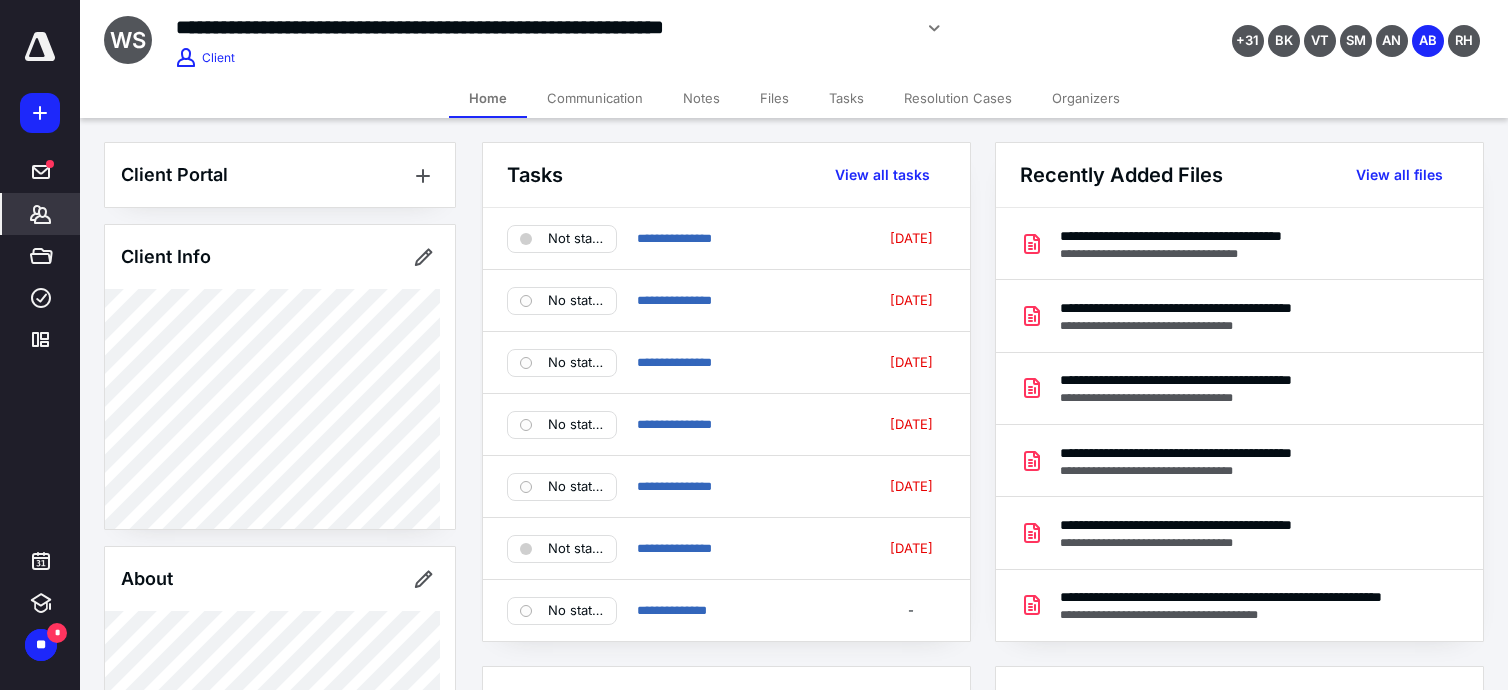 click on "Notes" at bounding box center (701, 98) 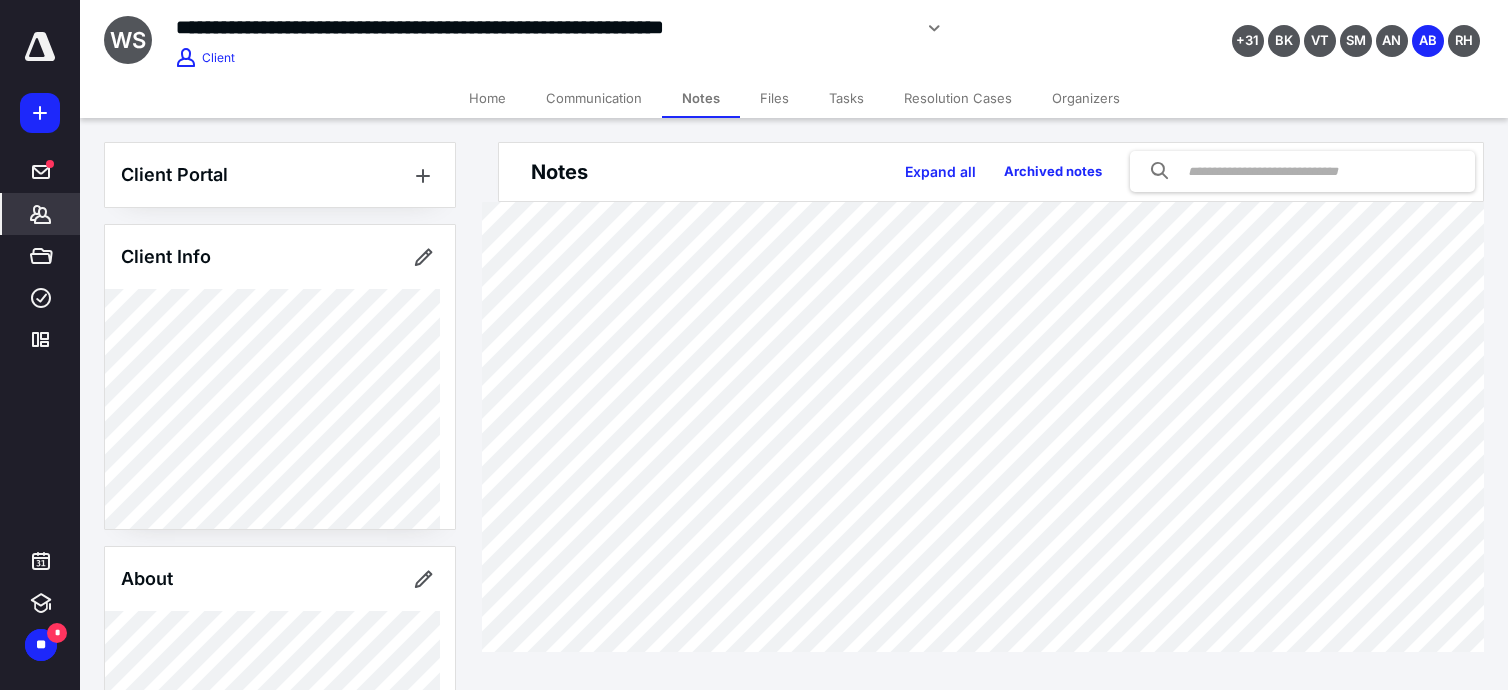 click on "Files" at bounding box center (774, 98) 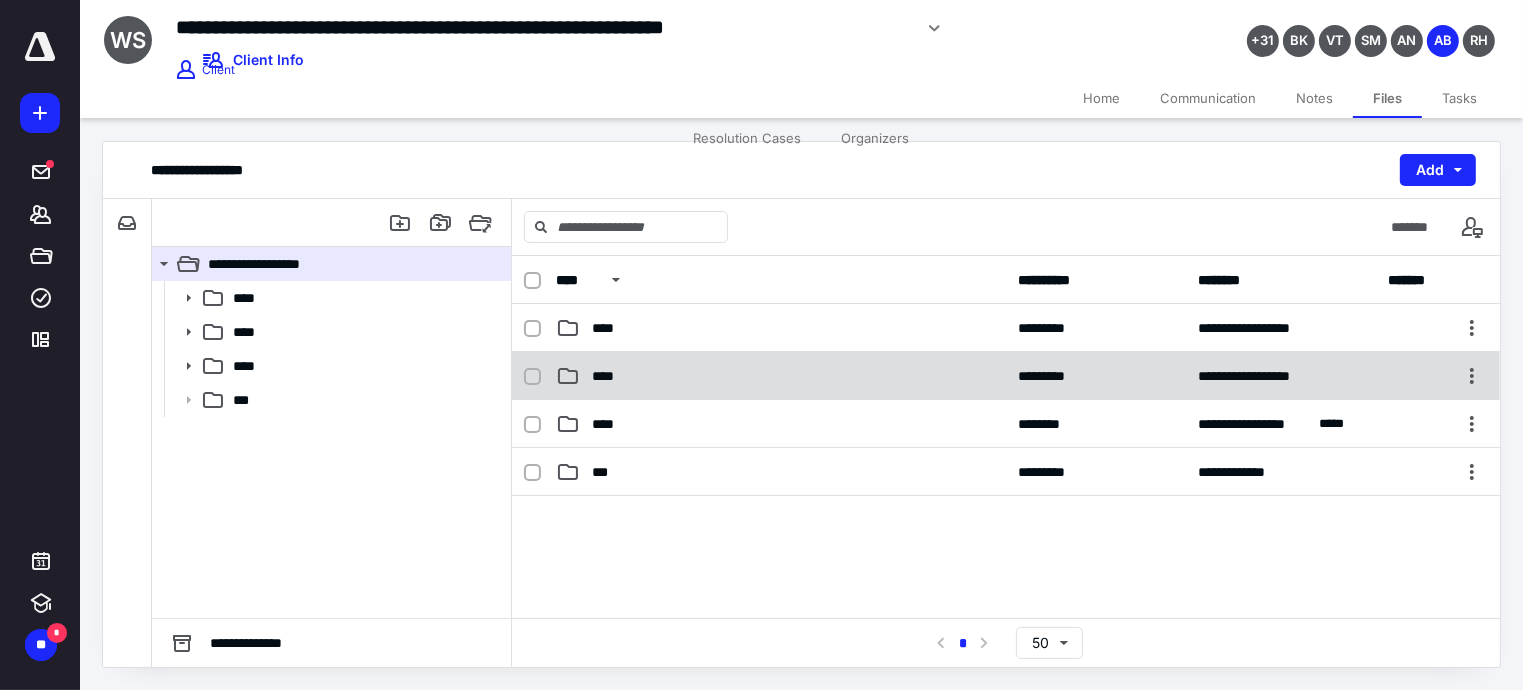 click on "****" at bounding box center [781, 376] 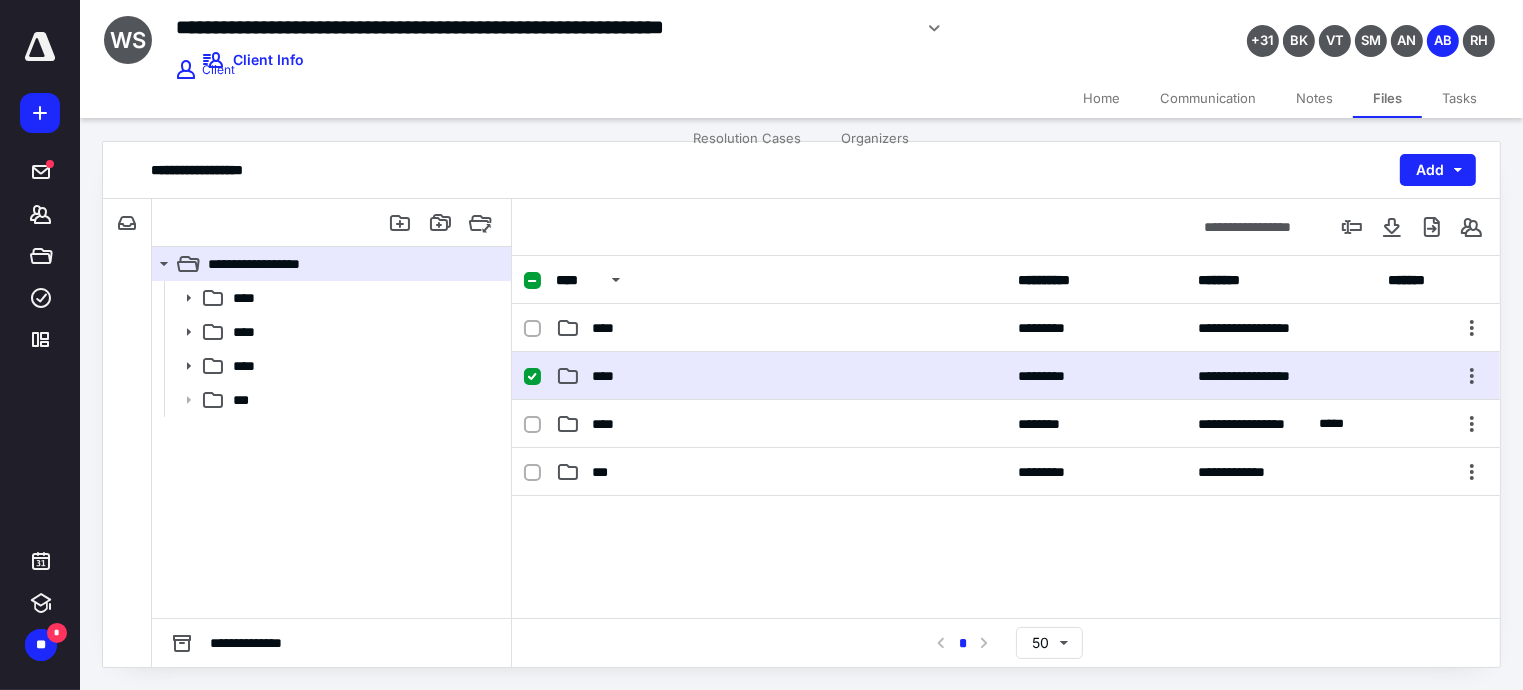 click on "****" at bounding box center [781, 376] 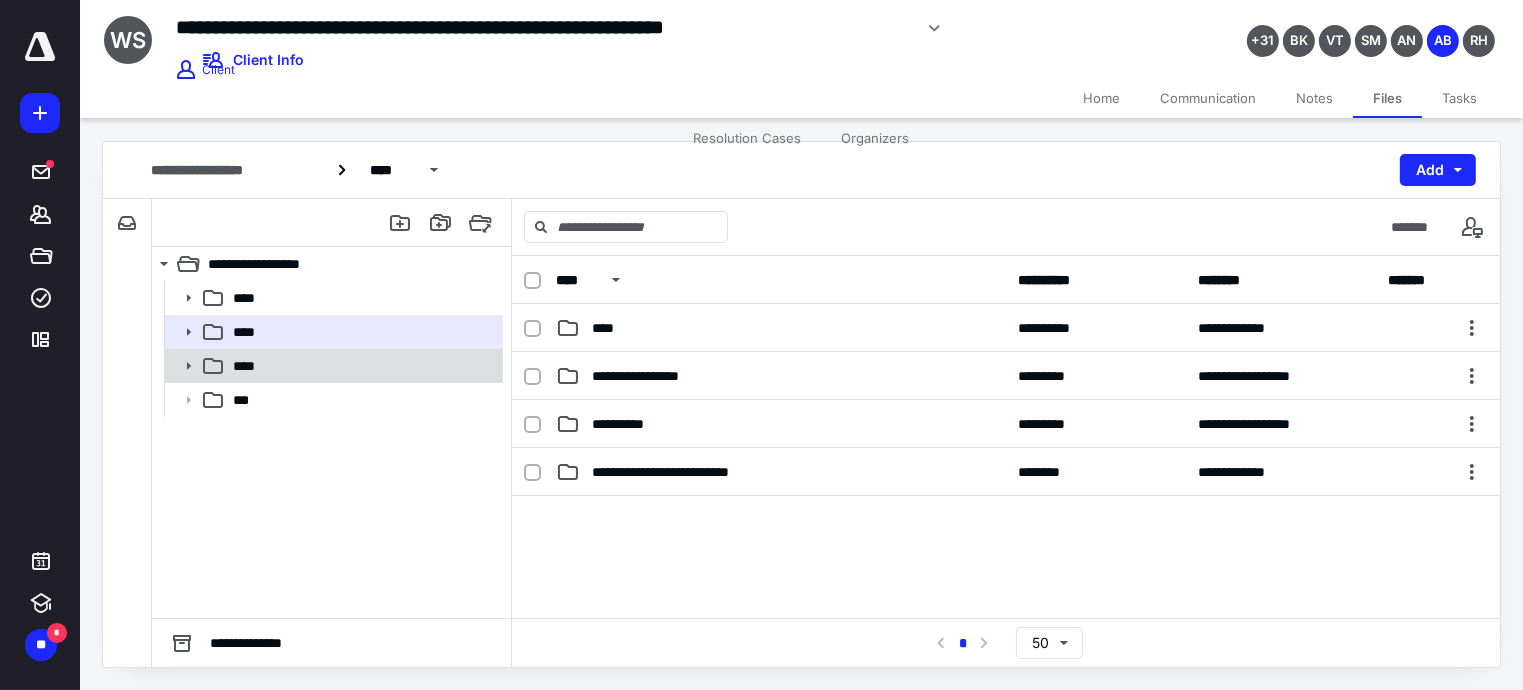 click on "****" at bounding box center [362, 366] 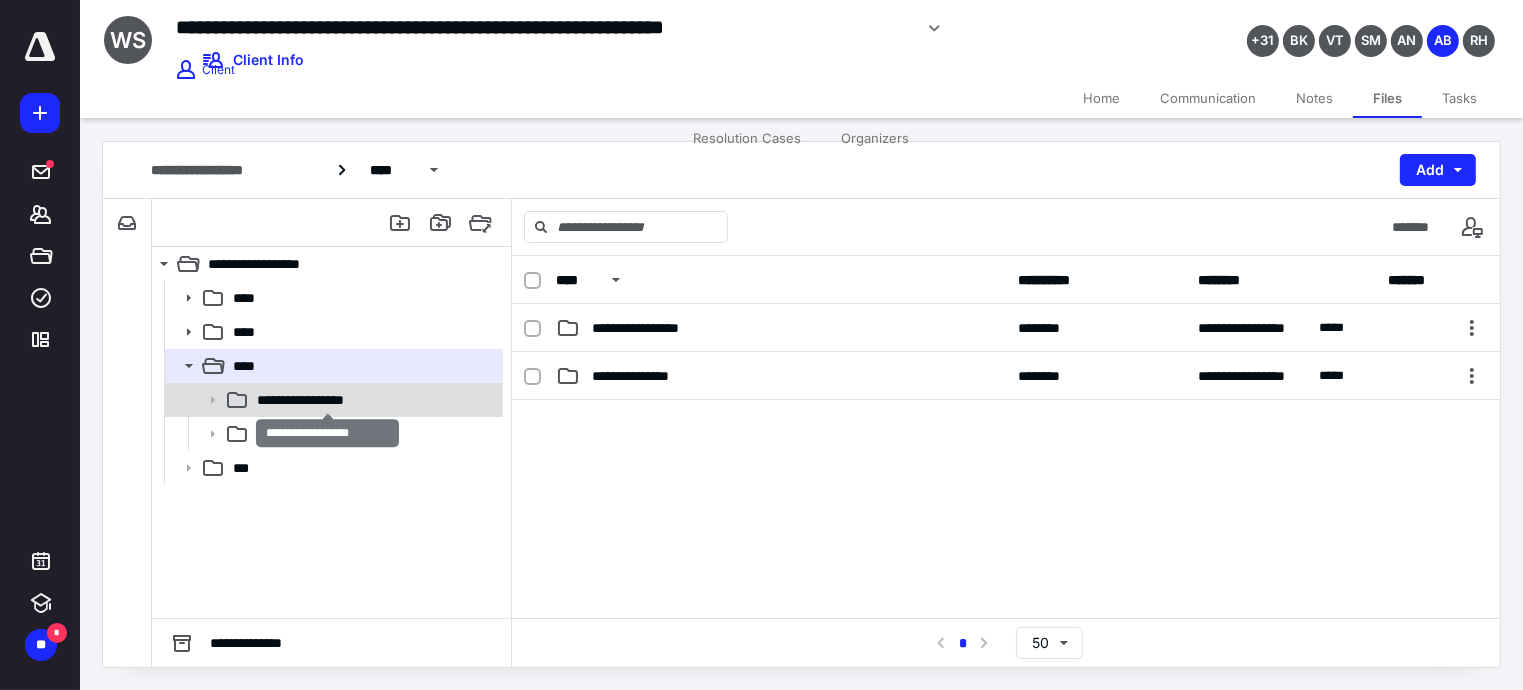 click on "**********" at bounding box center (328, 400) 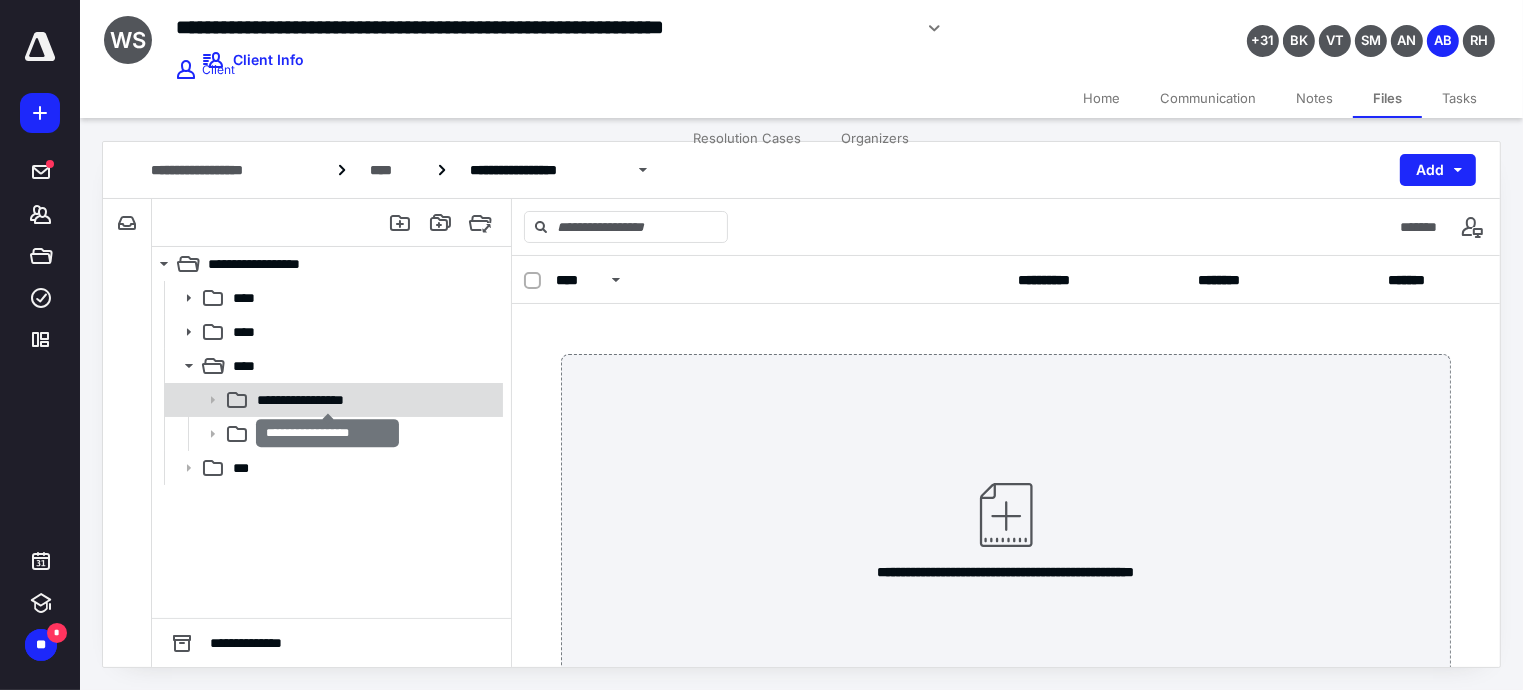 click on "**********" at bounding box center [328, 400] 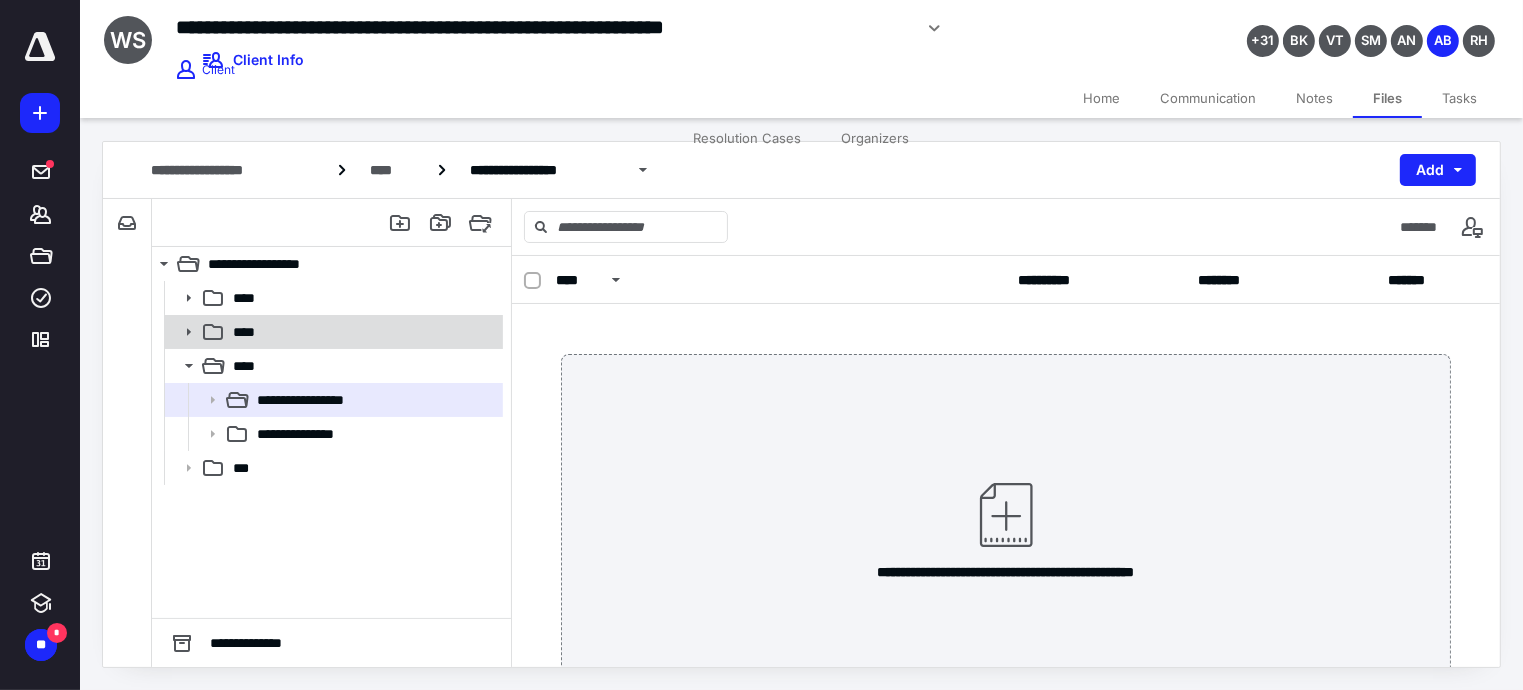 click on "****" at bounding box center (362, 332) 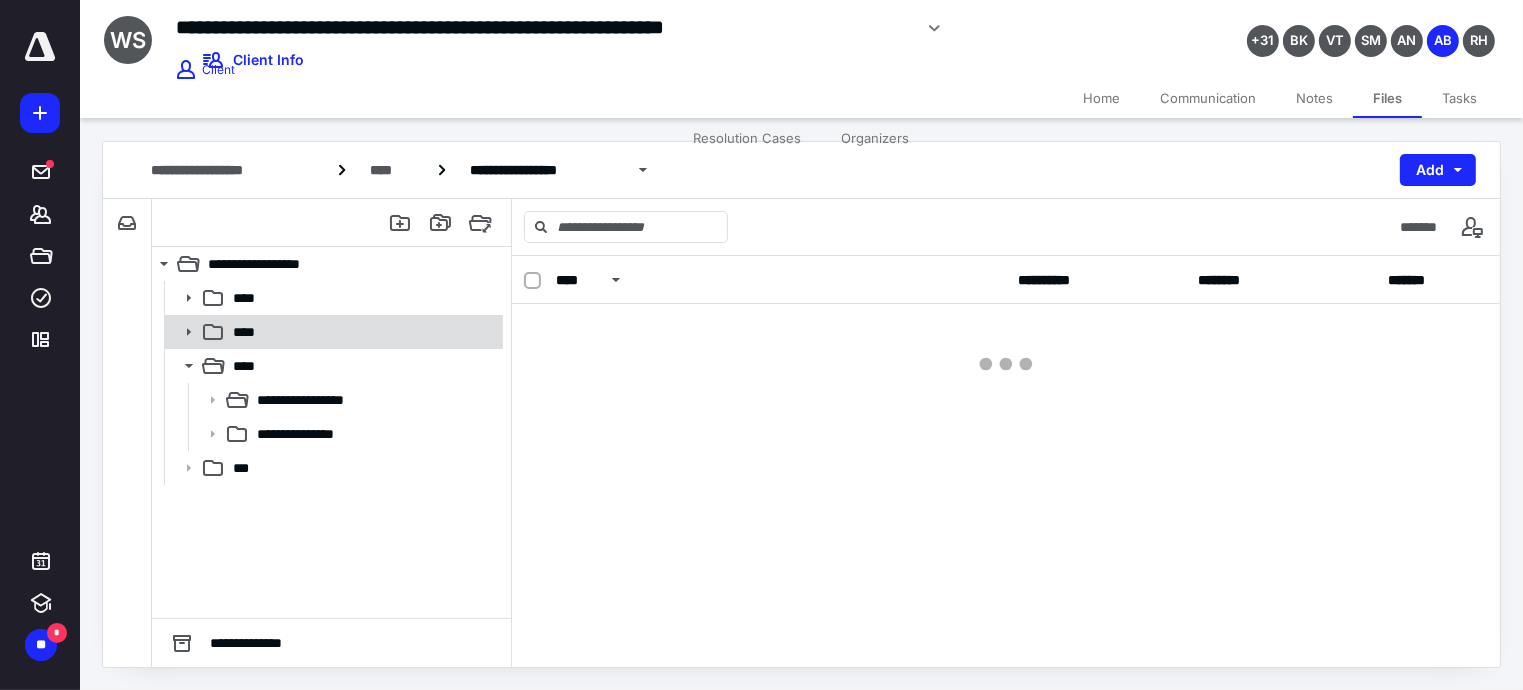 click on "****" at bounding box center (362, 332) 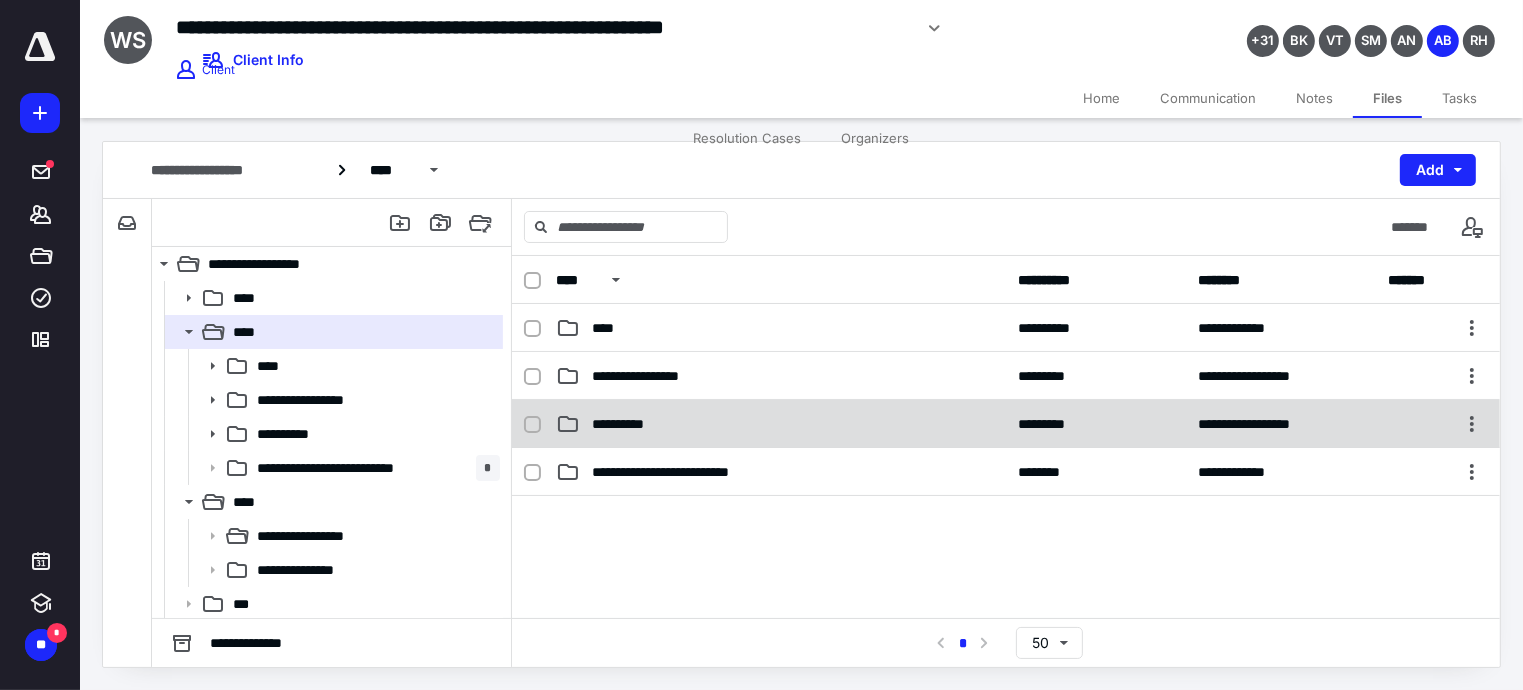 click on "**********" at bounding box center [781, 424] 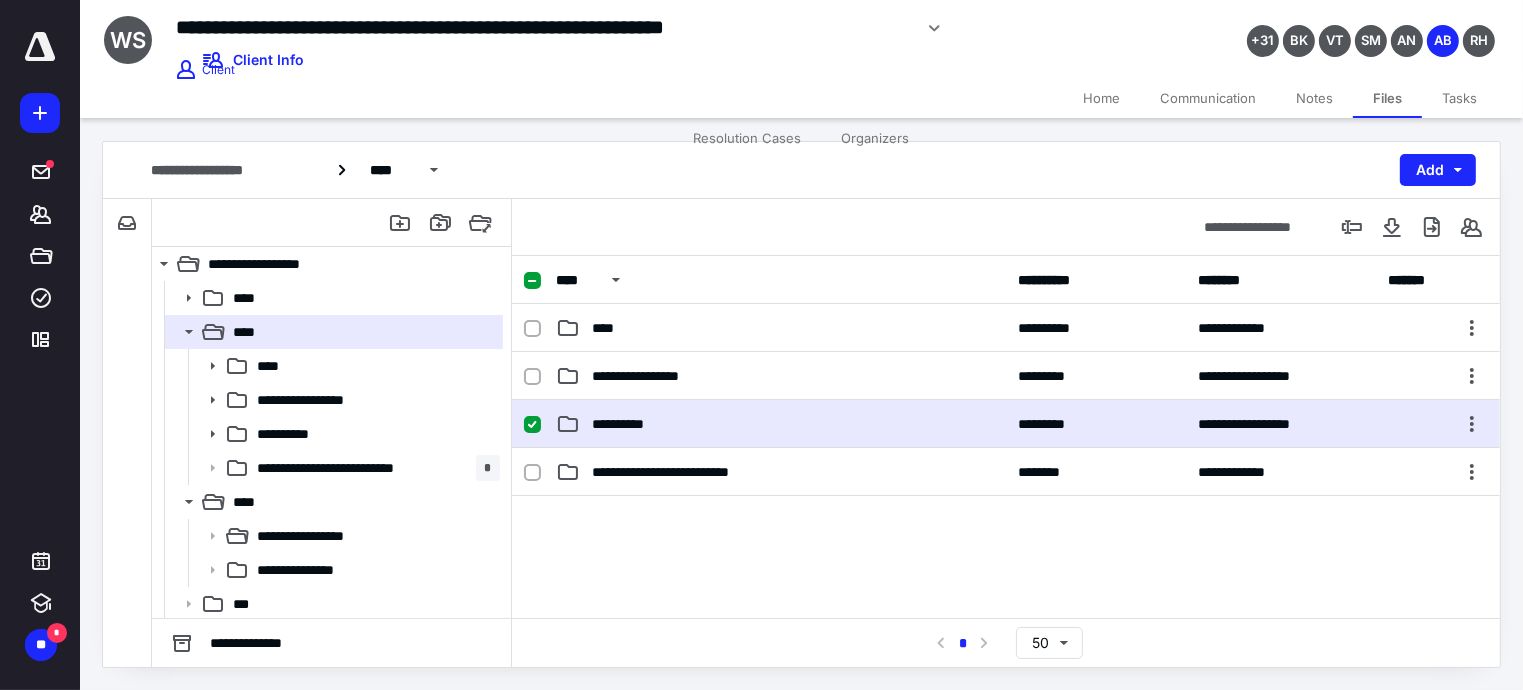 click on "**********" at bounding box center [781, 424] 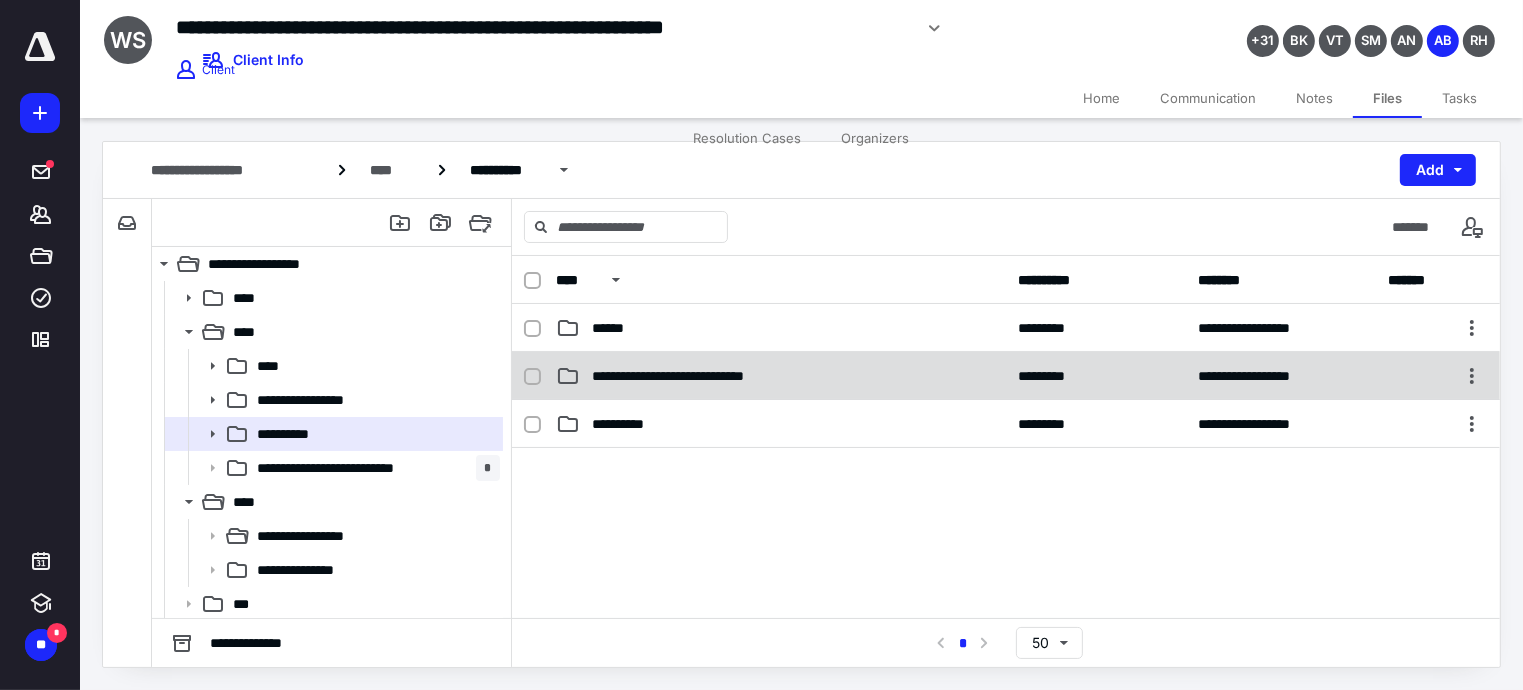 click on "**********" at bounding box center (781, 376) 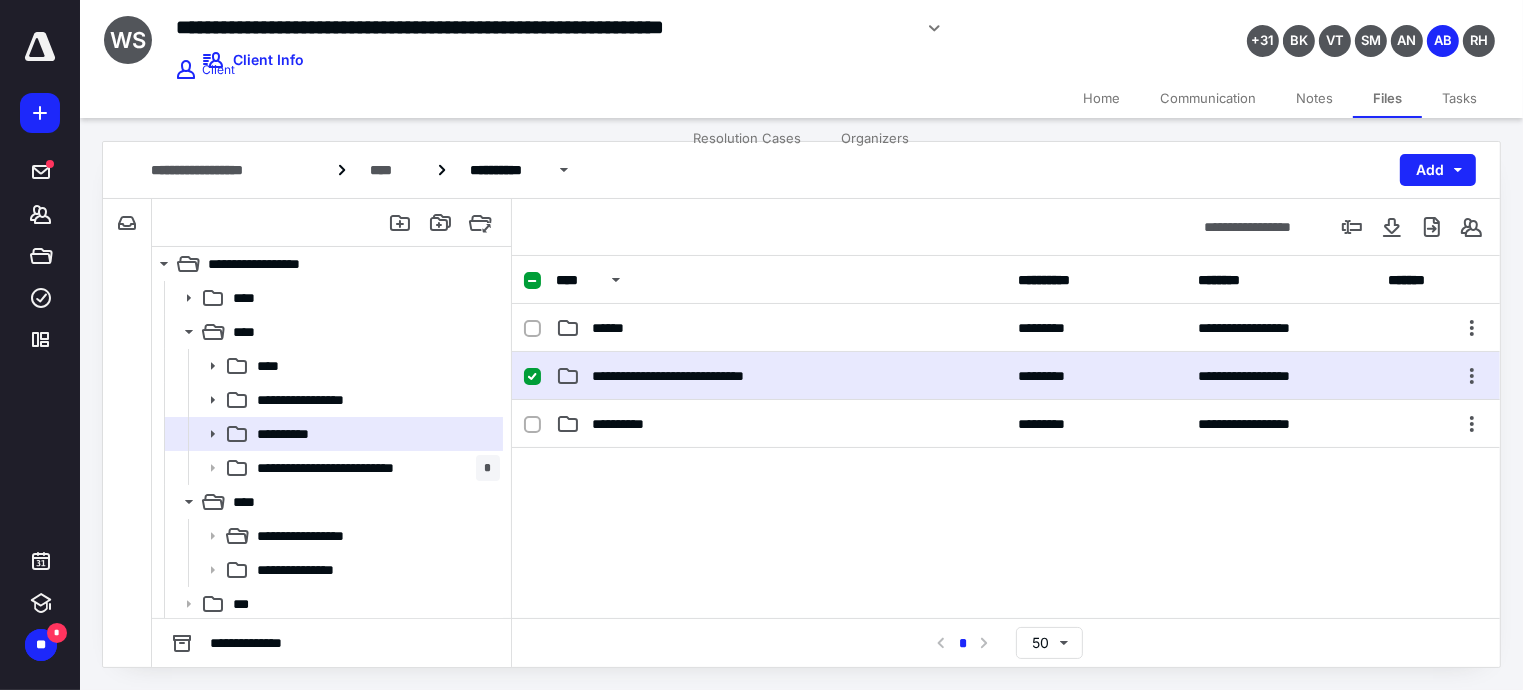 click on "**********" at bounding box center (781, 376) 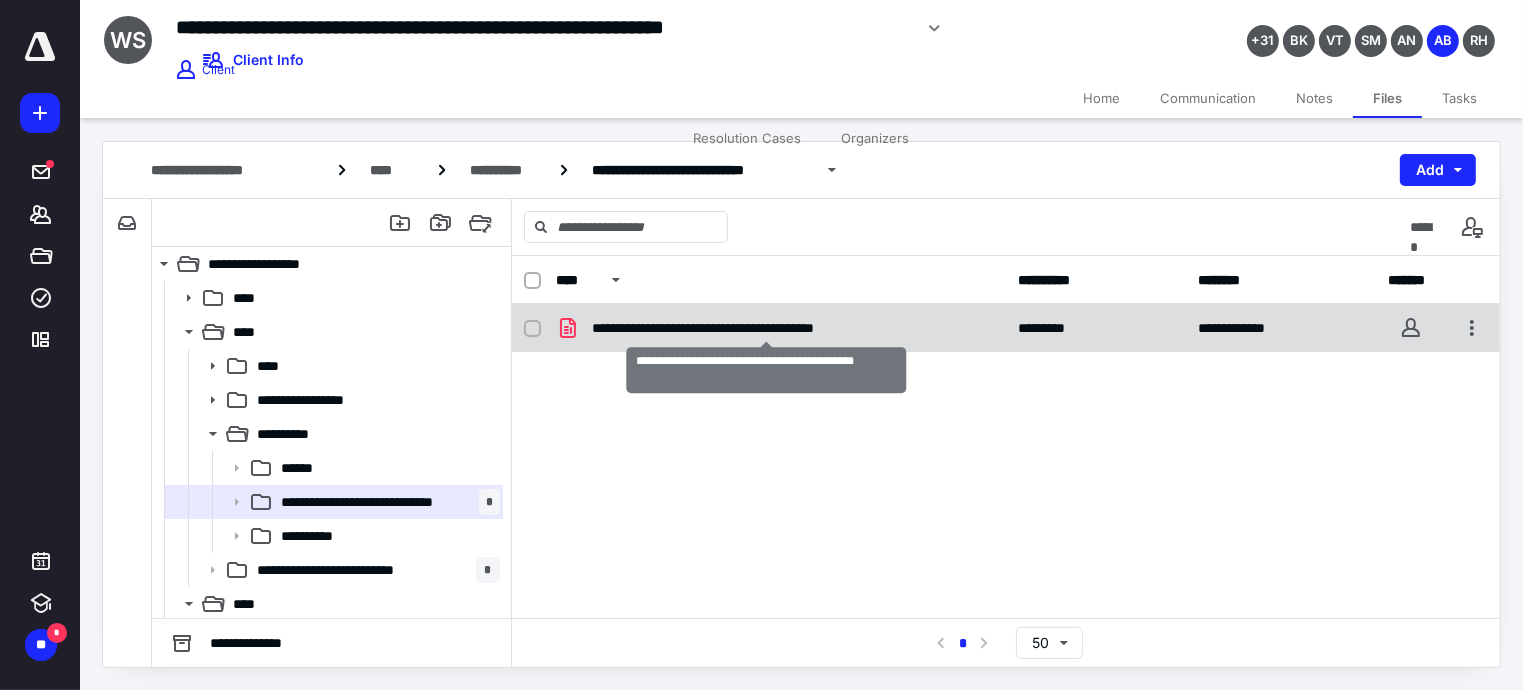 click on "**********" at bounding box center (766, 328) 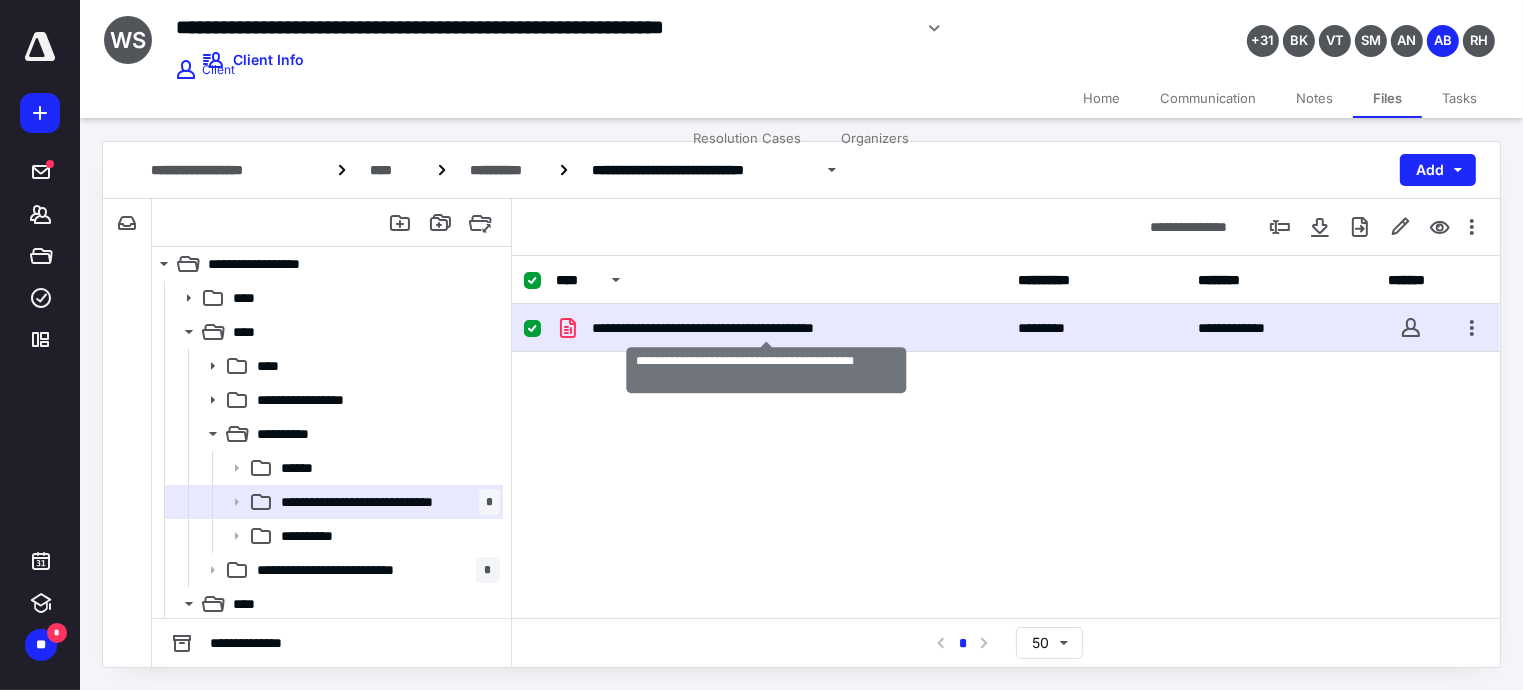 click on "**********" at bounding box center (766, 328) 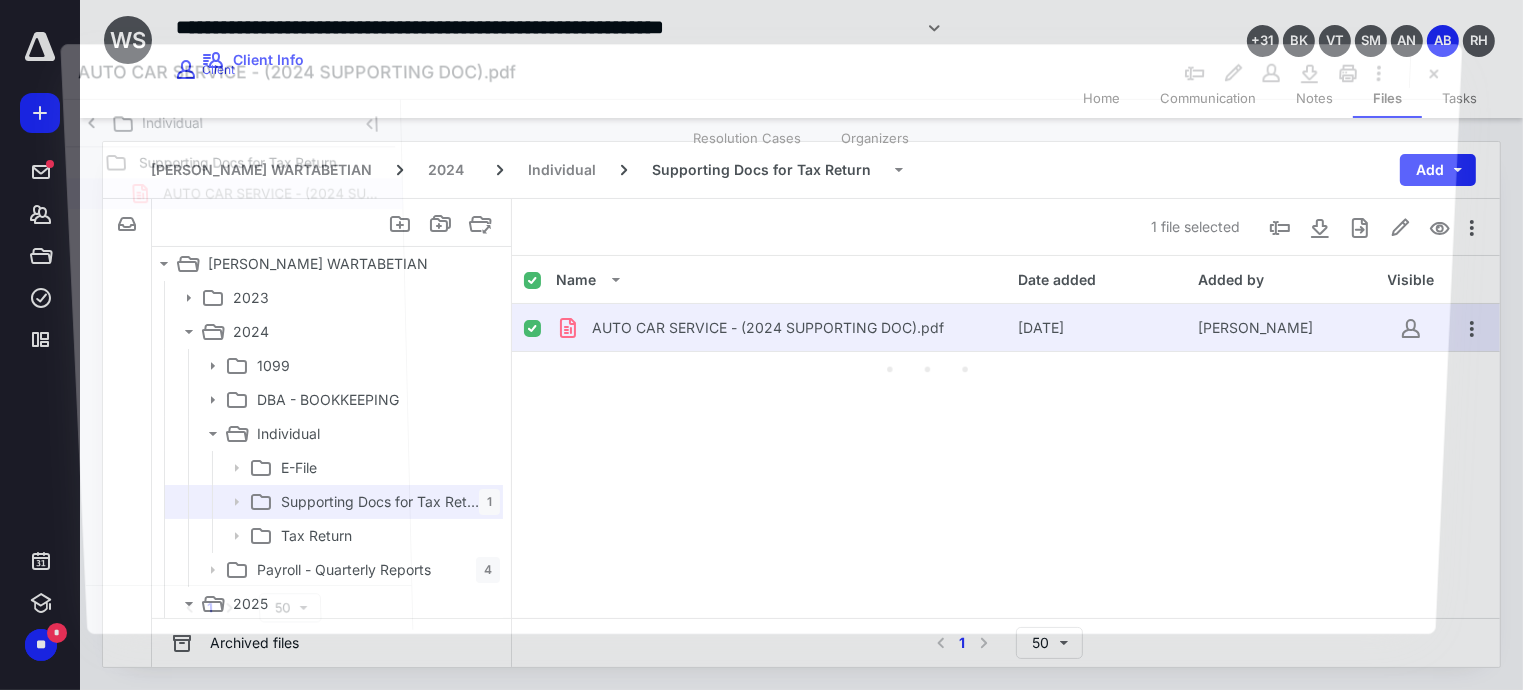 scroll, scrollTop: 0, scrollLeft: 0, axis: both 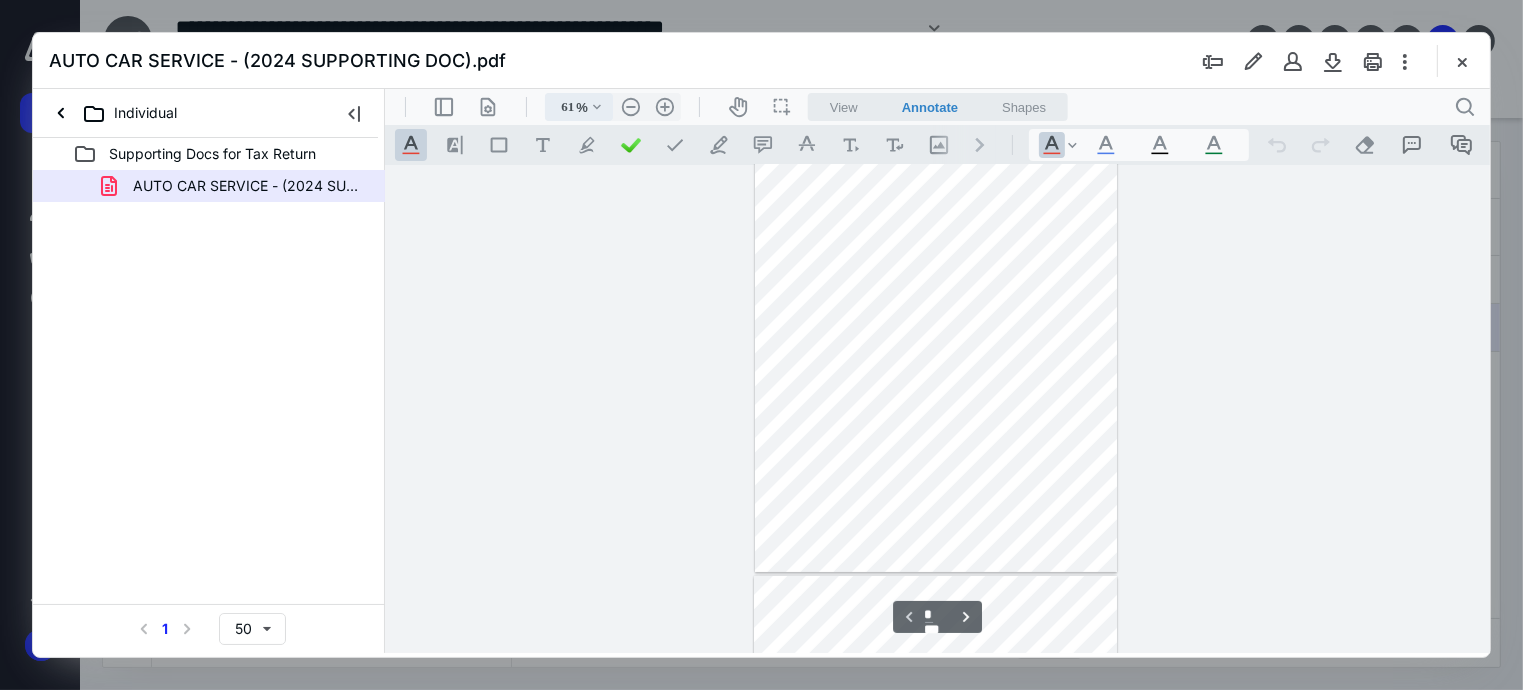 click on ".cls-1{fill:#abb0c4;} icon - chevron - down" at bounding box center (596, 106) 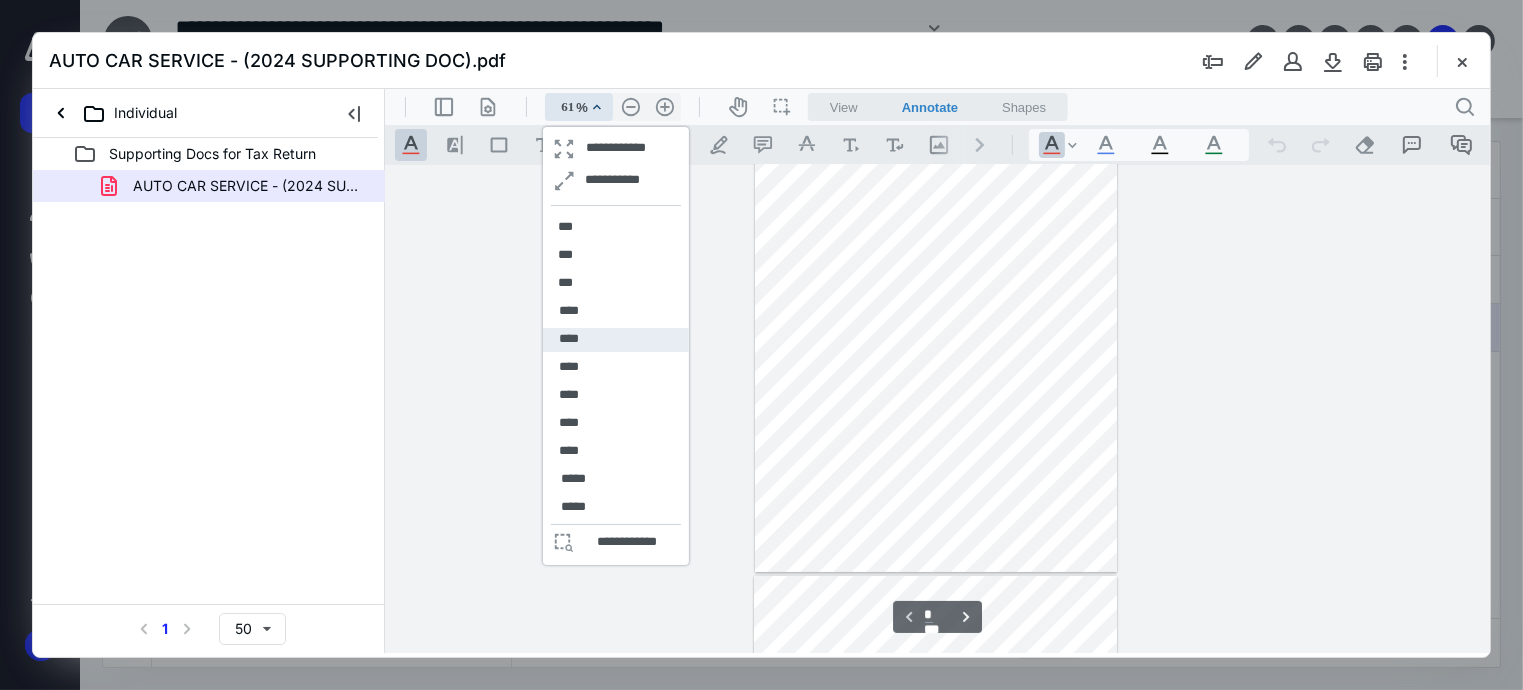 click on "****" at bounding box center [568, 338] 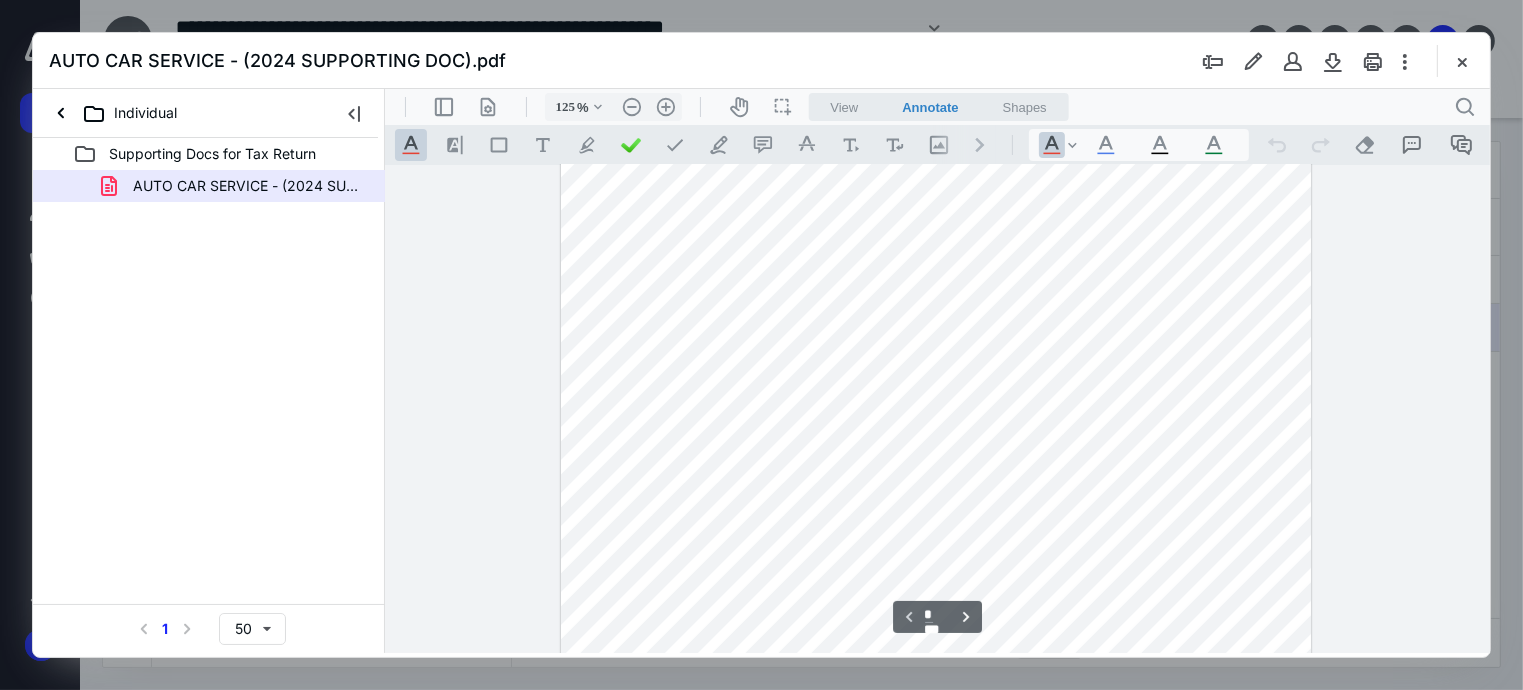 scroll, scrollTop: 145, scrollLeft: 0, axis: vertical 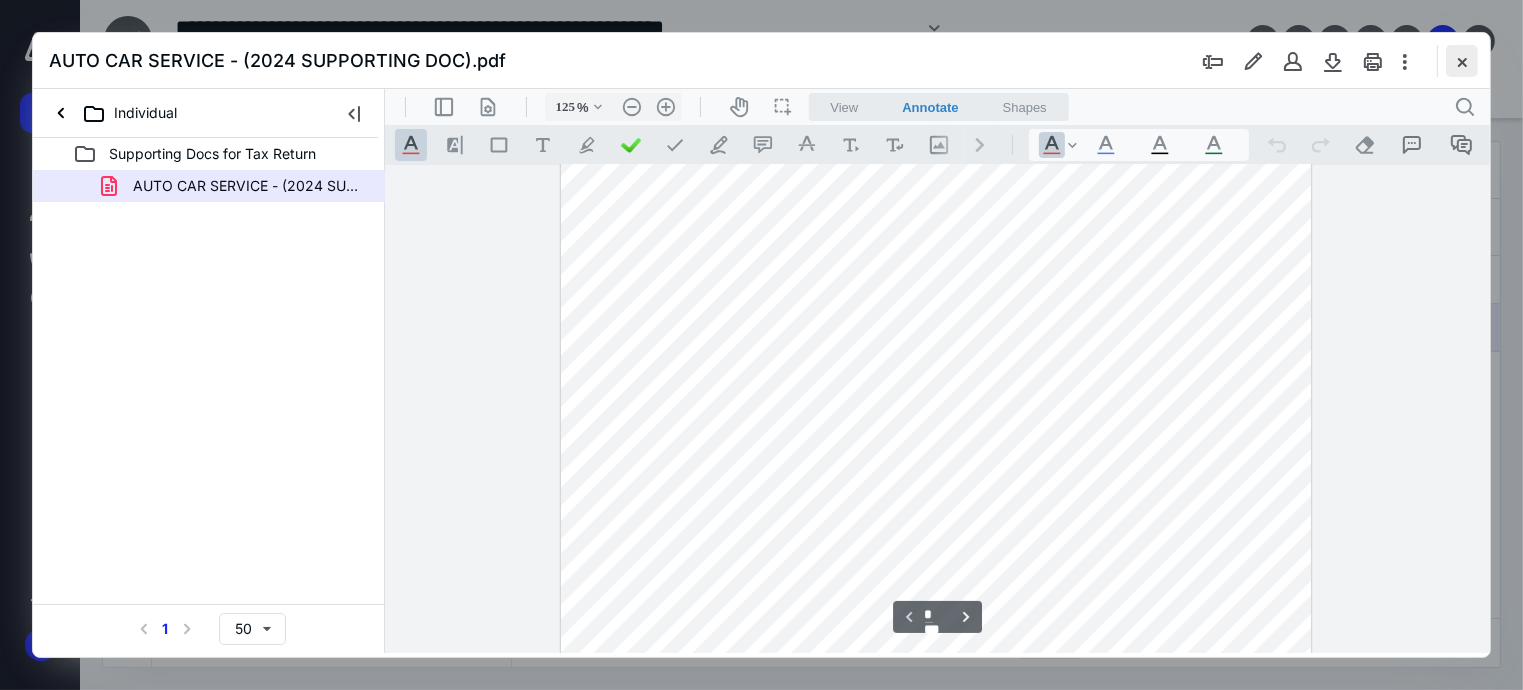 click at bounding box center (1462, 61) 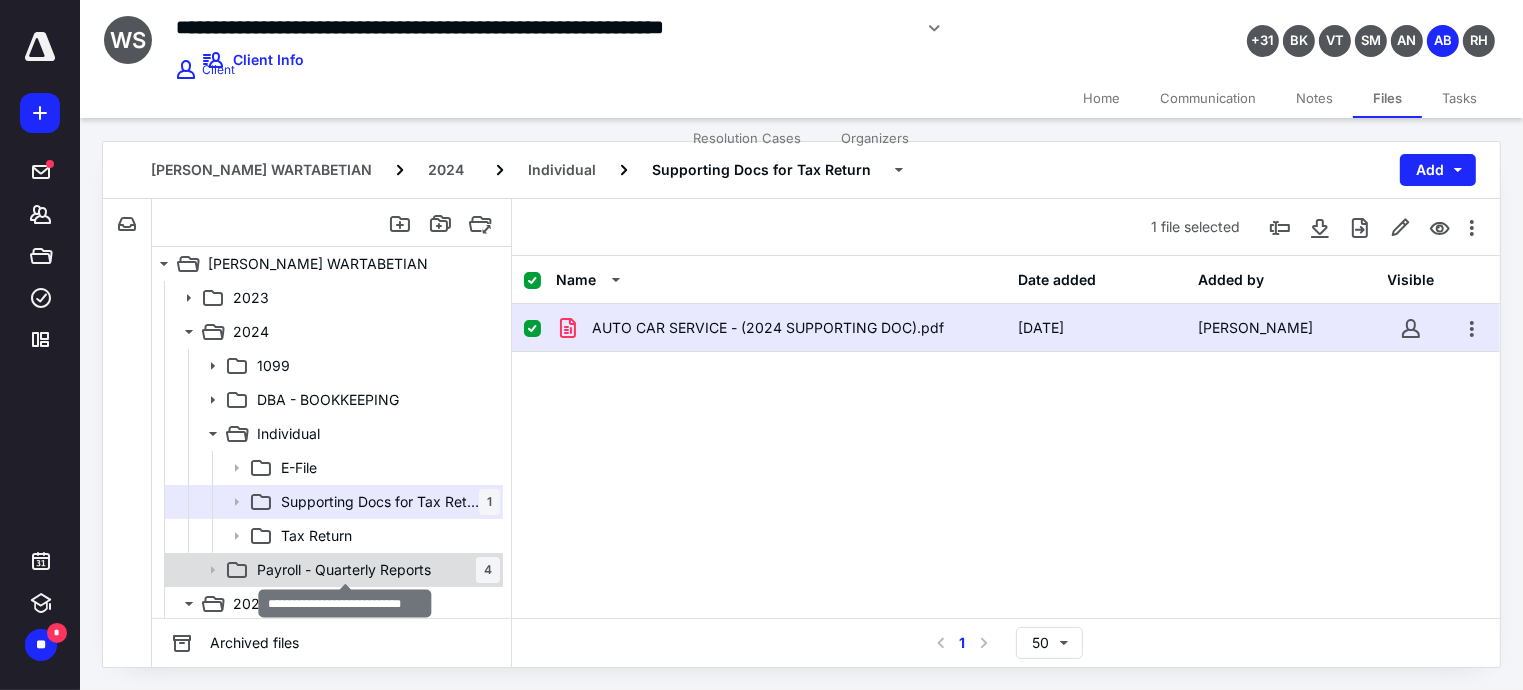 click on "Payroll - Quarterly Reports" at bounding box center [344, 570] 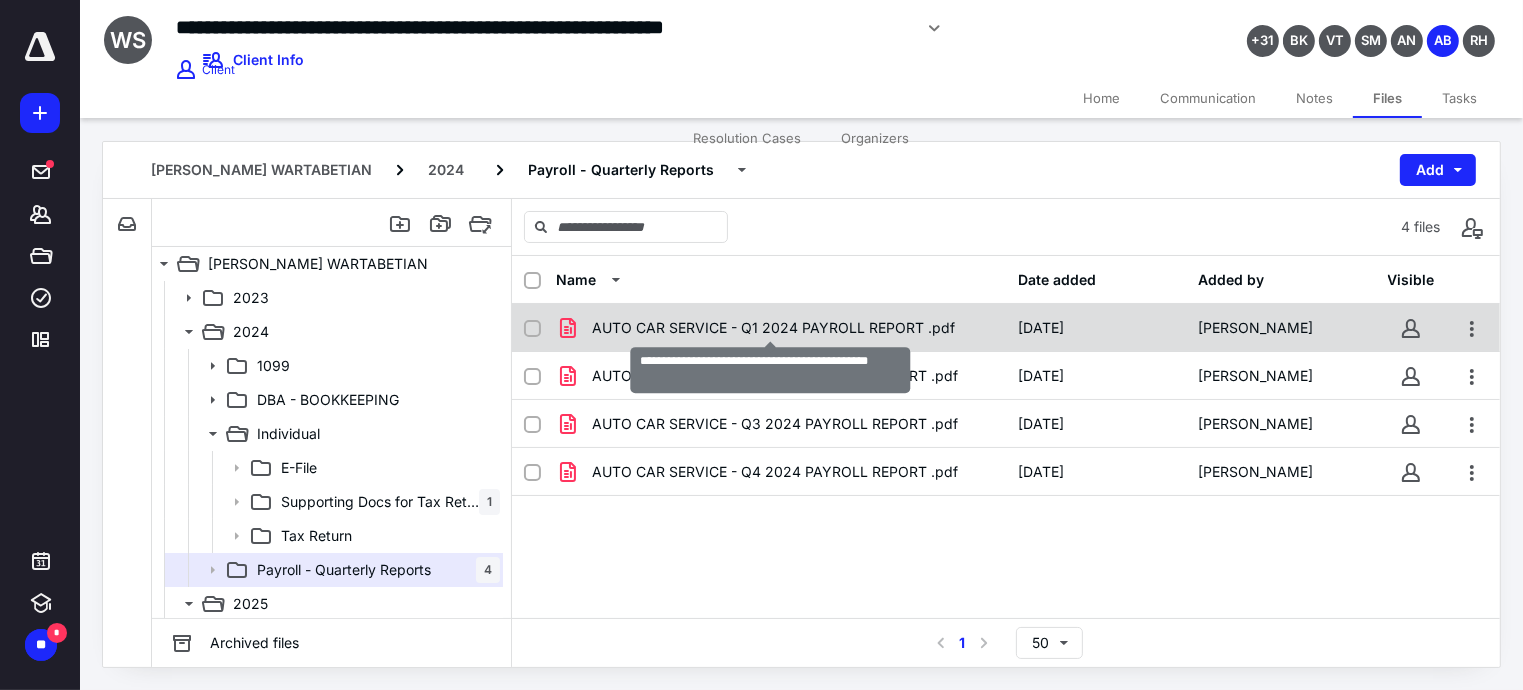click on "AUTO CAR SERVICE - Q1 2024 PAYROLL REPORT .pdf" at bounding box center (773, 328) 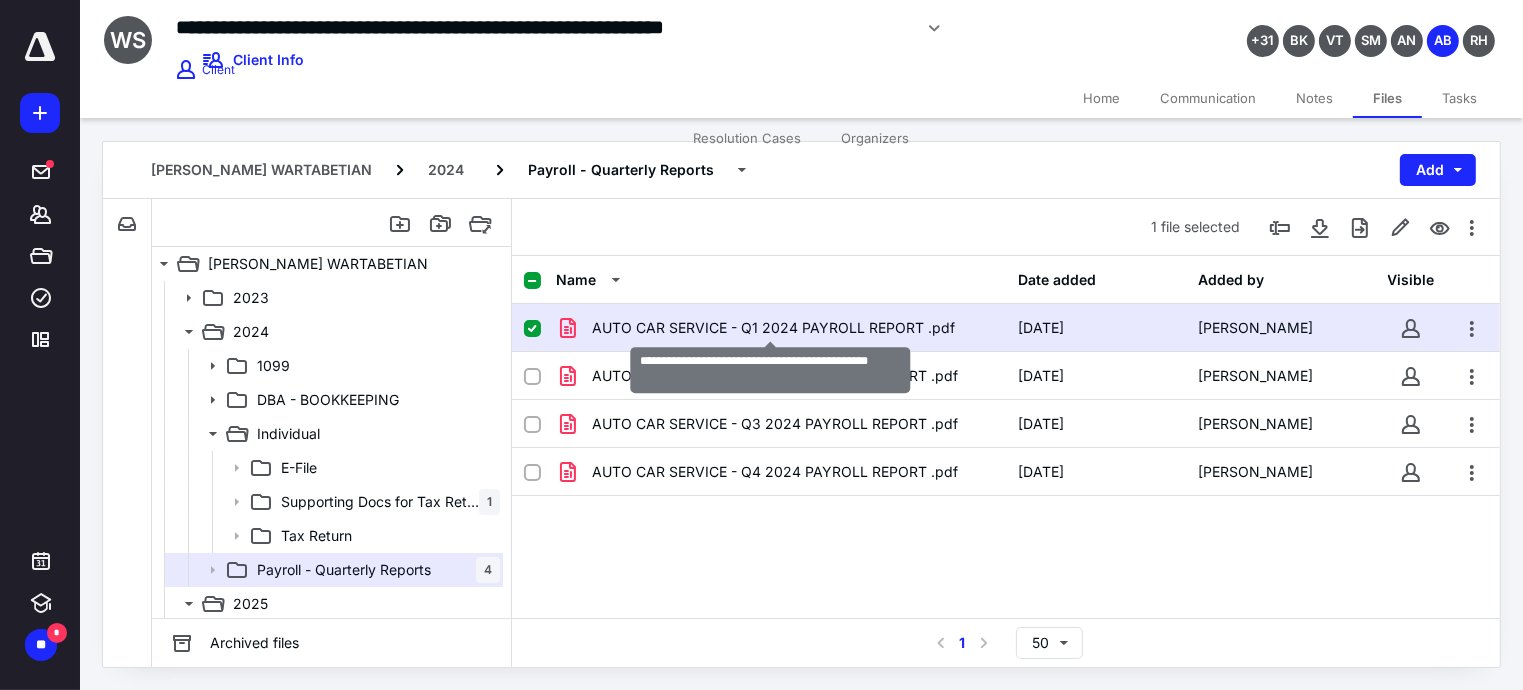 click on "AUTO CAR SERVICE - Q1 2024 PAYROLL REPORT .pdf" at bounding box center [773, 328] 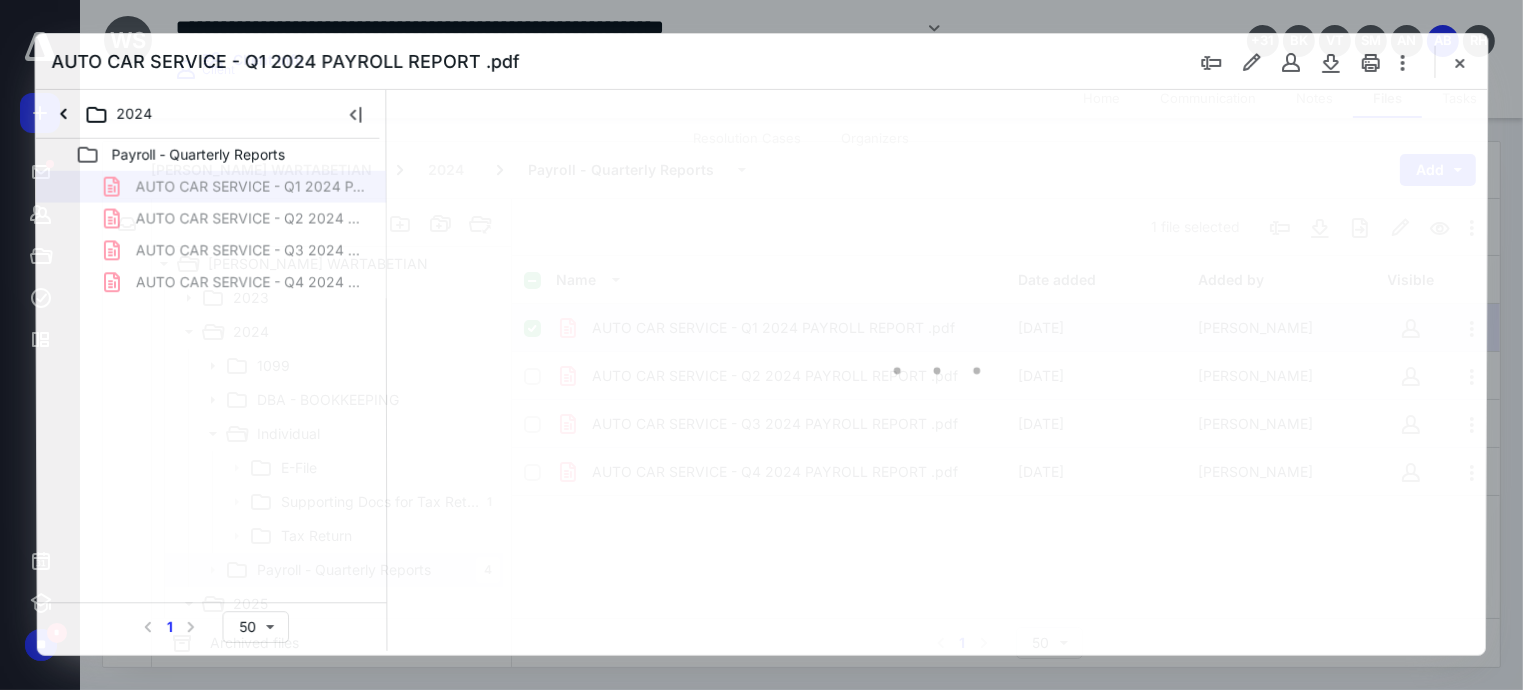scroll, scrollTop: 0, scrollLeft: 0, axis: both 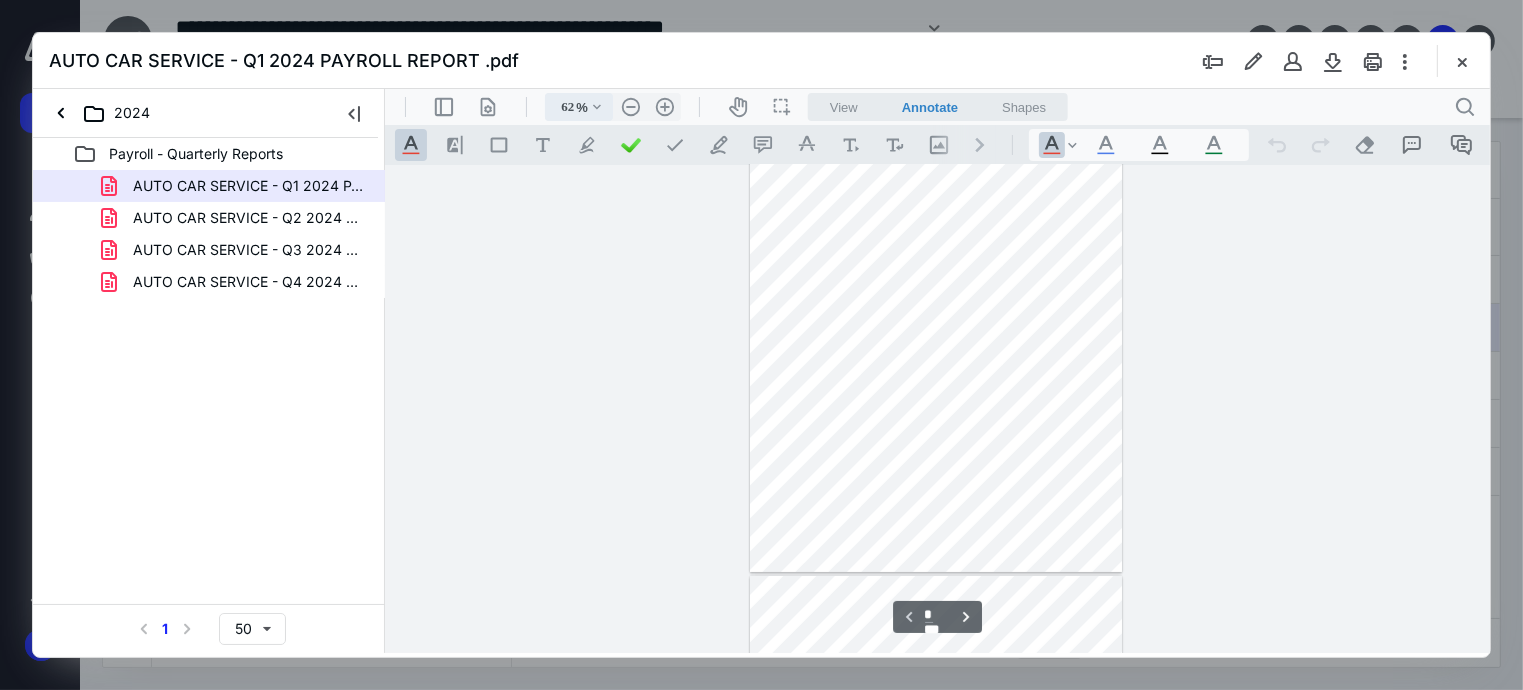 click on ".cls-1{fill:#abb0c4;} icon - chevron - down" at bounding box center (596, 106) 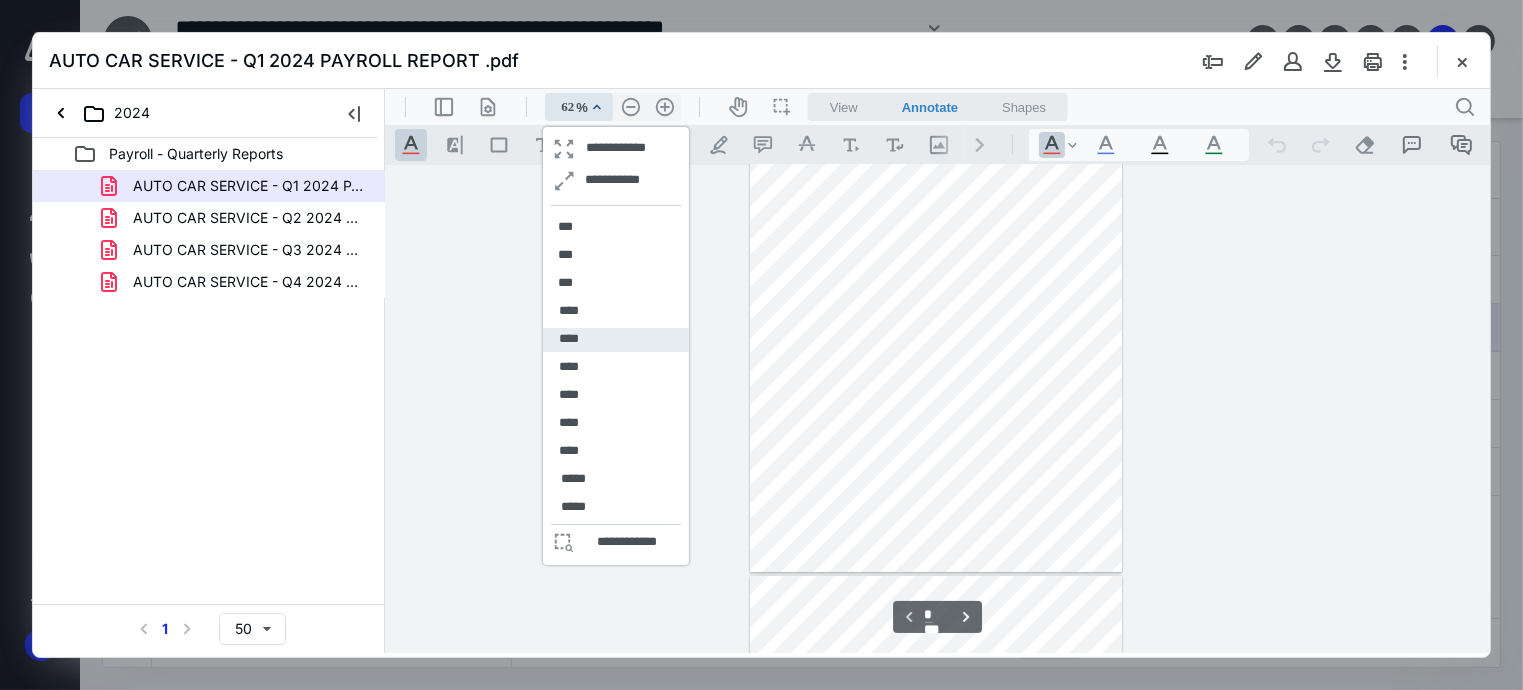 click on "****" at bounding box center [568, 338] 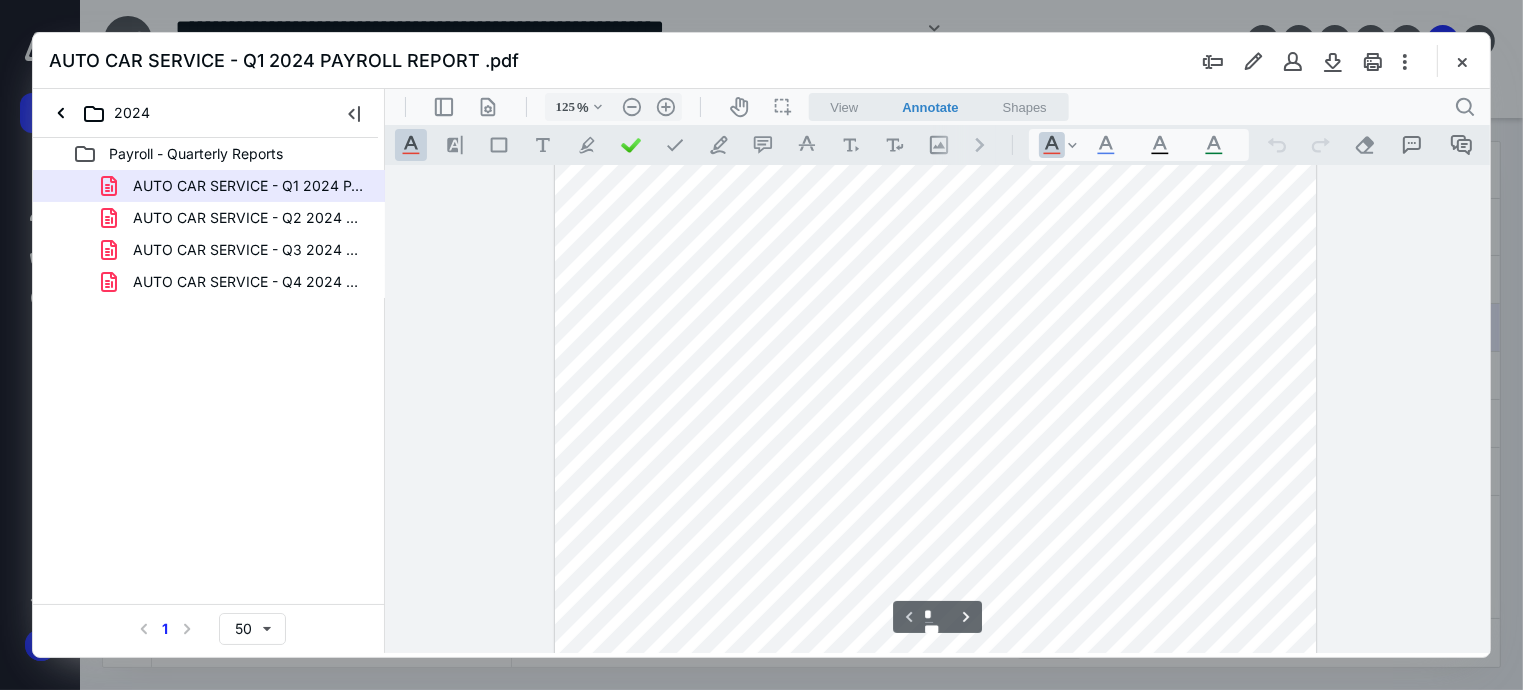 scroll, scrollTop: 280, scrollLeft: 0, axis: vertical 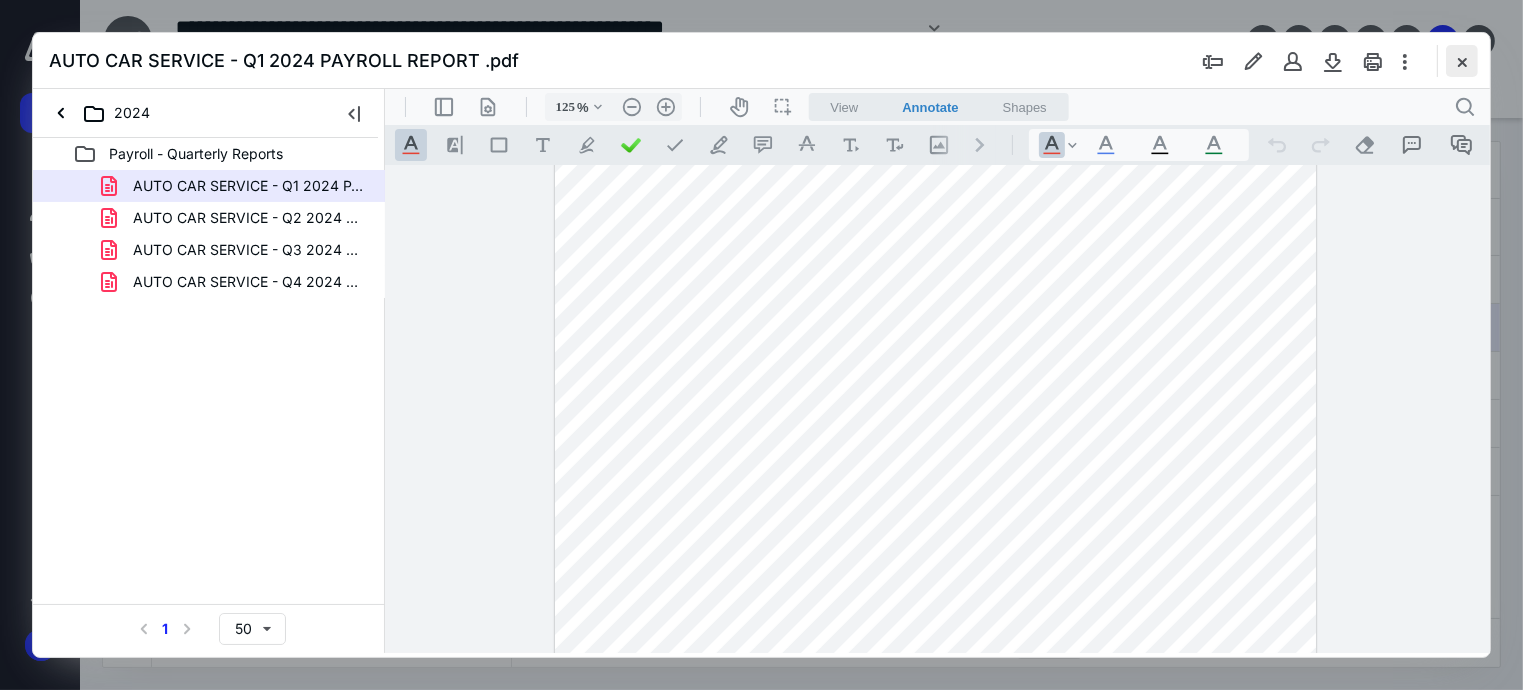 click at bounding box center [1462, 61] 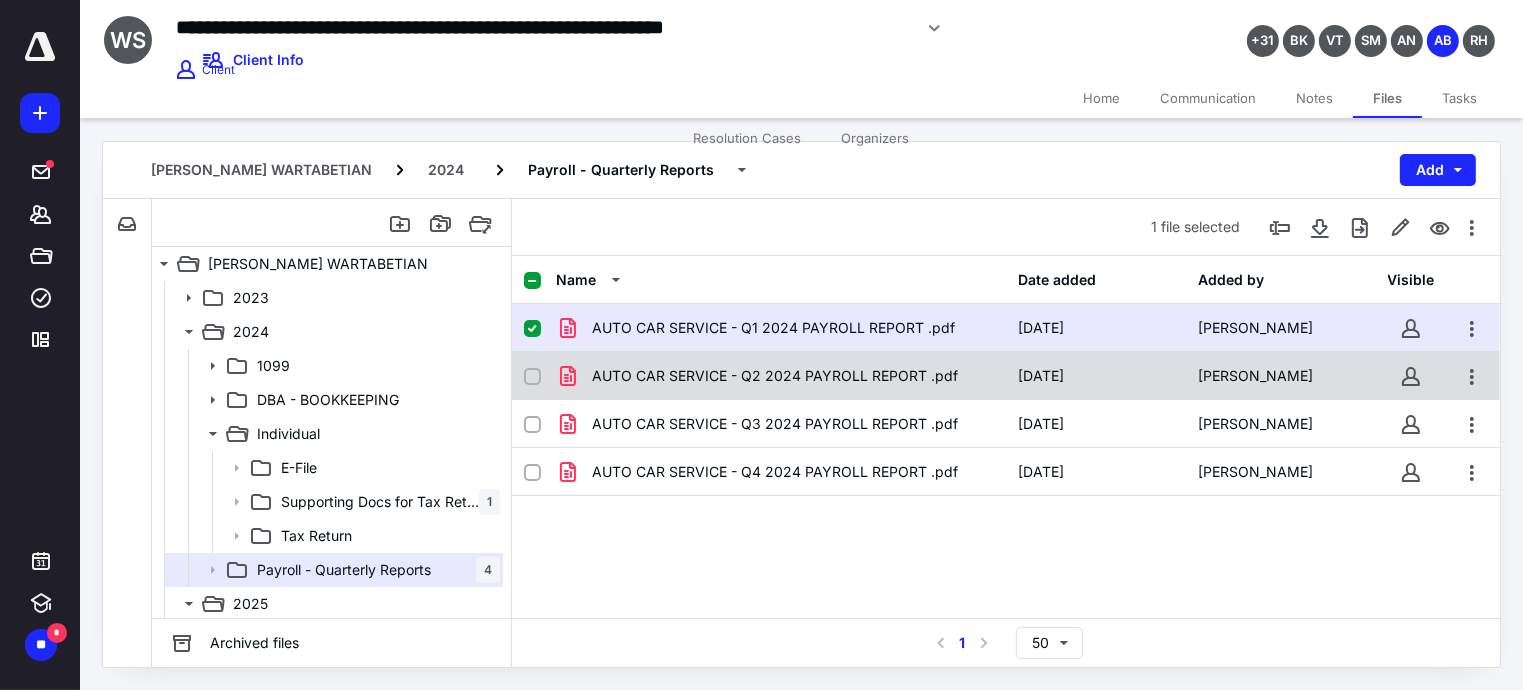 click on "AUTO CAR SERVICE - Q2 2024 PAYROLL REPORT .pdf" at bounding box center [775, 376] 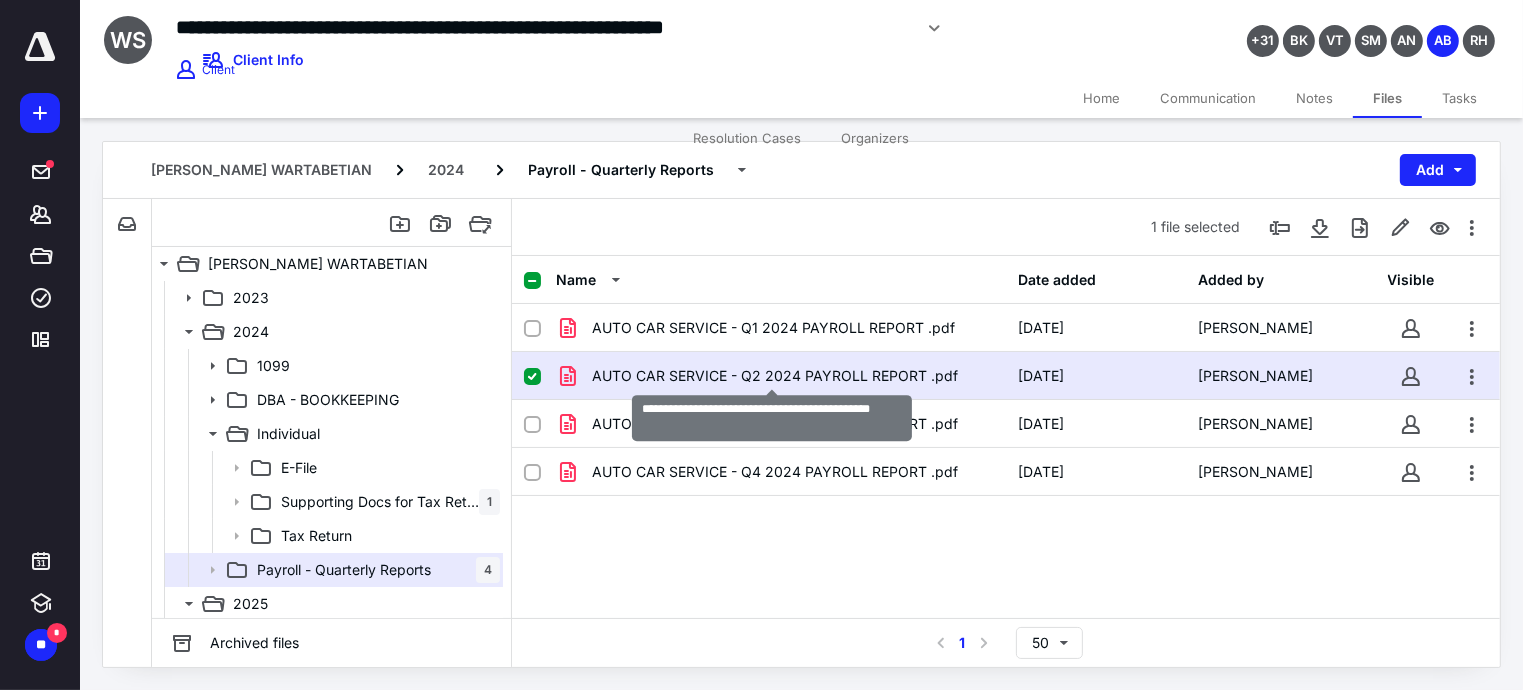 click on "AUTO CAR SERVICE - Q2 2024 PAYROLL REPORT .pdf" at bounding box center [775, 376] 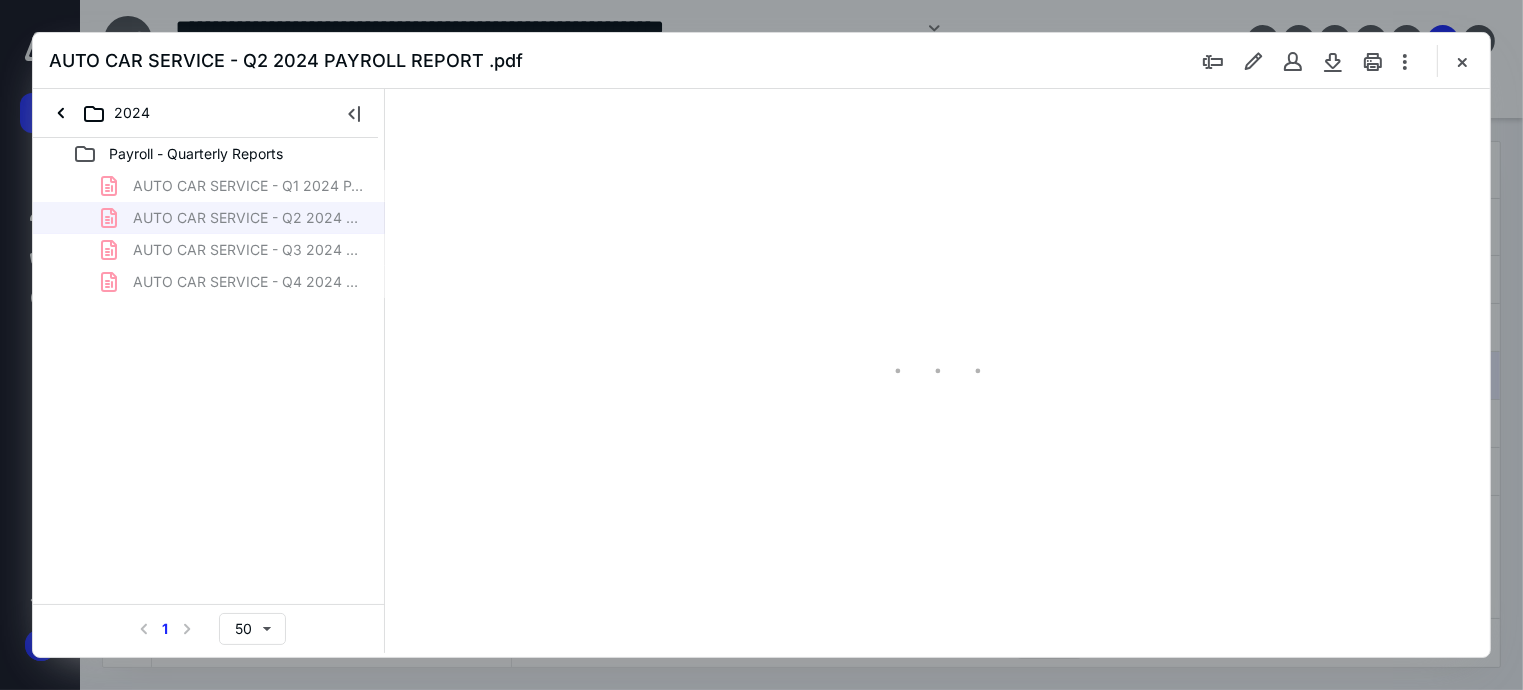 scroll, scrollTop: 0, scrollLeft: 0, axis: both 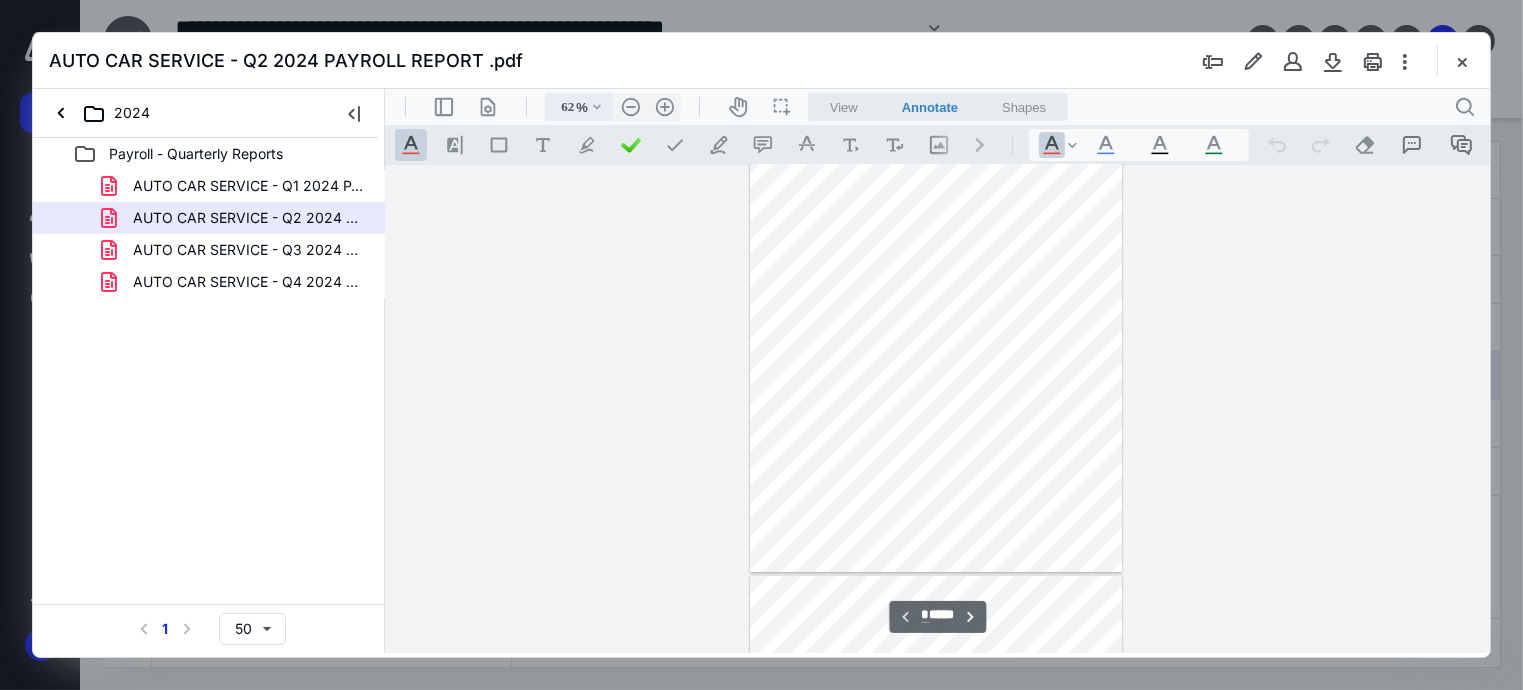 click on ".cls-1{fill:#abb0c4;} icon - chevron - down" at bounding box center [596, 106] 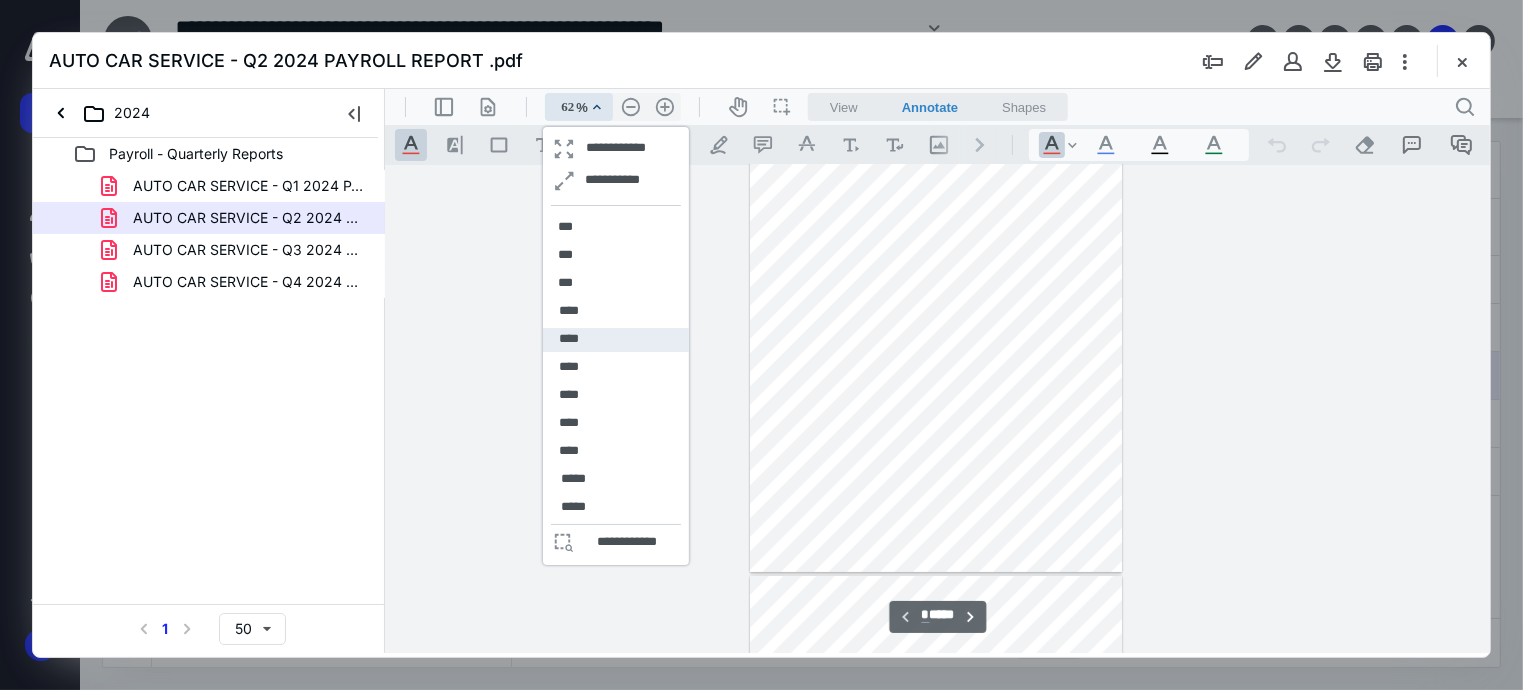 click on "****" at bounding box center [568, 338] 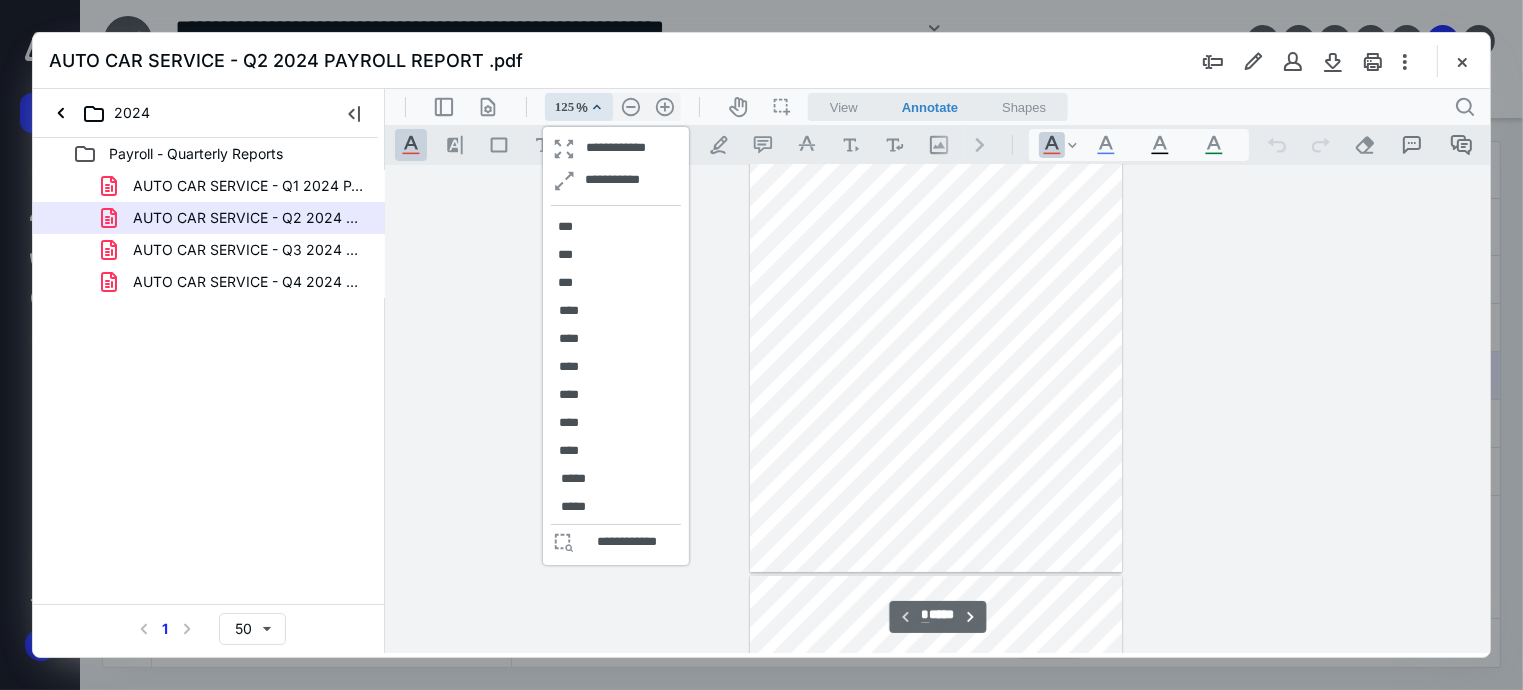 scroll, scrollTop: 376, scrollLeft: 0, axis: vertical 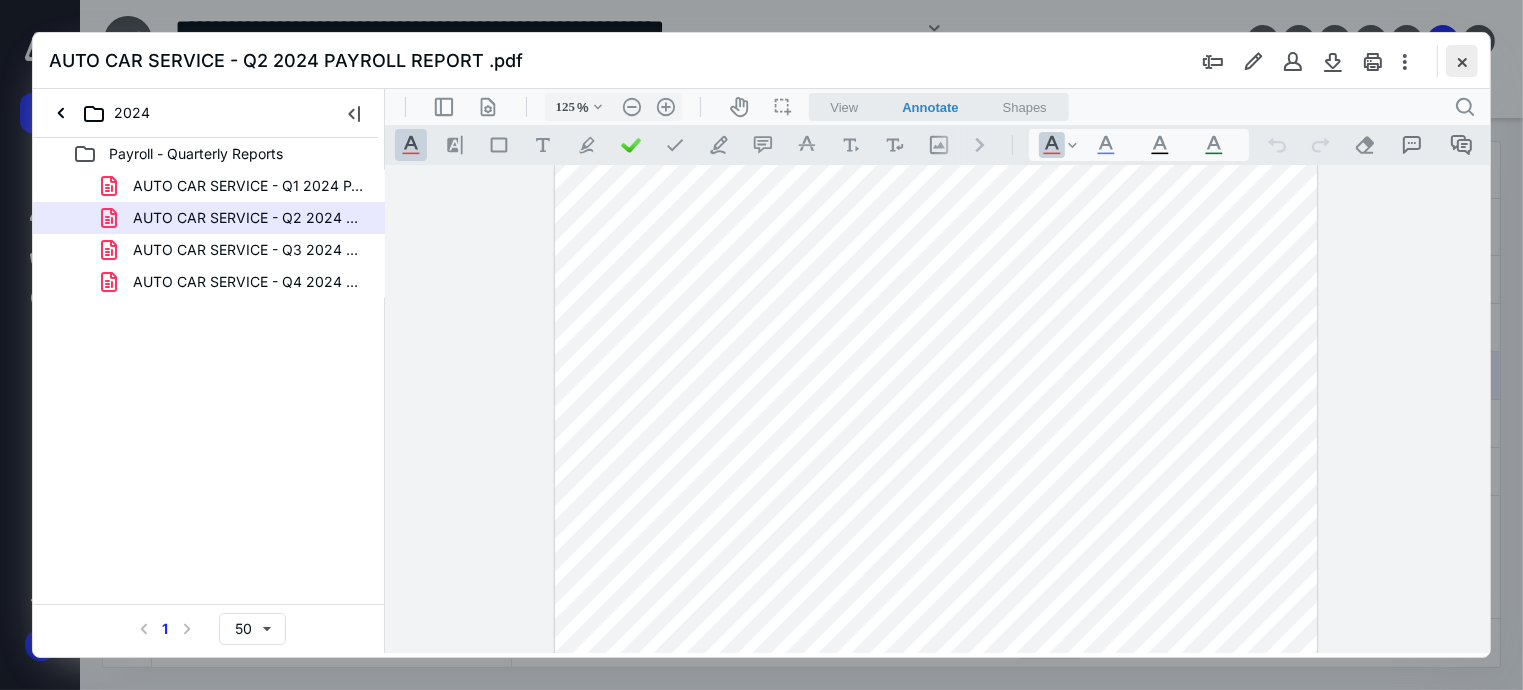 click at bounding box center [1462, 61] 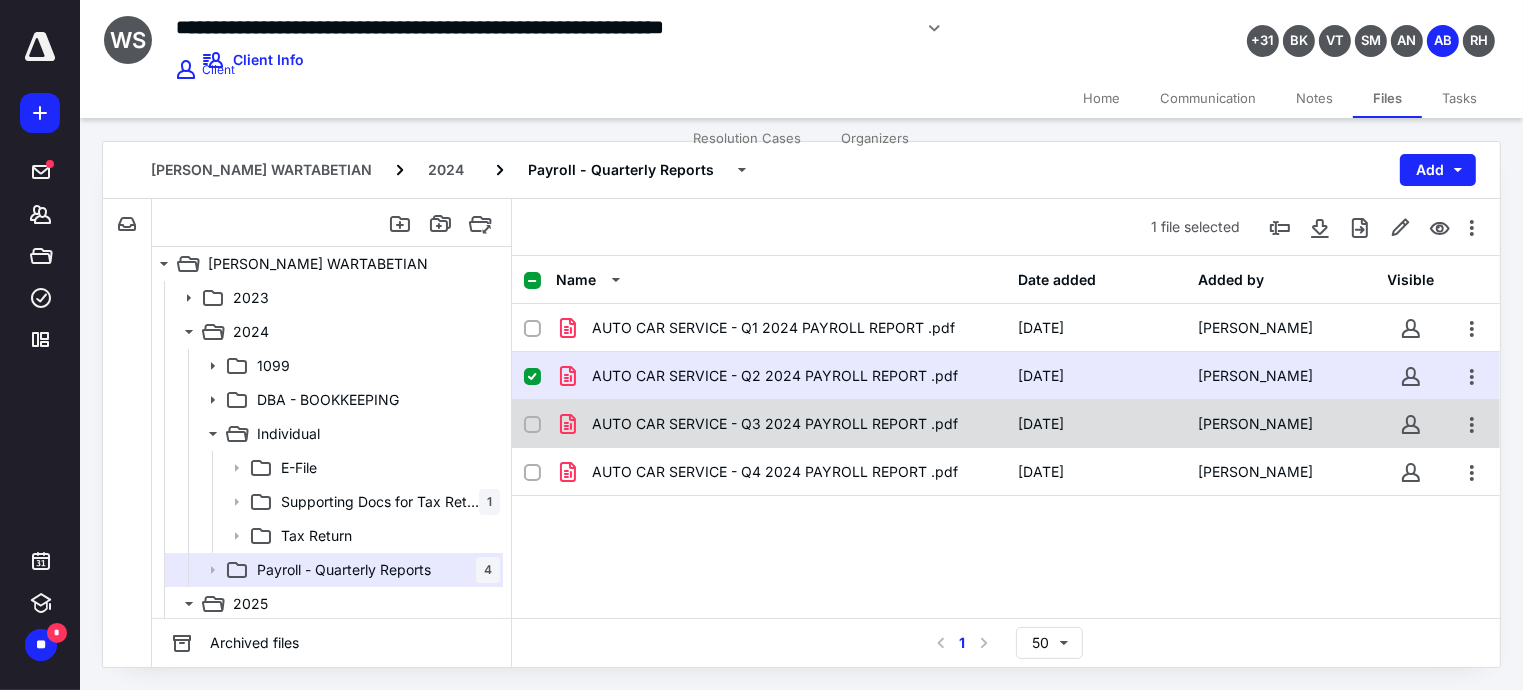 click on "AUTO CAR SERVICE - Q3 2024 PAYROLL REPORT .pdf [DATE] [PERSON_NAME]" at bounding box center [1006, 424] 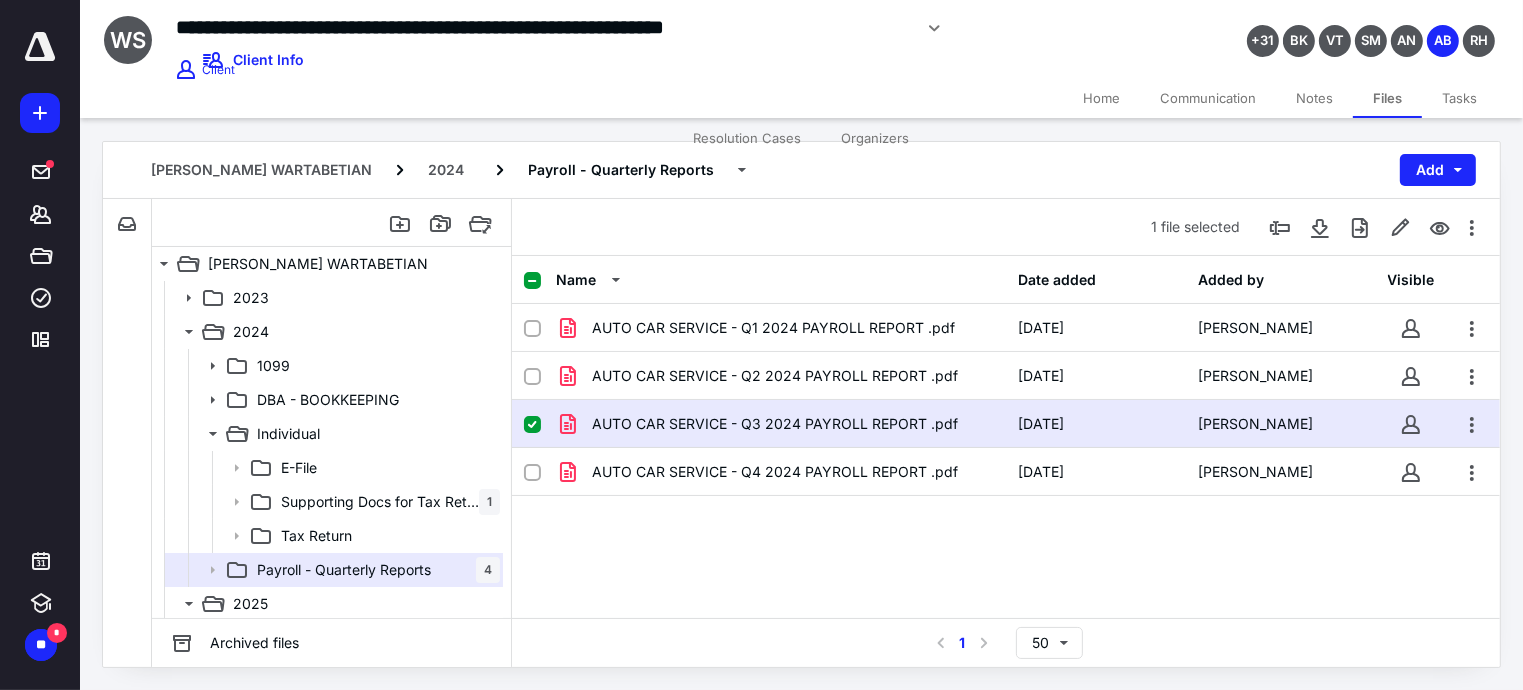 click on "AUTO CAR SERVICE - Q3 2024 PAYROLL REPORT .pdf [DATE] [PERSON_NAME]" at bounding box center (1006, 424) 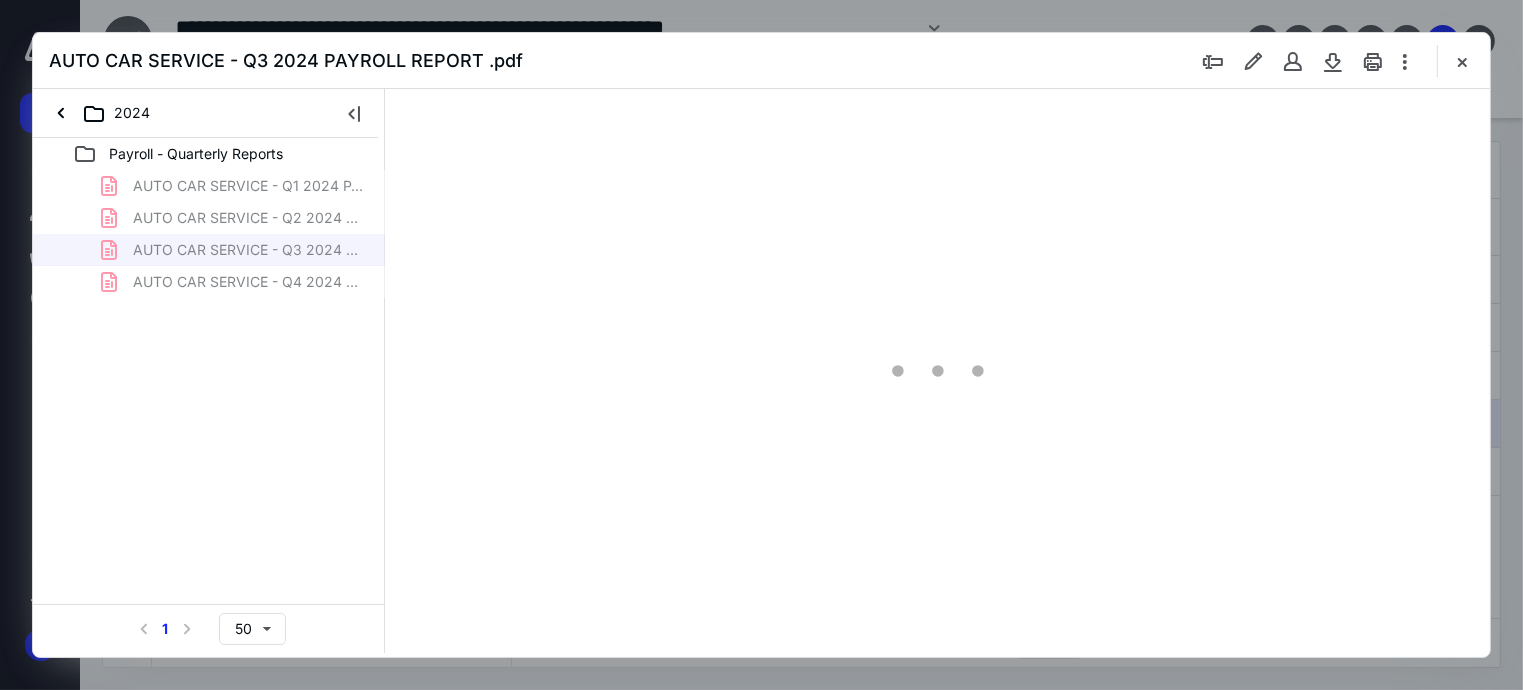 scroll, scrollTop: 0, scrollLeft: 0, axis: both 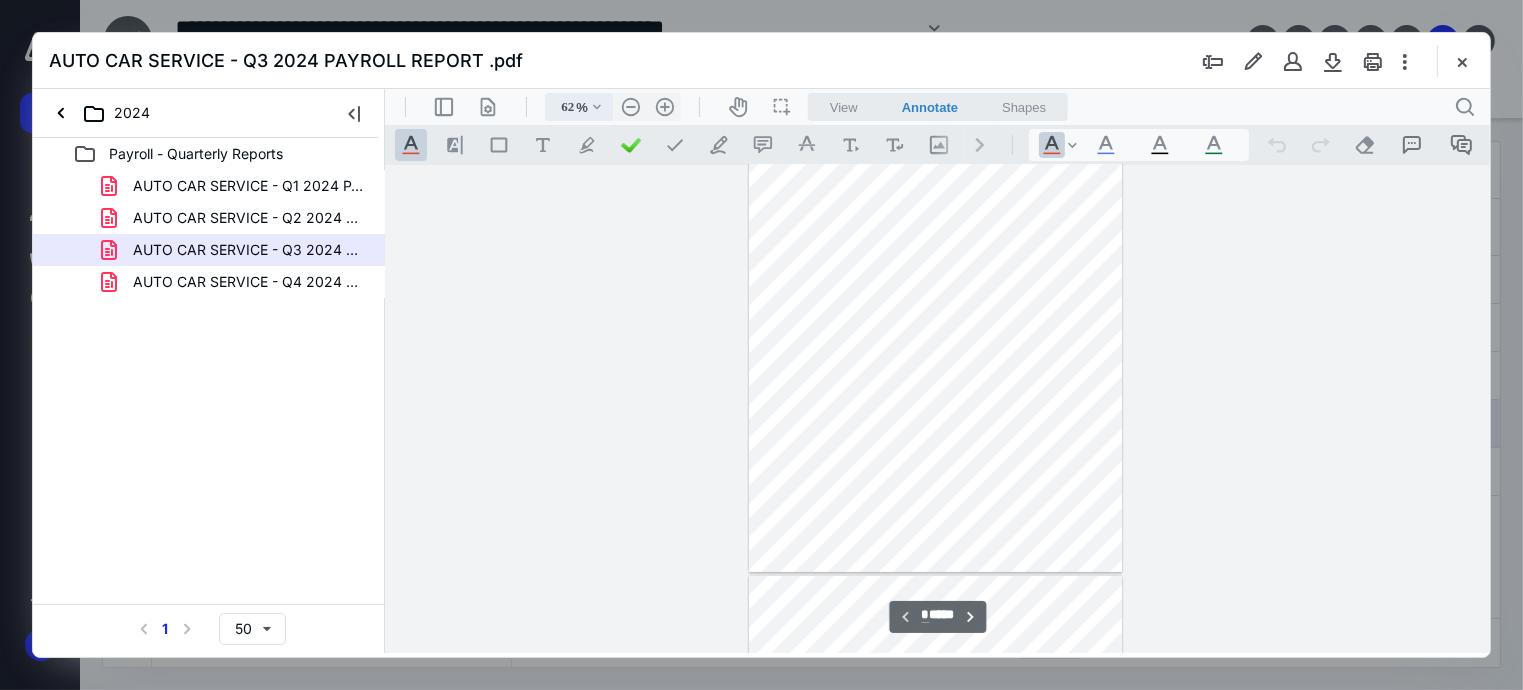 click on ".cls-1{fill:#abb0c4;} icon - chevron - down" at bounding box center (596, 106) 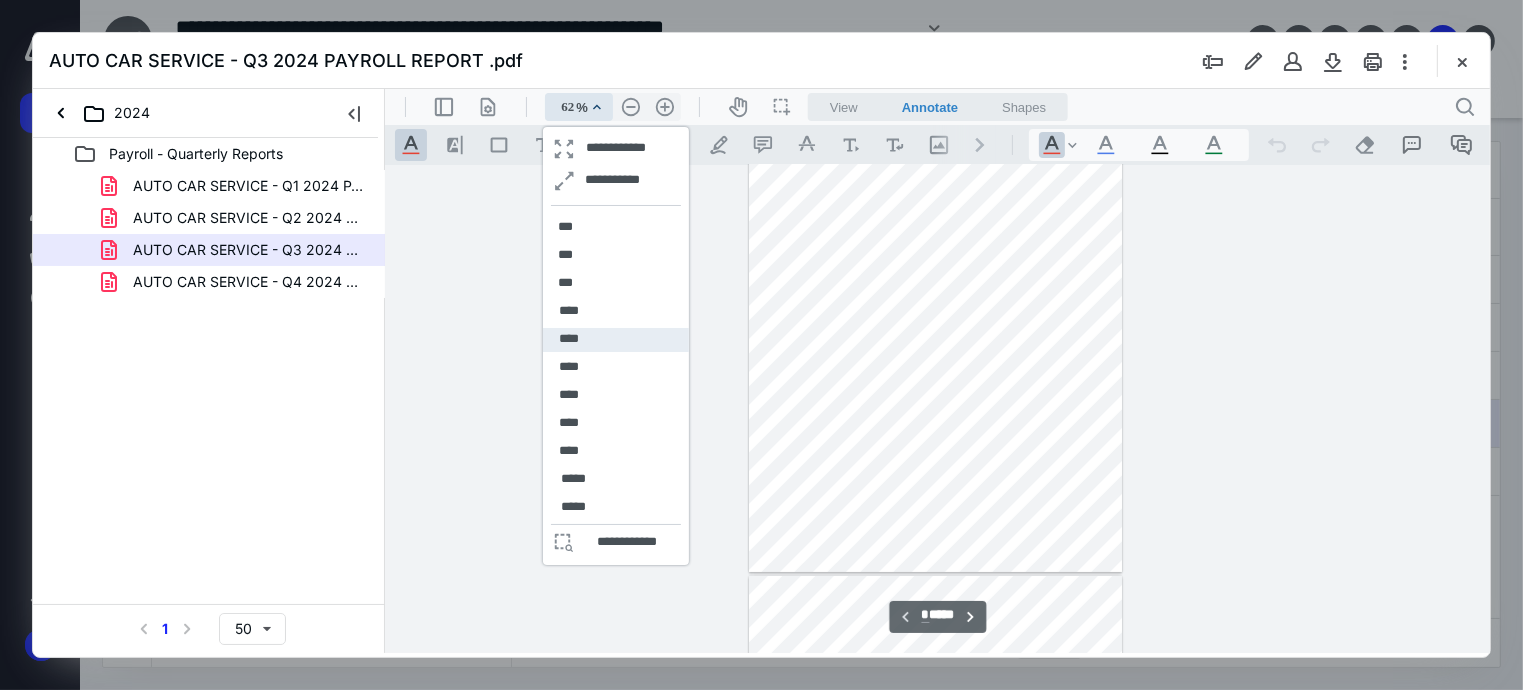 click on "****" at bounding box center (568, 338) 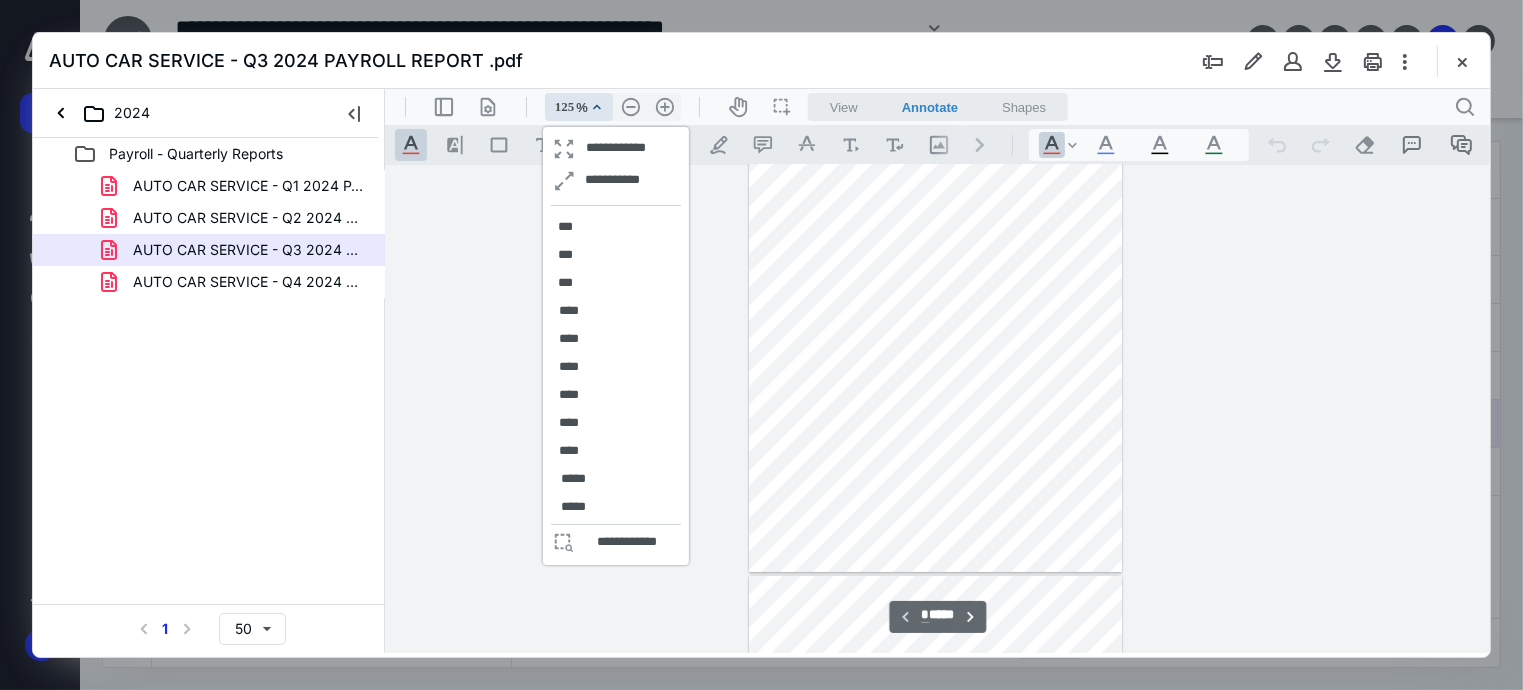 scroll, scrollTop: 373, scrollLeft: 0, axis: vertical 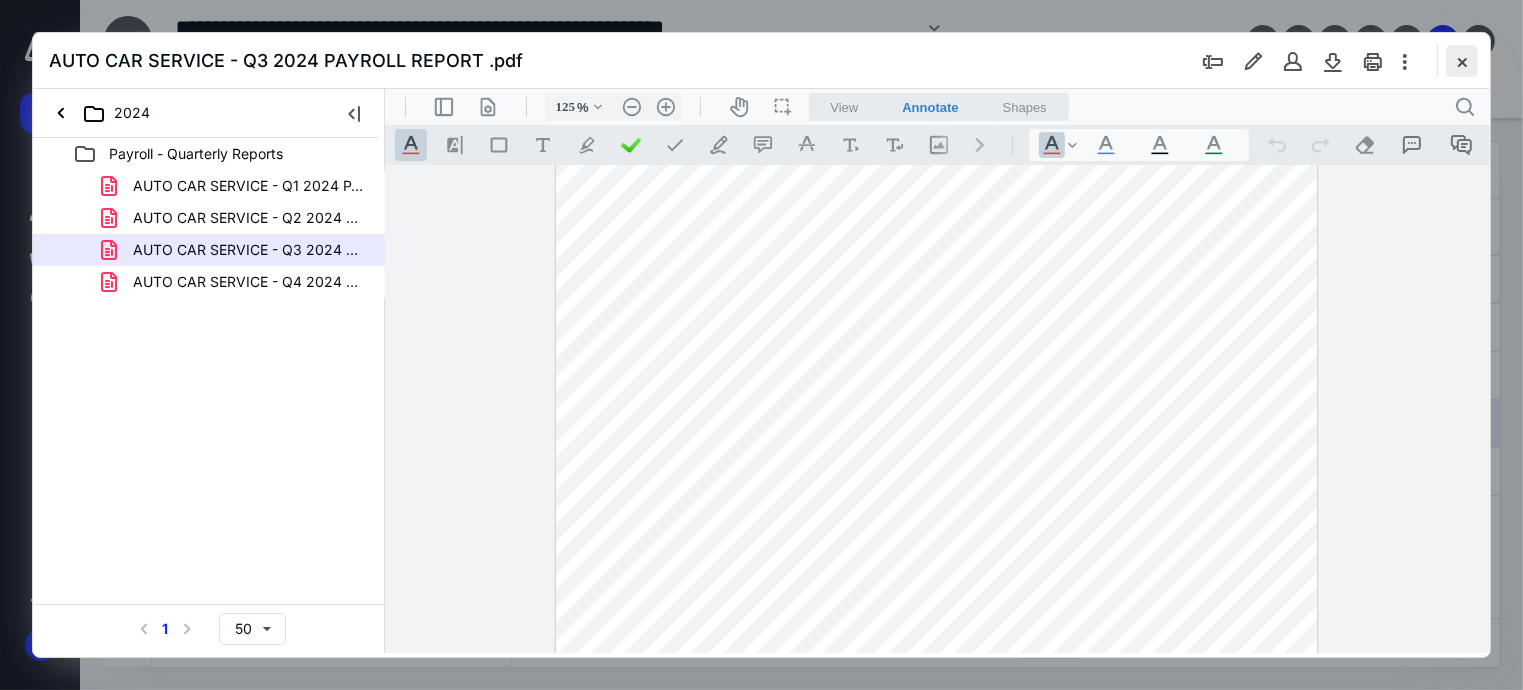 click at bounding box center (1462, 61) 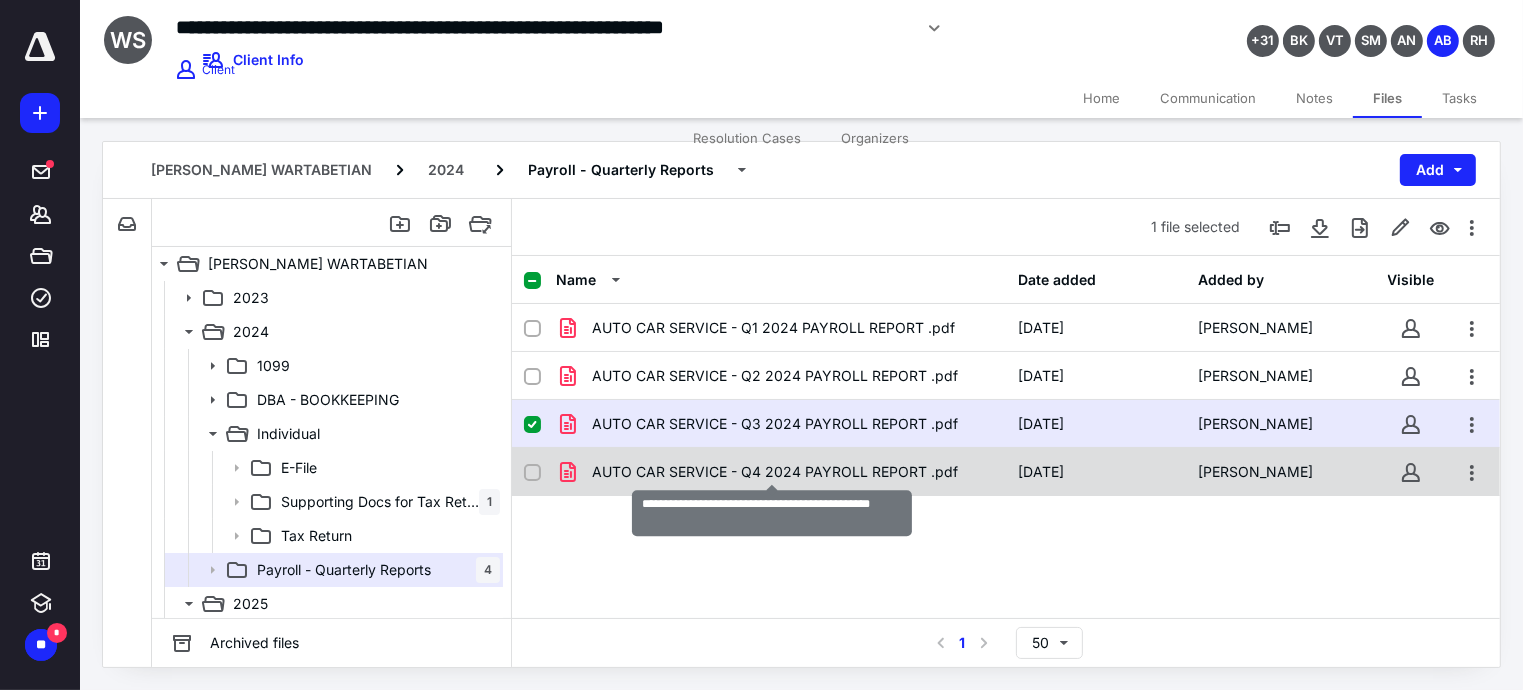 click on "AUTO CAR SERVICE - Q4 2024 PAYROLL REPORT .pdf" at bounding box center [775, 472] 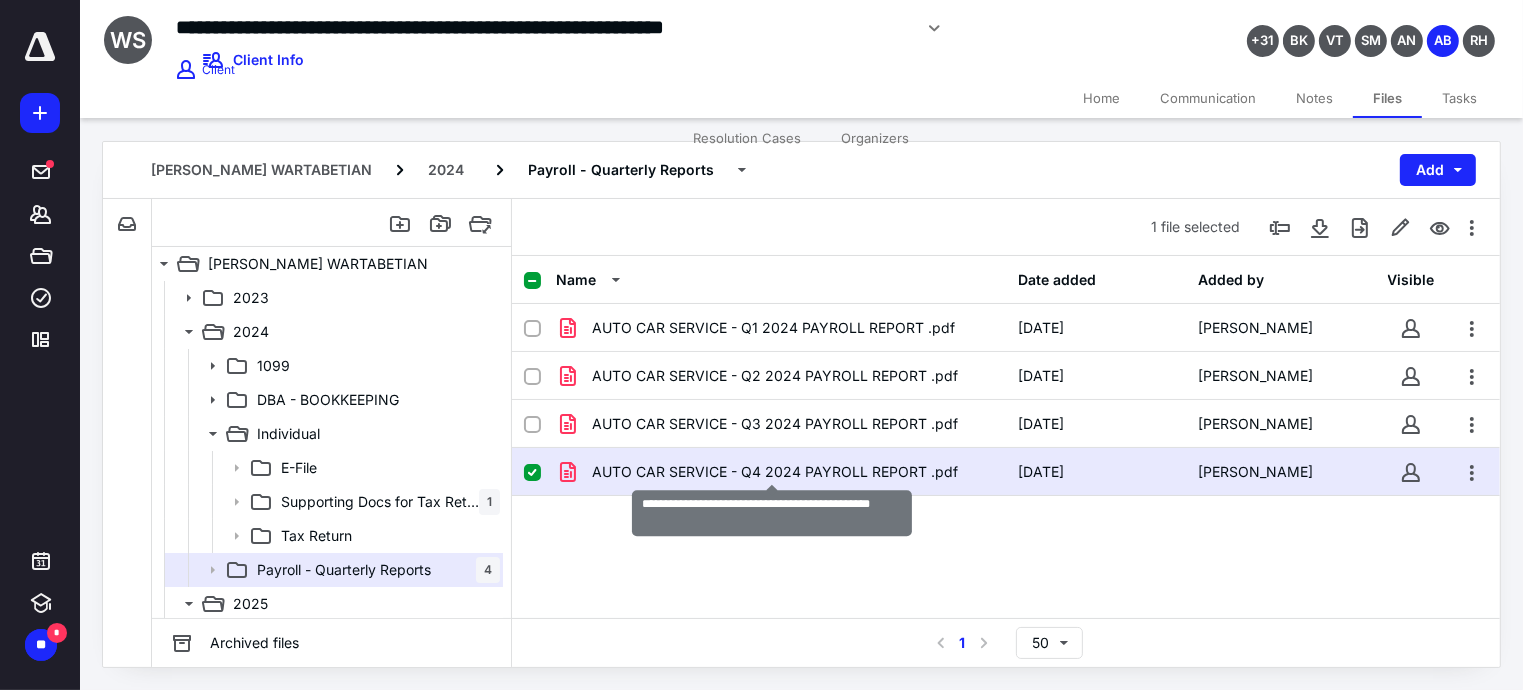 click on "AUTO CAR SERVICE - Q4 2024 PAYROLL REPORT .pdf" at bounding box center [775, 472] 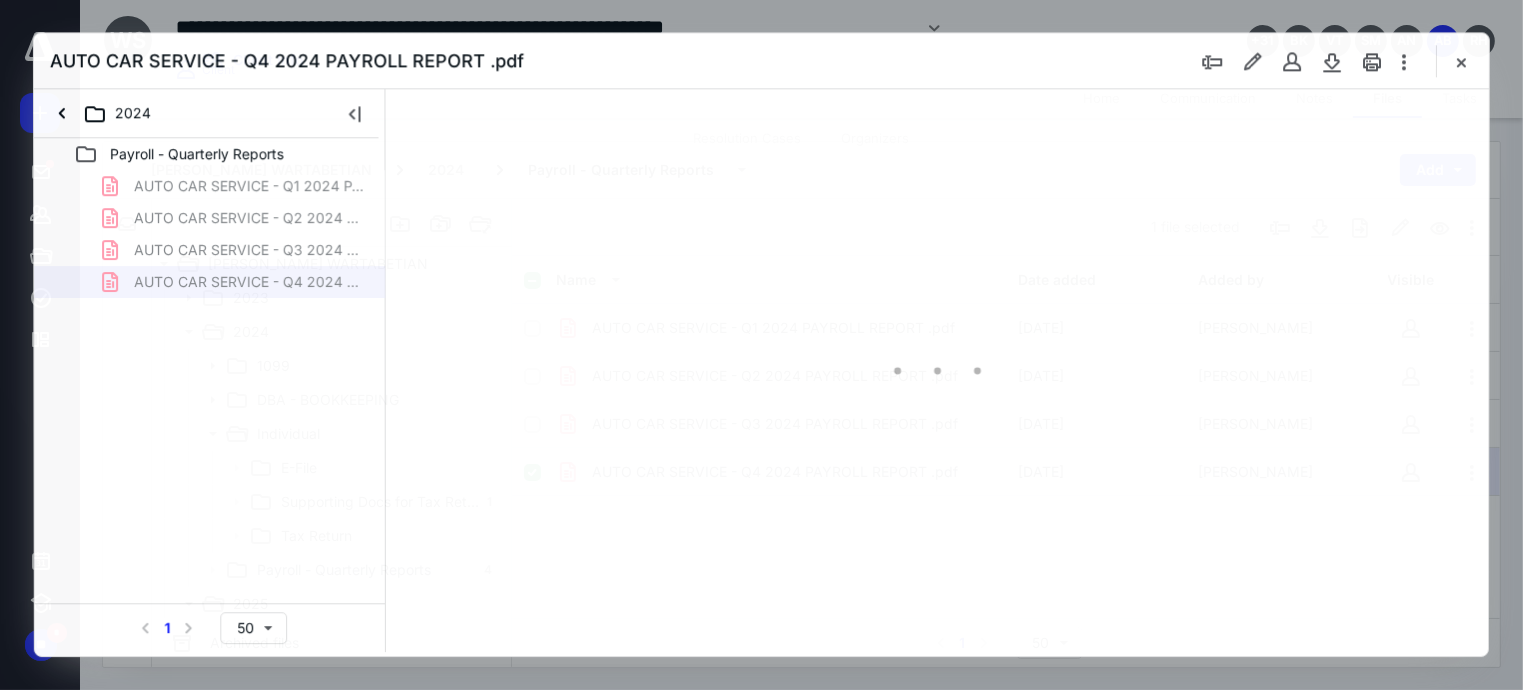 scroll, scrollTop: 0, scrollLeft: 0, axis: both 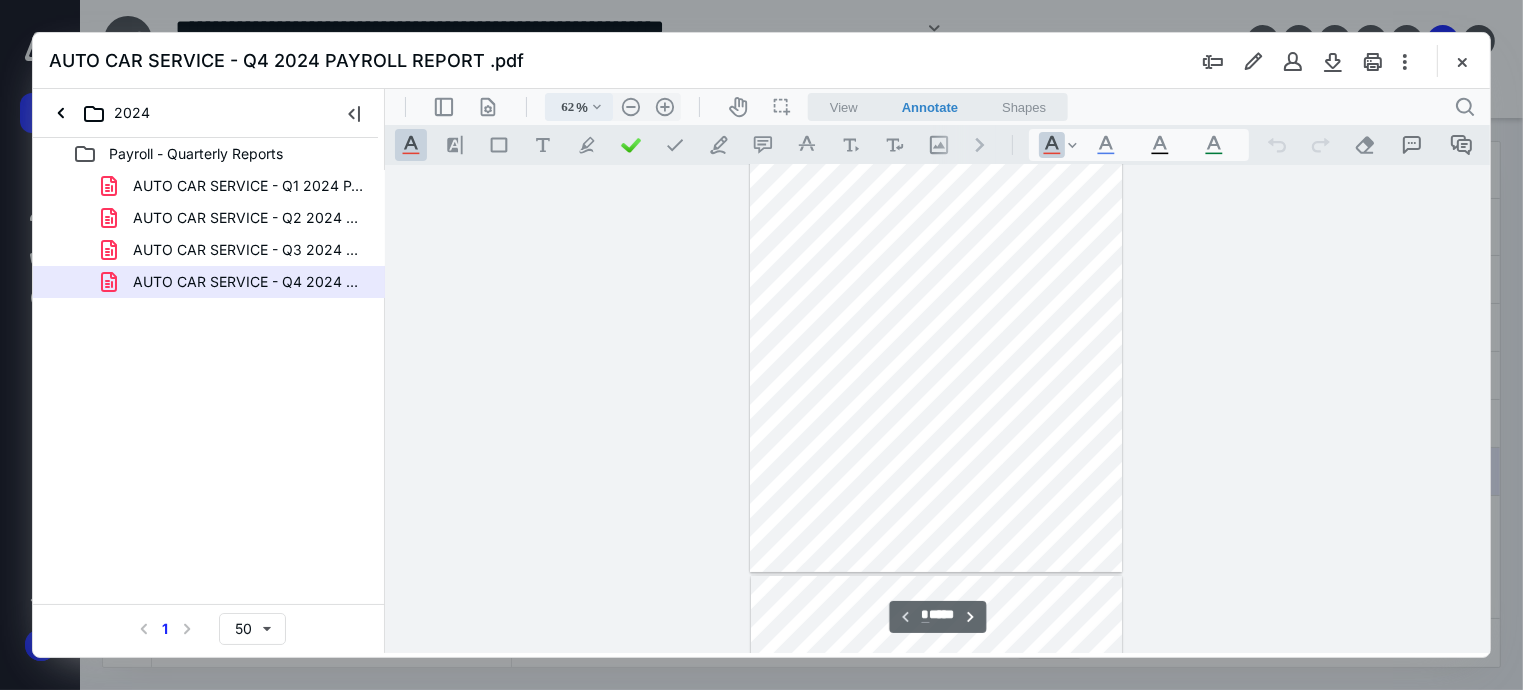 click on ".cls-1{fill:#abb0c4;} icon - chevron - down" at bounding box center (596, 106) 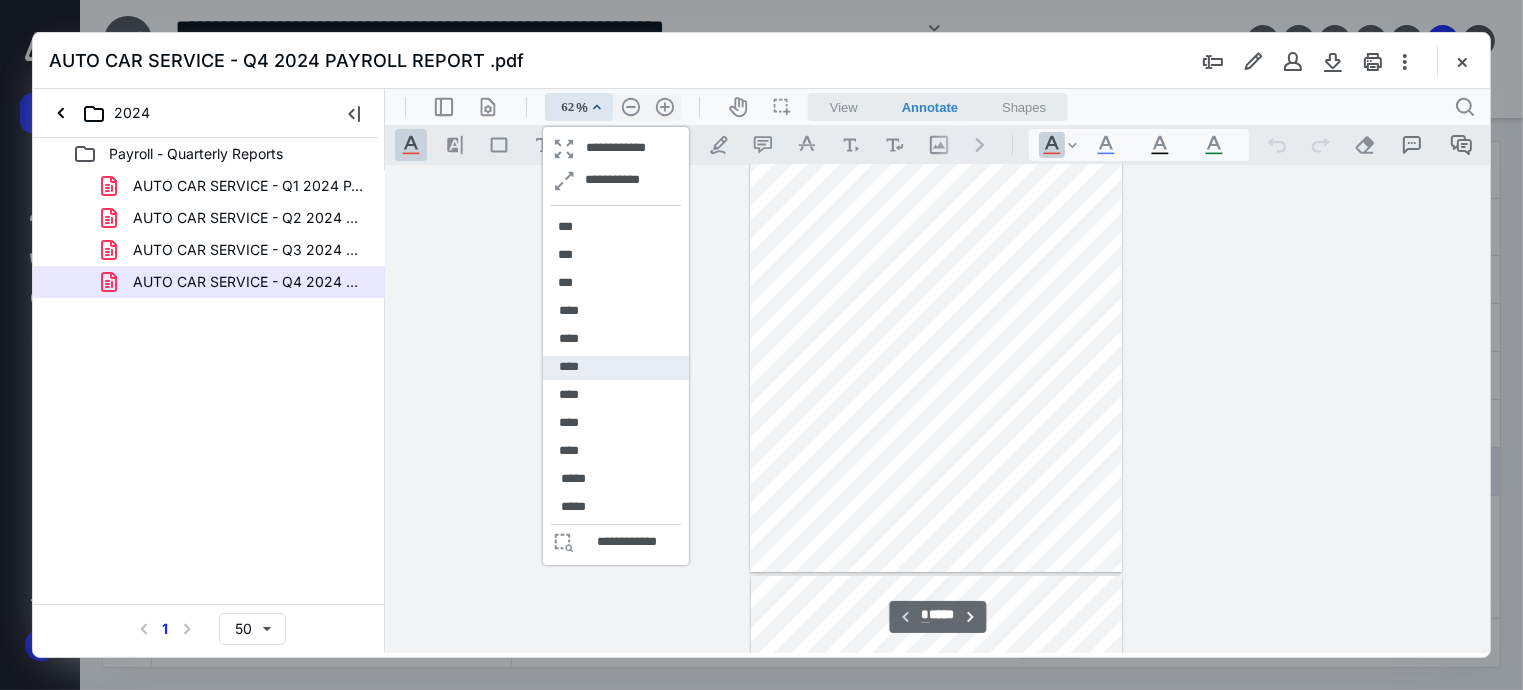 click on "****" at bounding box center (568, 366) 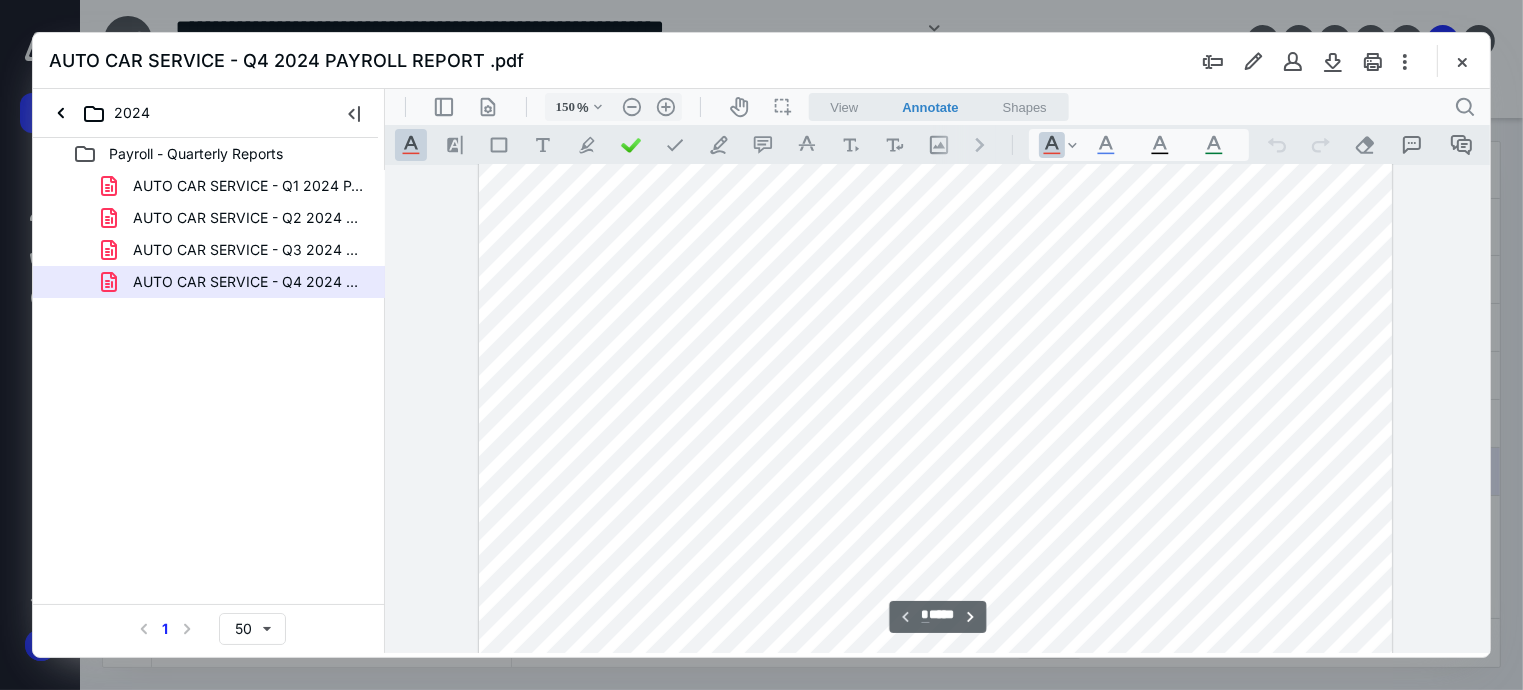 scroll, scrollTop: 491, scrollLeft: 0, axis: vertical 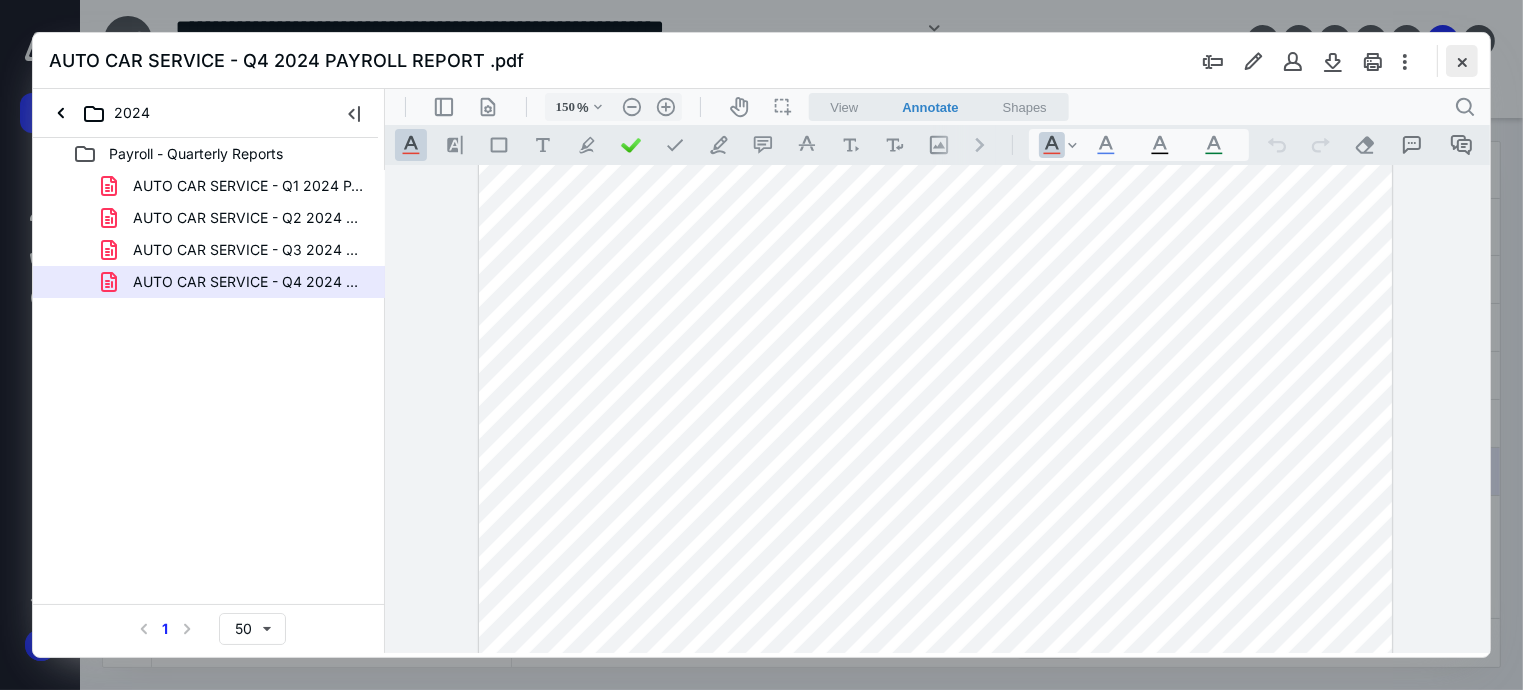 click at bounding box center [1462, 61] 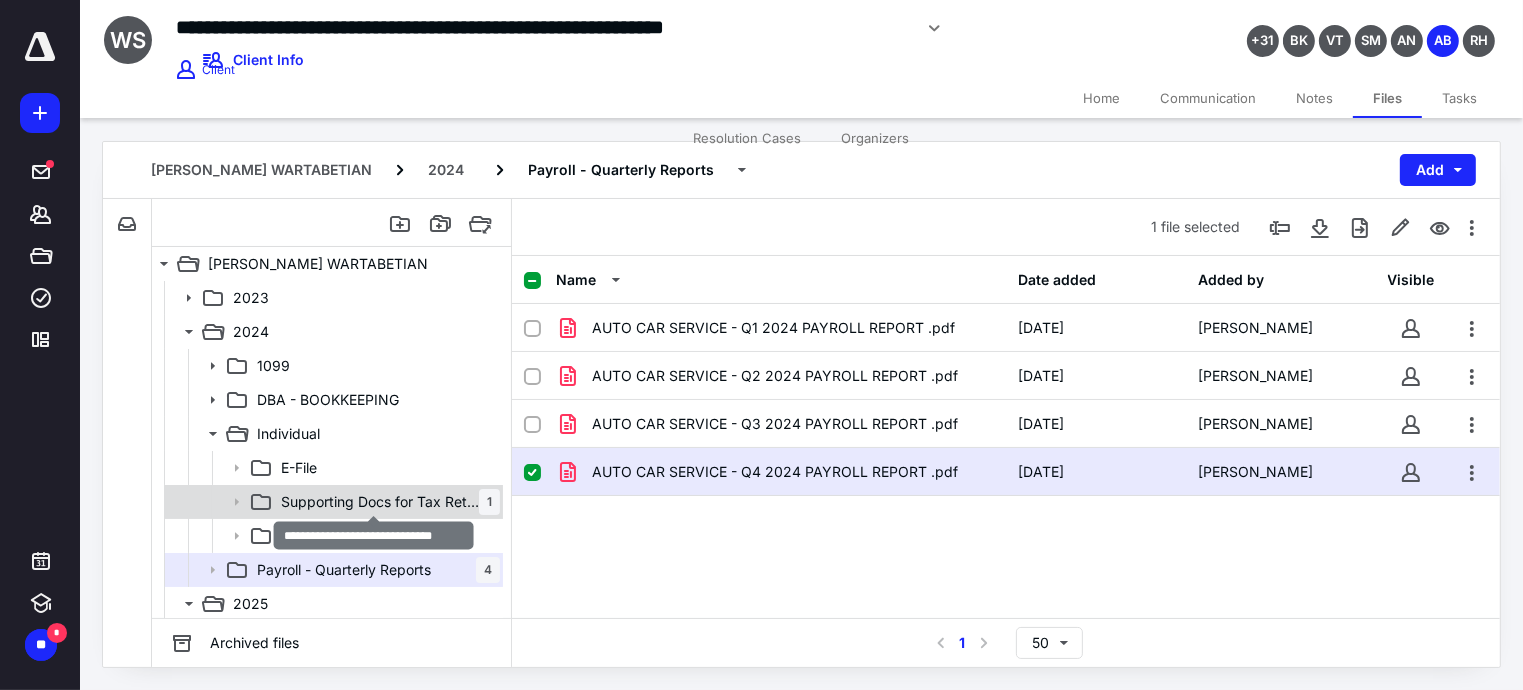 click on "Supporting Docs for Tax Return" at bounding box center [380, 502] 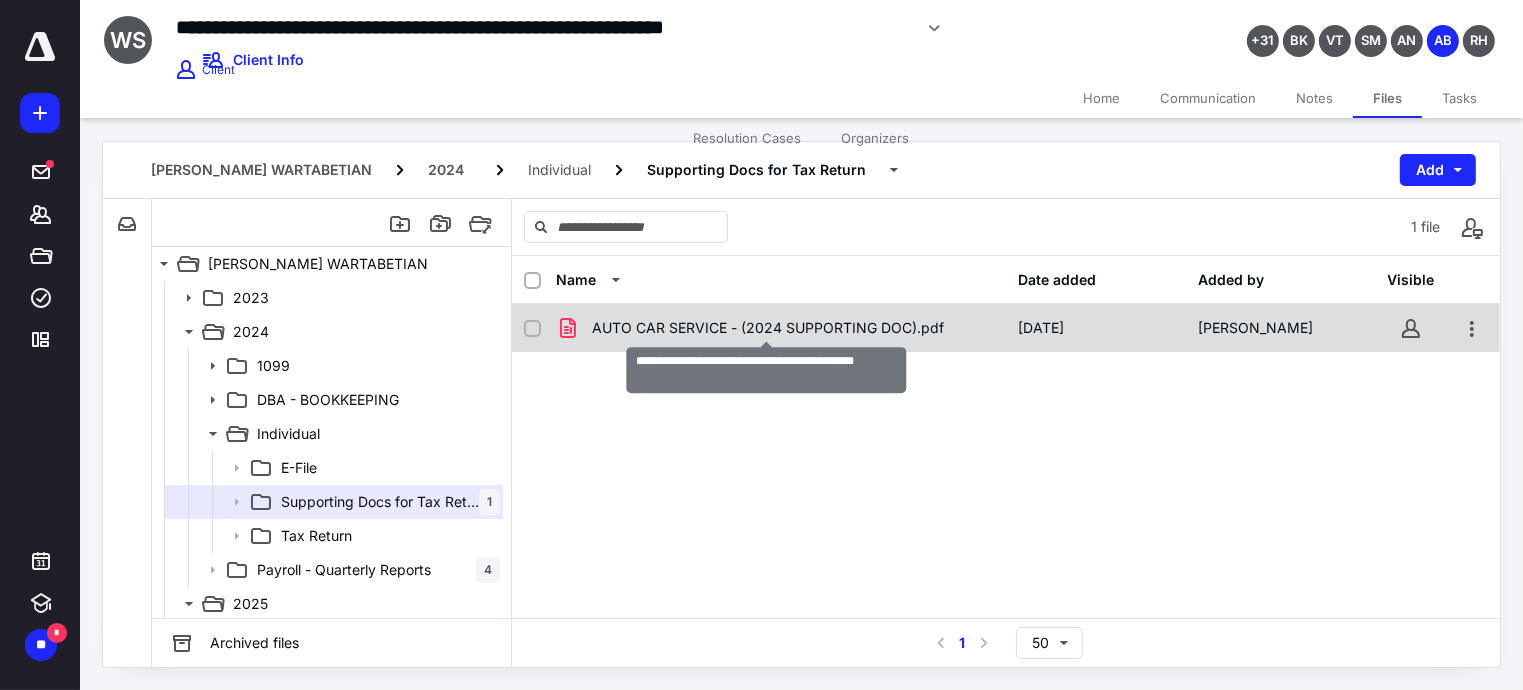 click on "AUTO CAR SERVICE - (2024 SUPPORTING DOC).pdf" at bounding box center (768, 328) 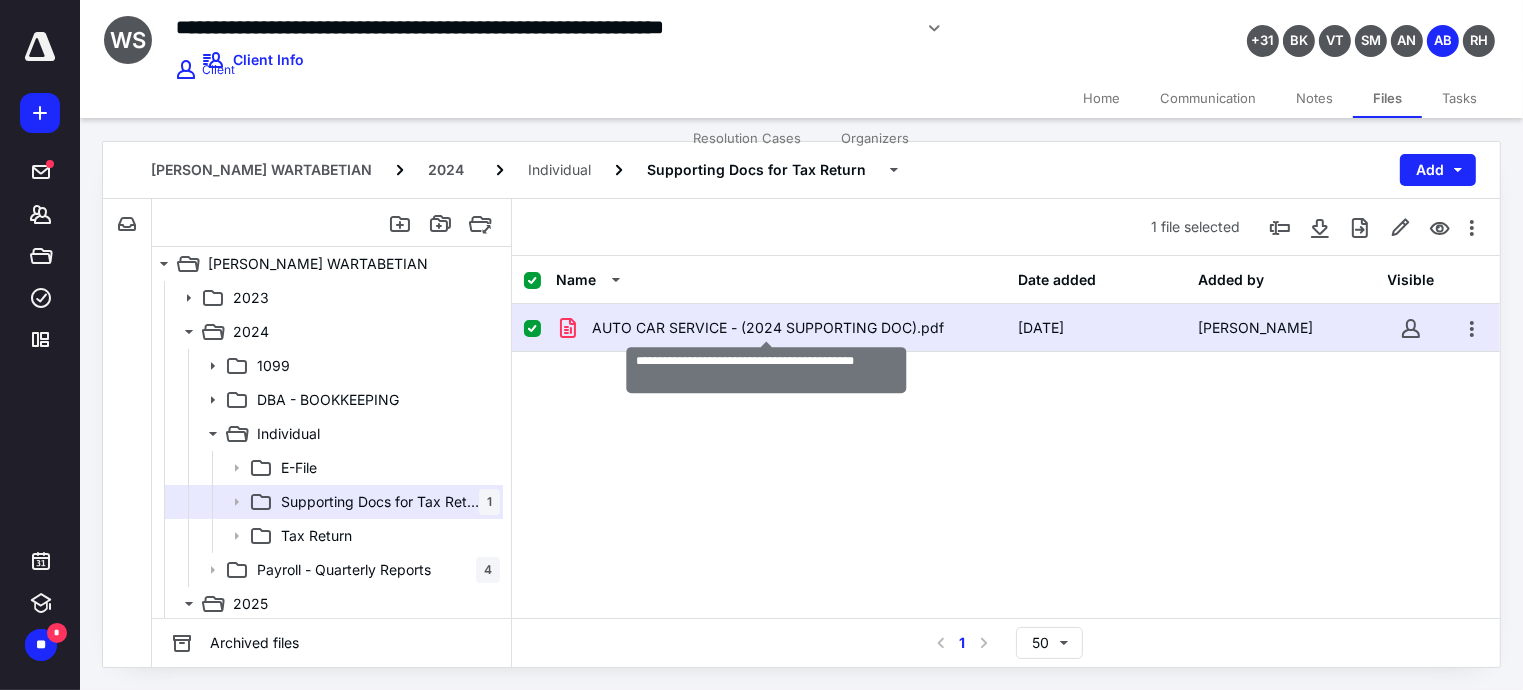 click on "AUTO CAR SERVICE - (2024 SUPPORTING DOC).pdf" at bounding box center [768, 328] 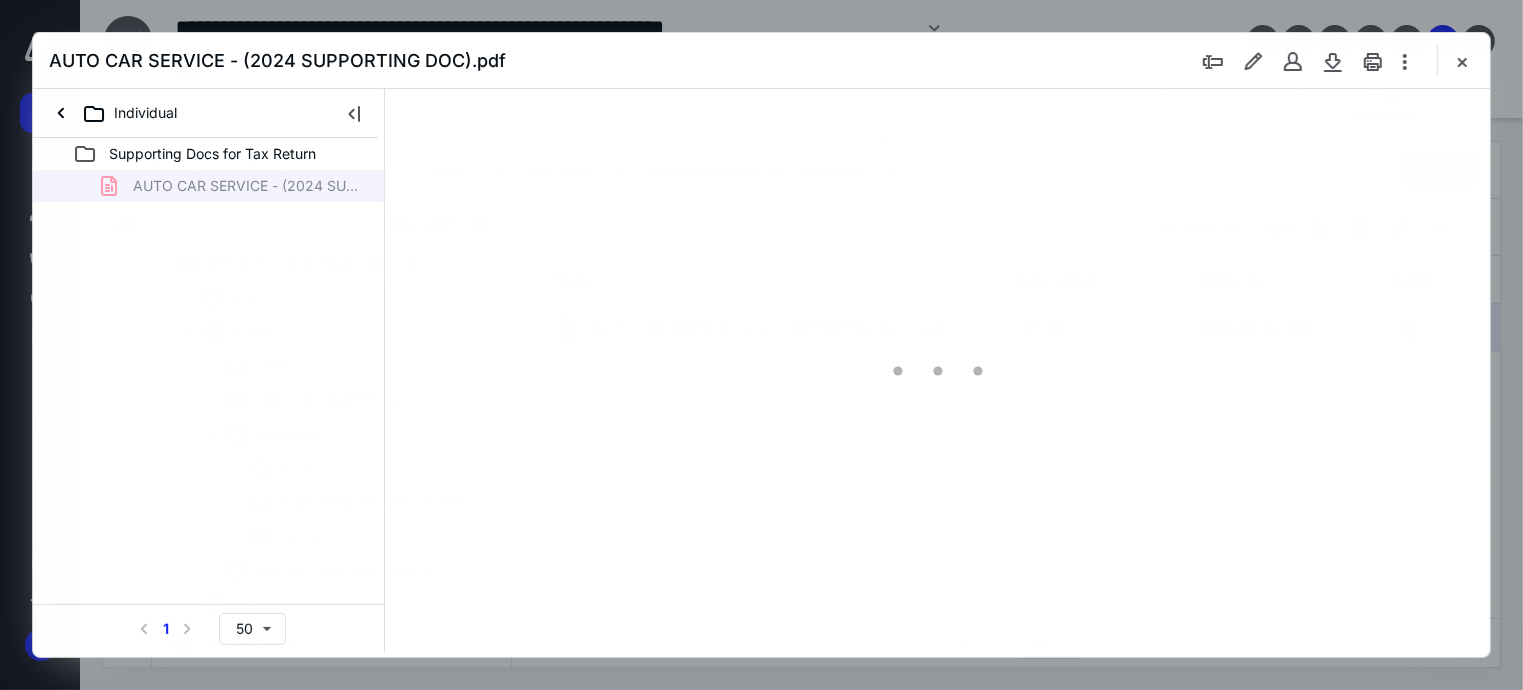 scroll, scrollTop: 0, scrollLeft: 0, axis: both 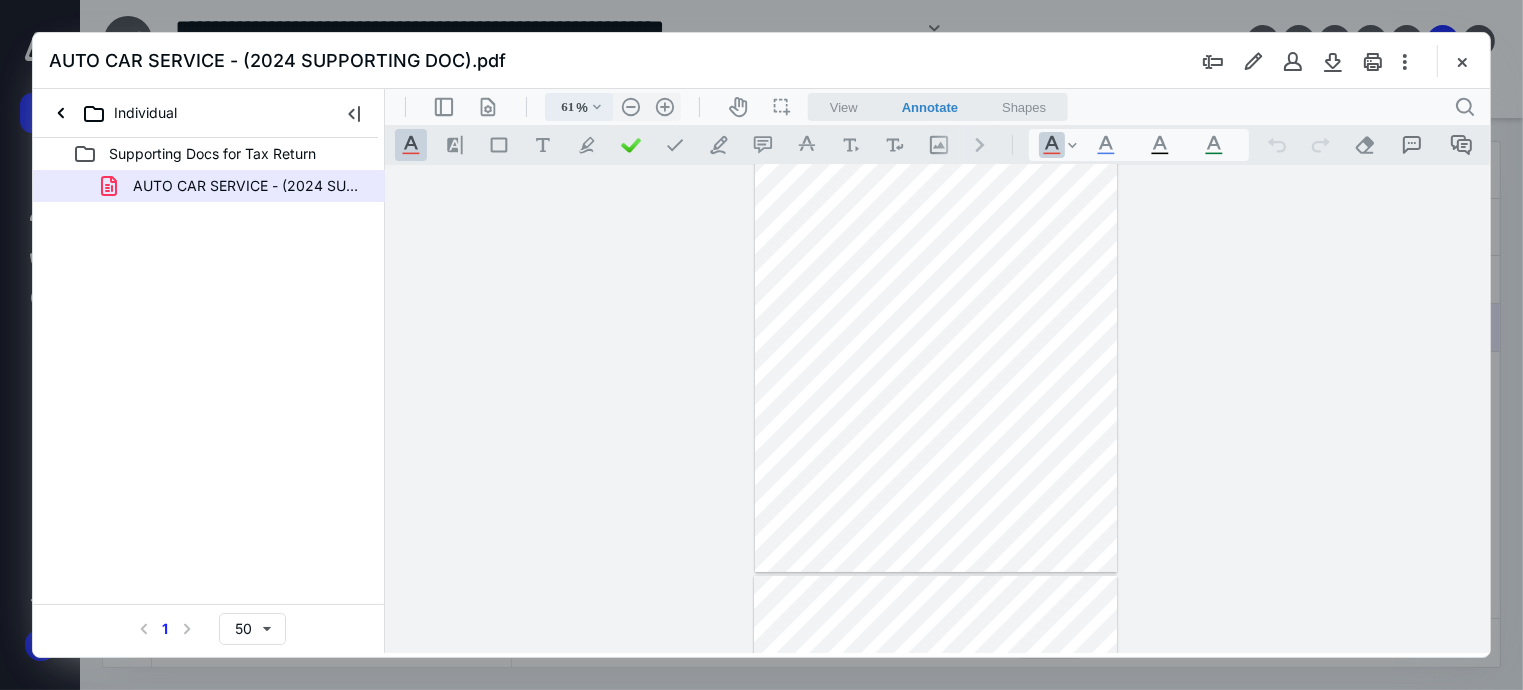 click on ".cls-1{fill:#abb0c4;} icon - chevron - down" at bounding box center [596, 106] 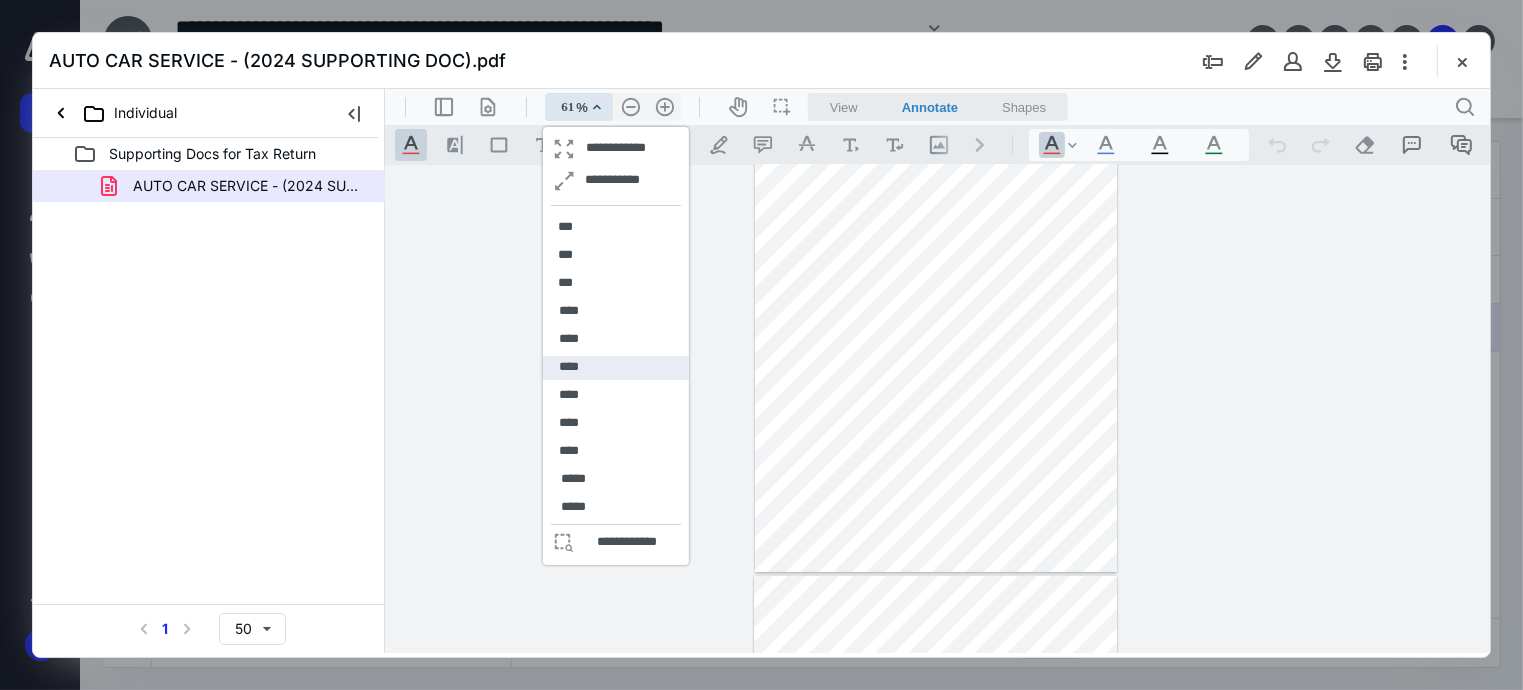 click on "****" at bounding box center (568, 366) 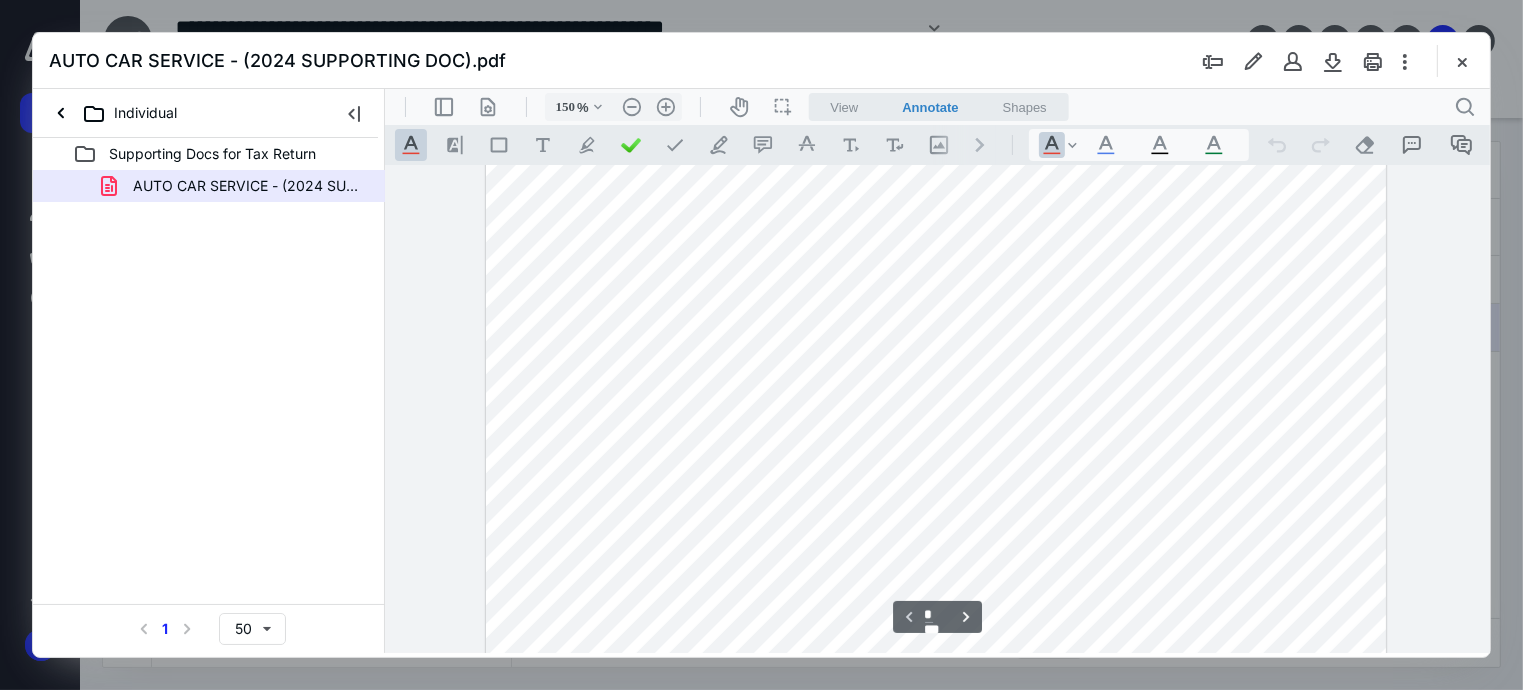 scroll, scrollTop: 409, scrollLeft: 0, axis: vertical 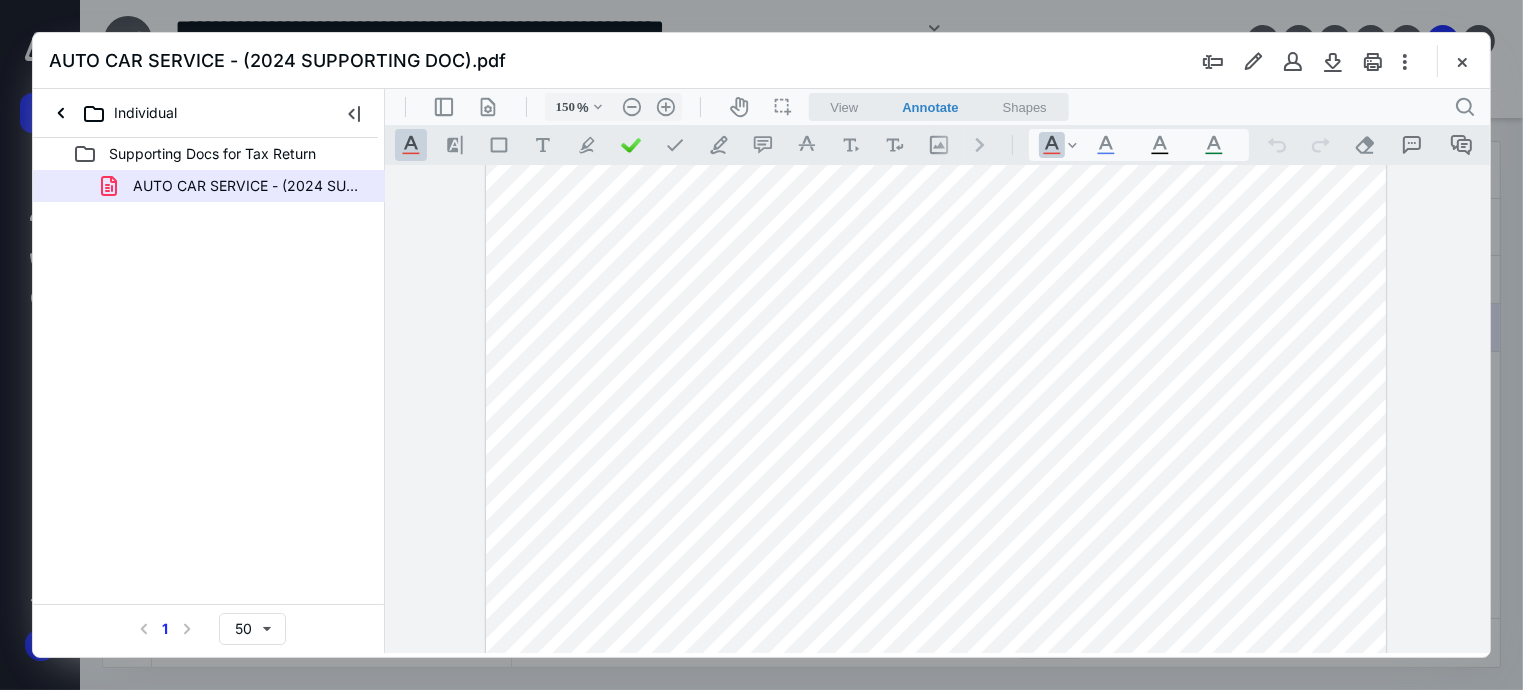 drag, startPoint x: 1488, startPoint y: 319, endPoint x: 1484, endPoint y: 306, distance: 13.601471 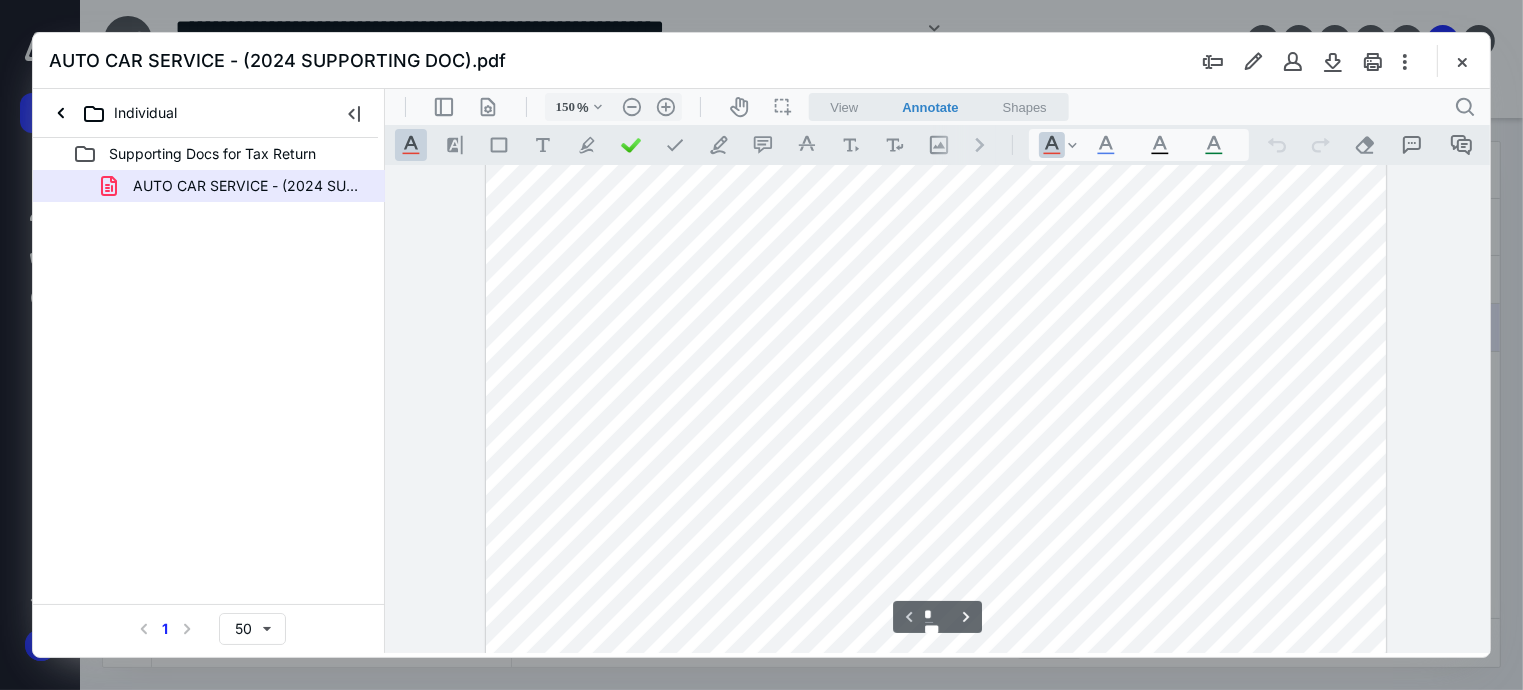 scroll, scrollTop: 238, scrollLeft: 0, axis: vertical 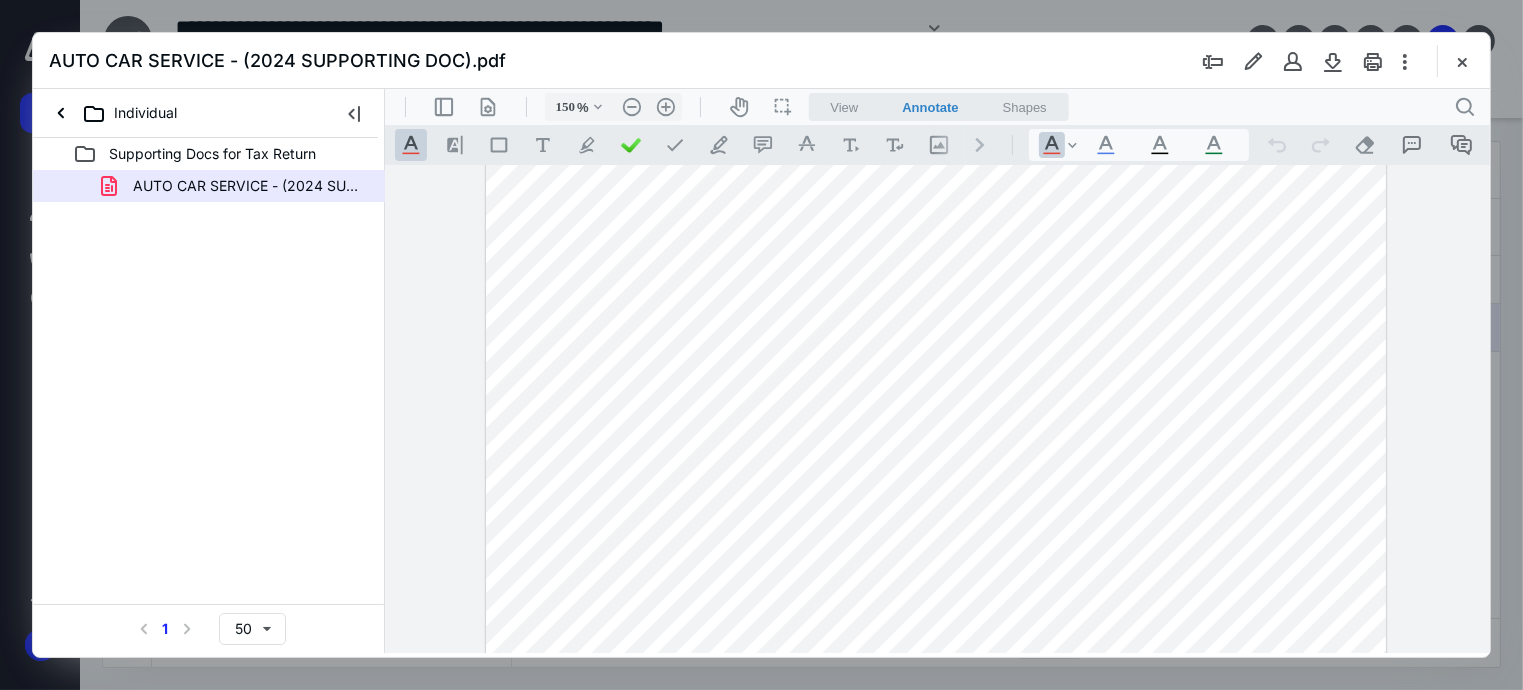 drag, startPoint x: 1479, startPoint y: 287, endPoint x: 1479, endPoint y: 272, distance: 15 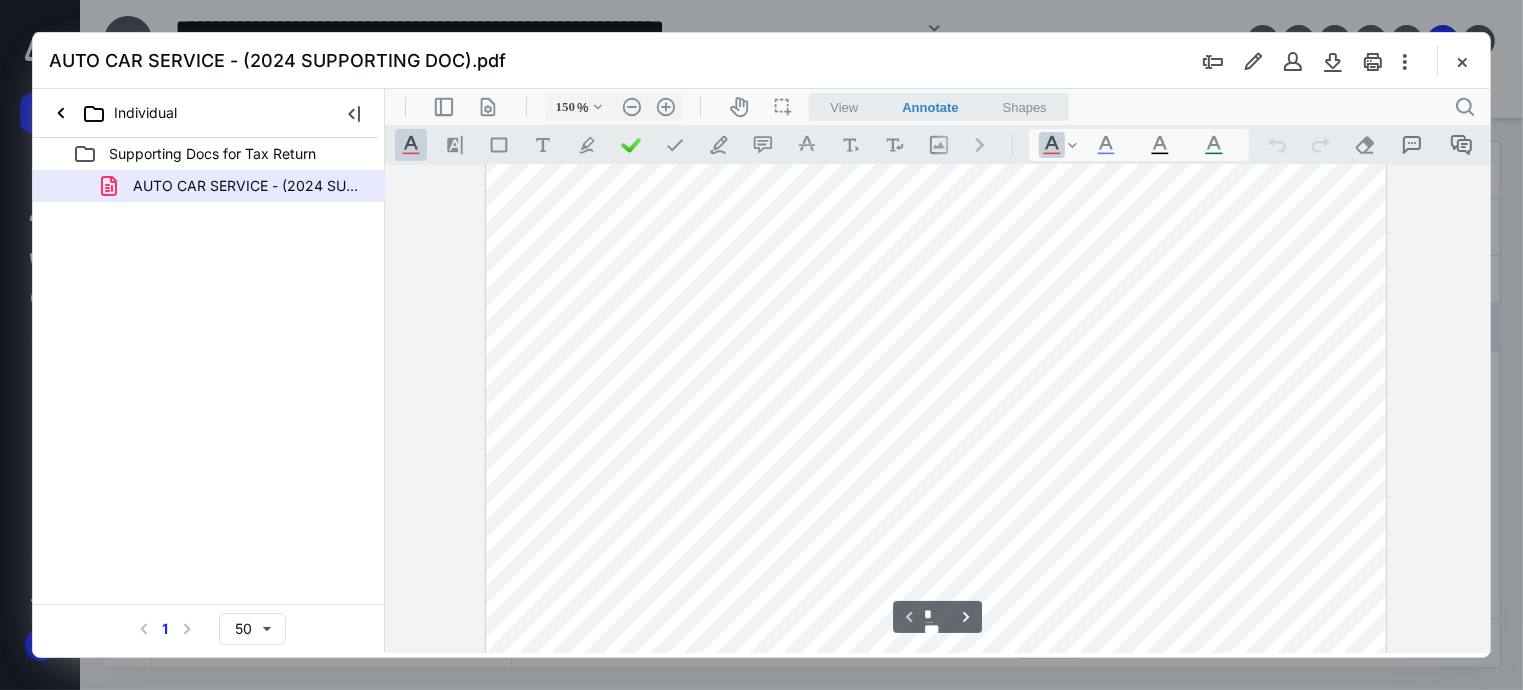 scroll, scrollTop: 31, scrollLeft: 0, axis: vertical 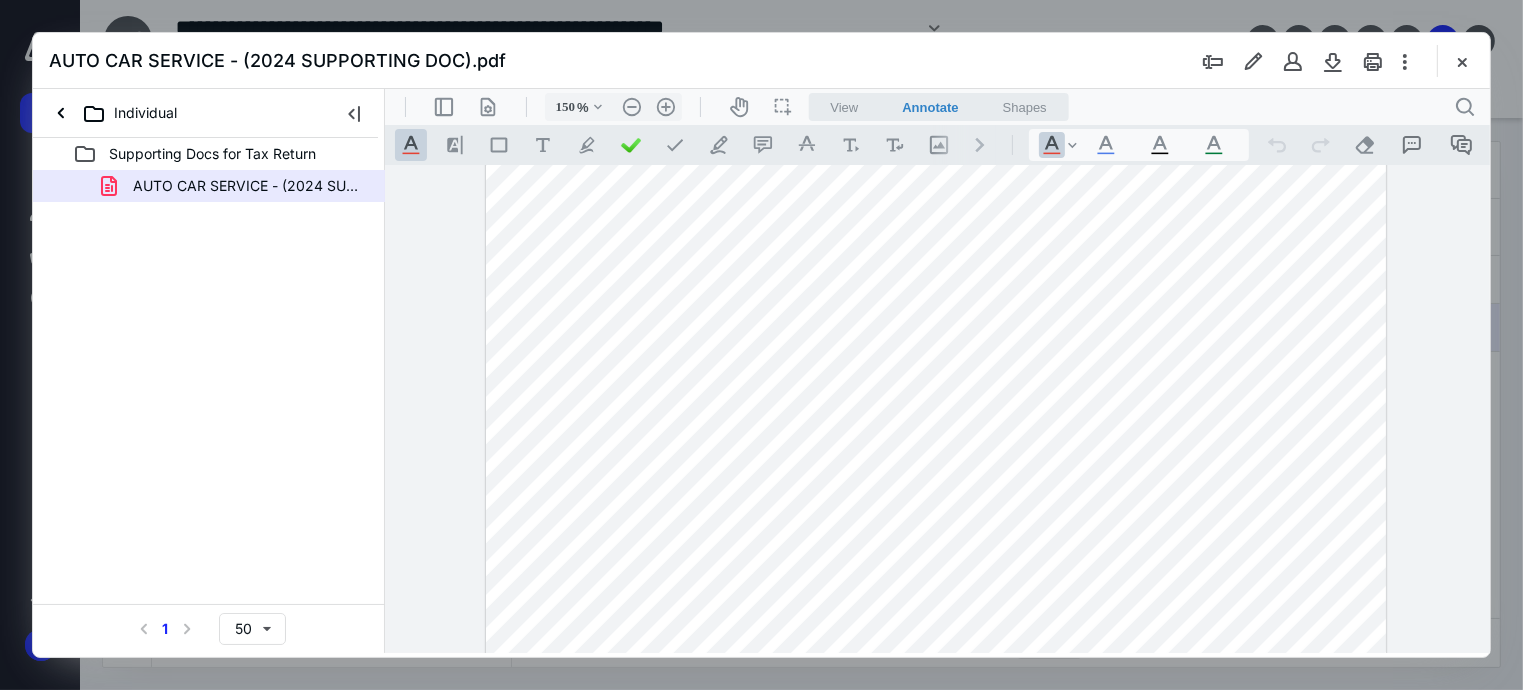 click on "**********" at bounding box center [937, 408] 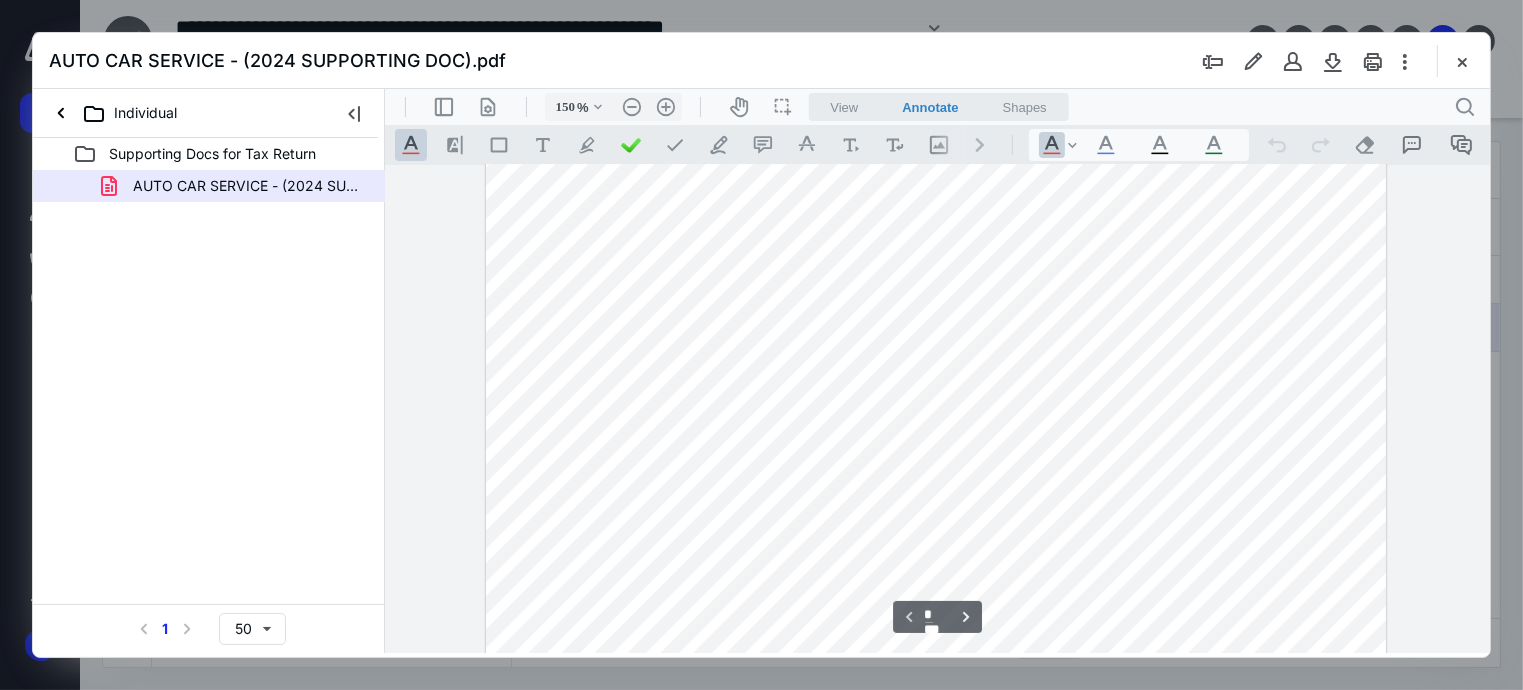 scroll, scrollTop: 63, scrollLeft: 0, axis: vertical 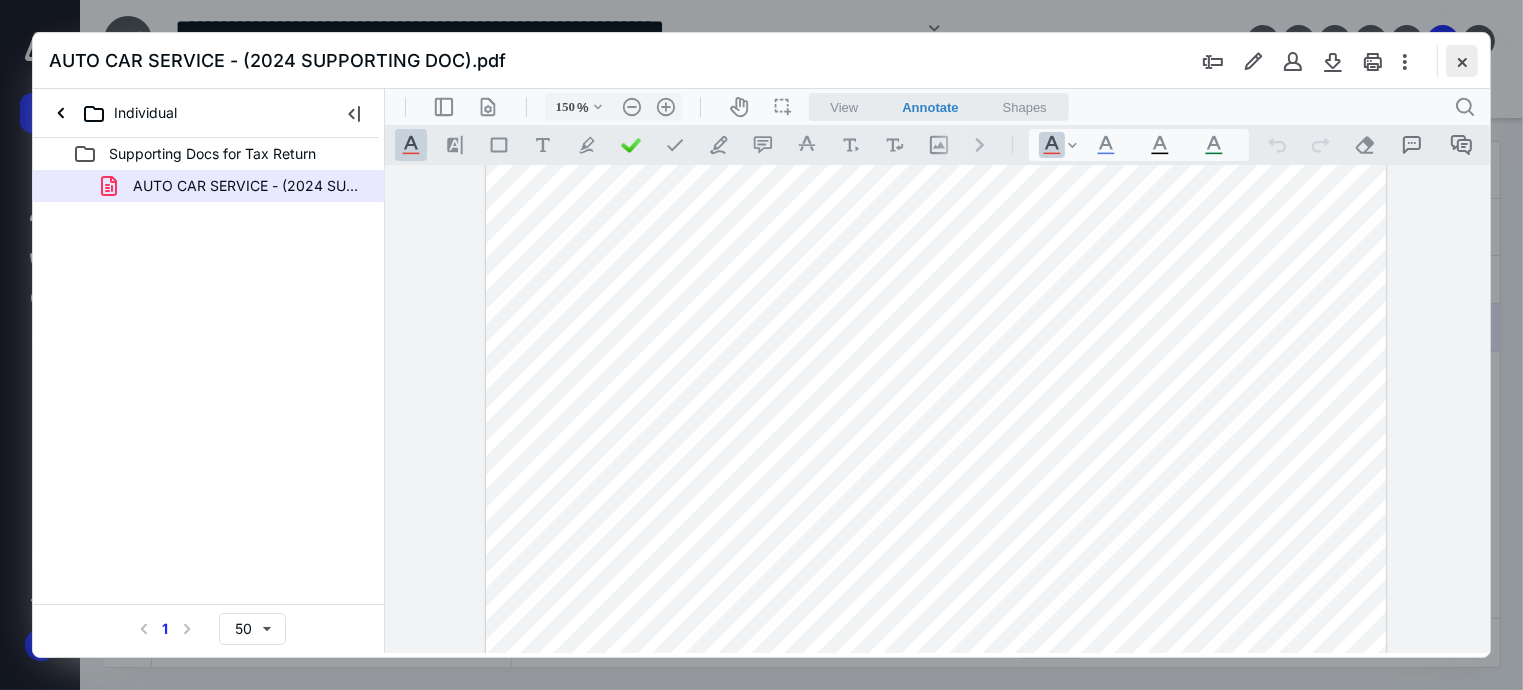 click at bounding box center (1462, 61) 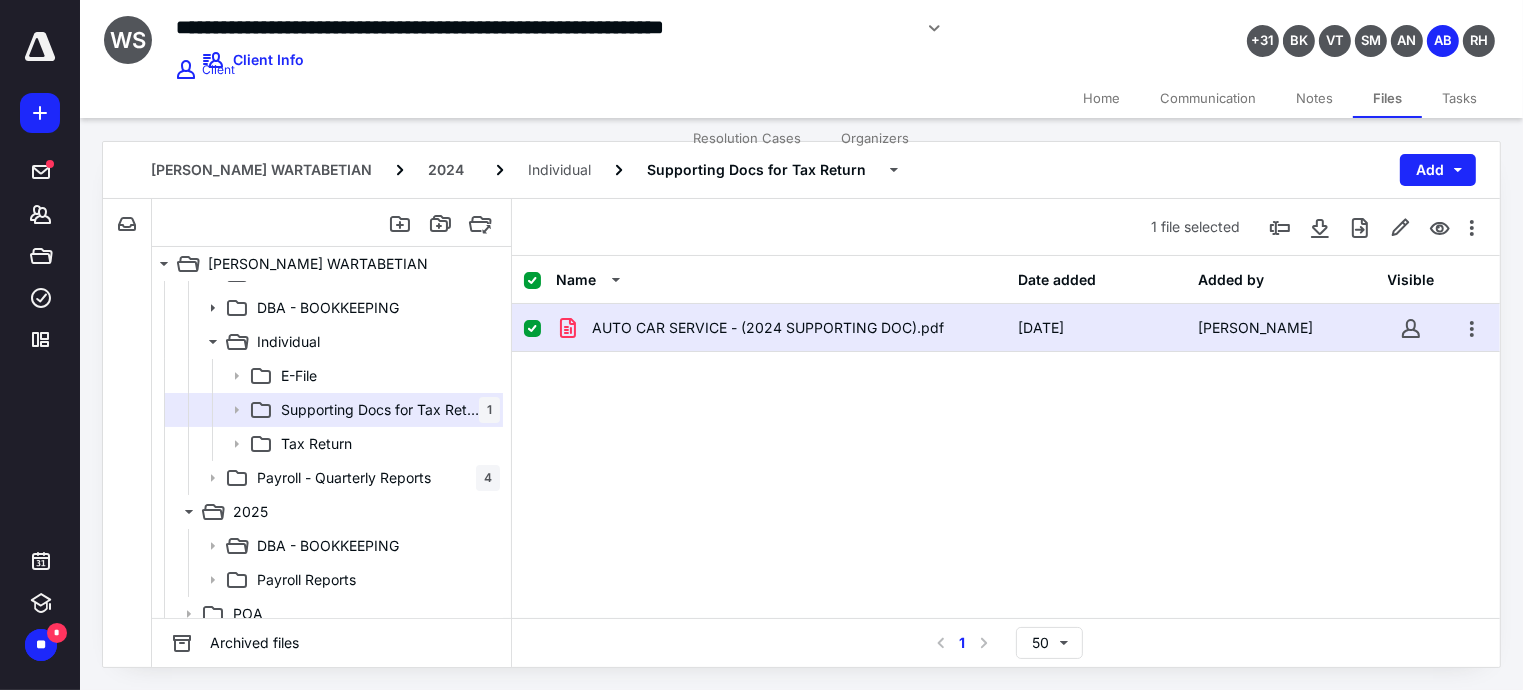 scroll, scrollTop: 104, scrollLeft: 0, axis: vertical 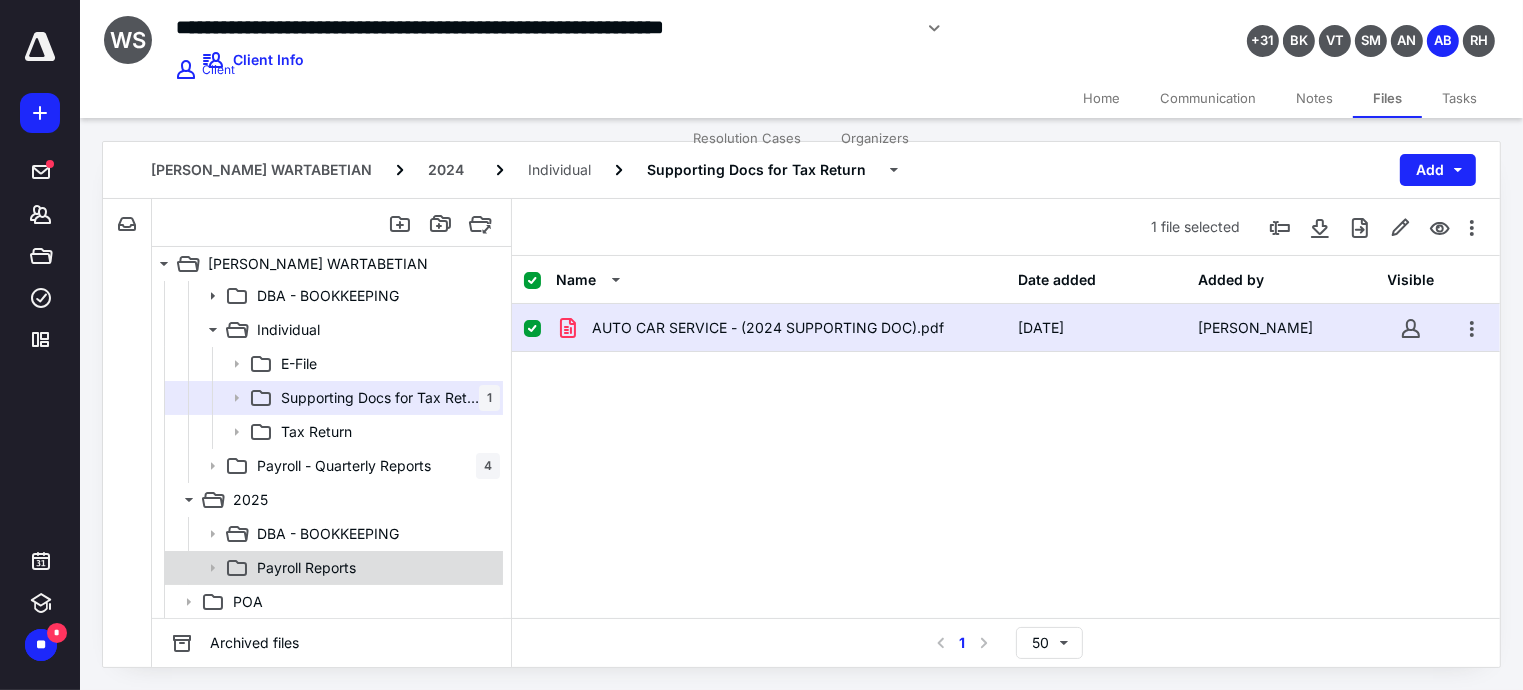 click on "Payroll Reports" at bounding box center (332, 568) 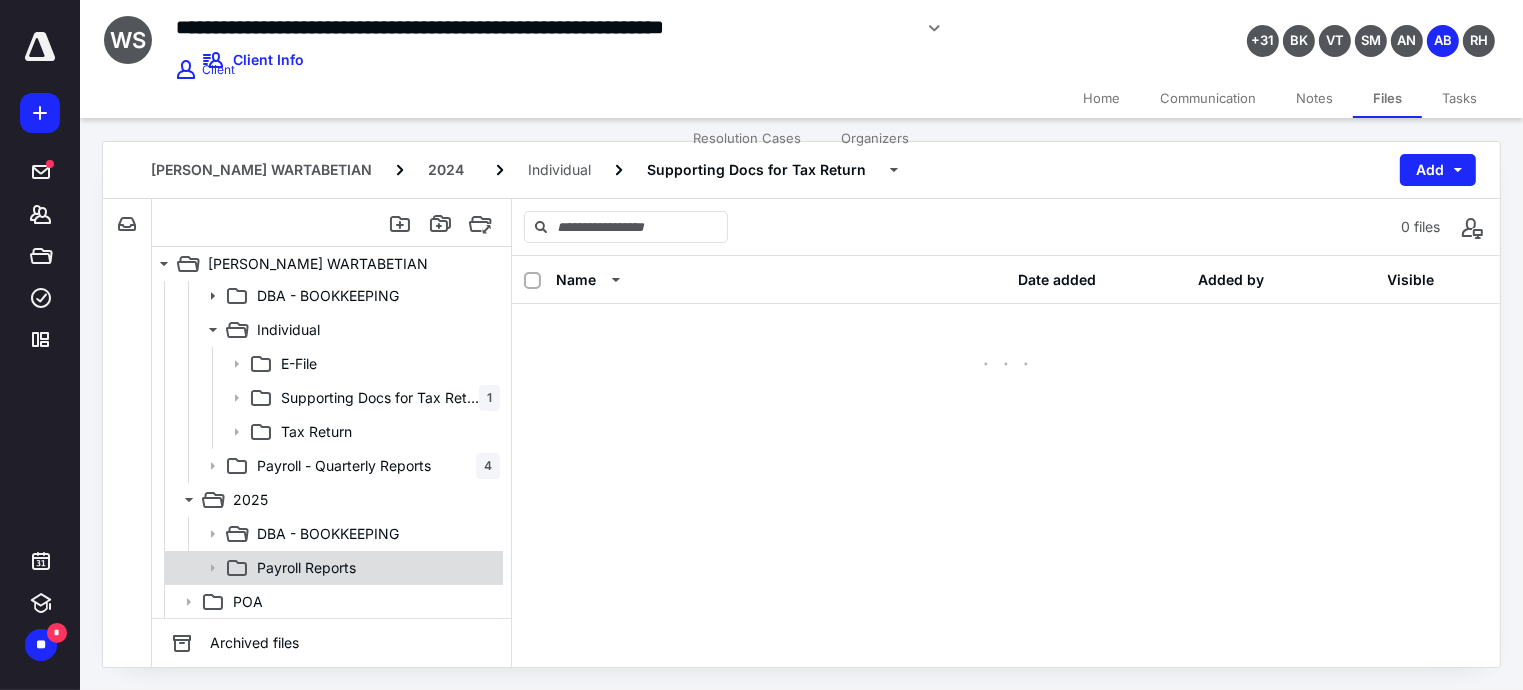 click on "Payroll Reports" at bounding box center (332, 568) 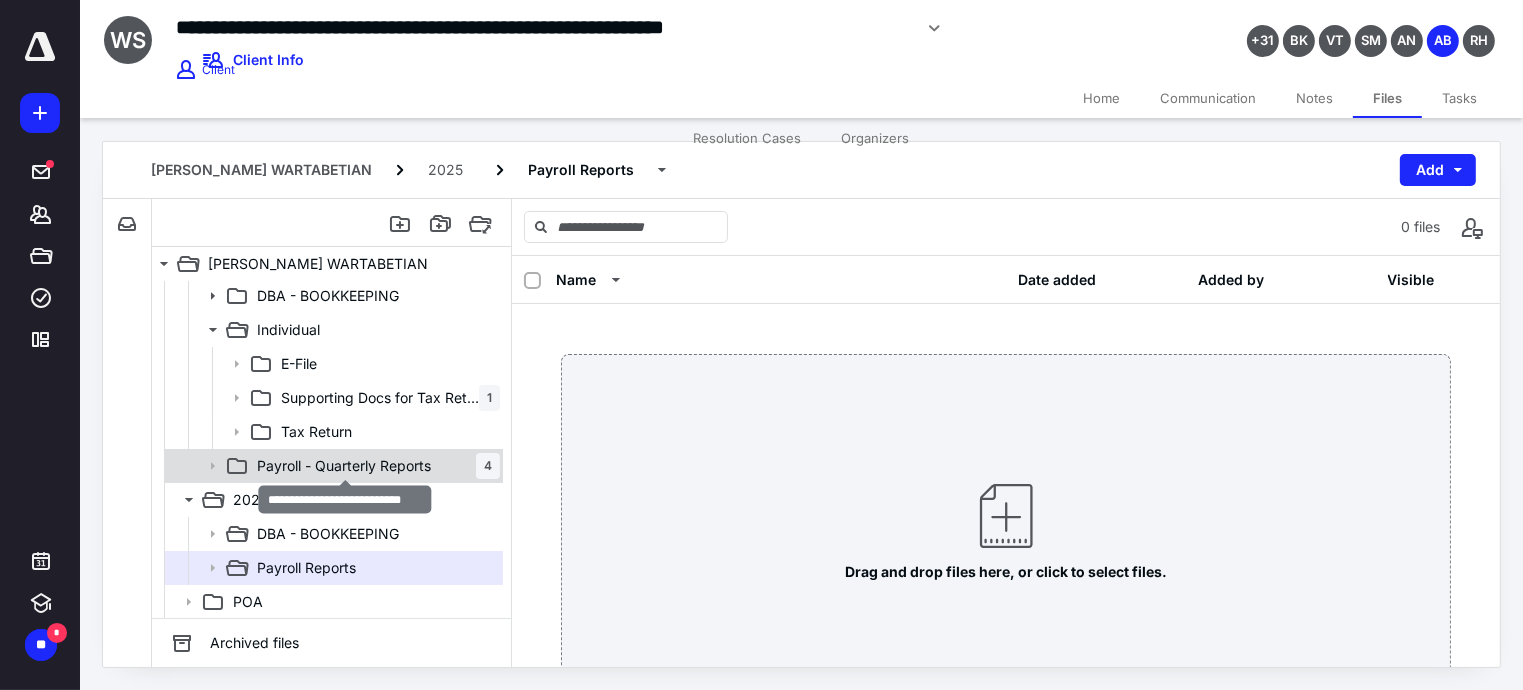 click on "Payroll - Quarterly Reports" at bounding box center [344, 466] 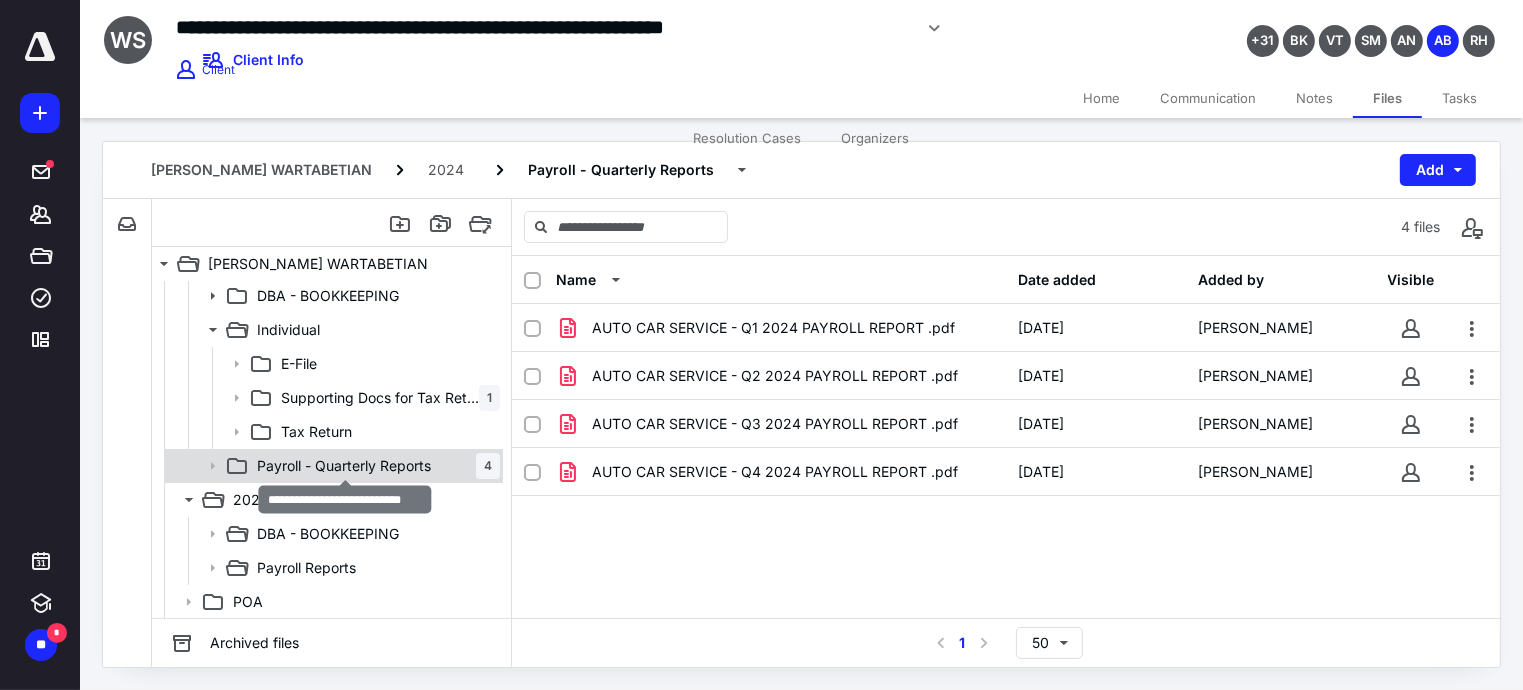 click on "Payroll - Quarterly Reports" at bounding box center [344, 466] 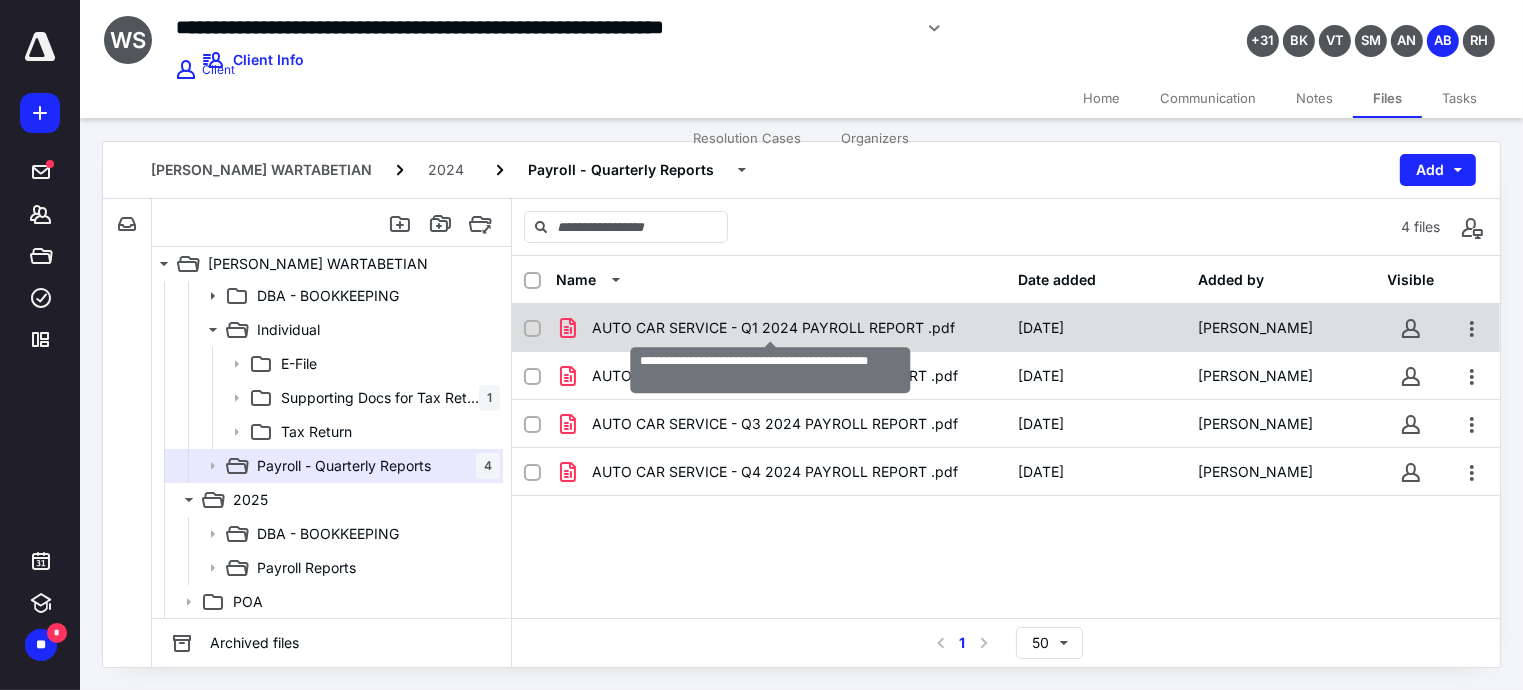 click on "AUTO CAR SERVICE - Q1 2024 PAYROLL REPORT .pdf" at bounding box center [773, 328] 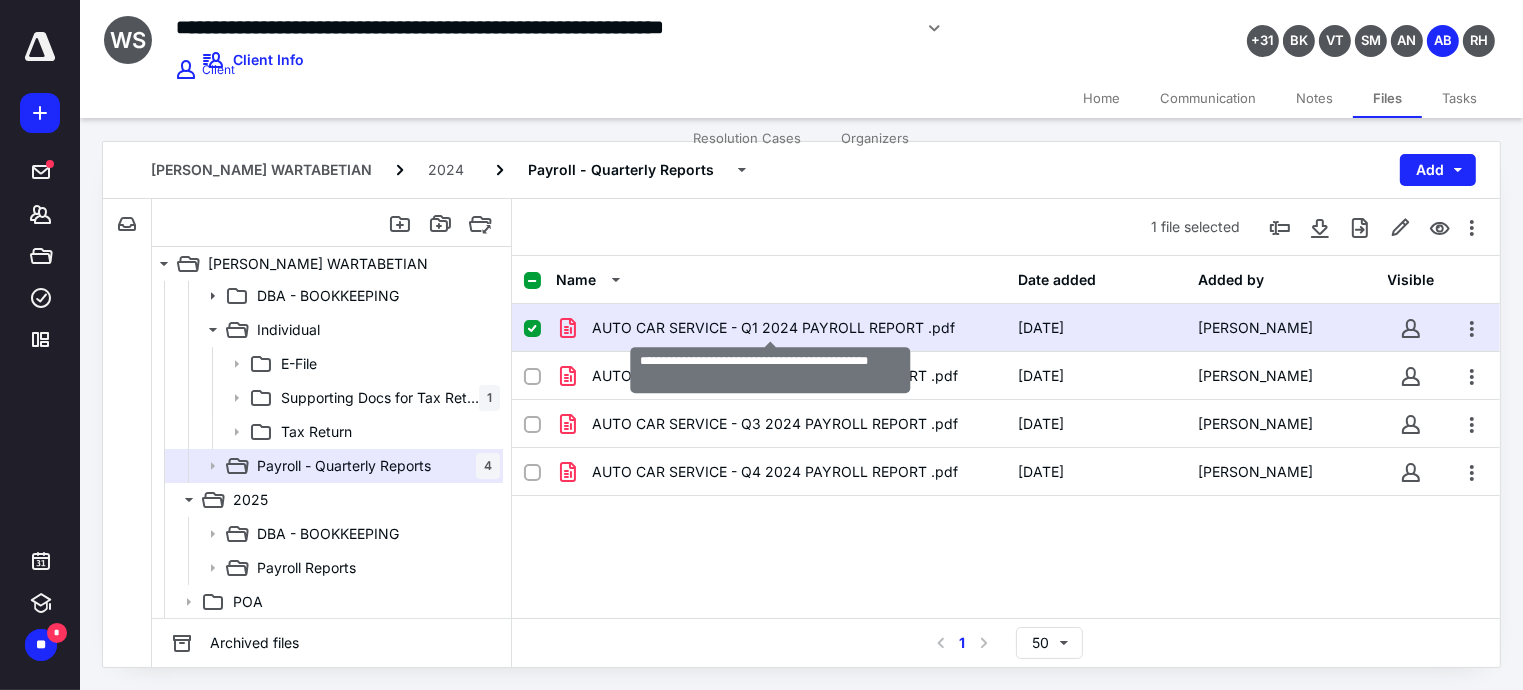 click on "AUTO CAR SERVICE - Q1 2024 PAYROLL REPORT .pdf" at bounding box center [773, 328] 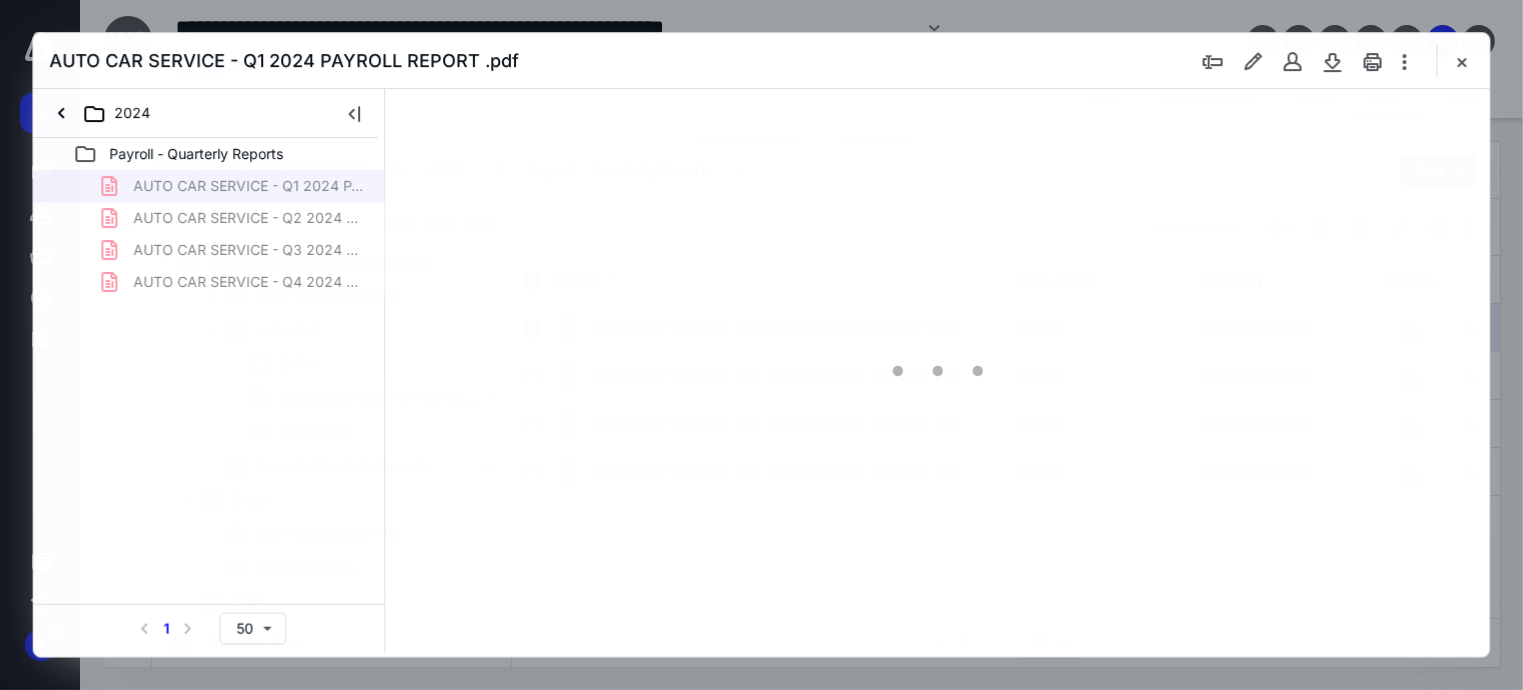 scroll, scrollTop: 0, scrollLeft: 0, axis: both 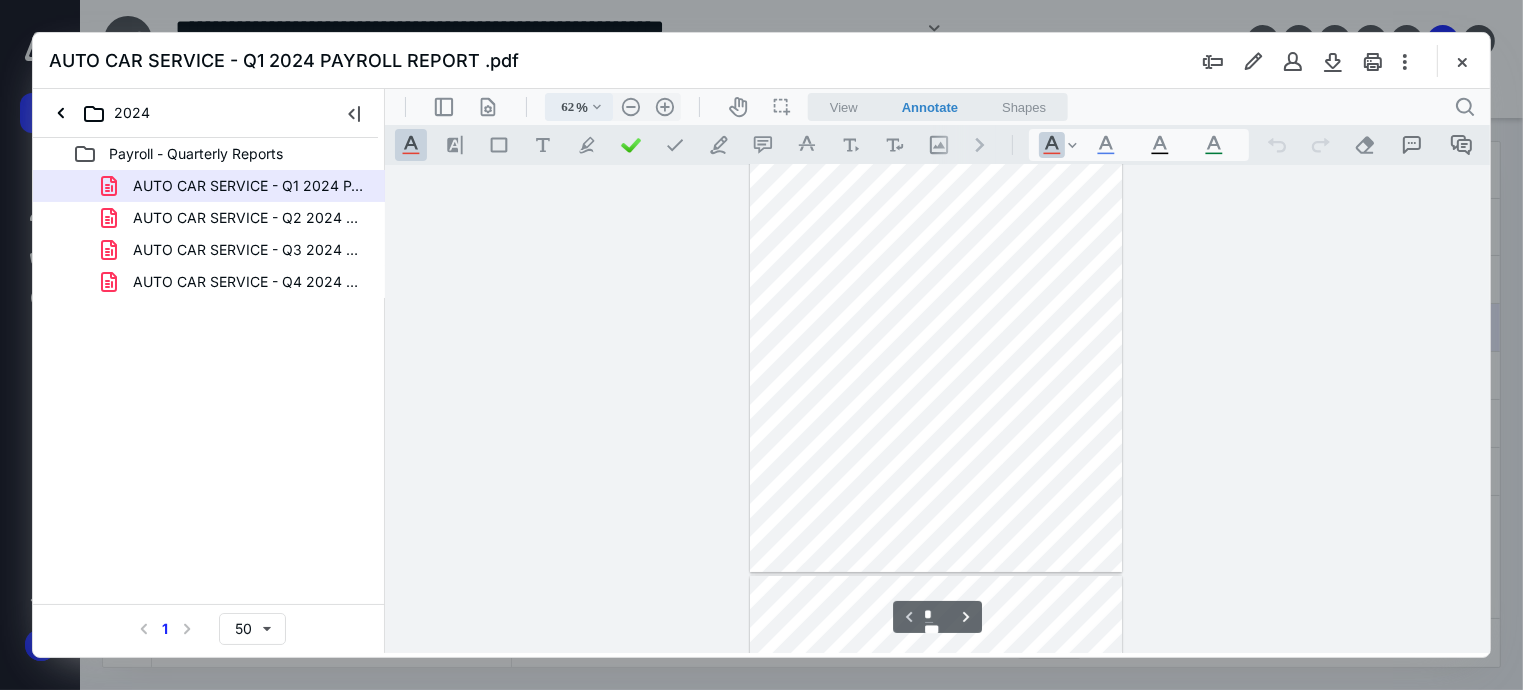 click on ".cls-1{fill:#abb0c4;} icon - chevron - down" at bounding box center (596, 106) 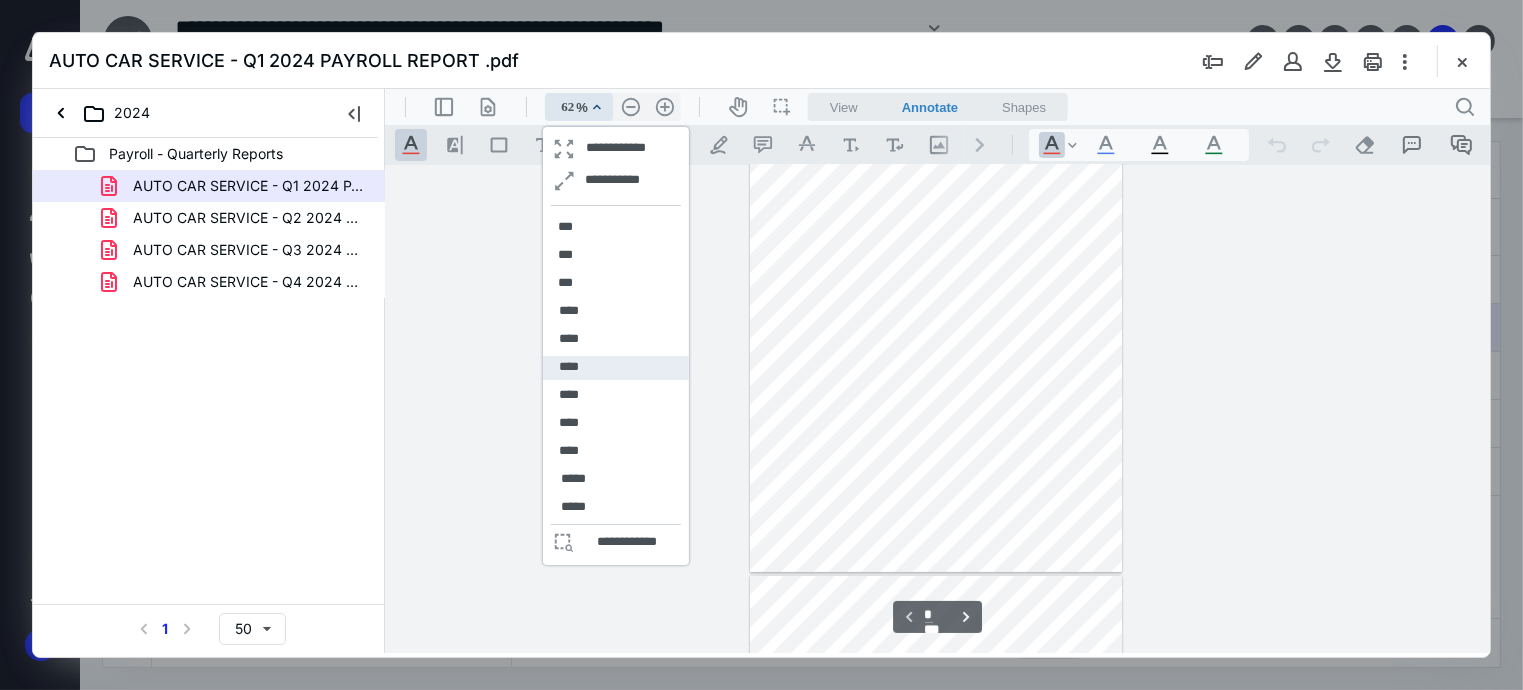 click on "****" at bounding box center (568, 366) 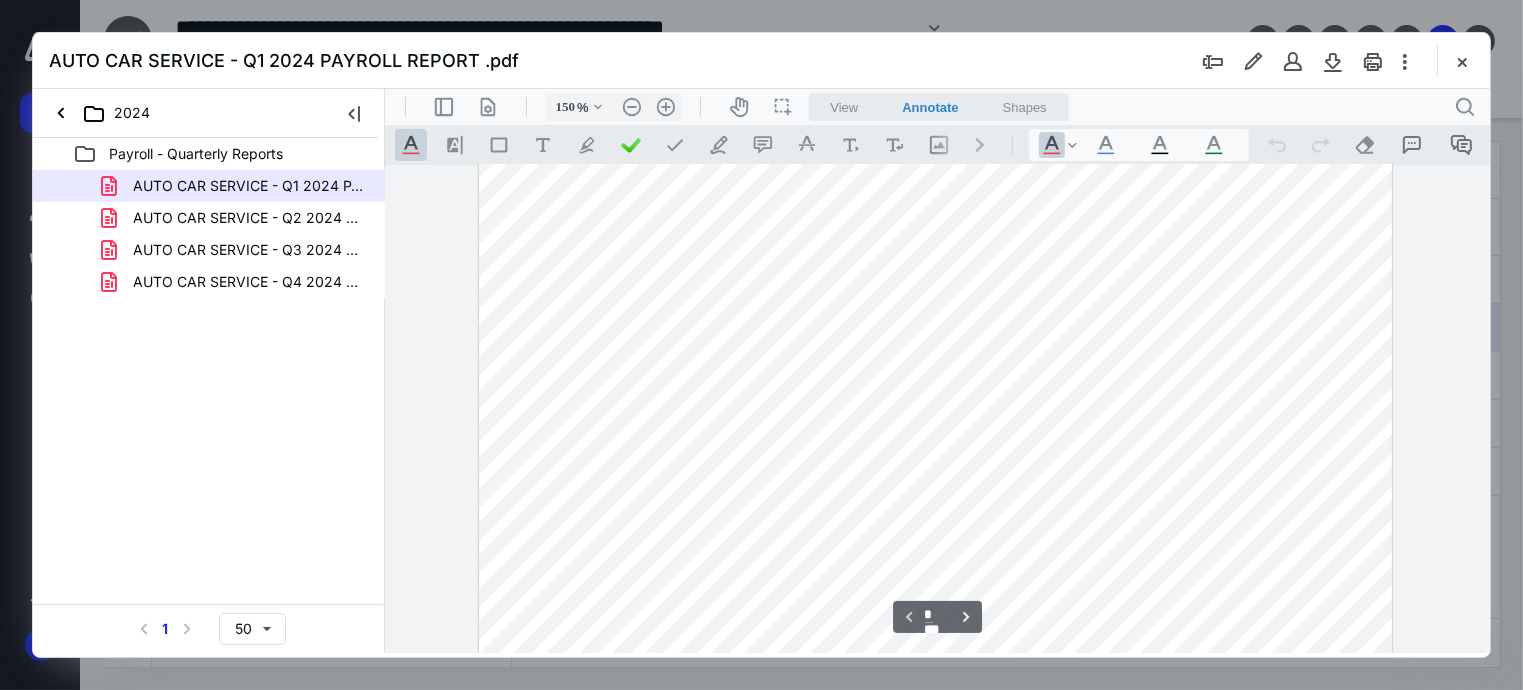 scroll, scrollTop: 491, scrollLeft: 0, axis: vertical 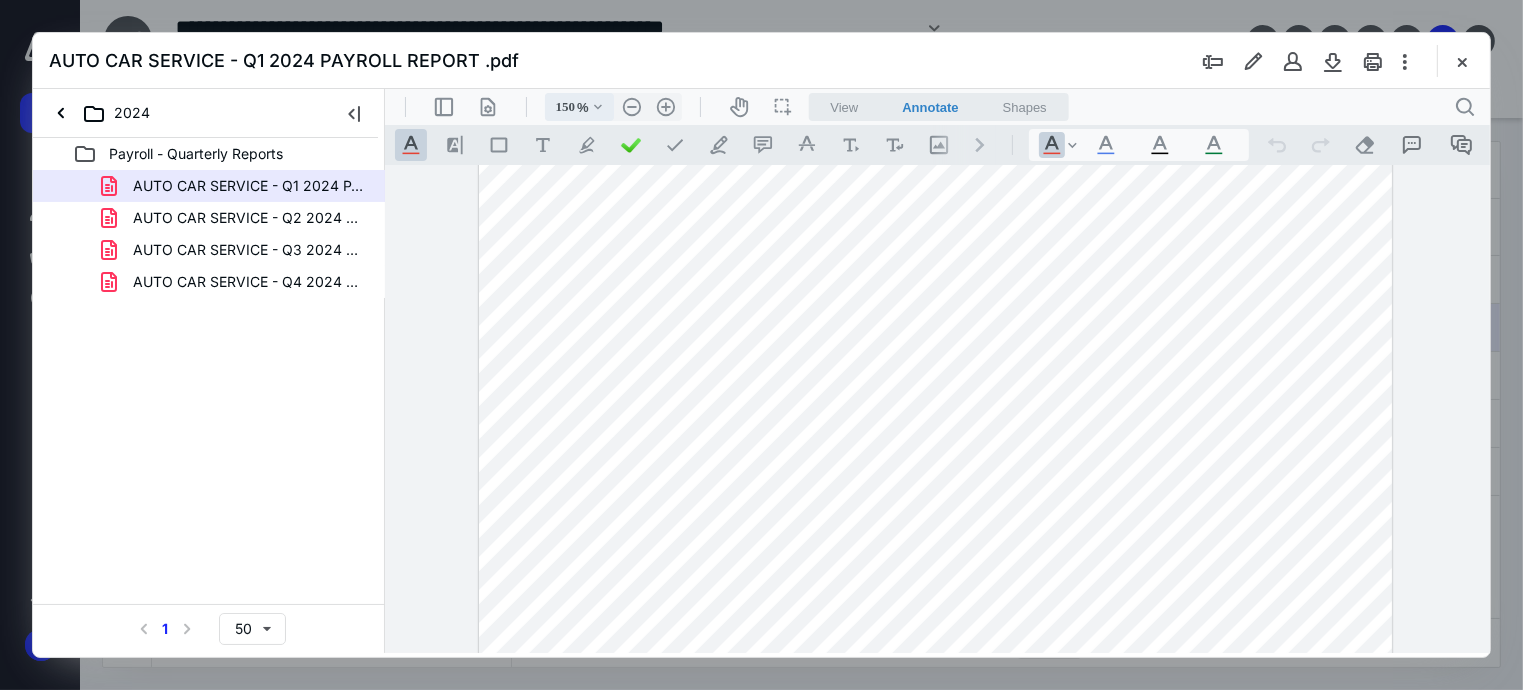 click on ".cls-1{fill:#abb0c4;} icon - chevron - down" at bounding box center [597, 106] 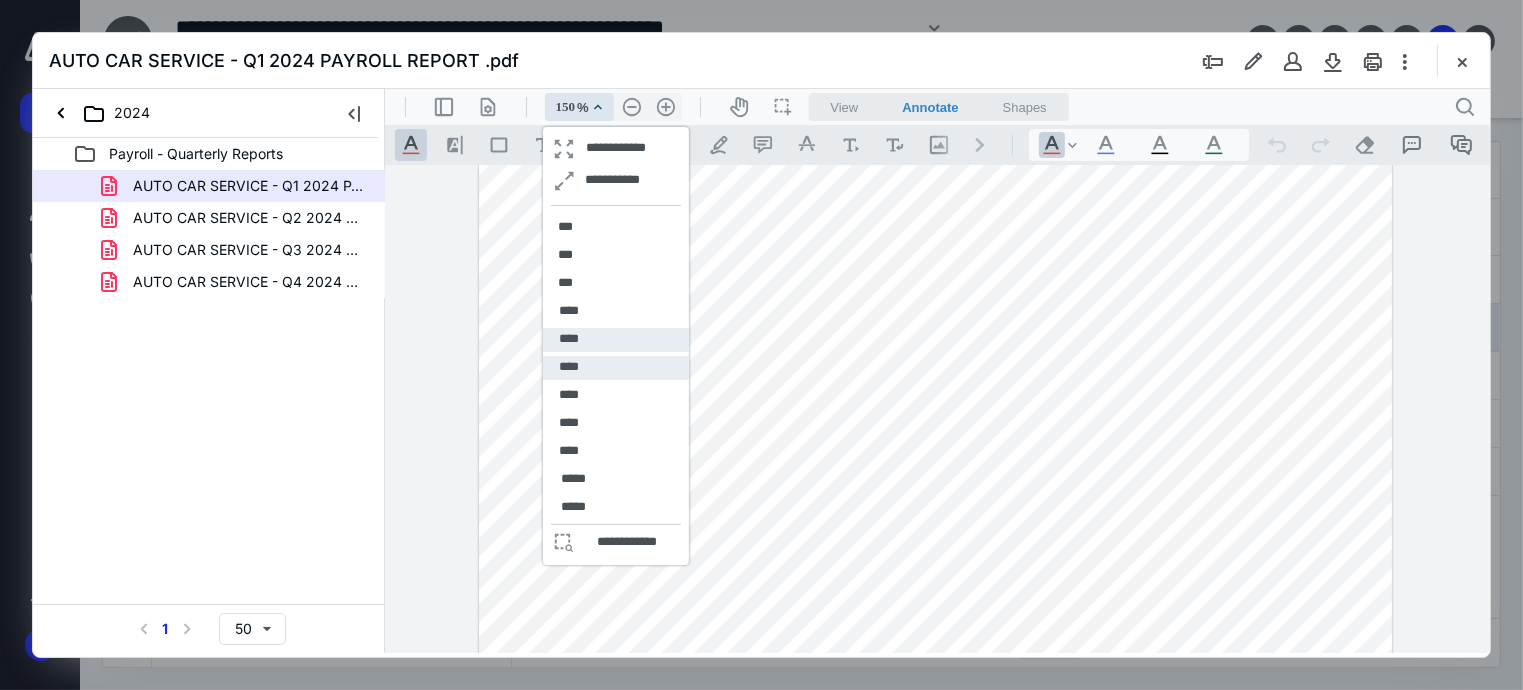 click on "****" at bounding box center (568, 338) 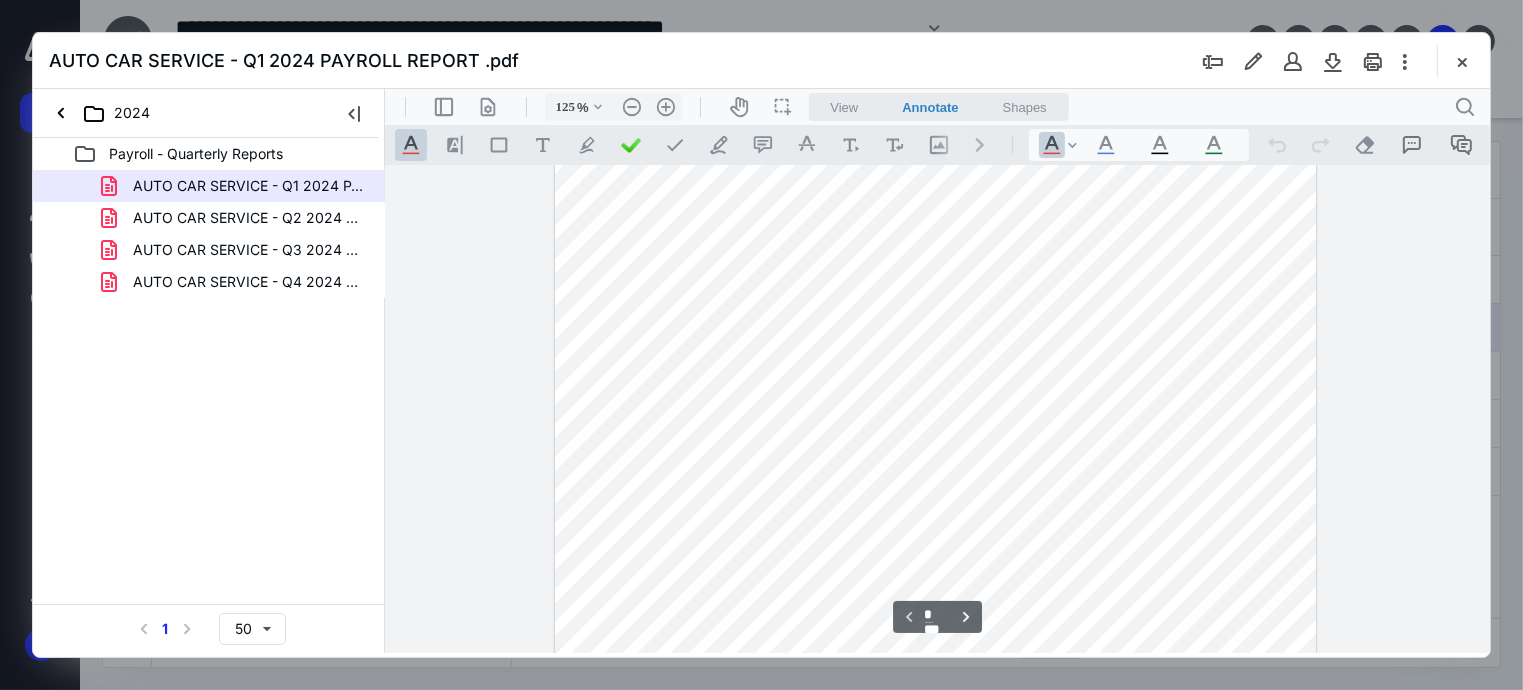 scroll, scrollTop: 375, scrollLeft: 0, axis: vertical 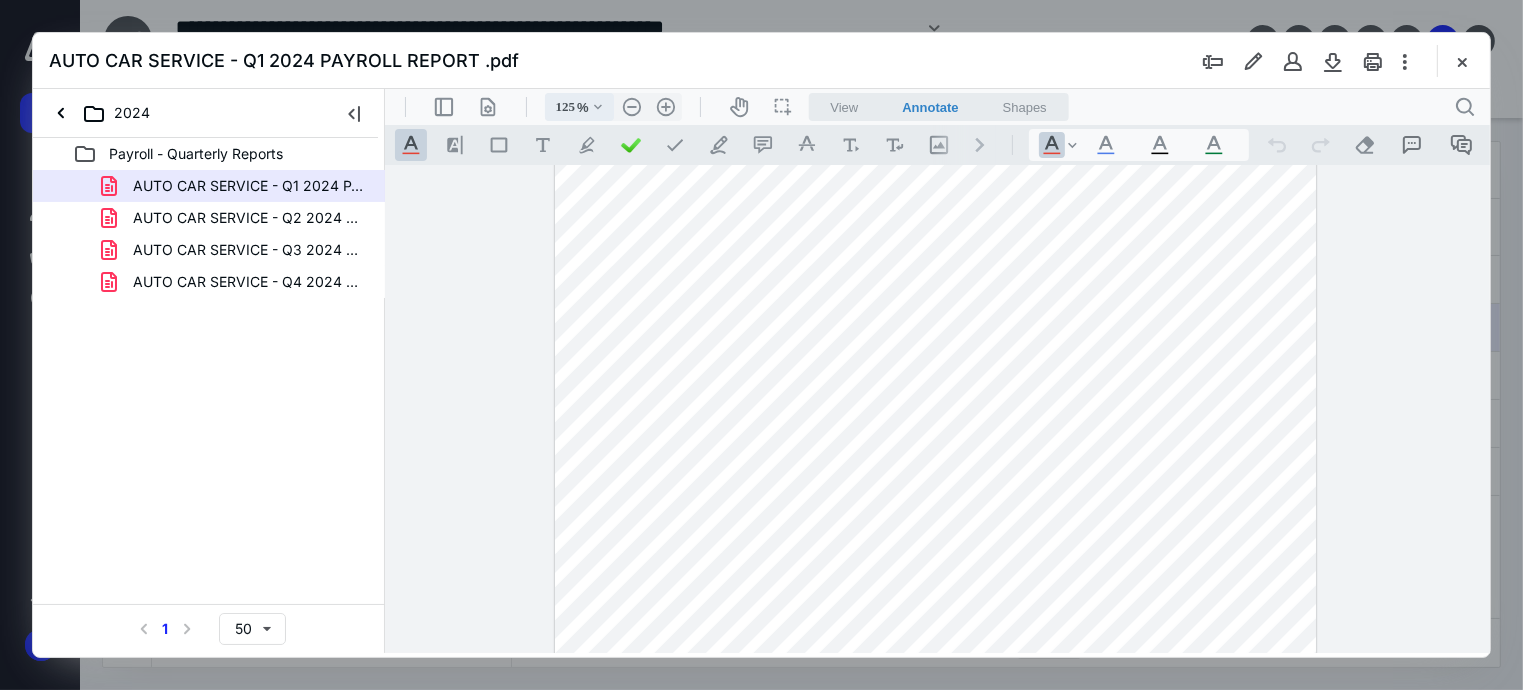 click on ".cls-1{fill:#abb0c4;} icon - chevron - down" at bounding box center [597, 106] 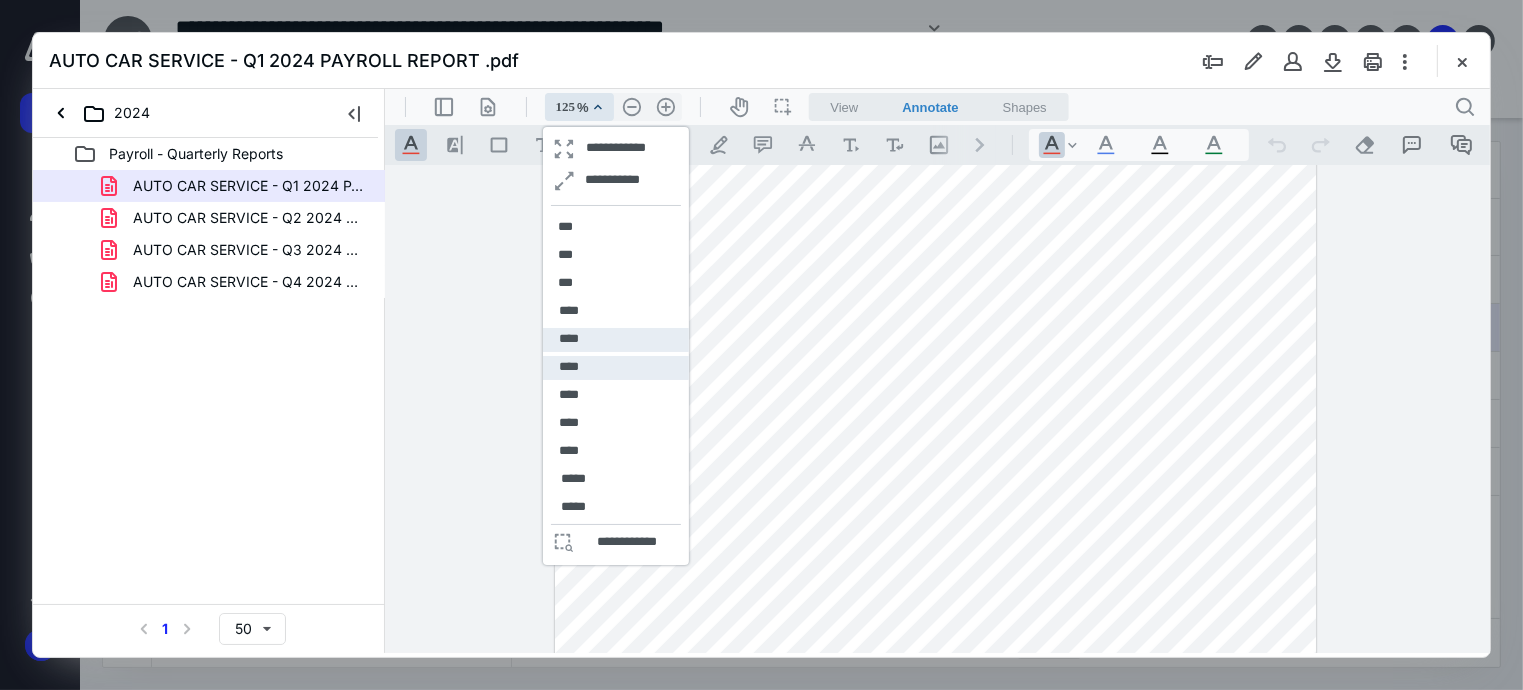 click on "****" at bounding box center [615, 367] 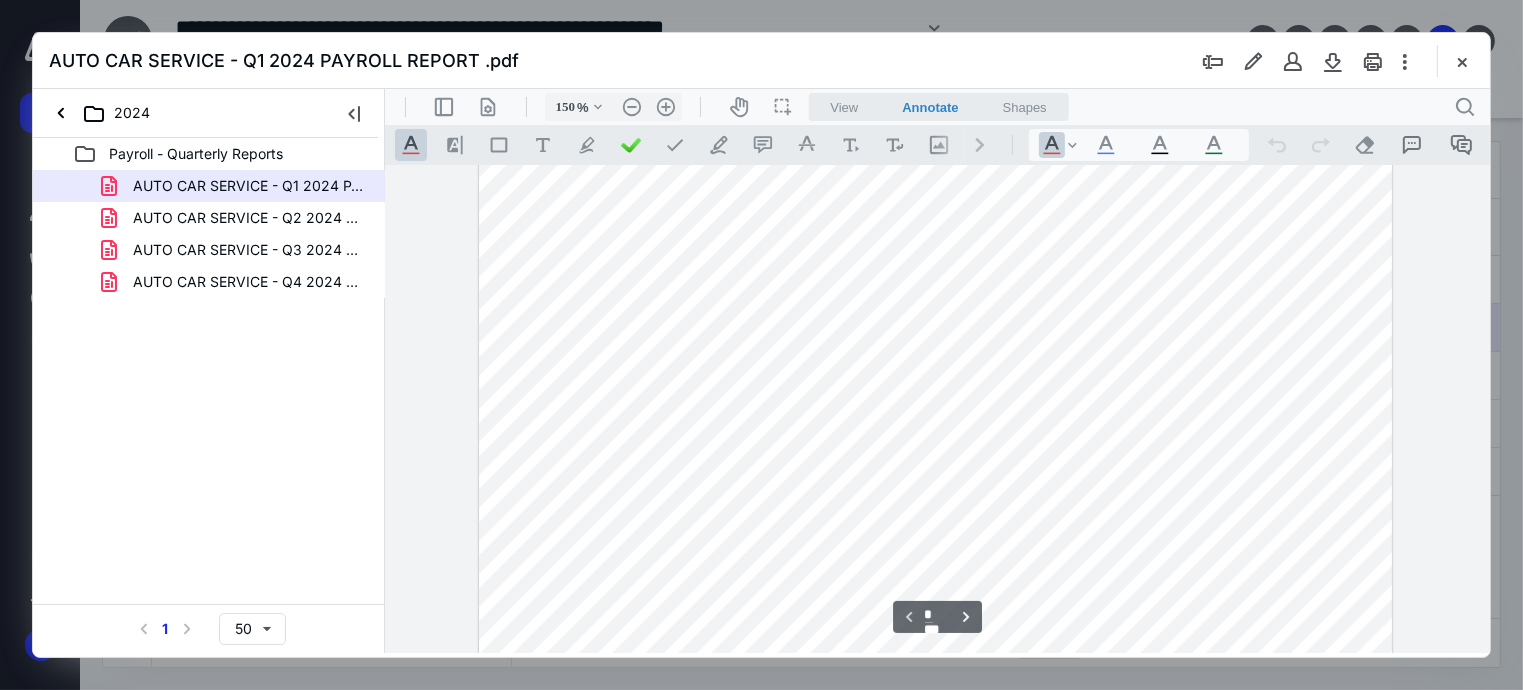 scroll, scrollTop: 491, scrollLeft: 0, axis: vertical 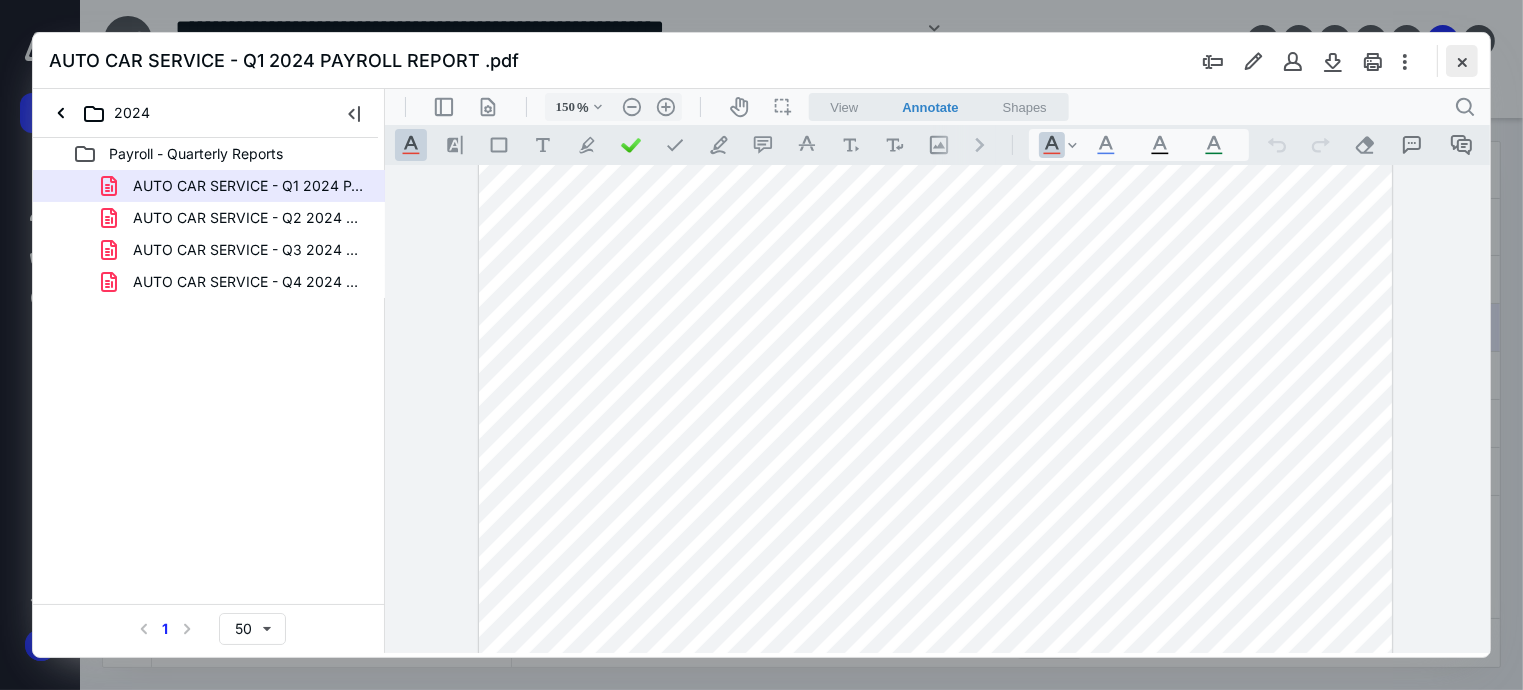 click at bounding box center [1462, 61] 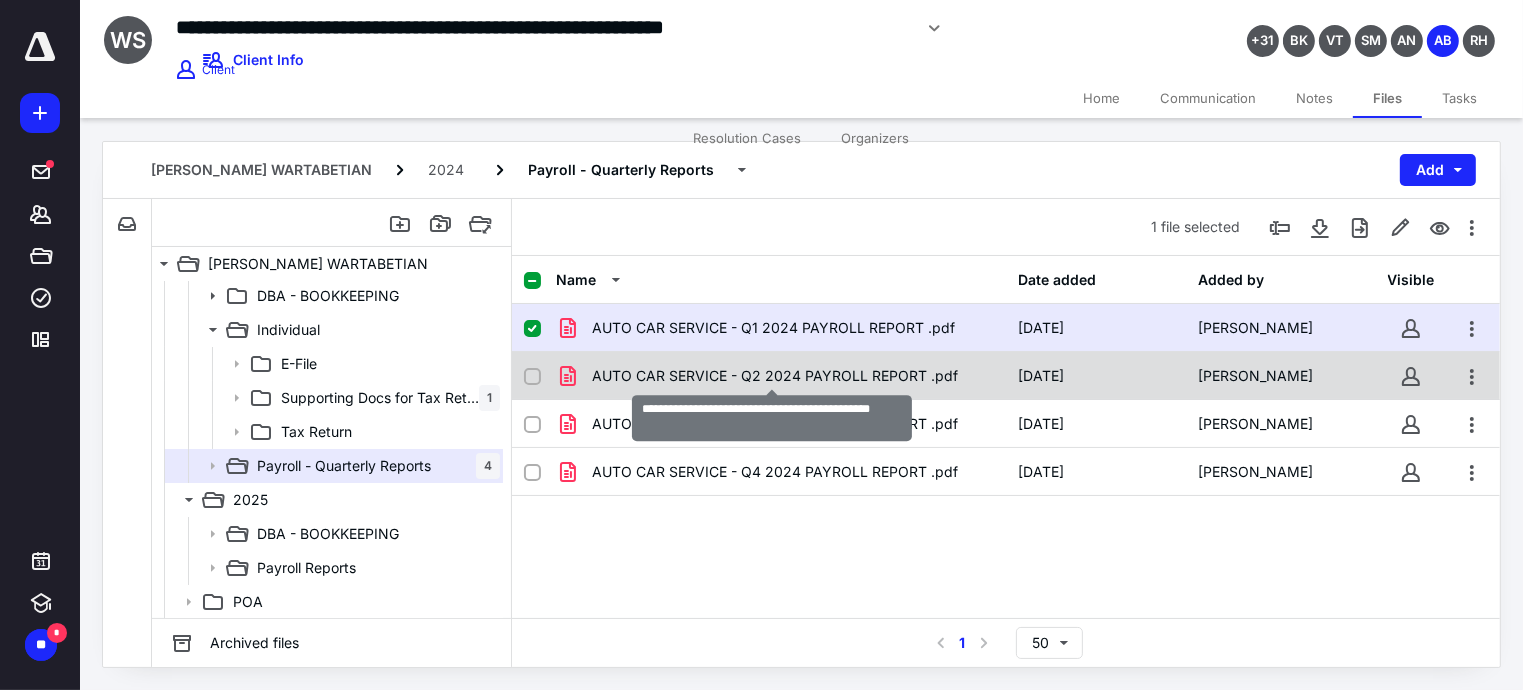 click on "AUTO CAR SERVICE - Q2 2024 PAYROLL REPORT .pdf" at bounding box center (775, 376) 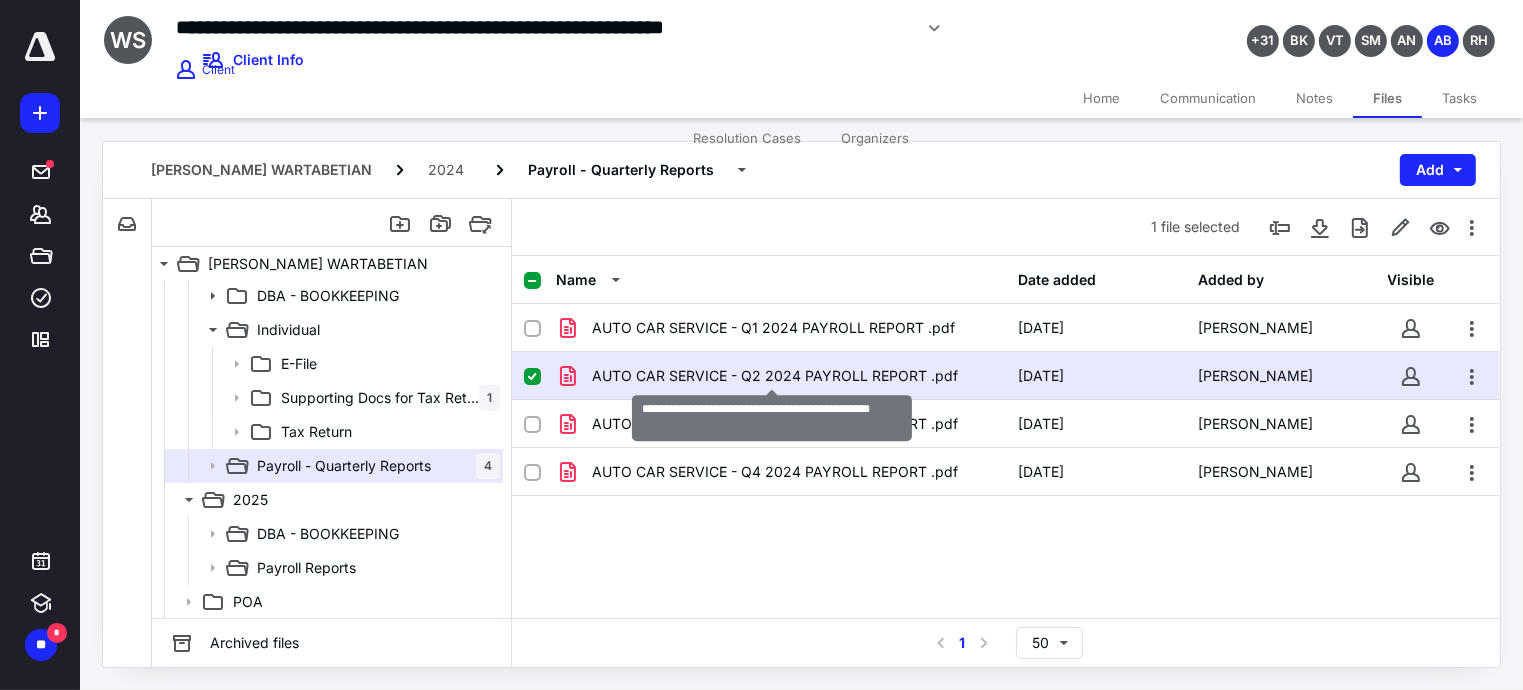 click on "AUTO CAR SERVICE - Q2 2024 PAYROLL REPORT .pdf" at bounding box center [775, 376] 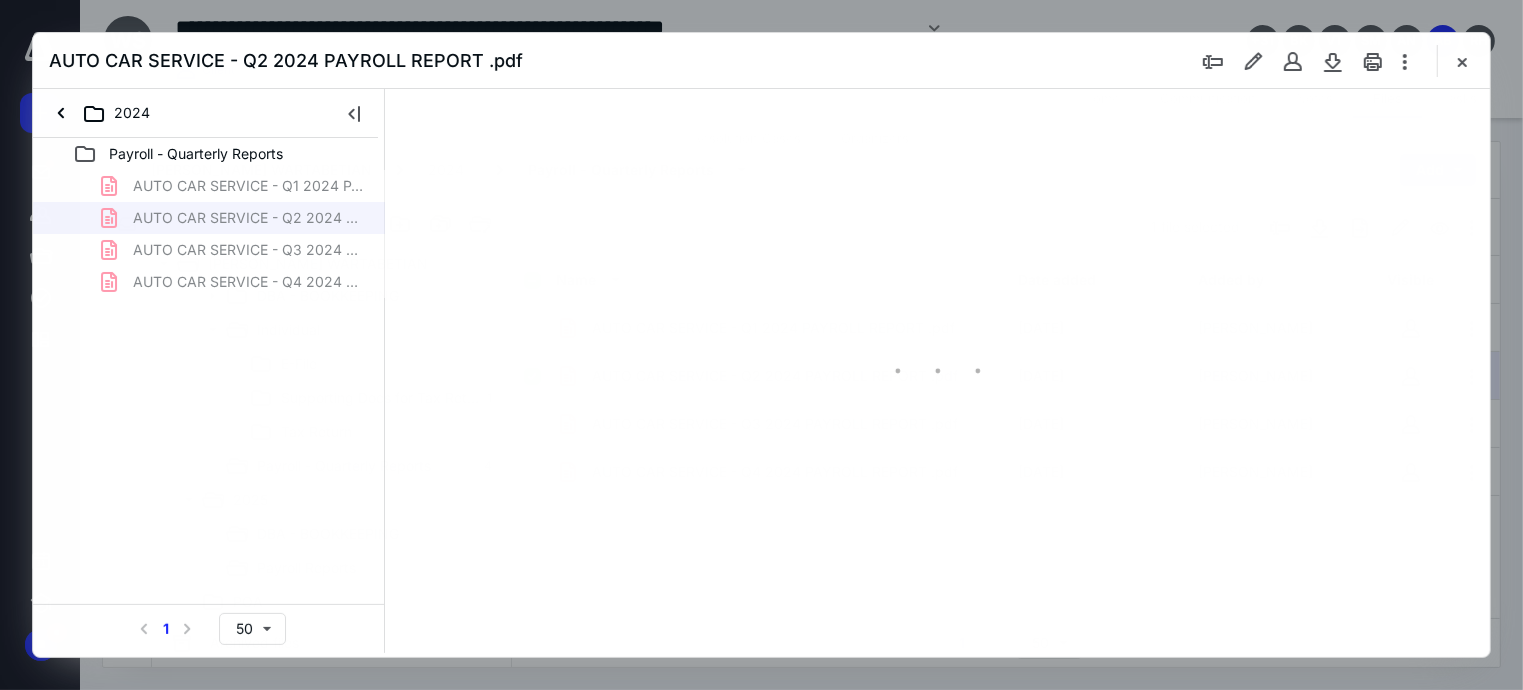 scroll, scrollTop: 0, scrollLeft: 0, axis: both 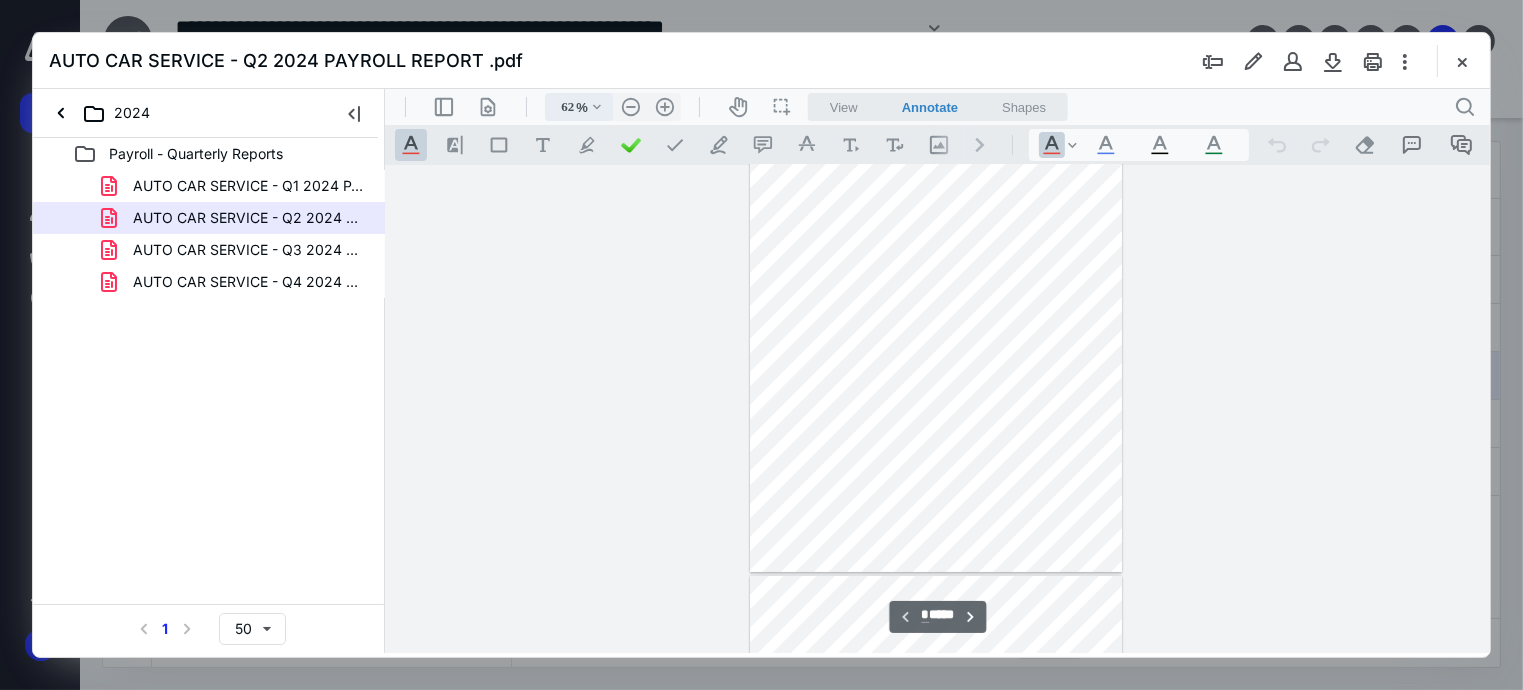 click on ".cls-1{fill:#abb0c4;} icon - chevron - down" at bounding box center (596, 106) 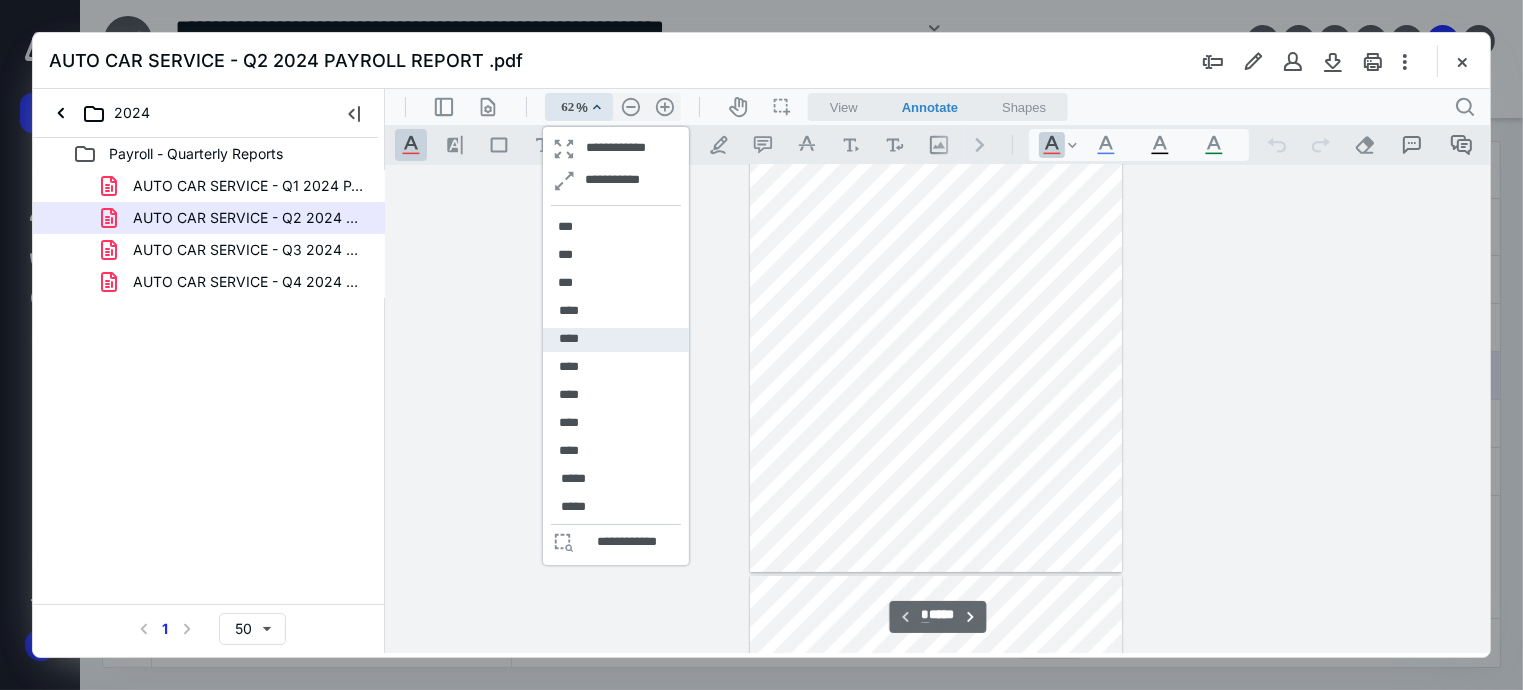click on "****" at bounding box center [568, 338] 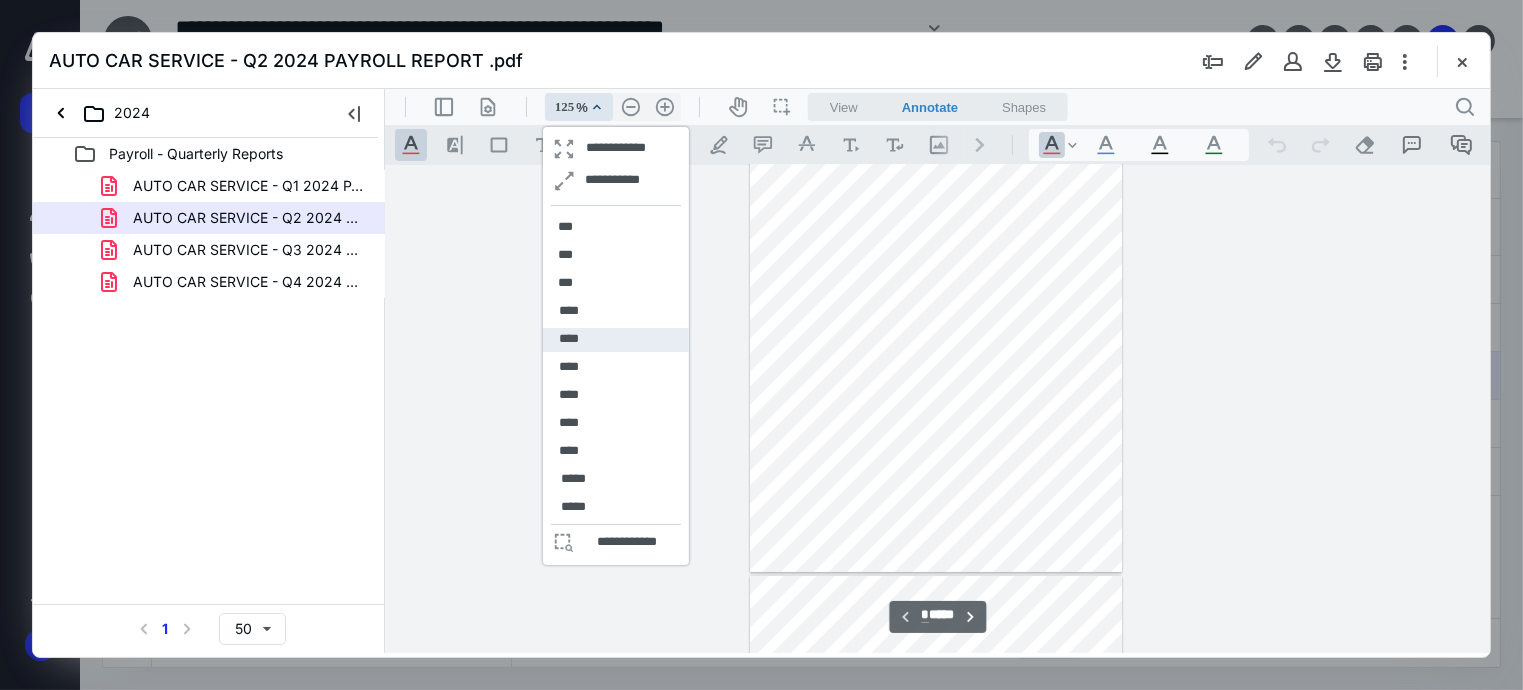 scroll, scrollTop: 376, scrollLeft: 0, axis: vertical 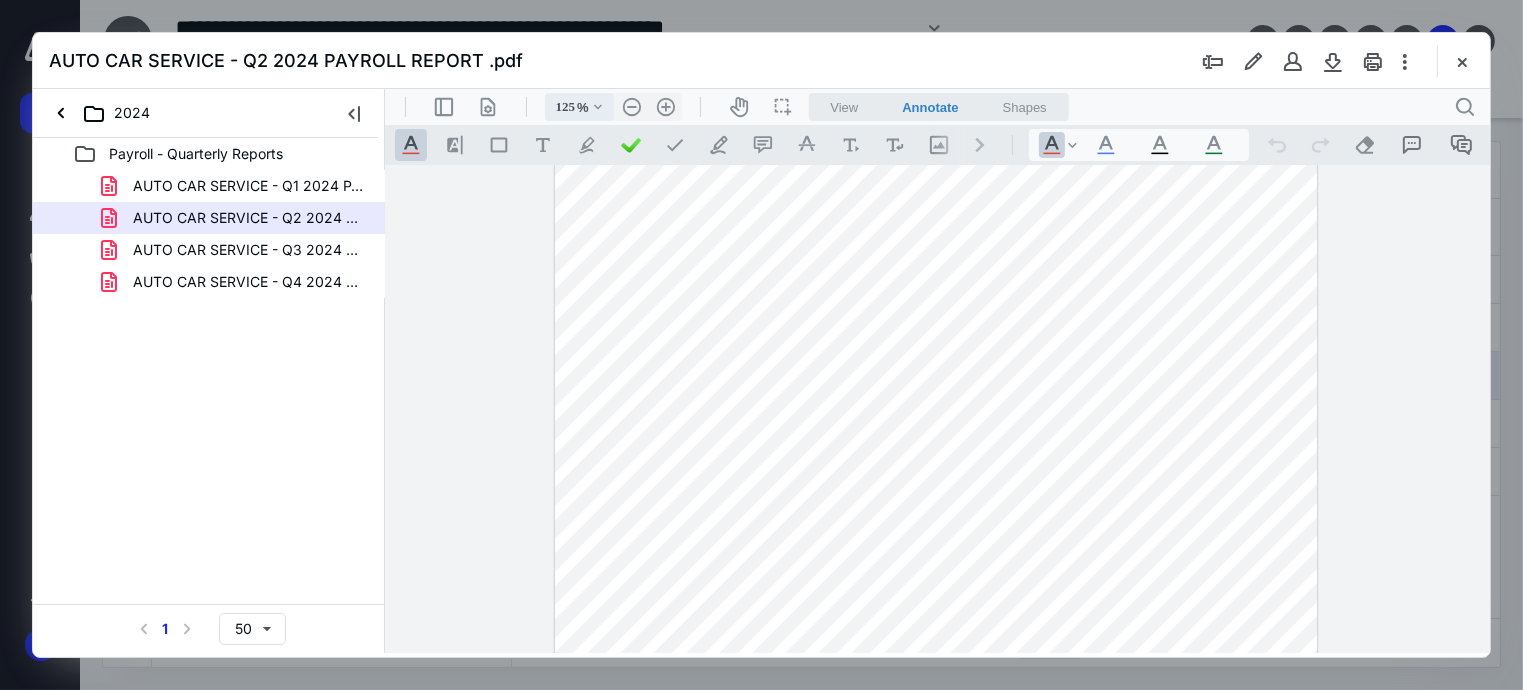 click on ".cls-1{fill:#abb0c4;} icon - chevron - down" at bounding box center (597, 106) 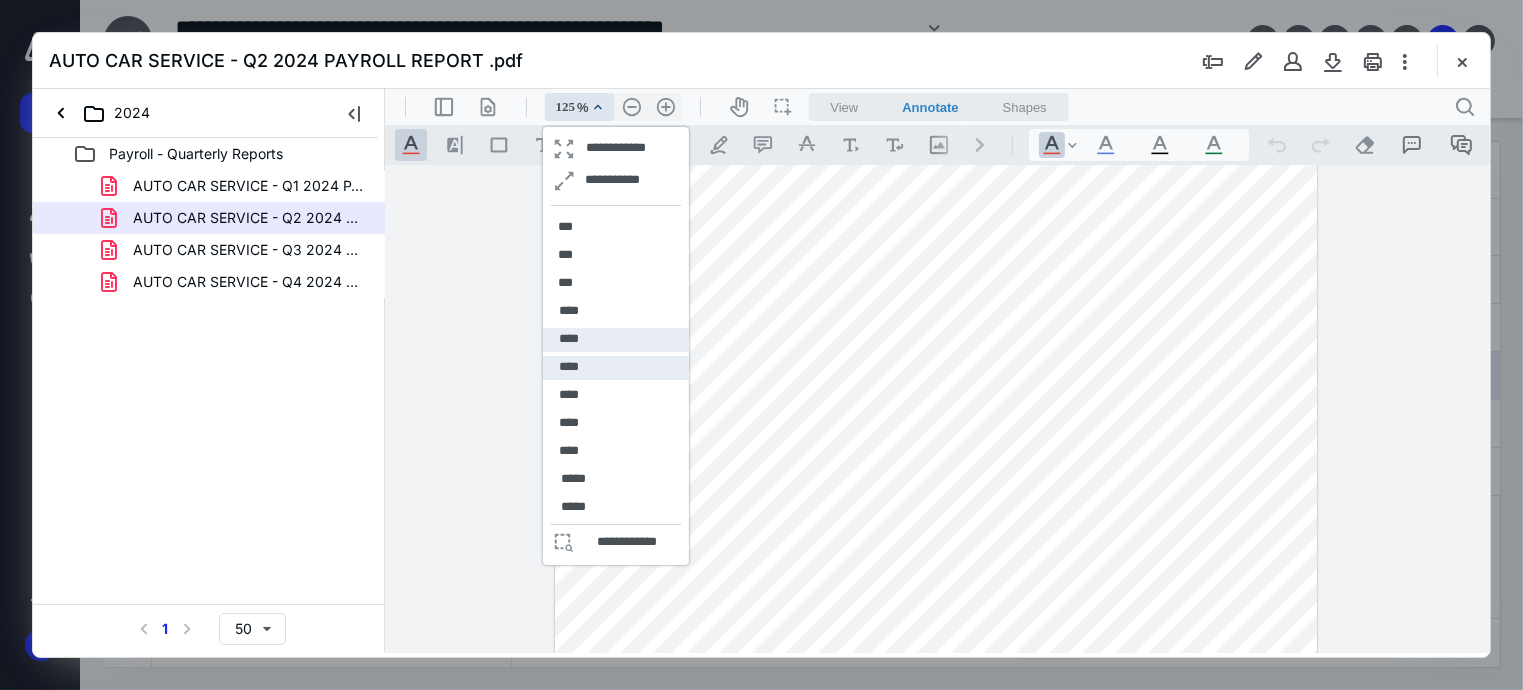click on "****" at bounding box center (568, 366) 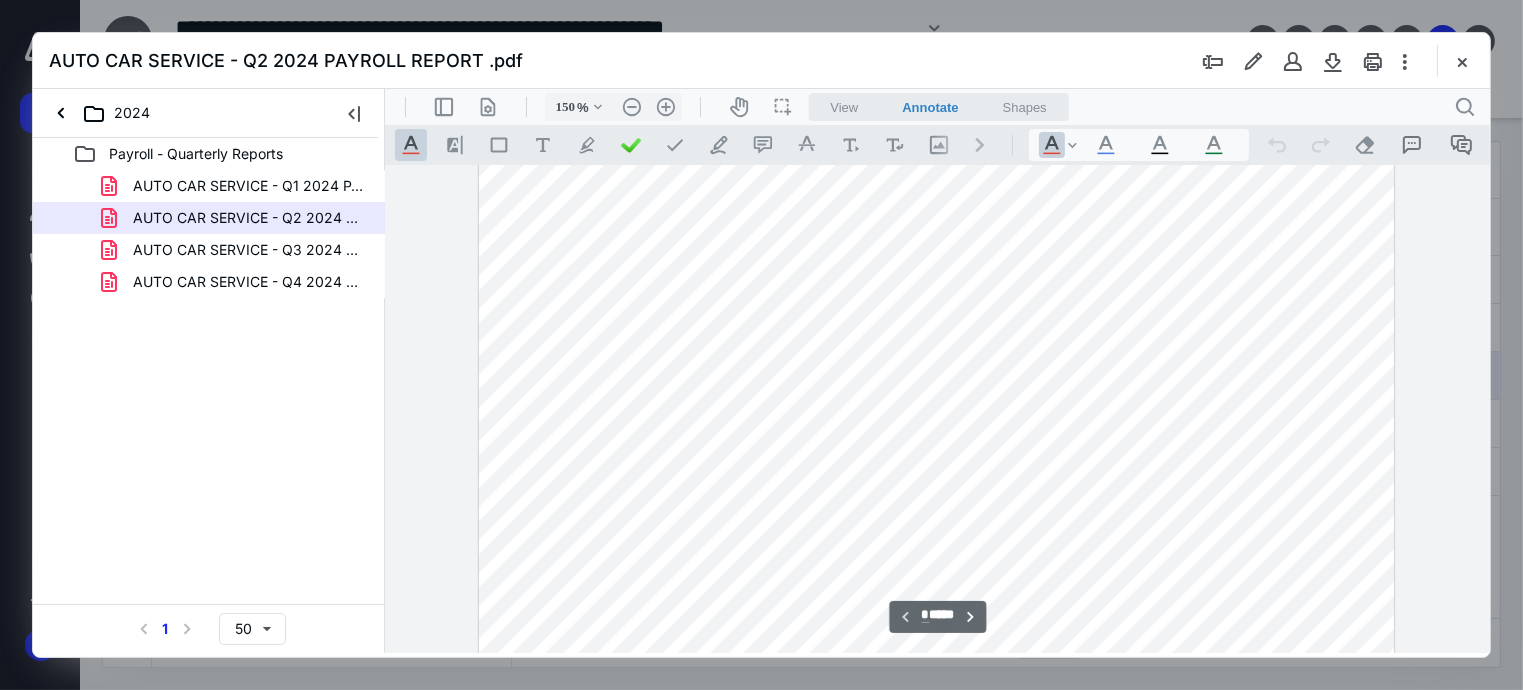 scroll, scrollTop: 492, scrollLeft: 0, axis: vertical 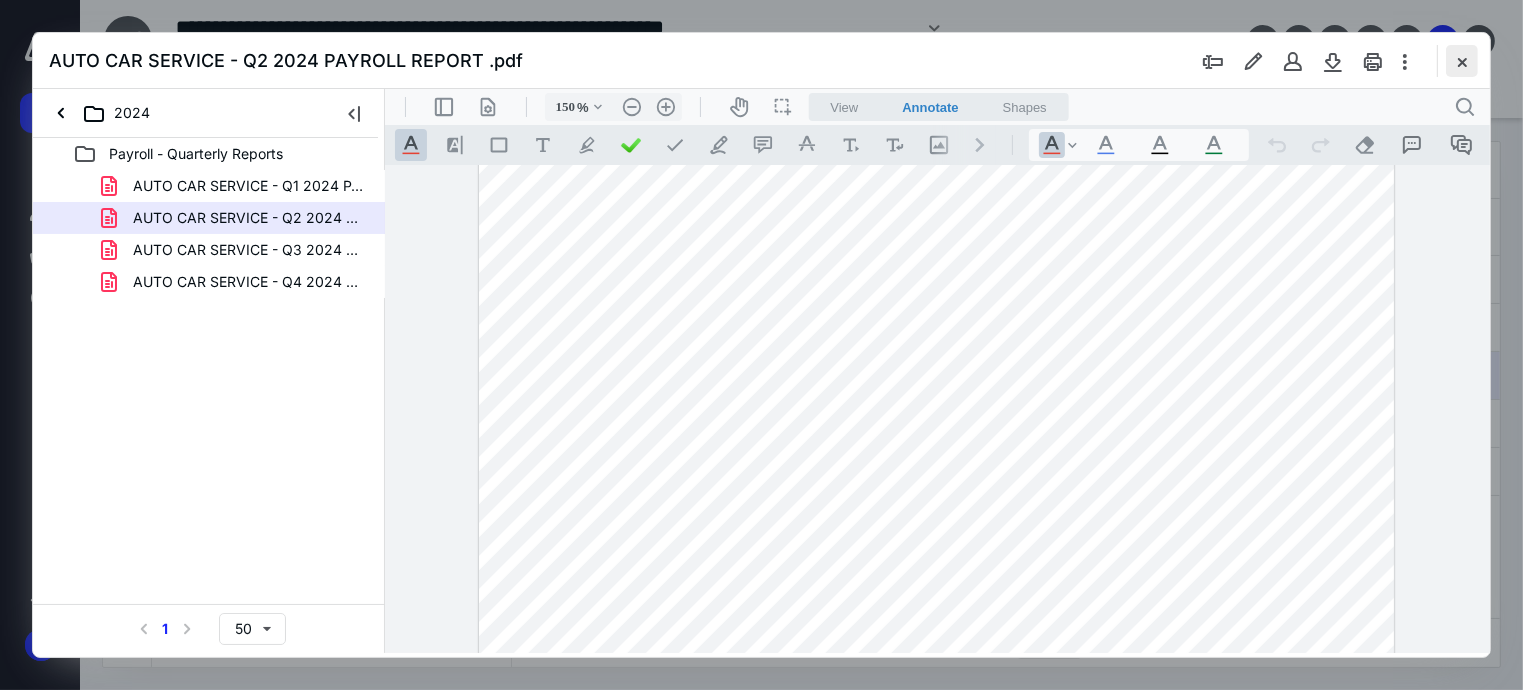 click at bounding box center [1462, 61] 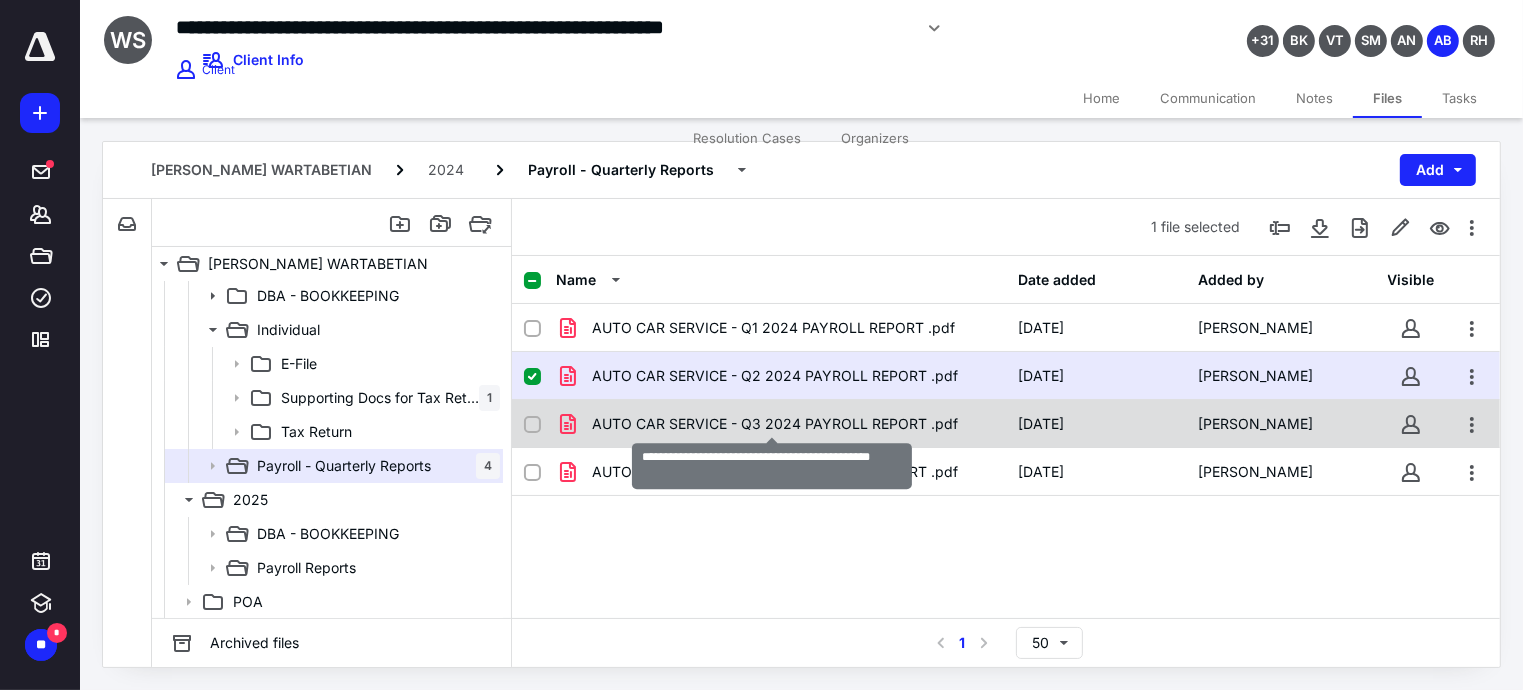 click on "AUTO CAR SERVICE - Q3 2024 PAYROLL REPORT .pdf" at bounding box center (775, 424) 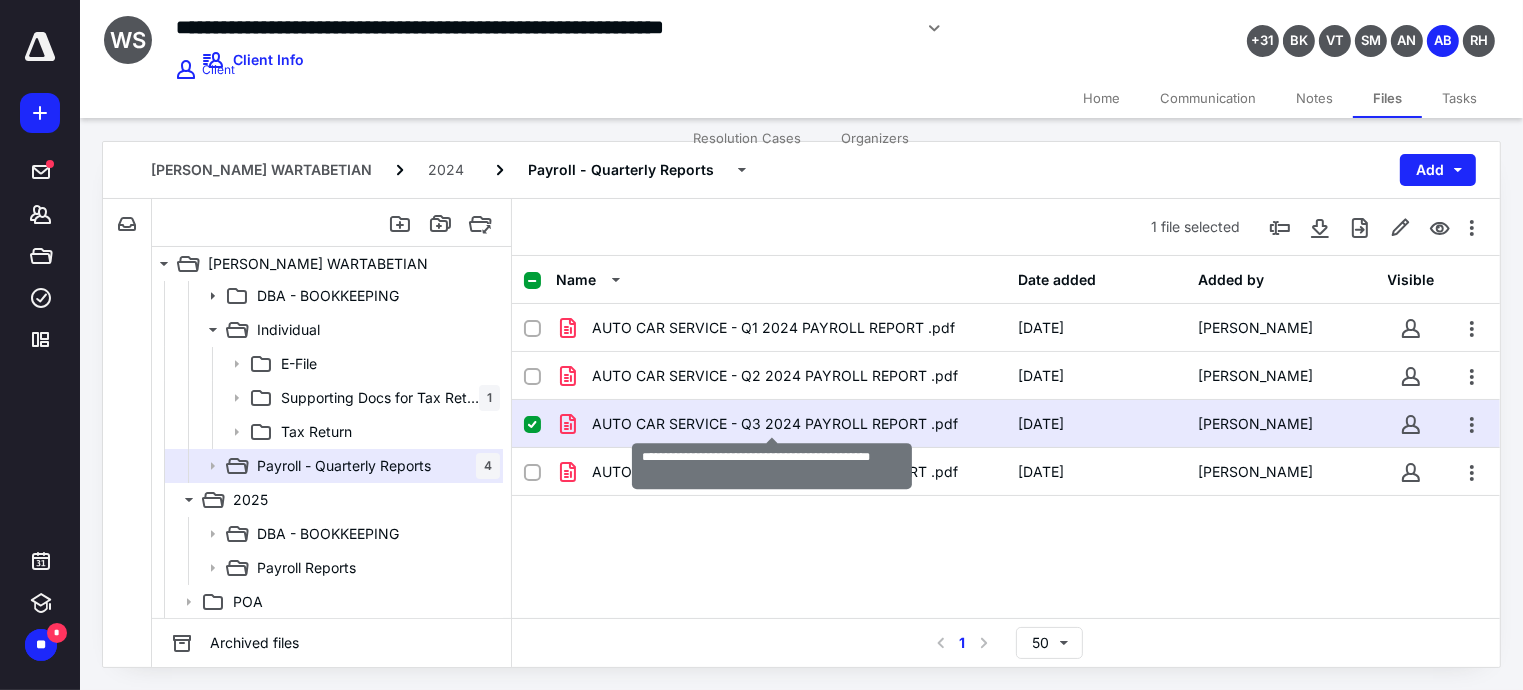 click on "AUTO CAR SERVICE - Q3 2024 PAYROLL REPORT .pdf" at bounding box center (775, 424) 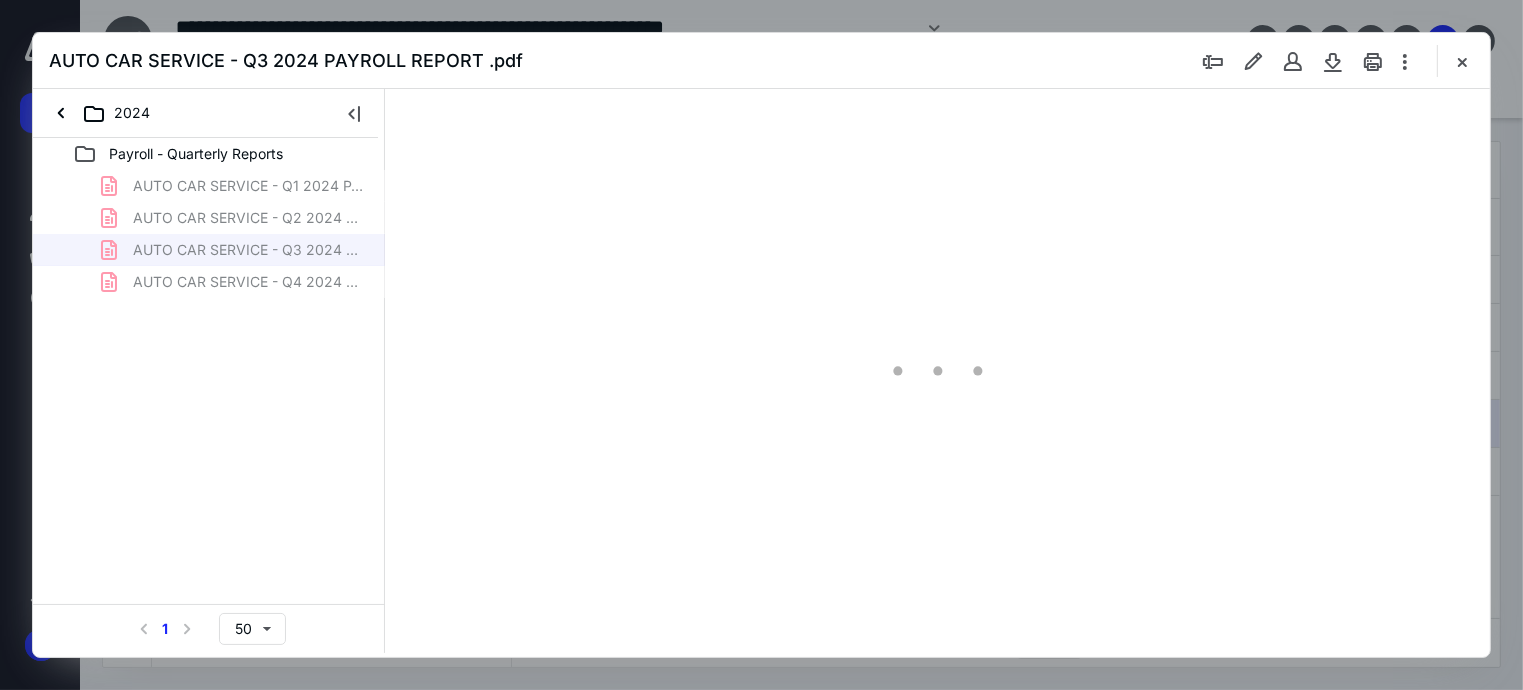 scroll, scrollTop: 0, scrollLeft: 0, axis: both 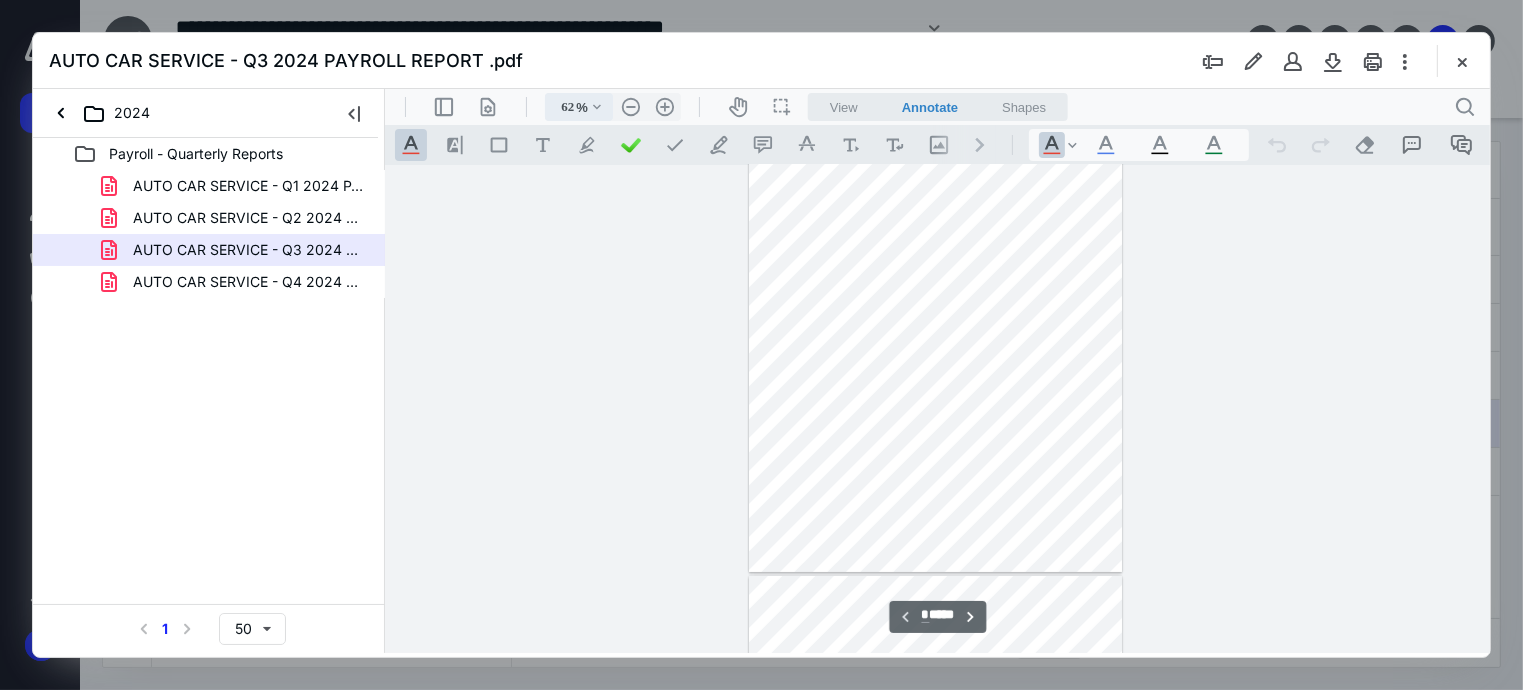 click on ".cls-1{fill:#abb0c4;} icon - chevron - down" at bounding box center (596, 106) 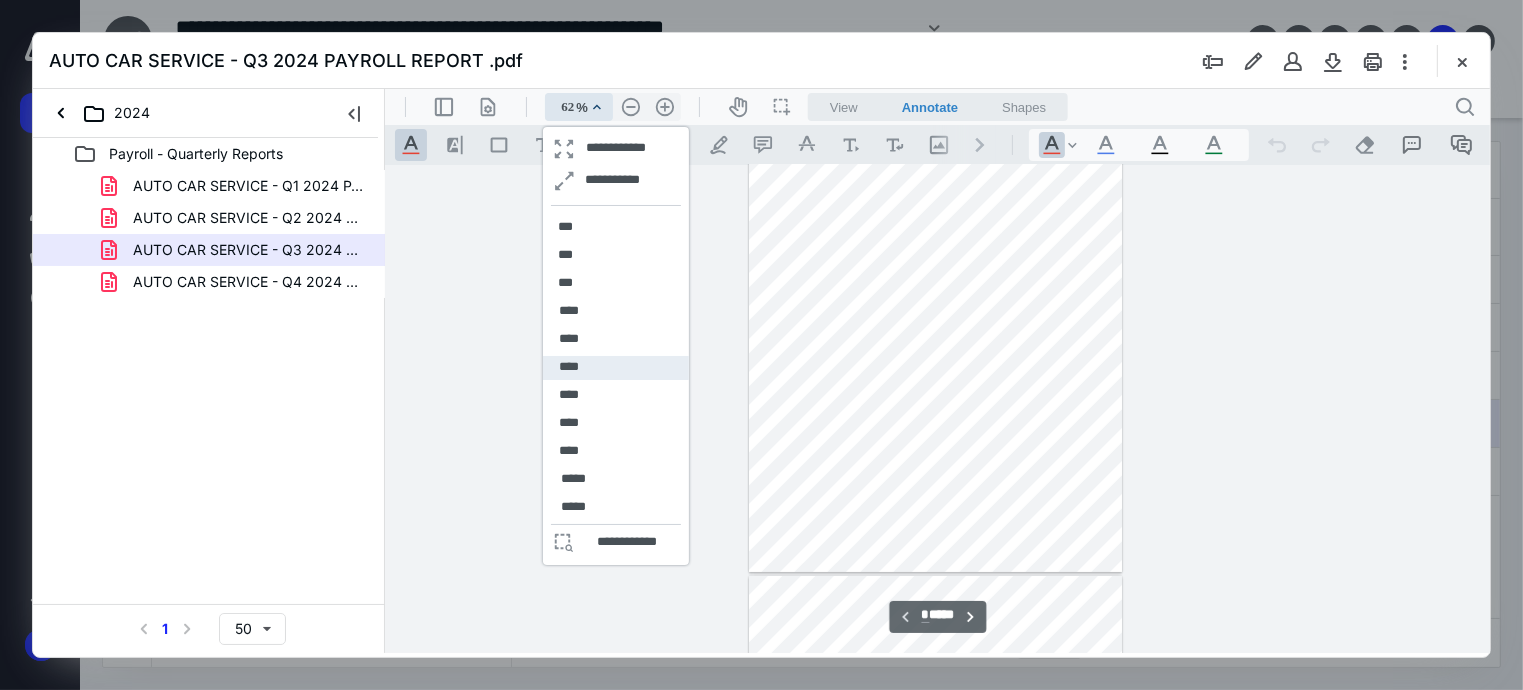 click on "****" at bounding box center (568, 366) 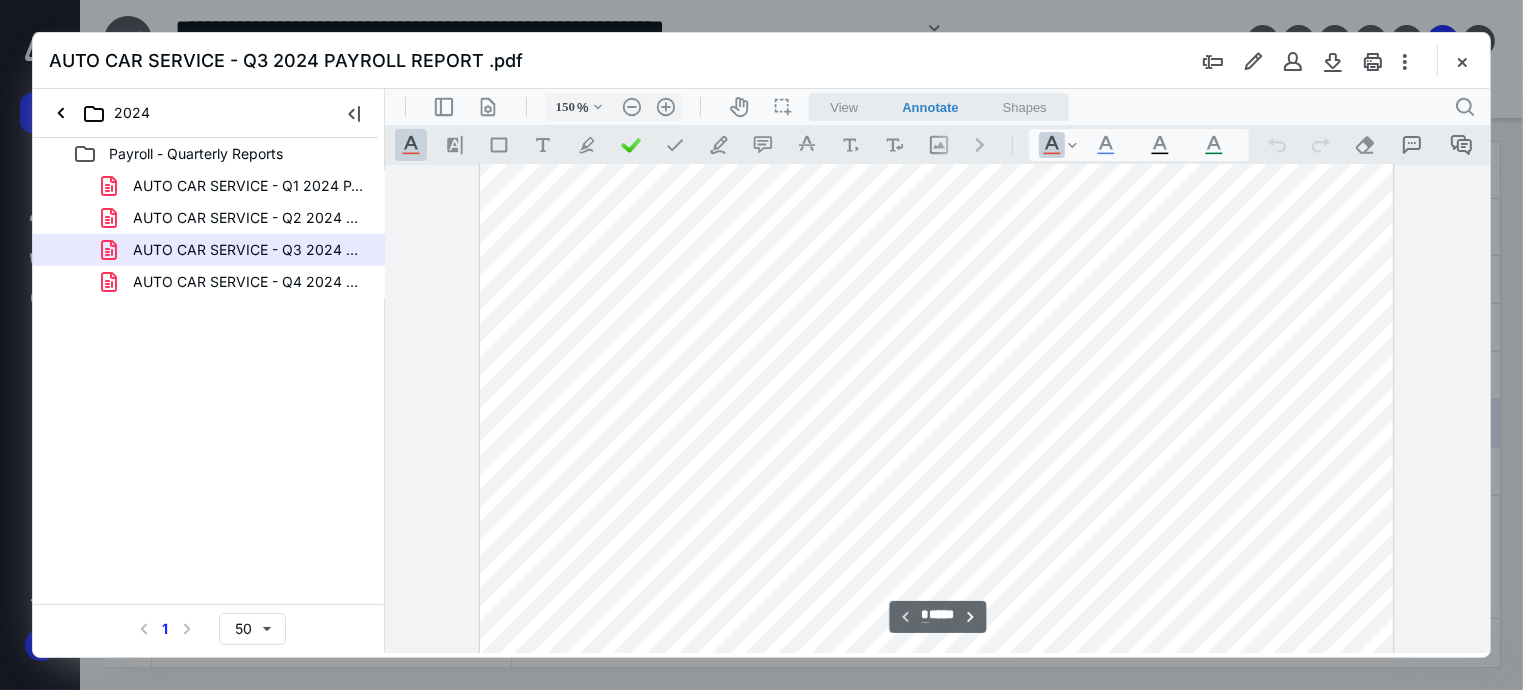scroll, scrollTop: 489, scrollLeft: 0, axis: vertical 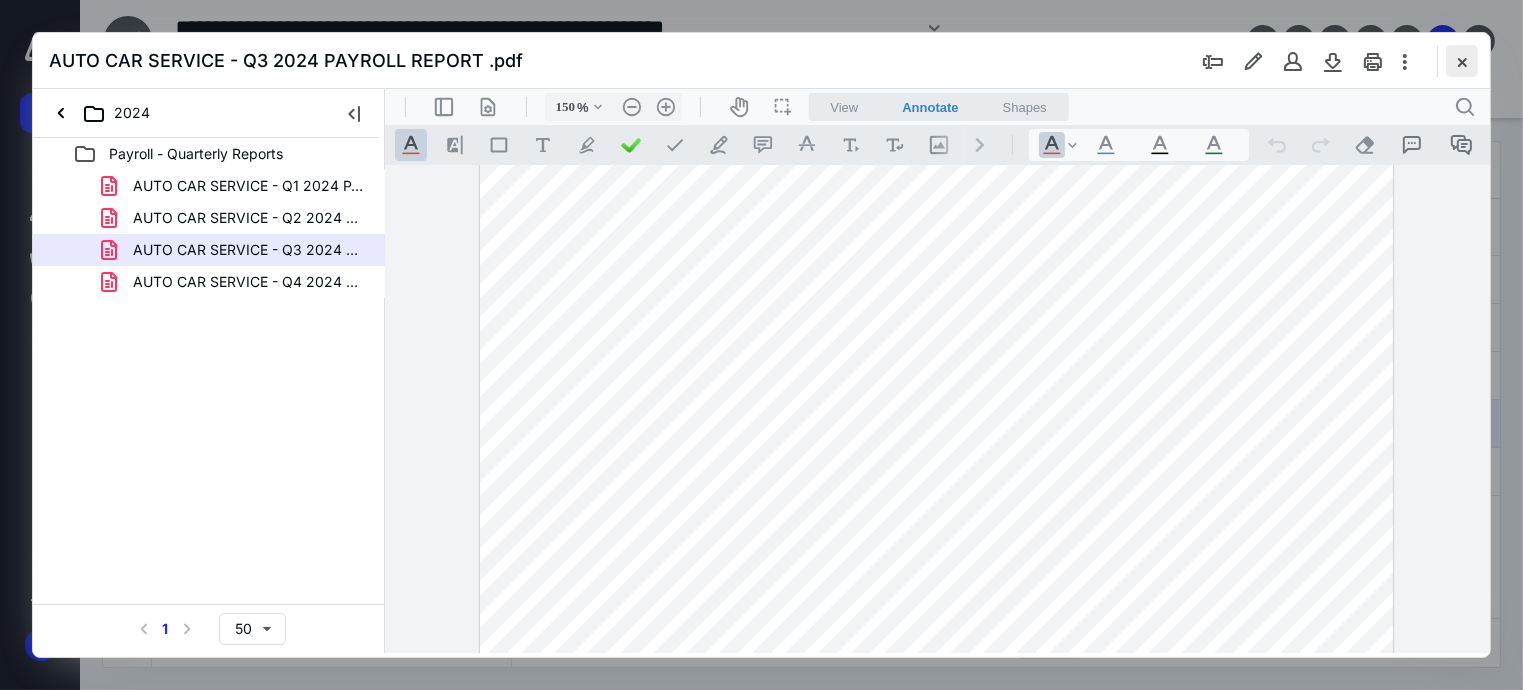click at bounding box center (1462, 61) 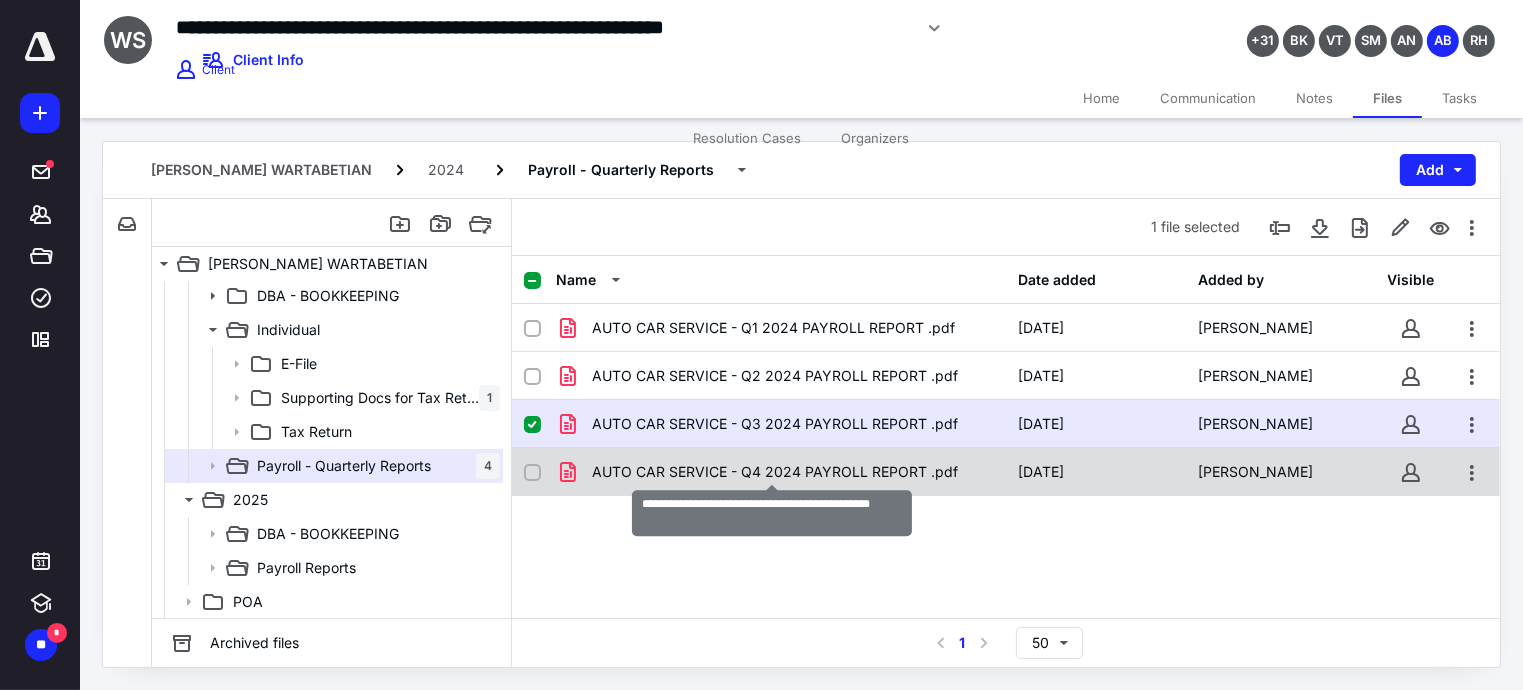 click on "AUTO CAR SERVICE - Q4 2024 PAYROLL REPORT .pdf" at bounding box center [775, 472] 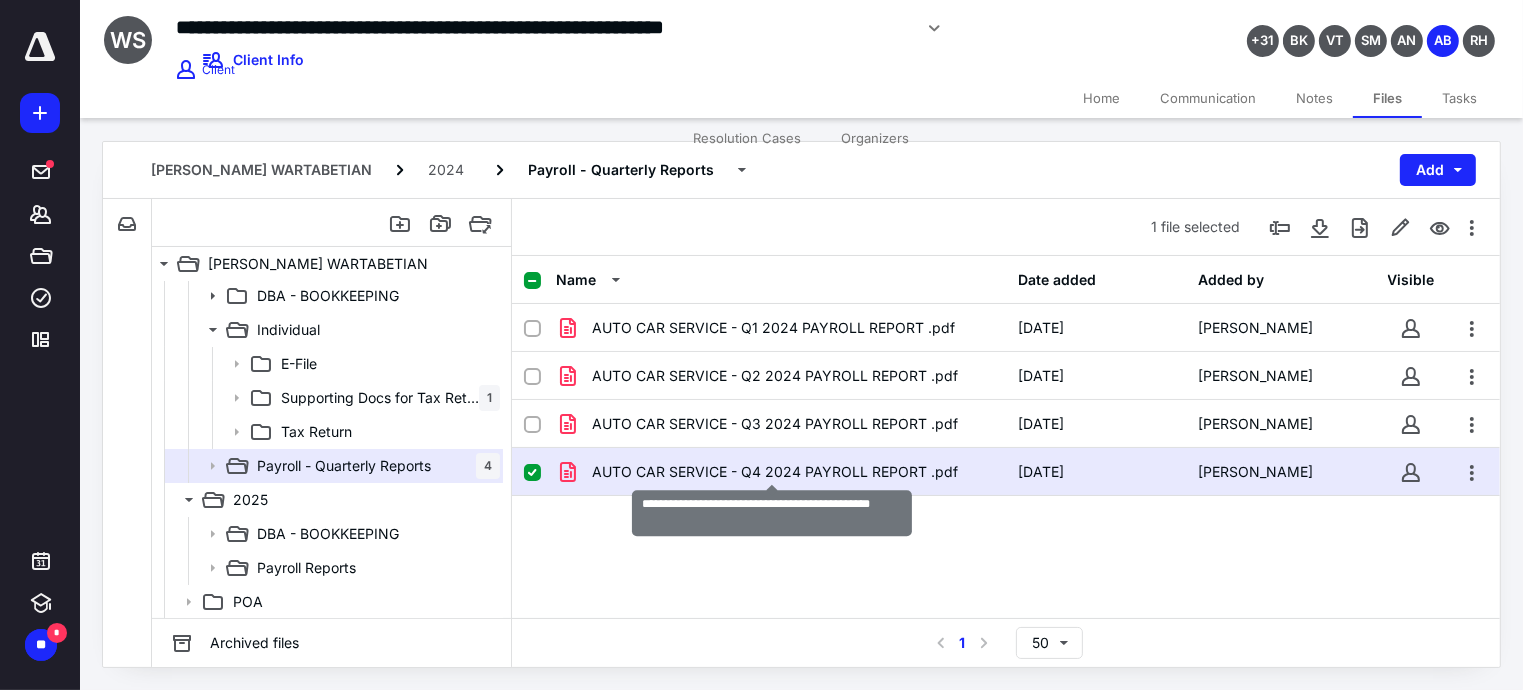 click on "AUTO CAR SERVICE - Q4 2024 PAYROLL REPORT .pdf" at bounding box center [775, 472] 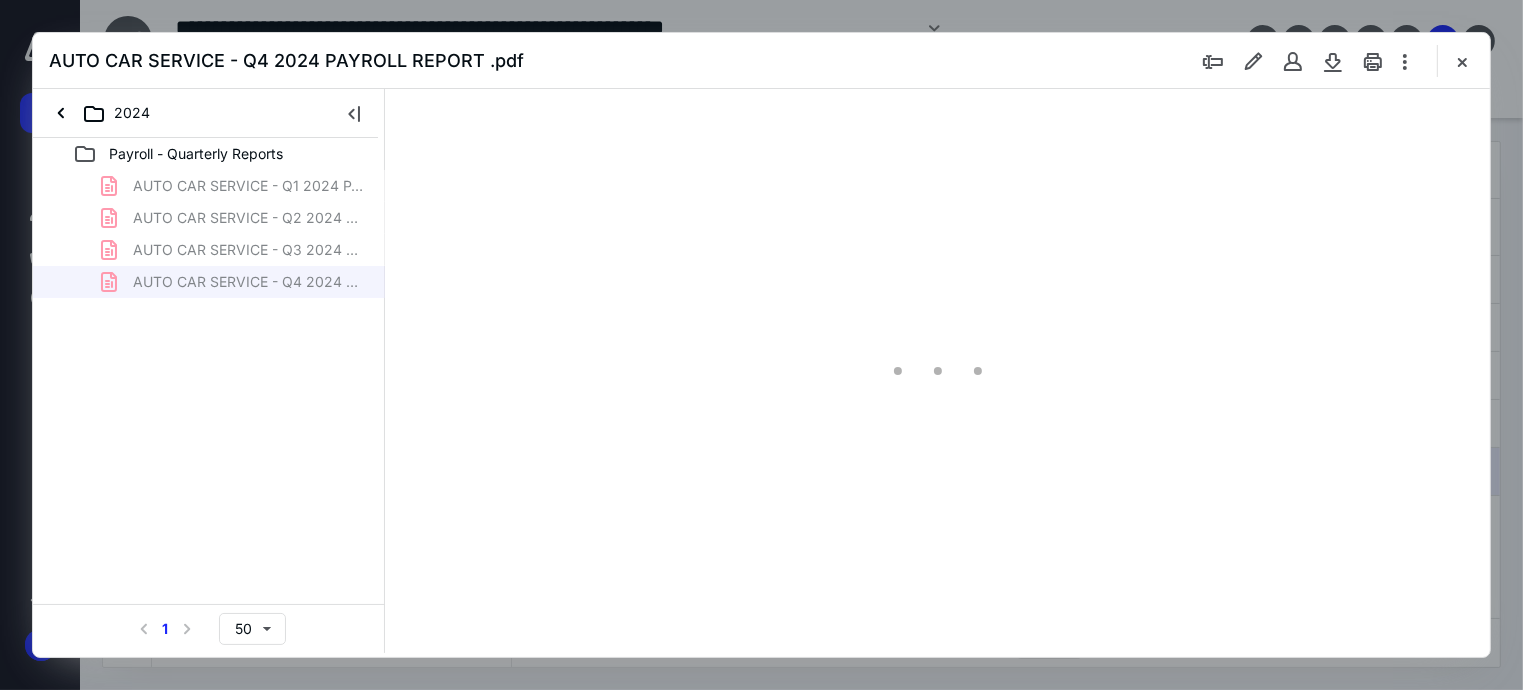 scroll, scrollTop: 0, scrollLeft: 0, axis: both 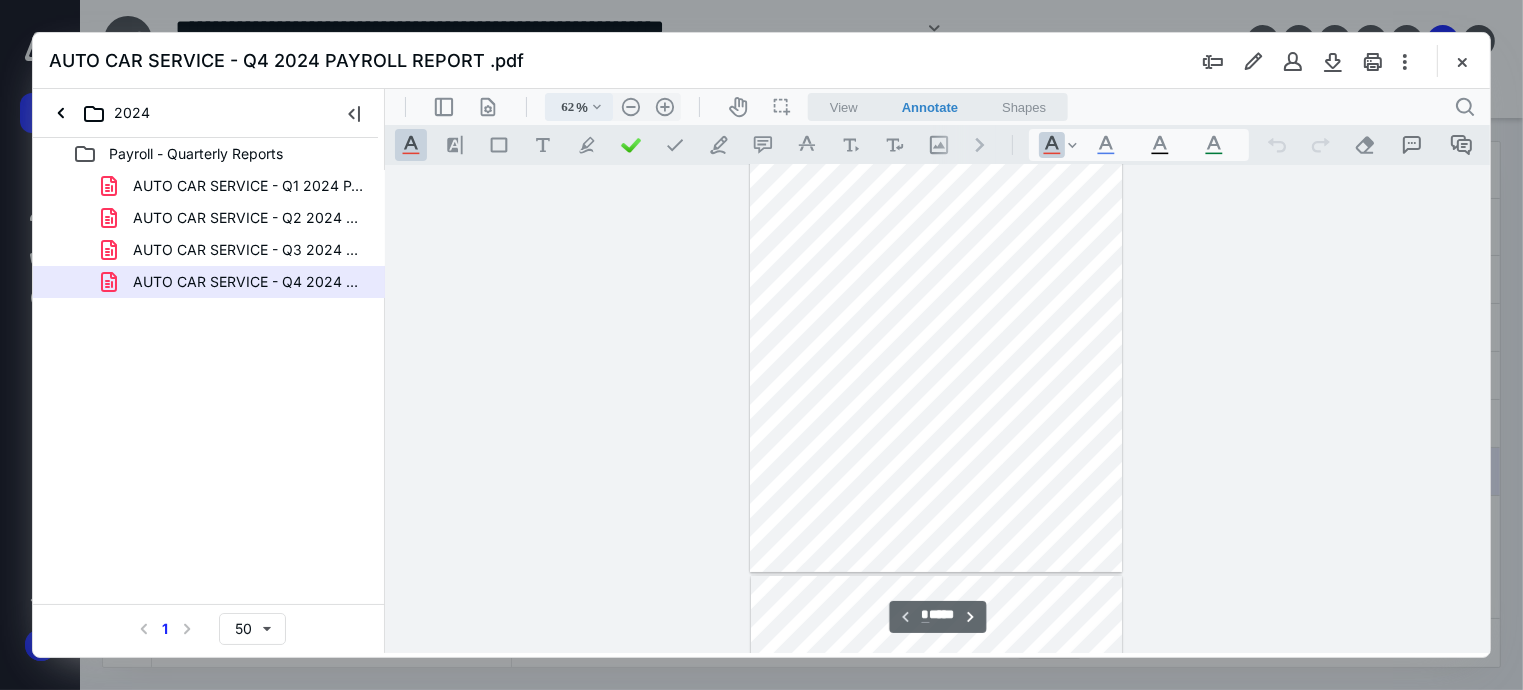 click on ".cls-1{fill:#abb0c4;} icon - chevron - down" at bounding box center [596, 106] 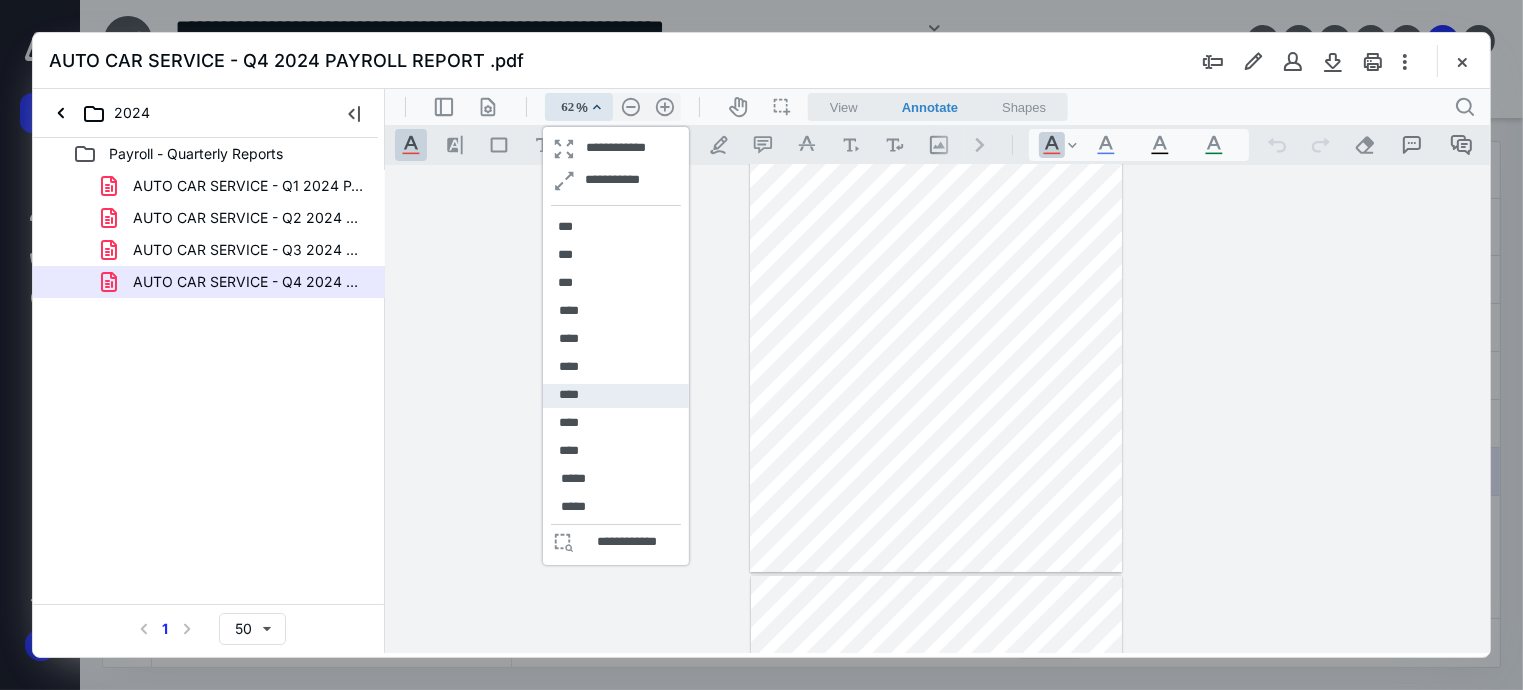 click on "****" at bounding box center [568, 394] 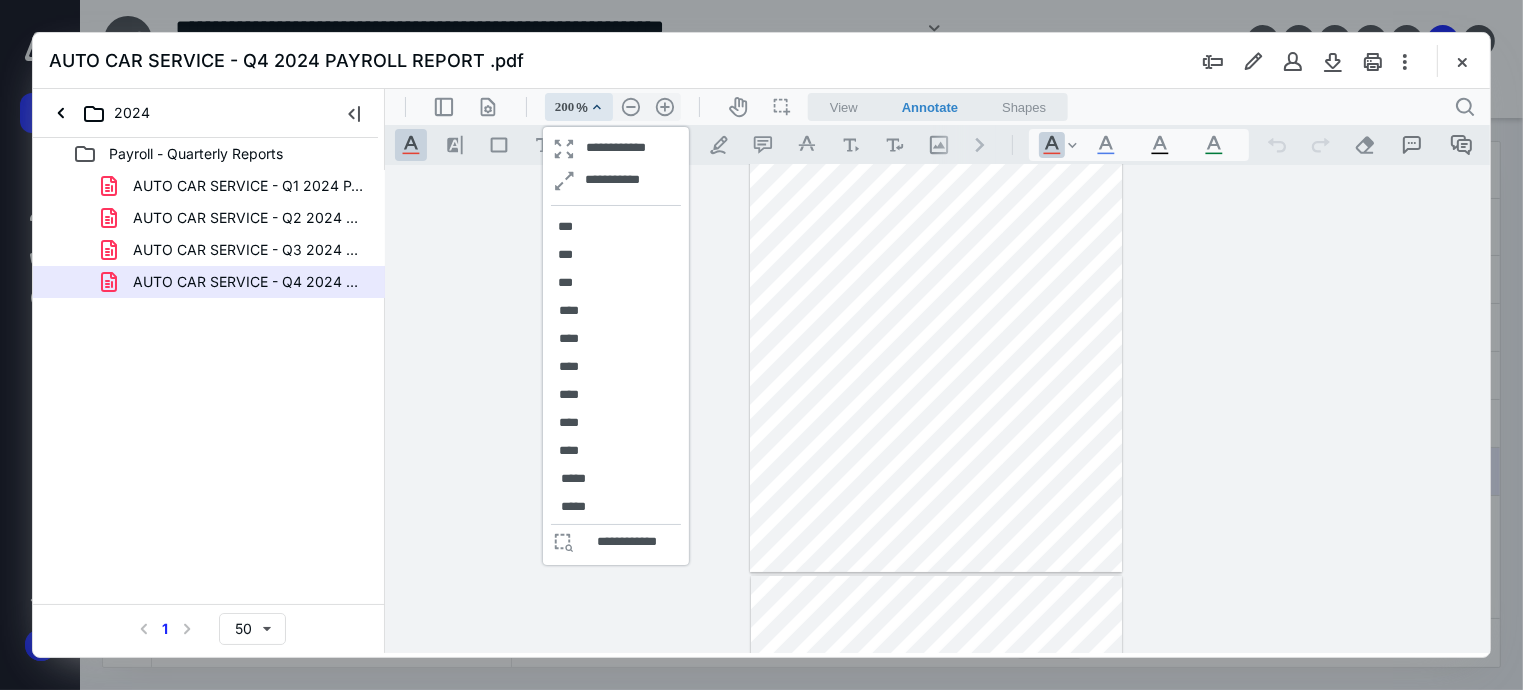 scroll, scrollTop: 724, scrollLeft: 78, axis: both 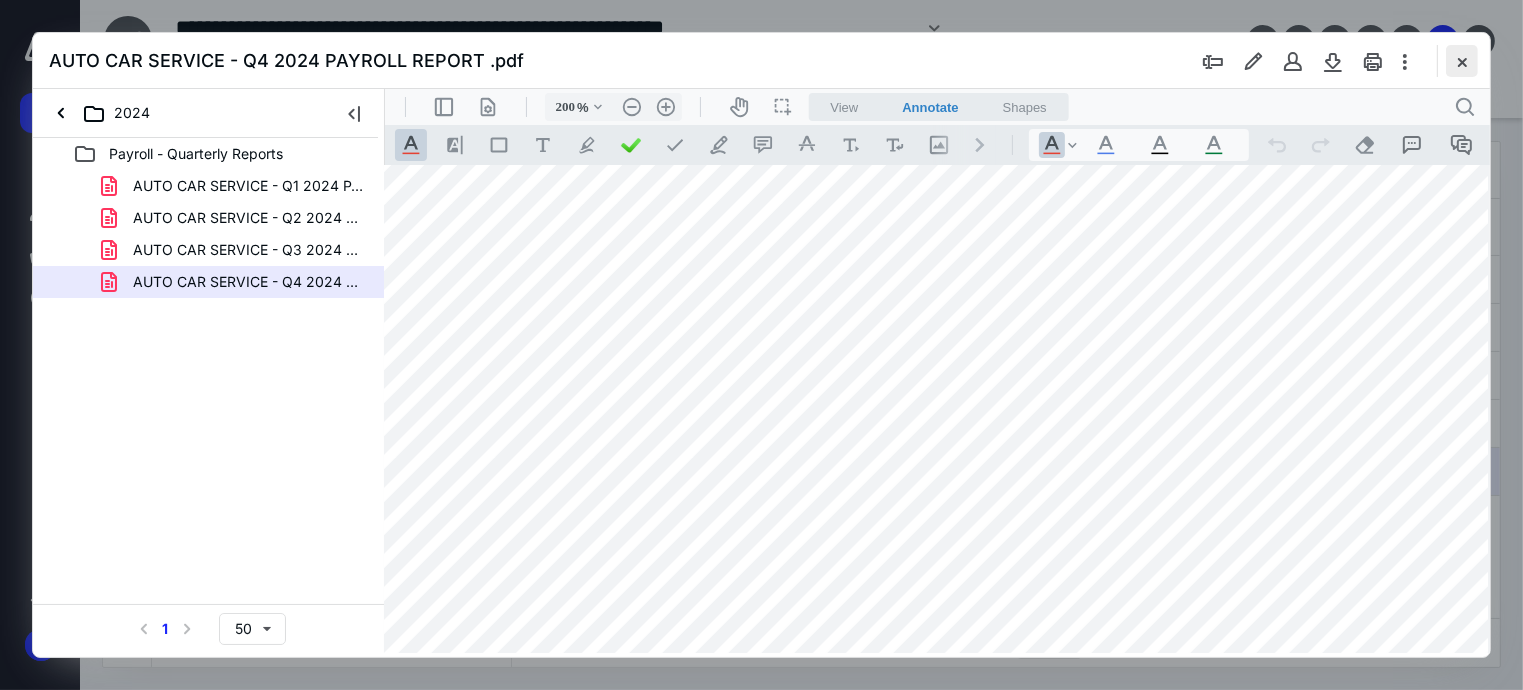 click at bounding box center (1462, 61) 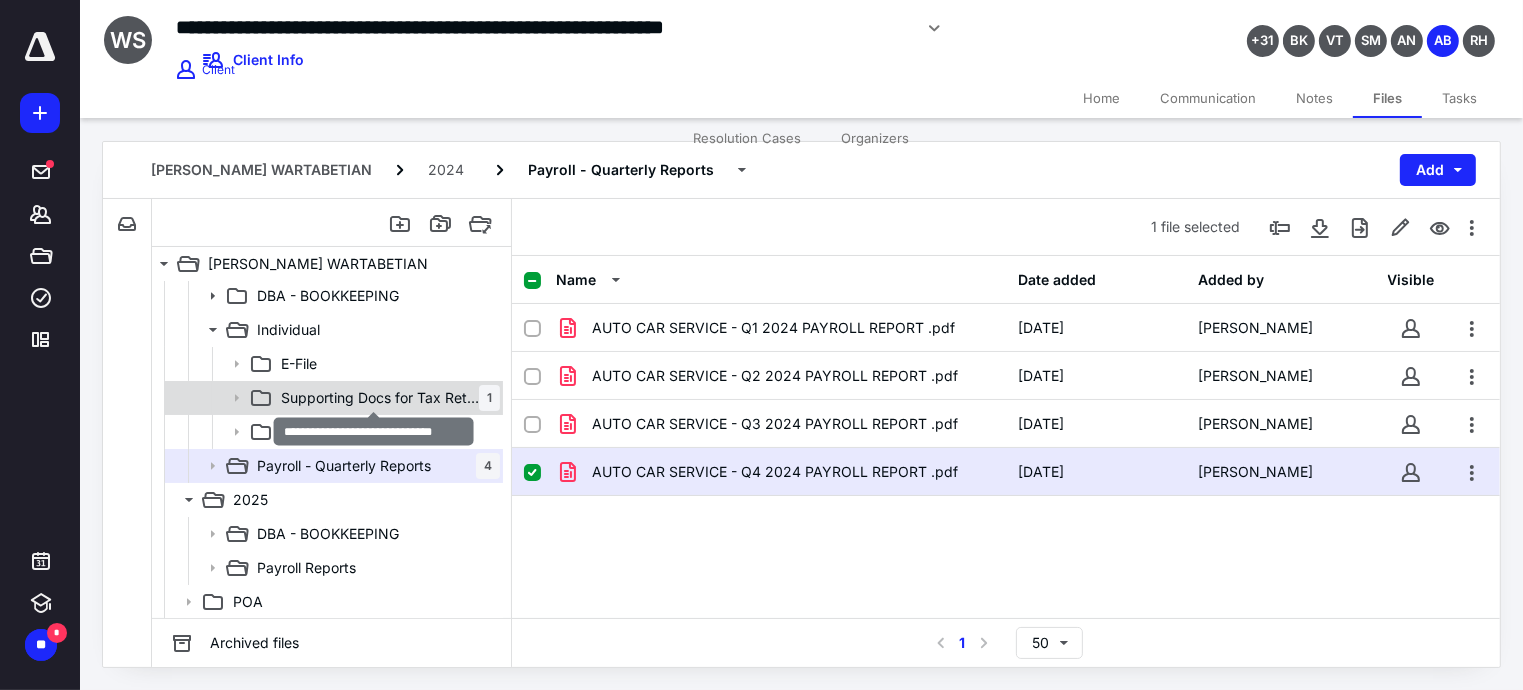 click on "Supporting Docs for Tax Return" at bounding box center [380, 398] 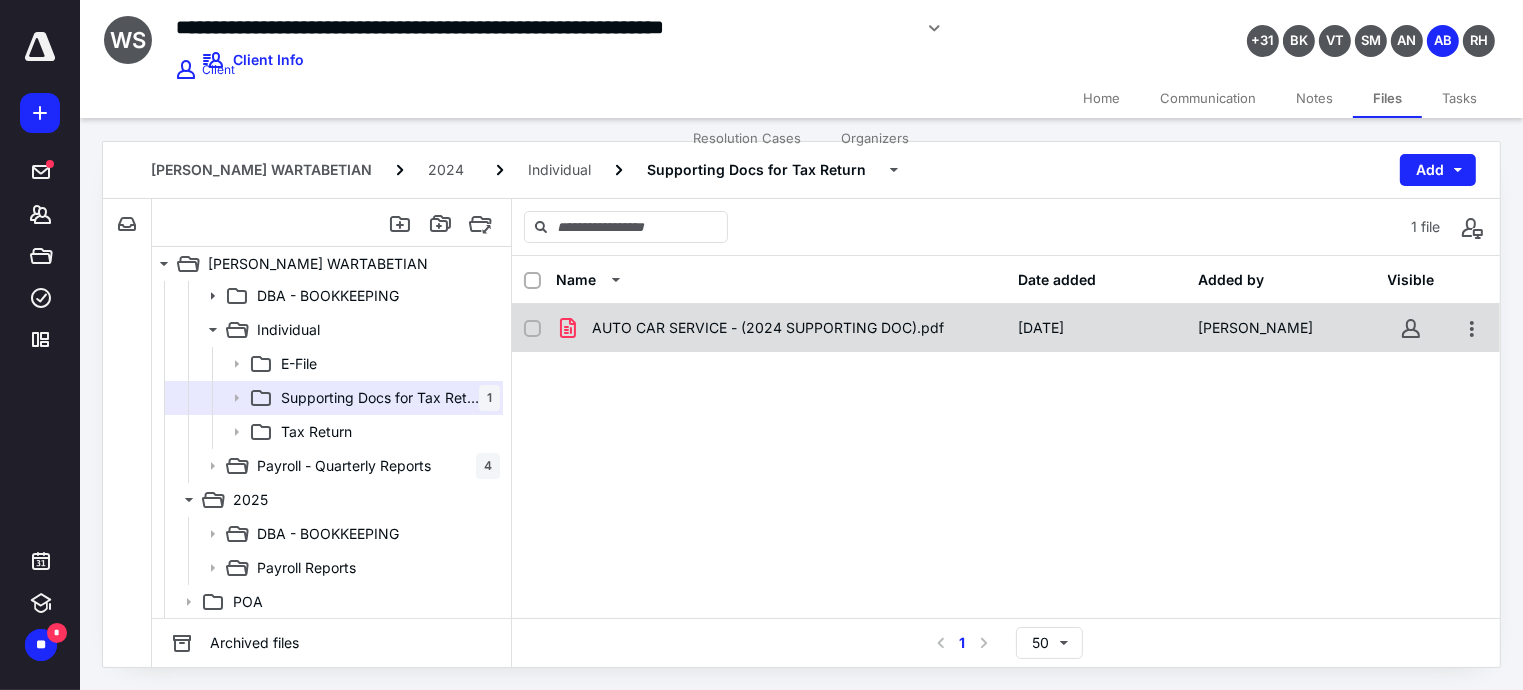 click on "AUTO CAR SERVICE - (2024 SUPPORTING DOC).pdf [DATE] [PERSON_NAME]" at bounding box center [1006, 328] 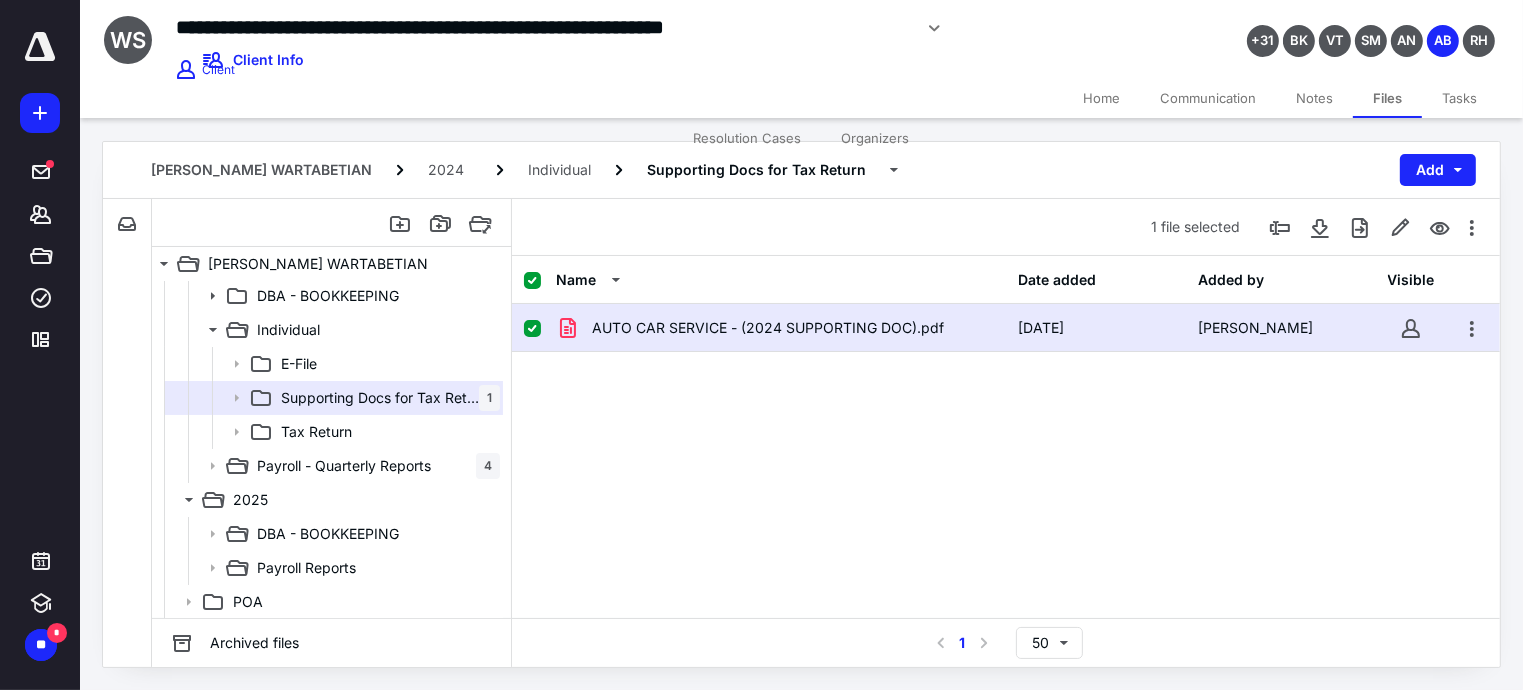 click on "AUTO CAR SERVICE - (2024 SUPPORTING DOC).pdf [DATE] [PERSON_NAME]" at bounding box center [1006, 328] 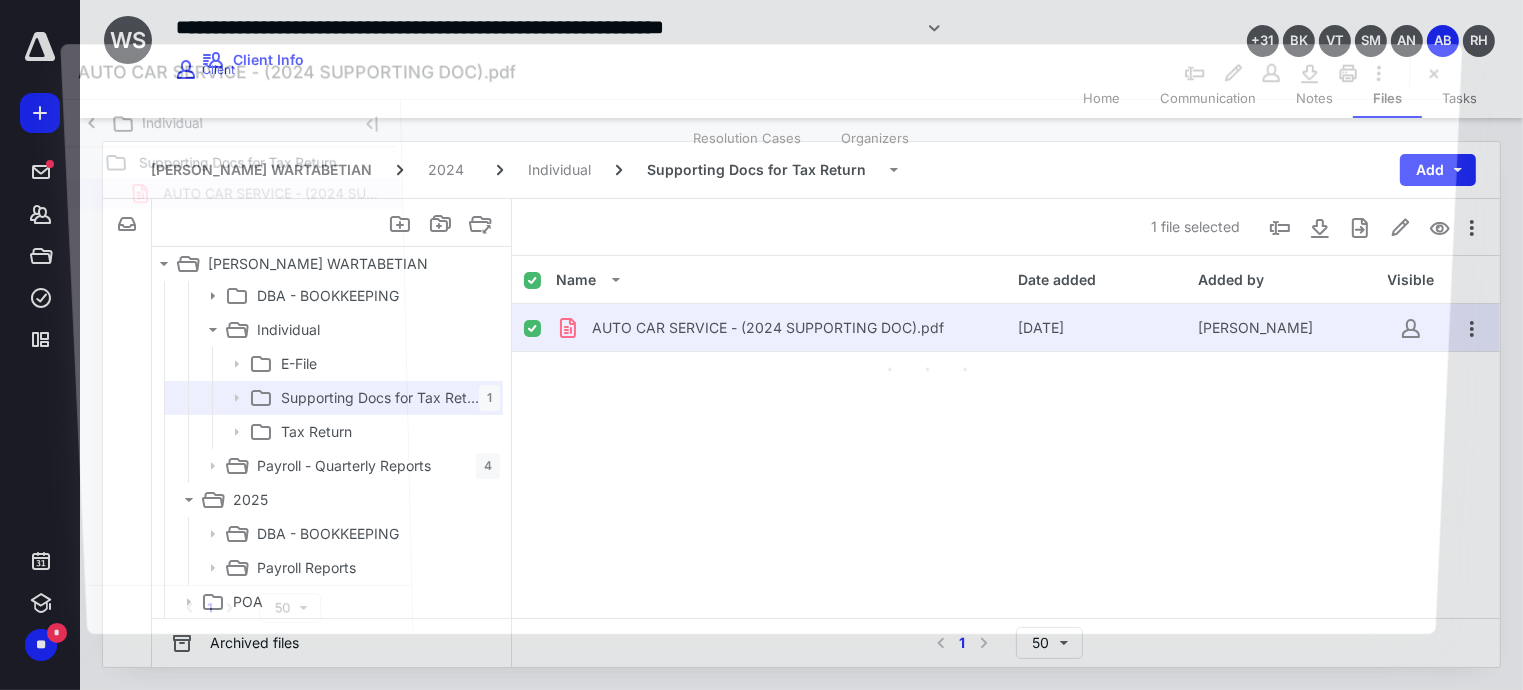 scroll, scrollTop: 0, scrollLeft: 0, axis: both 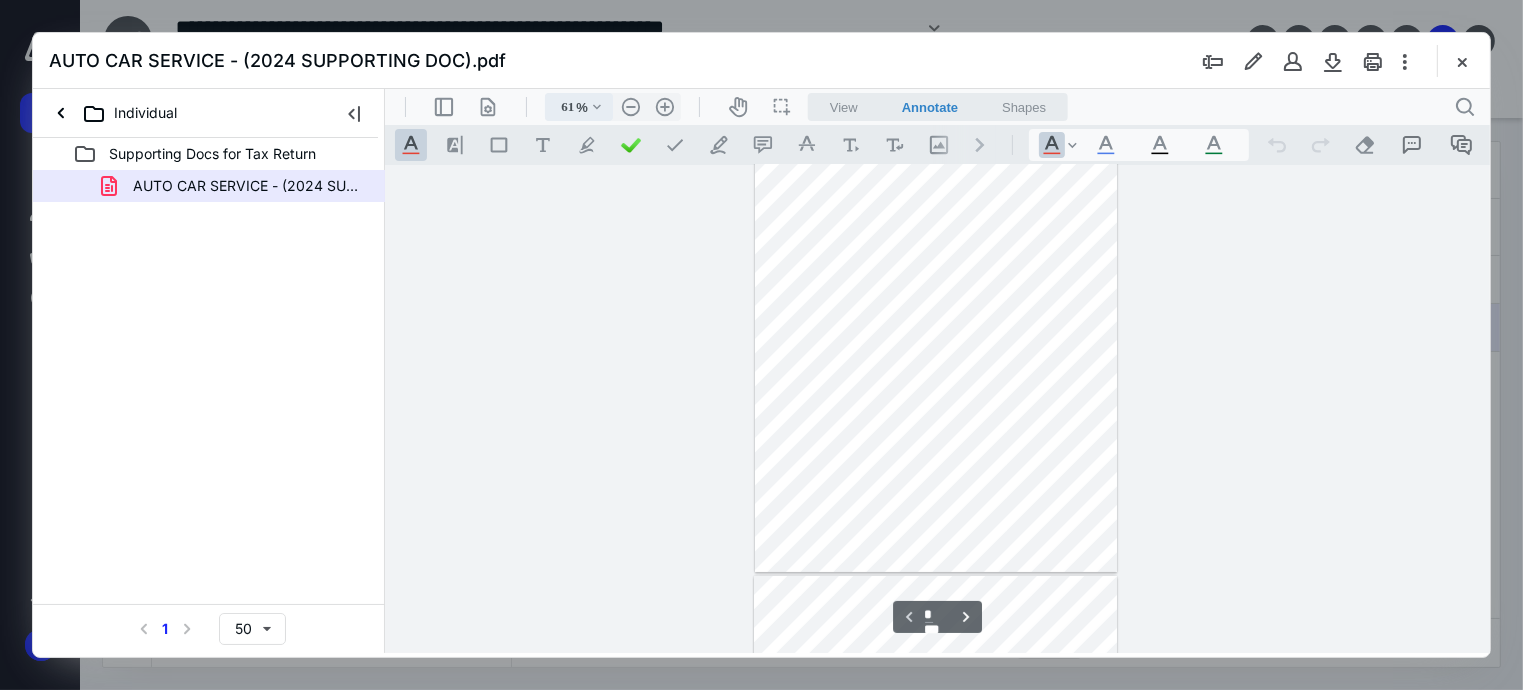 click on ".cls-1{fill:#abb0c4;} icon - chevron - down" at bounding box center [596, 106] 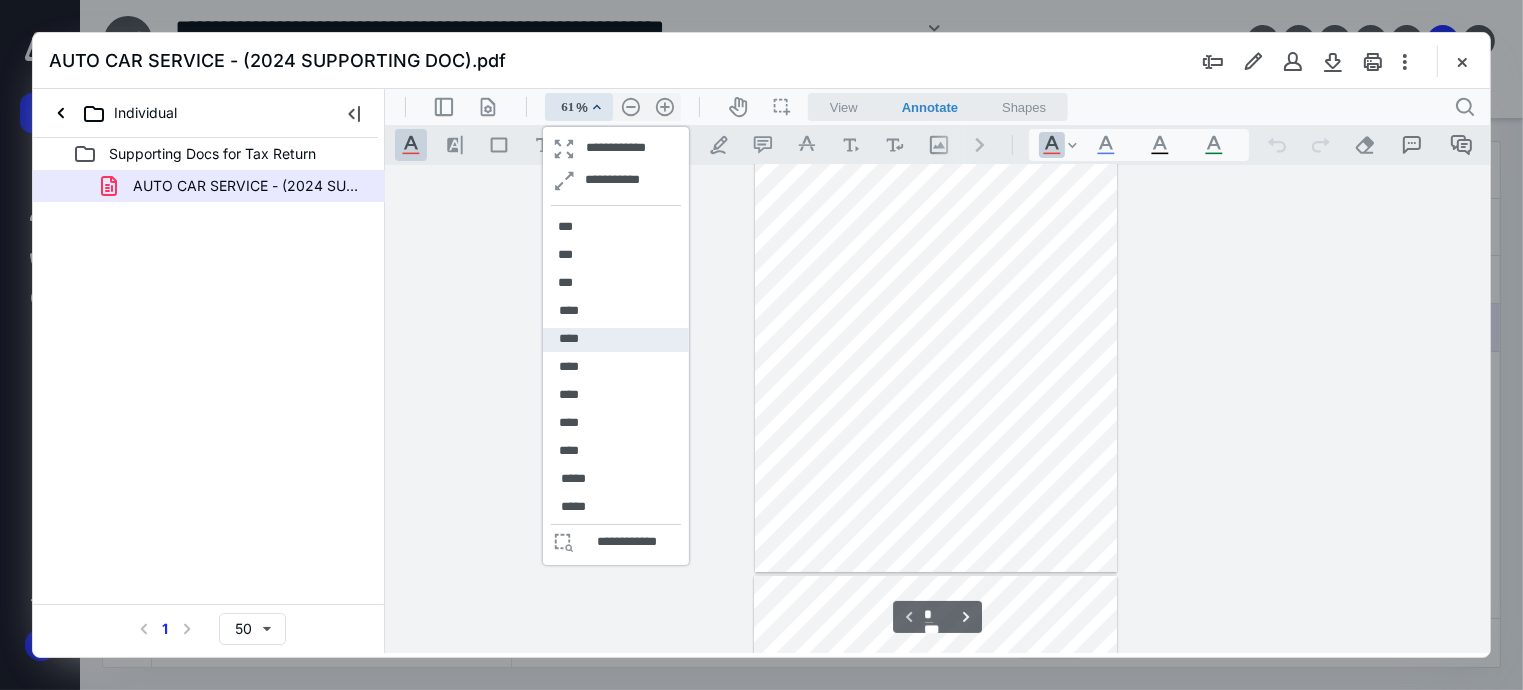 click on "****" at bounding box center [568, 338] 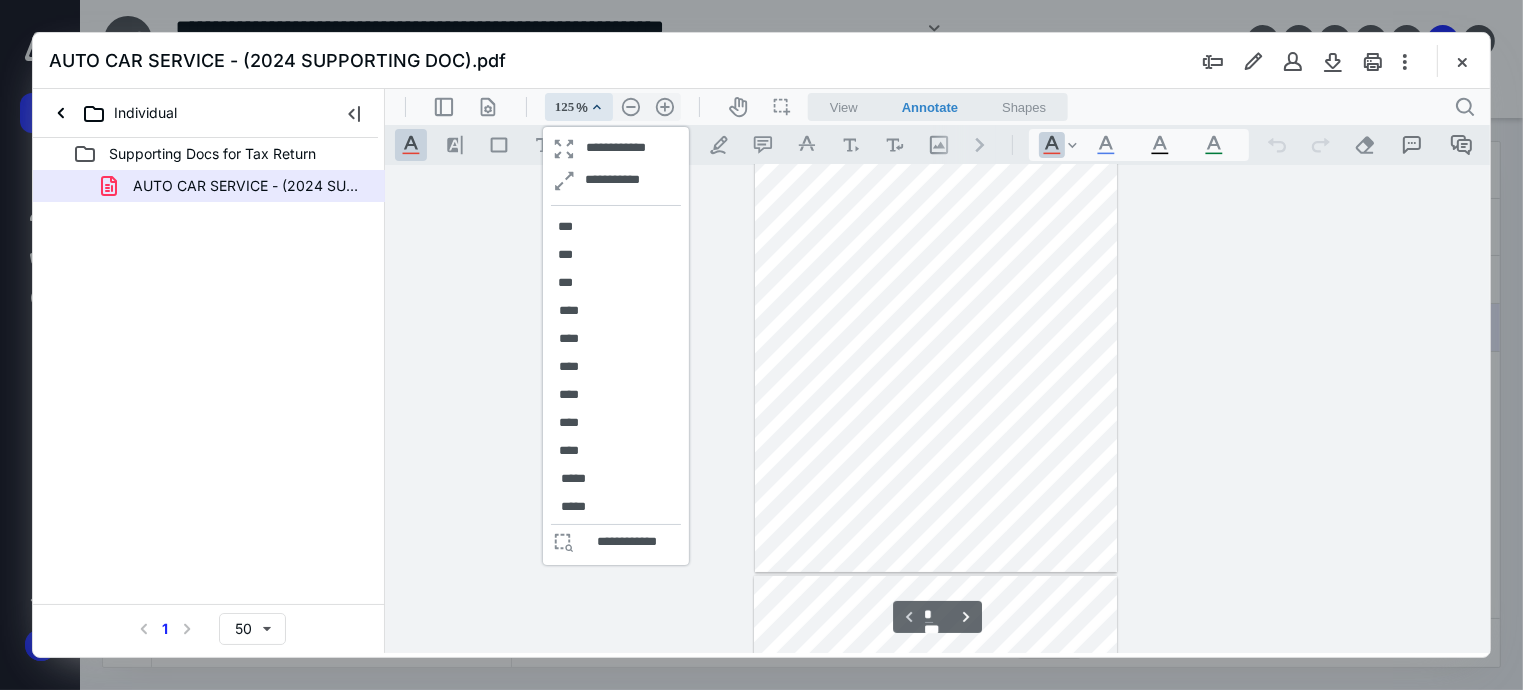 scroll, scrollTop: 381, scrollLeft: 0, axis: vertical 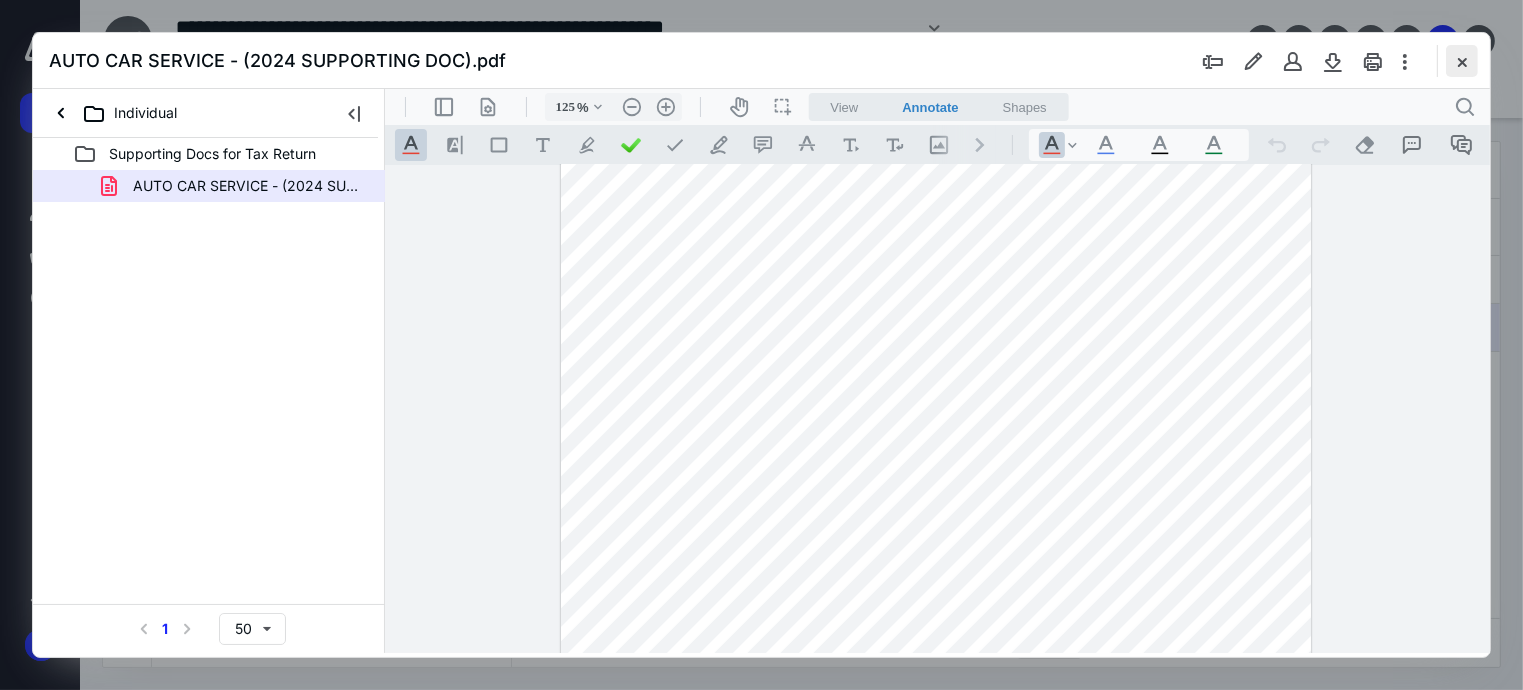 click at bounding box center [1462, 61] 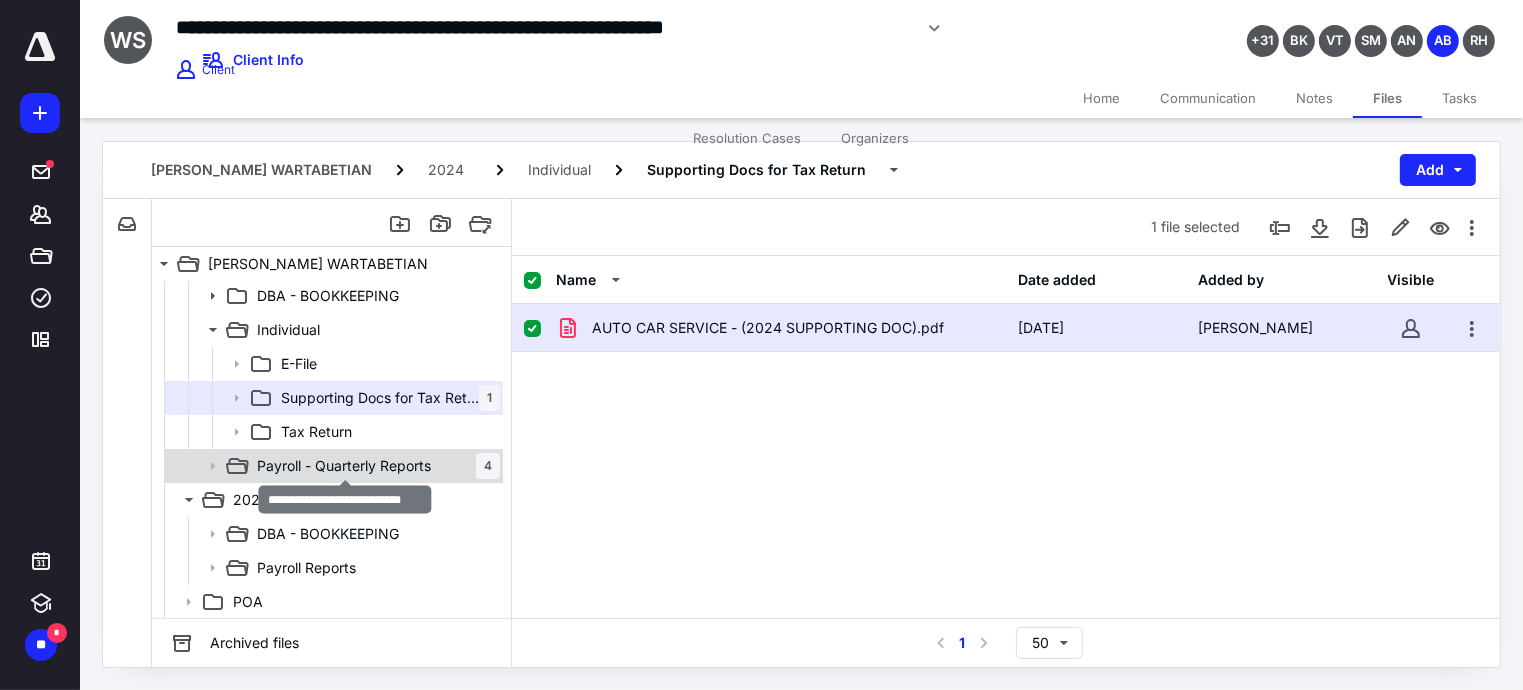 click on "Payroll - Quarterly Reports" at bounding box center [344, 466] 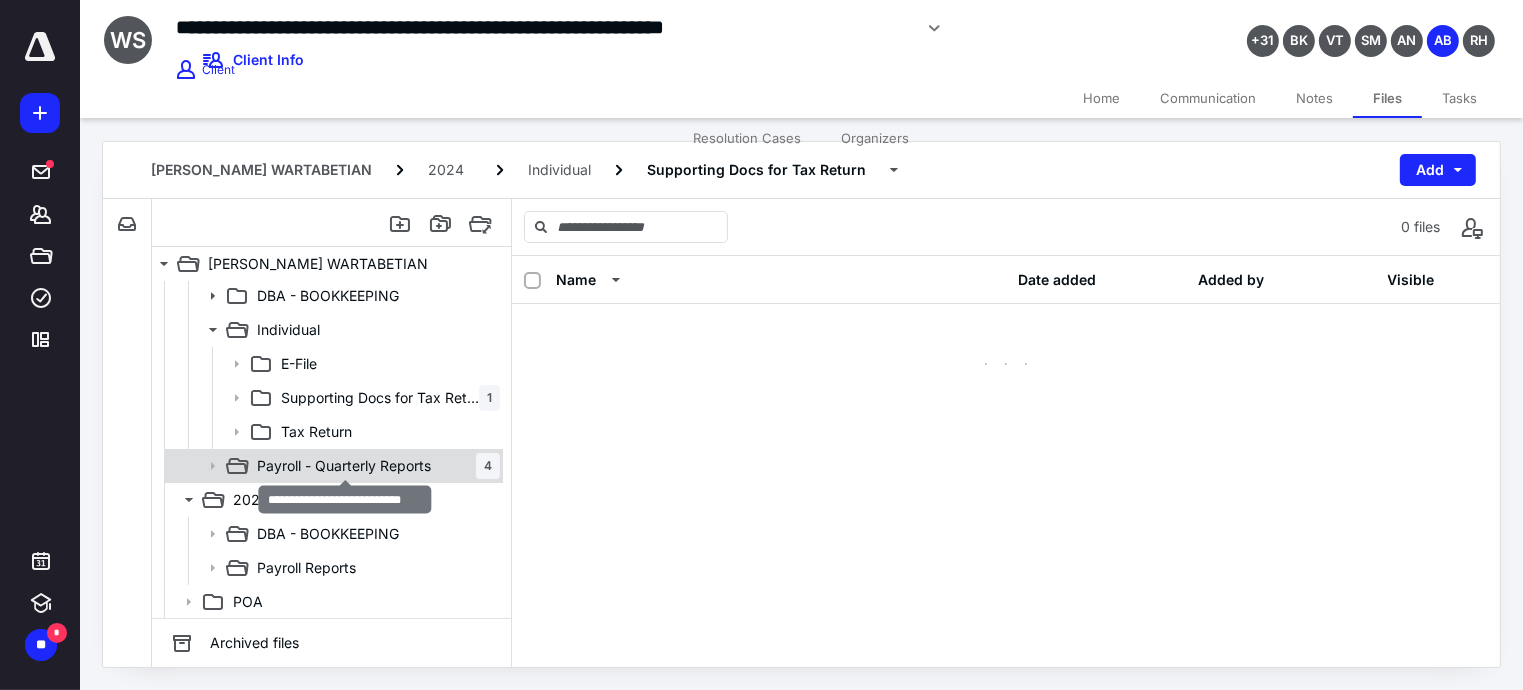 click on "Payroll - Quarterly Reports" at bounding box center (344, 466) 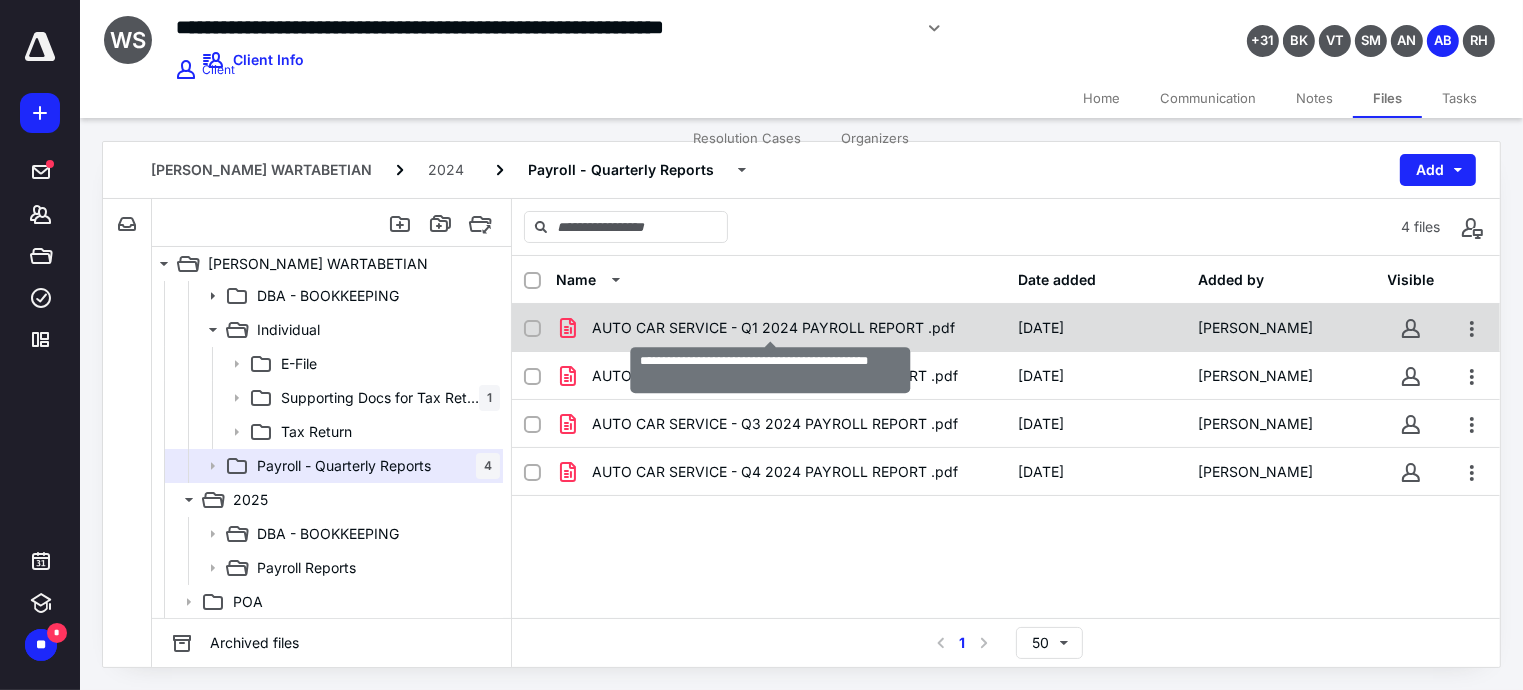 click on "AUTO CAR SERVICE - Q1 2024 PAYROLL REPORT .pdf" at bounding box center (773, 328) 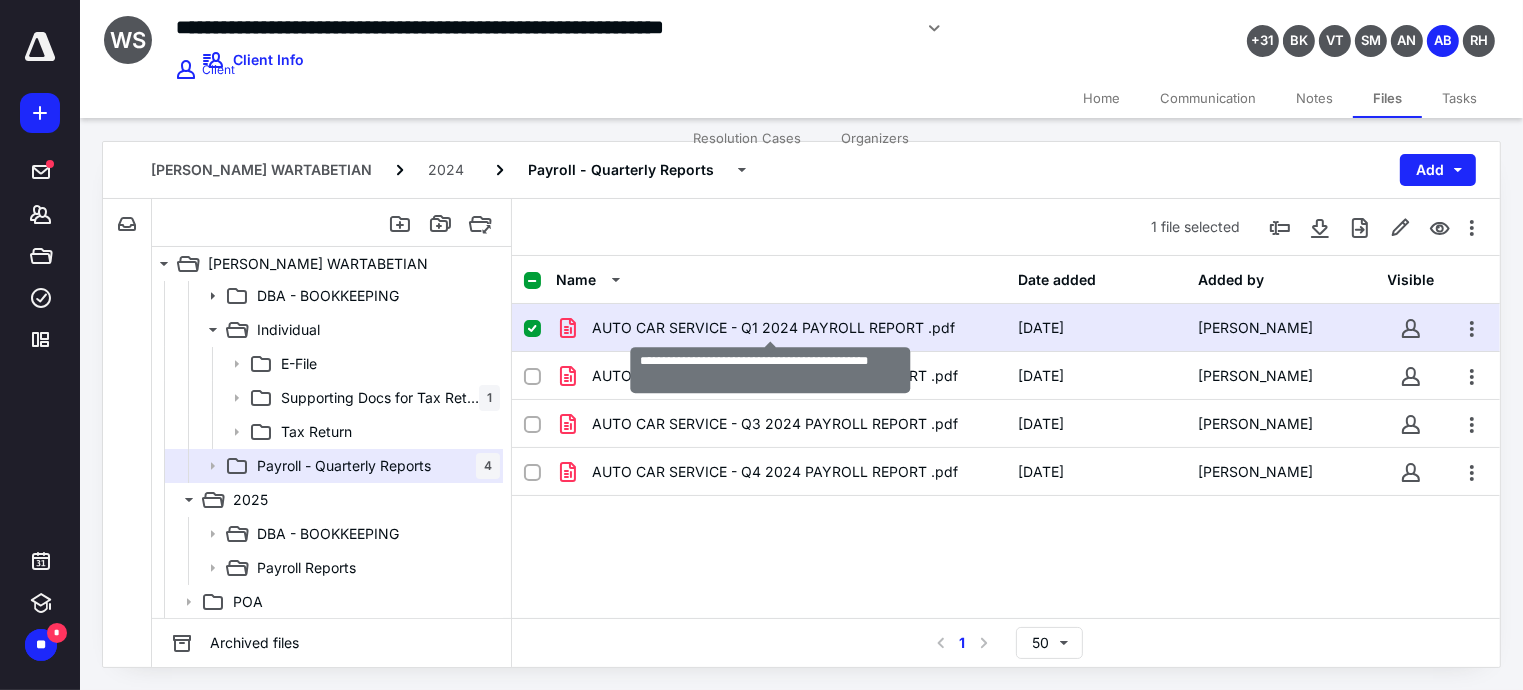 click on "AUTO CAR SERVICE - Q1 2024 PAYROLL REPORT .pdf" at bounding box center (773, 328) 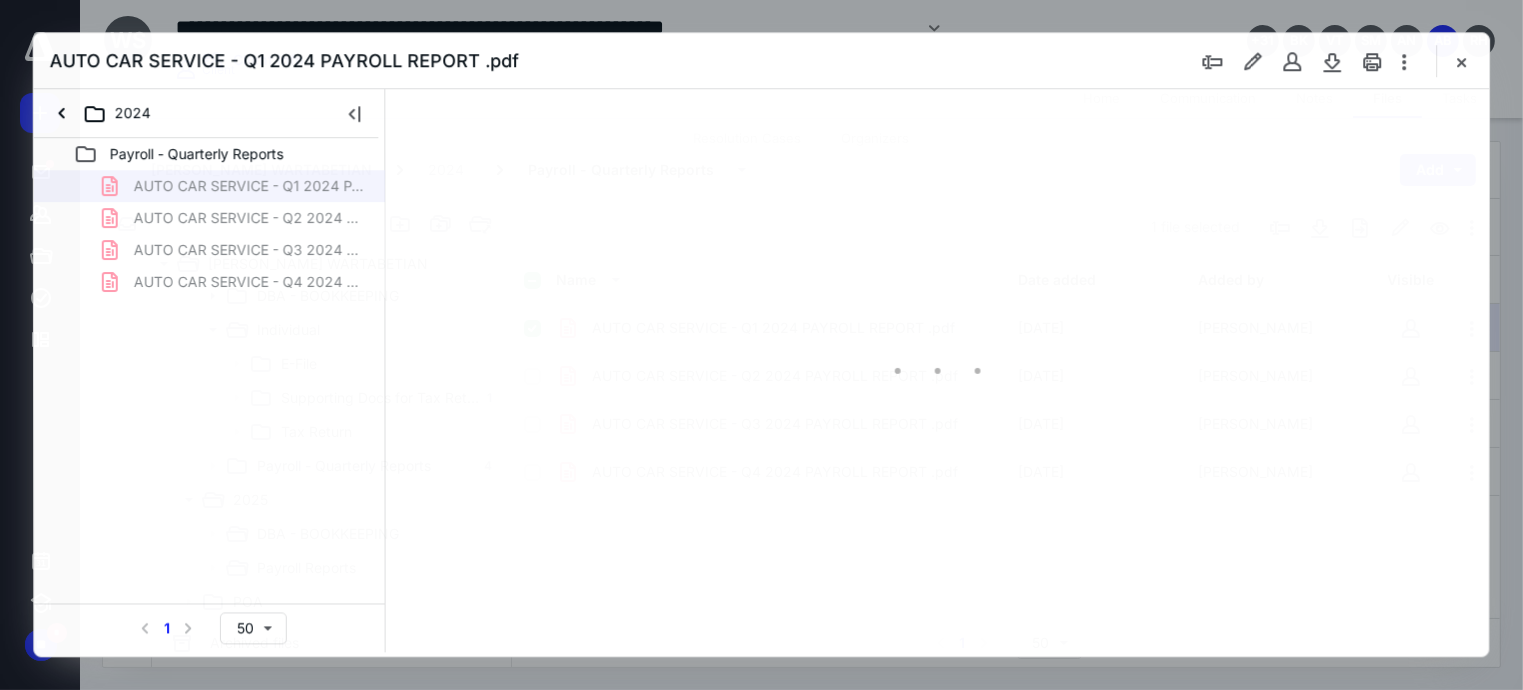 scroll, scrollTop: 0, scrollLeft: 0, axis: both 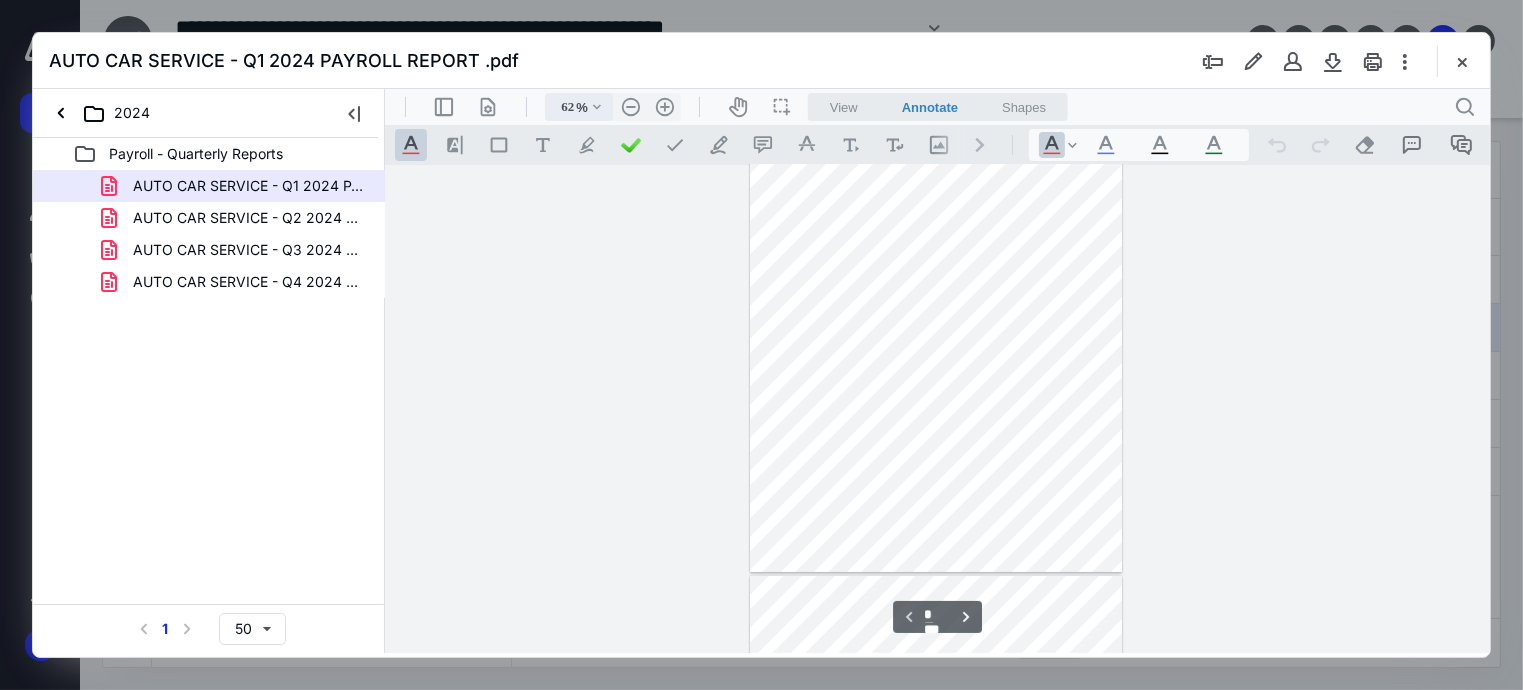 click on ".cls-1{fill:#abb0c4;} icon - chevron - down" at bounding box center (596, 106) 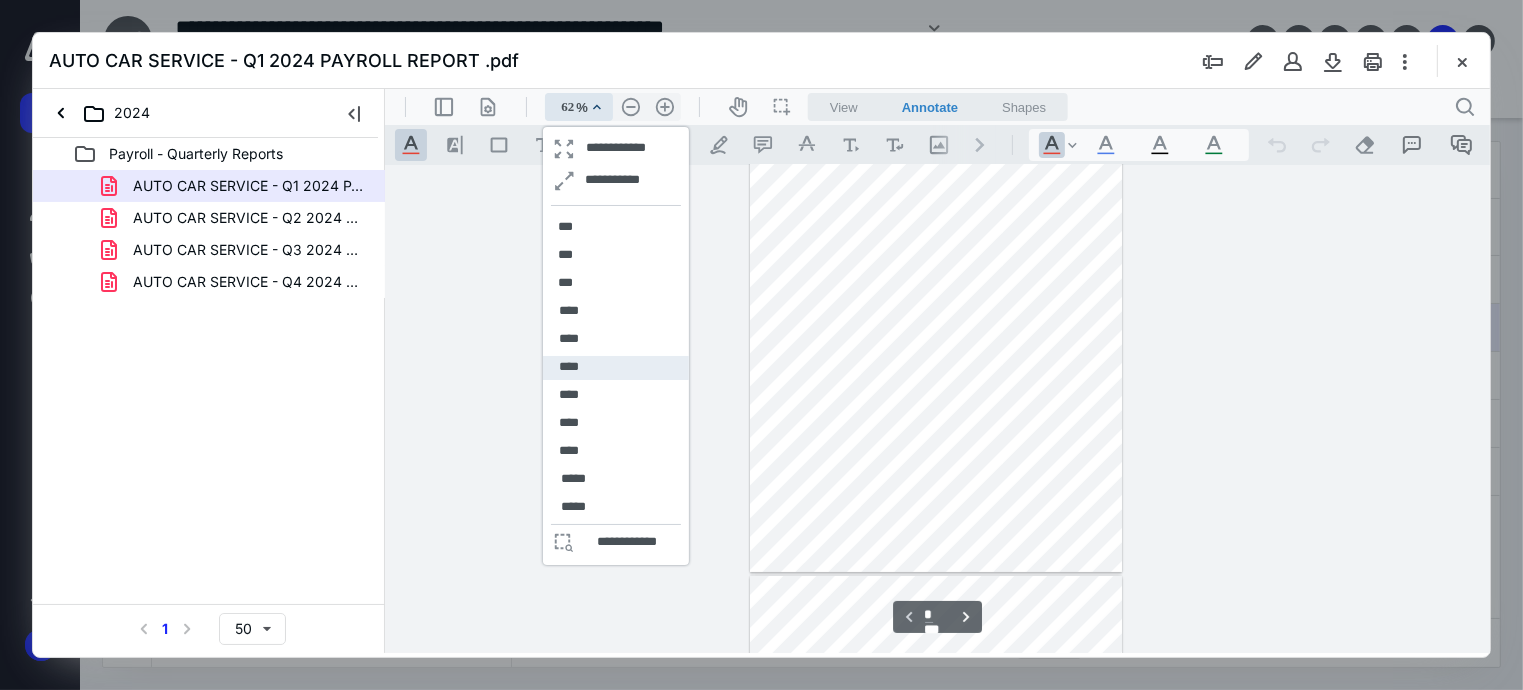click on "****" at bounding box center (568, 366) 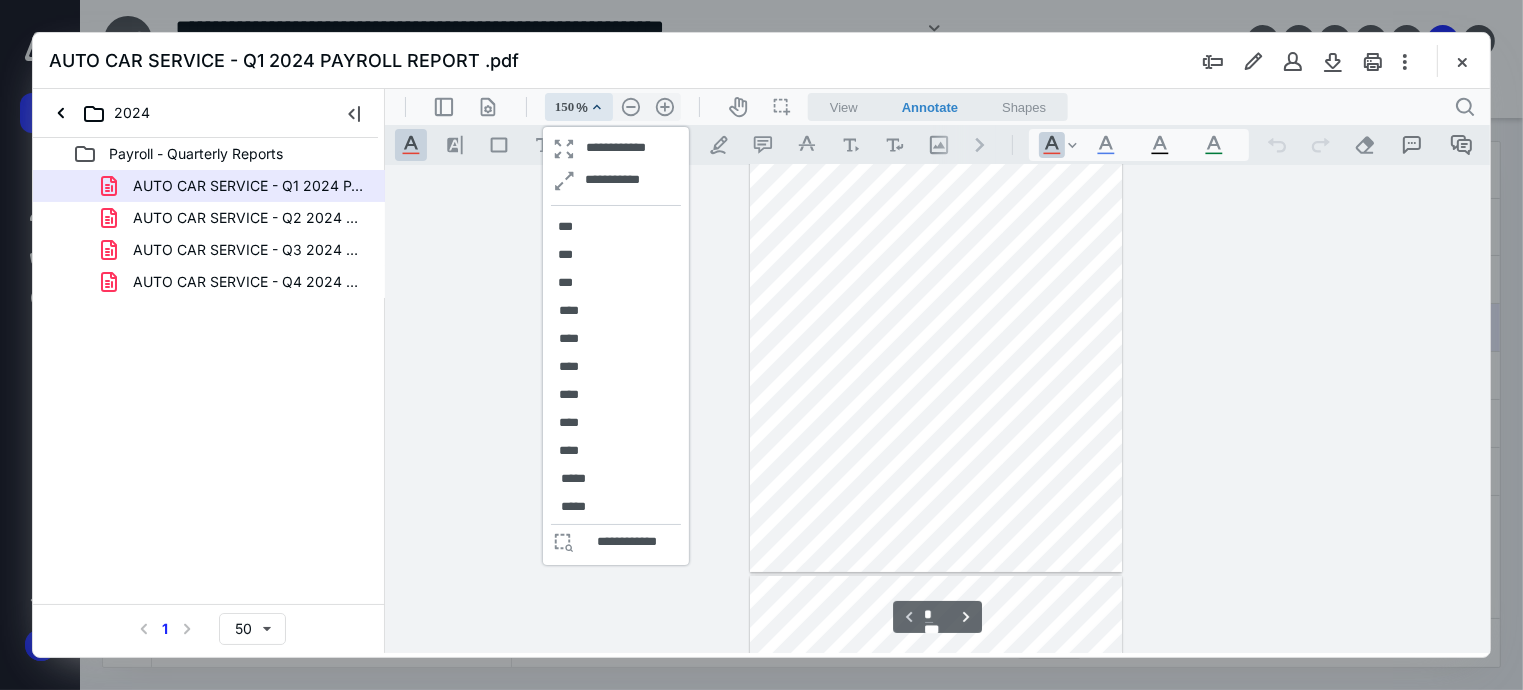 scroll, scrollTop: 491, scrollLeft: 0, axis: vertical 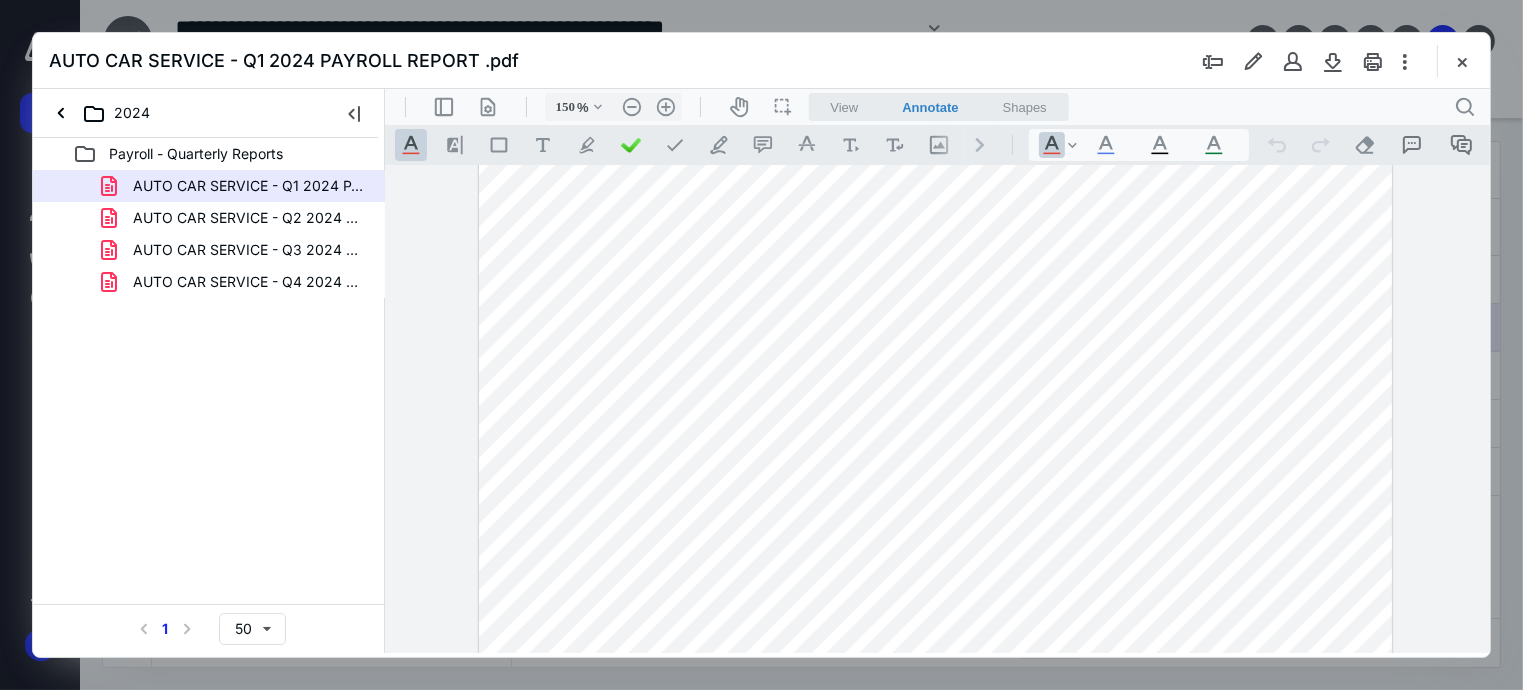 drag, startPoint x: 1487, startPoint y: 186, endPoint x: 1489, endPoint y: 218, distance: 32.06244 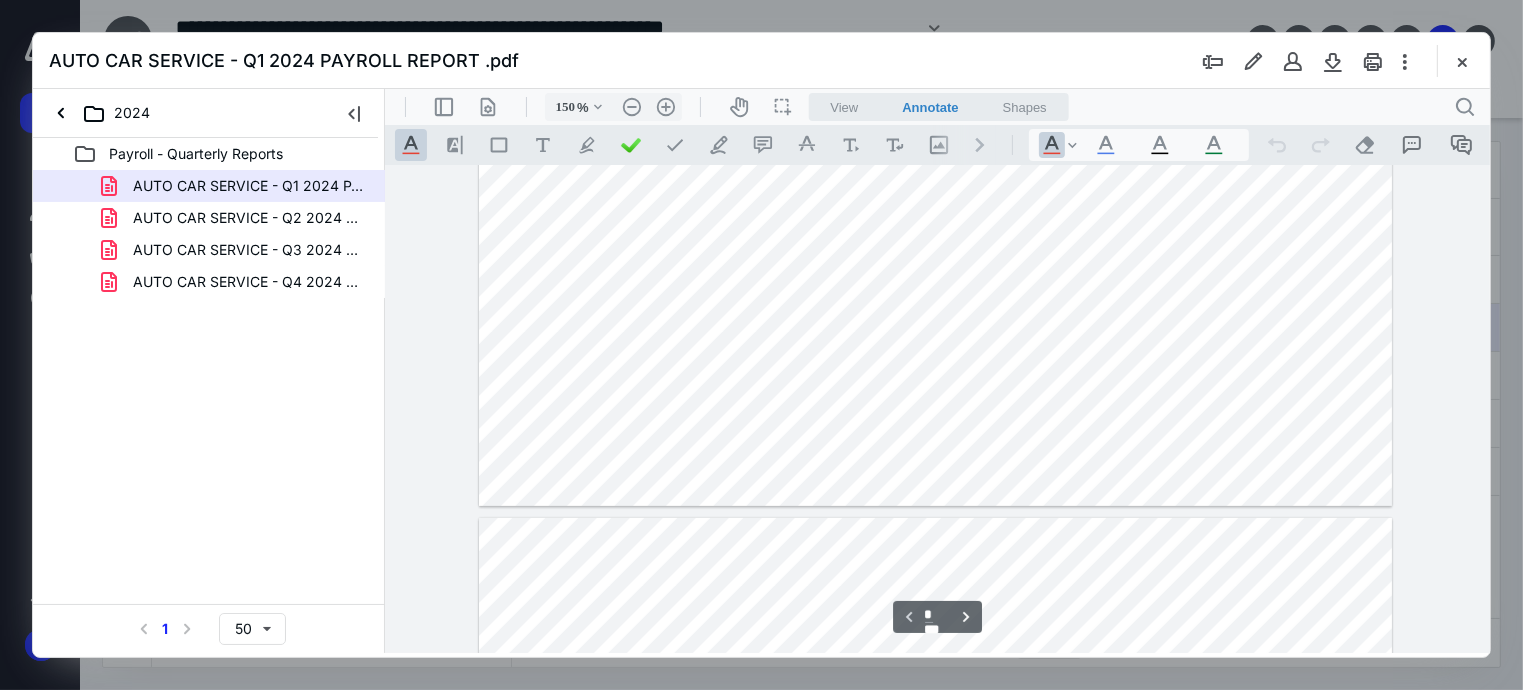 scroll, scrollTop: 885, scrollLeft: 0, axis: vertical 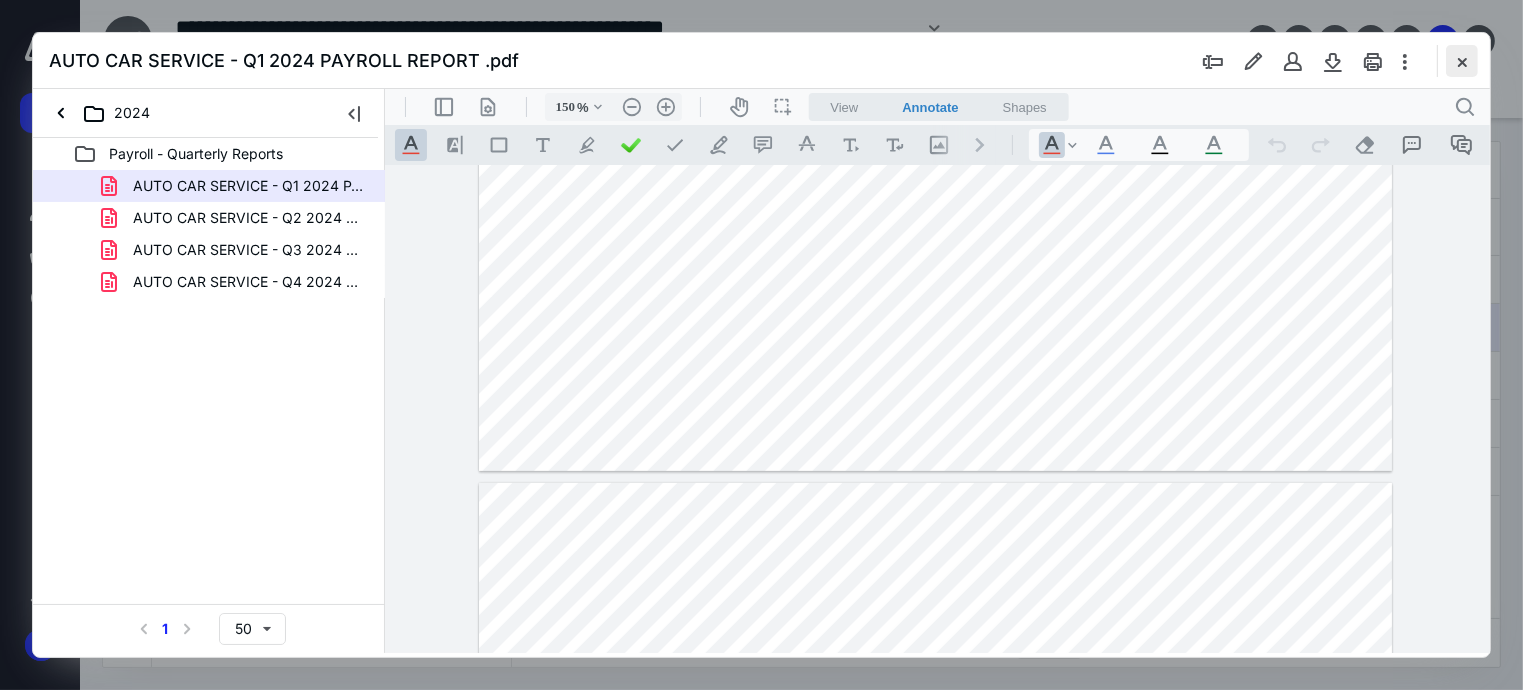 click at bounding box center [1462, 61] 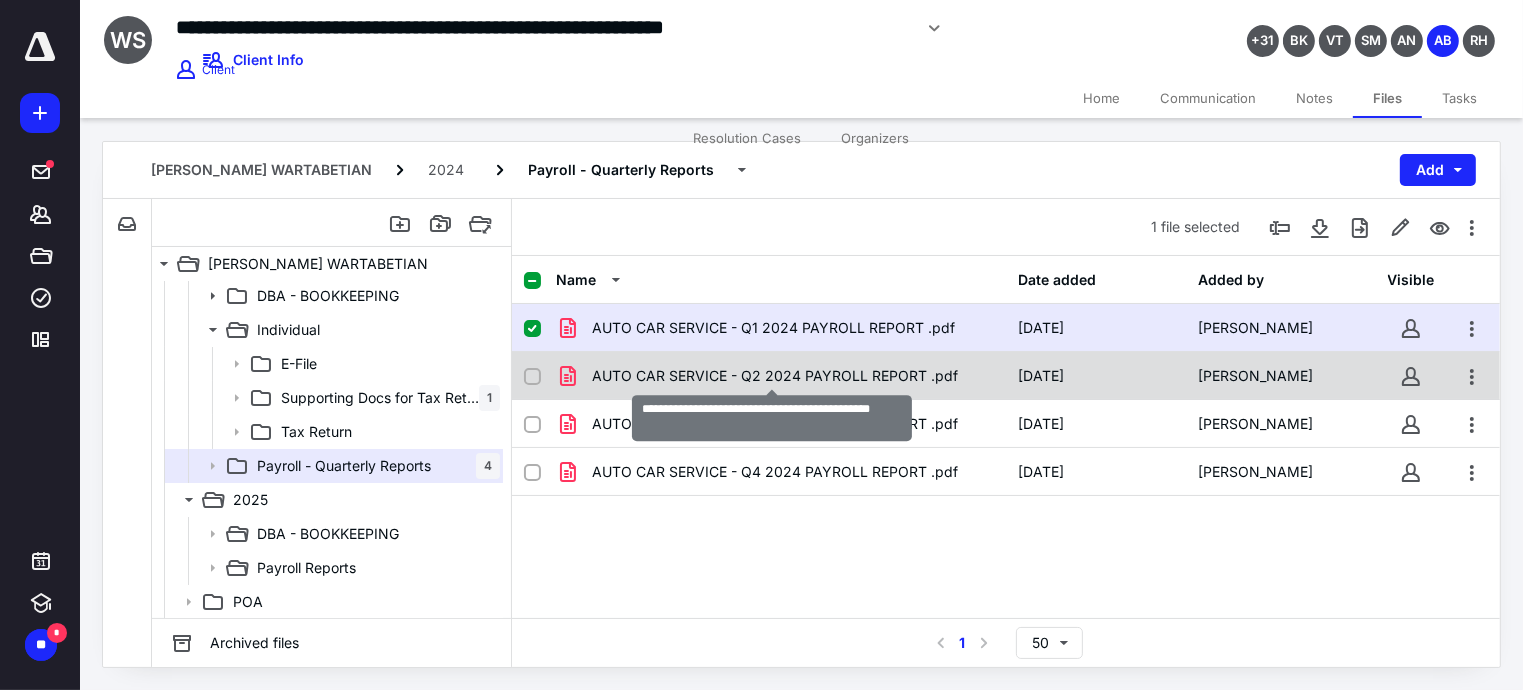 click on "AUTO CAR SERVICE - Q2 2024 PAYROLL REPORT .pdf" at bounding box center (775, 376) 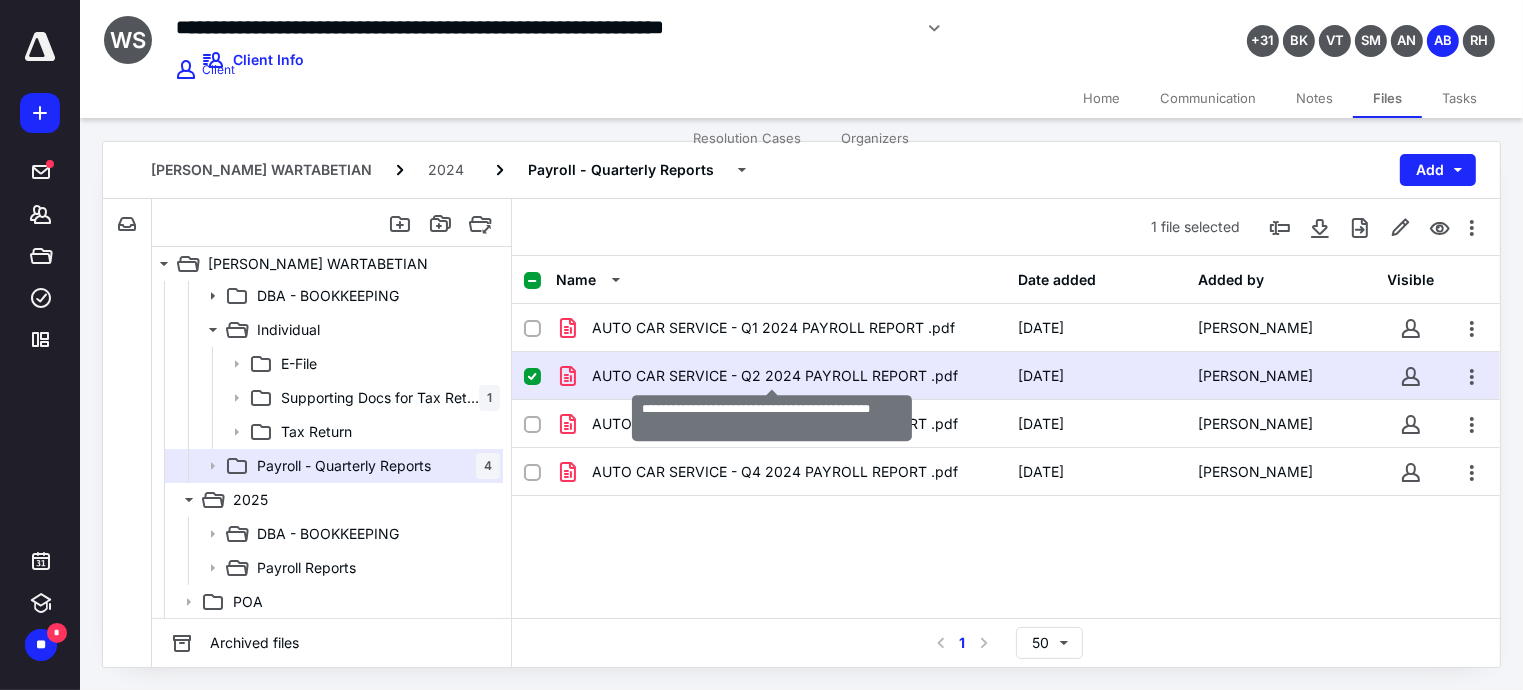 click on "AUTO CAR SERVICE - Q2 2024 PAYROLL REPORT .pdf" at bounding box center [775, 376] 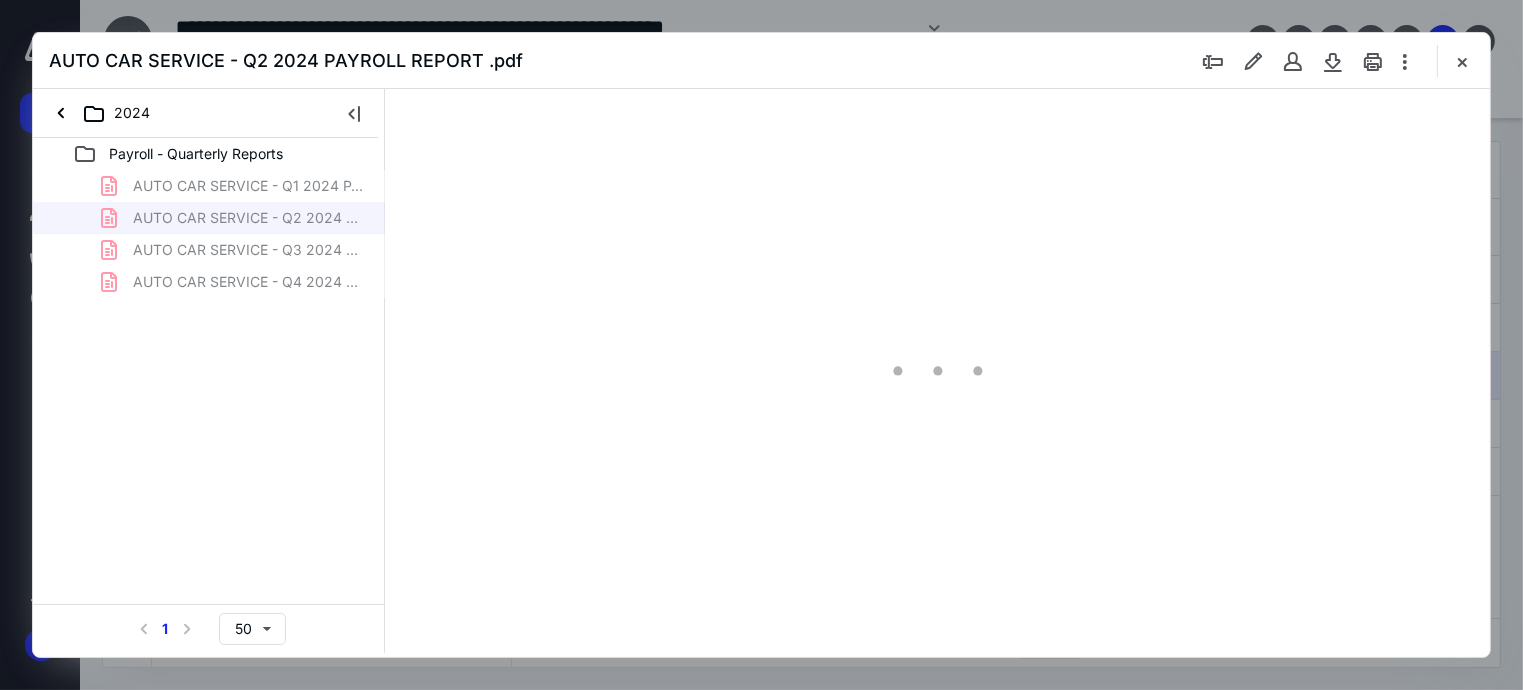 scroll, scrollTop: 0, scrollLeft: 0, axis: both 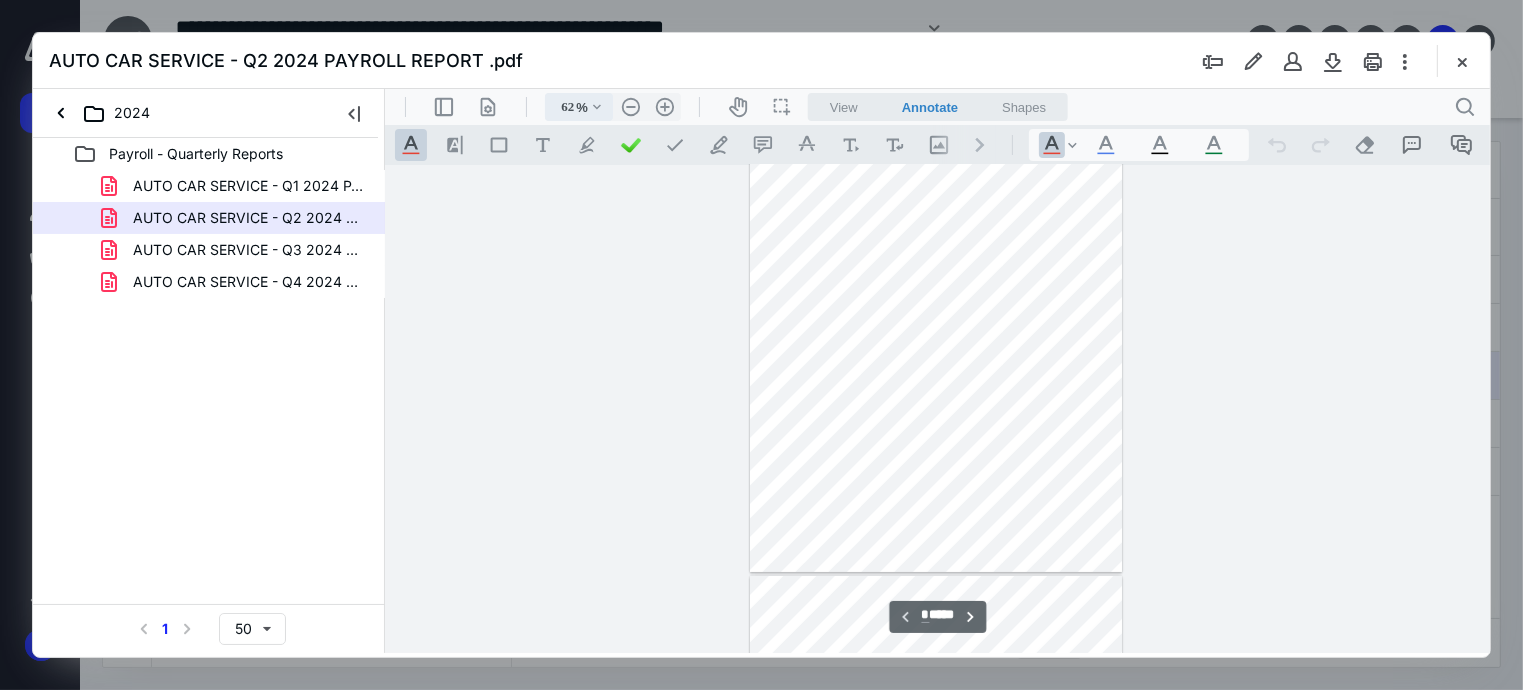 click on ".cls-1{fill:#abb0c4;} icon - chevron - down" at bounding box center (596, 106) 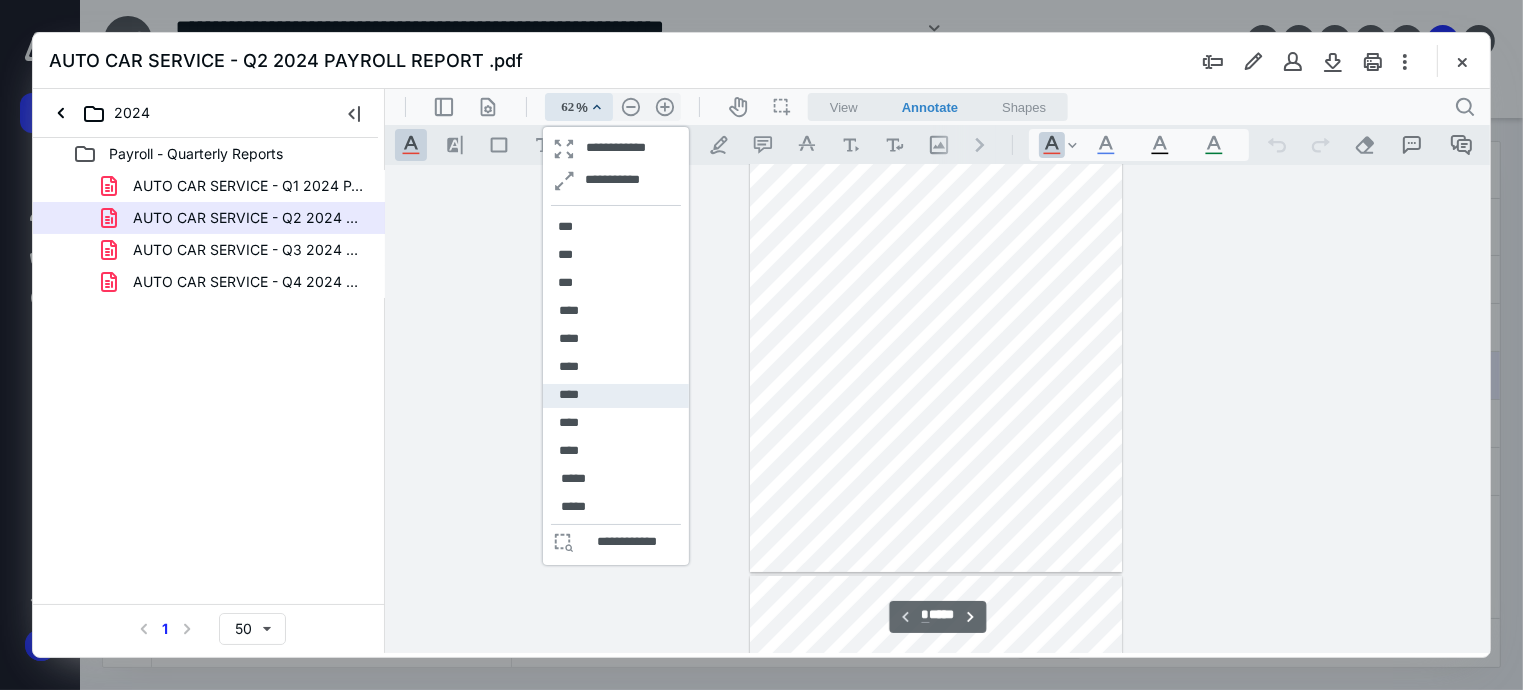 click on "****" at bounding box center (615, 395) 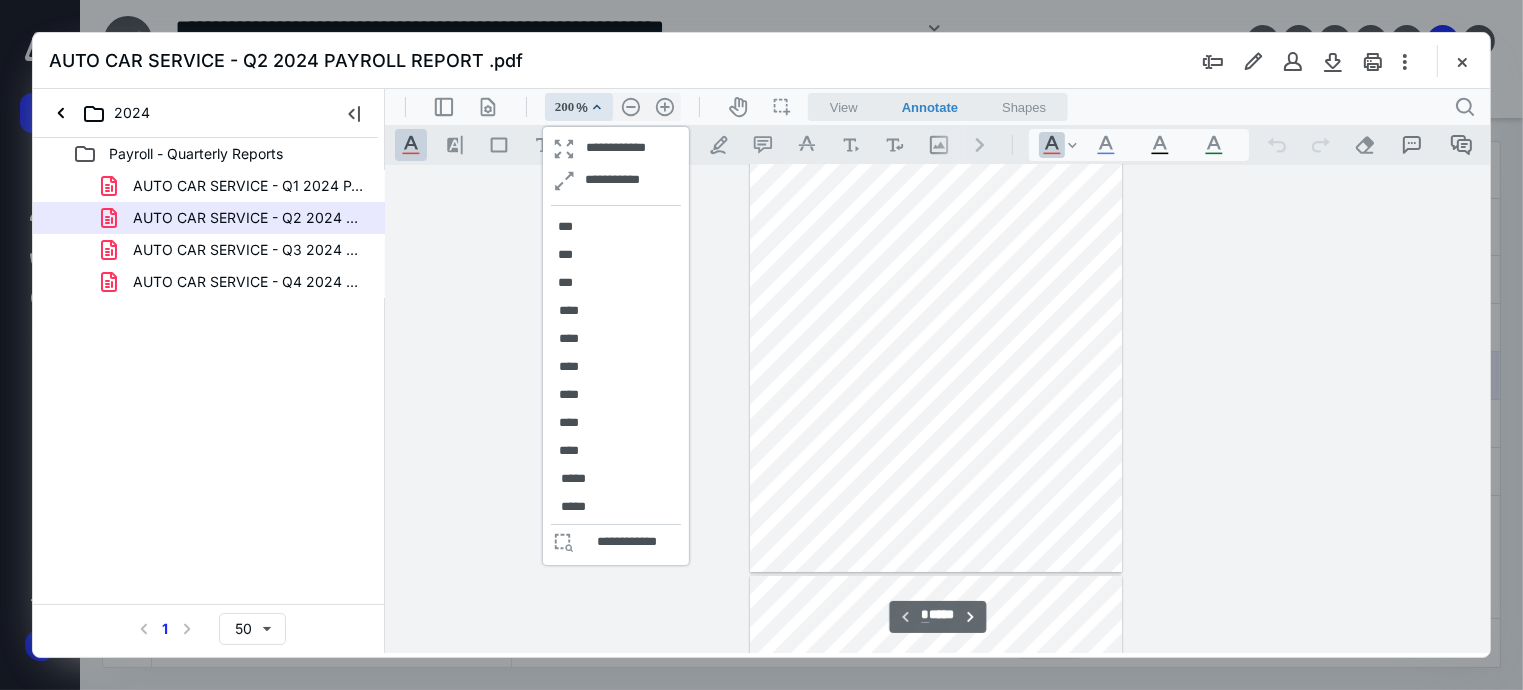 scroll, scrollTop: 725, scrollLeft: 79, axis: both 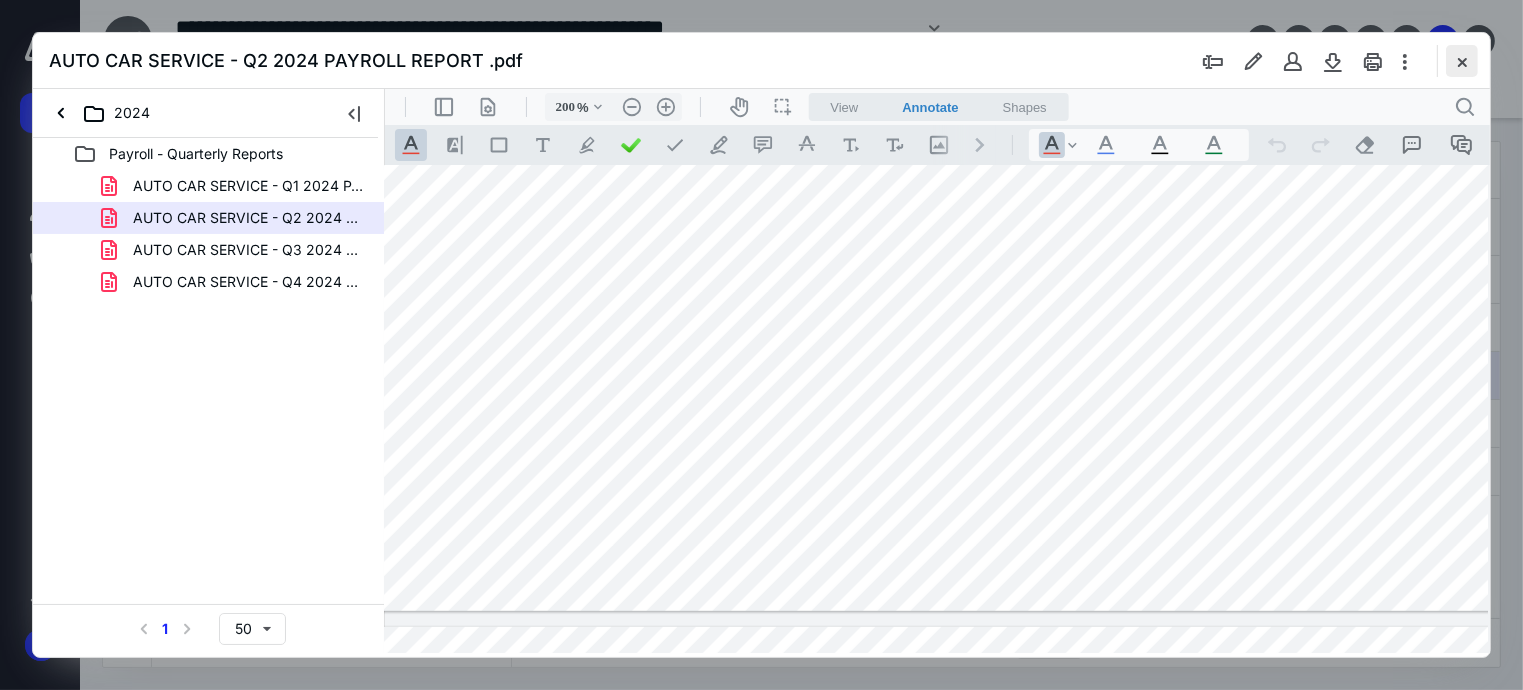 click at bounding box center [1462, 61] 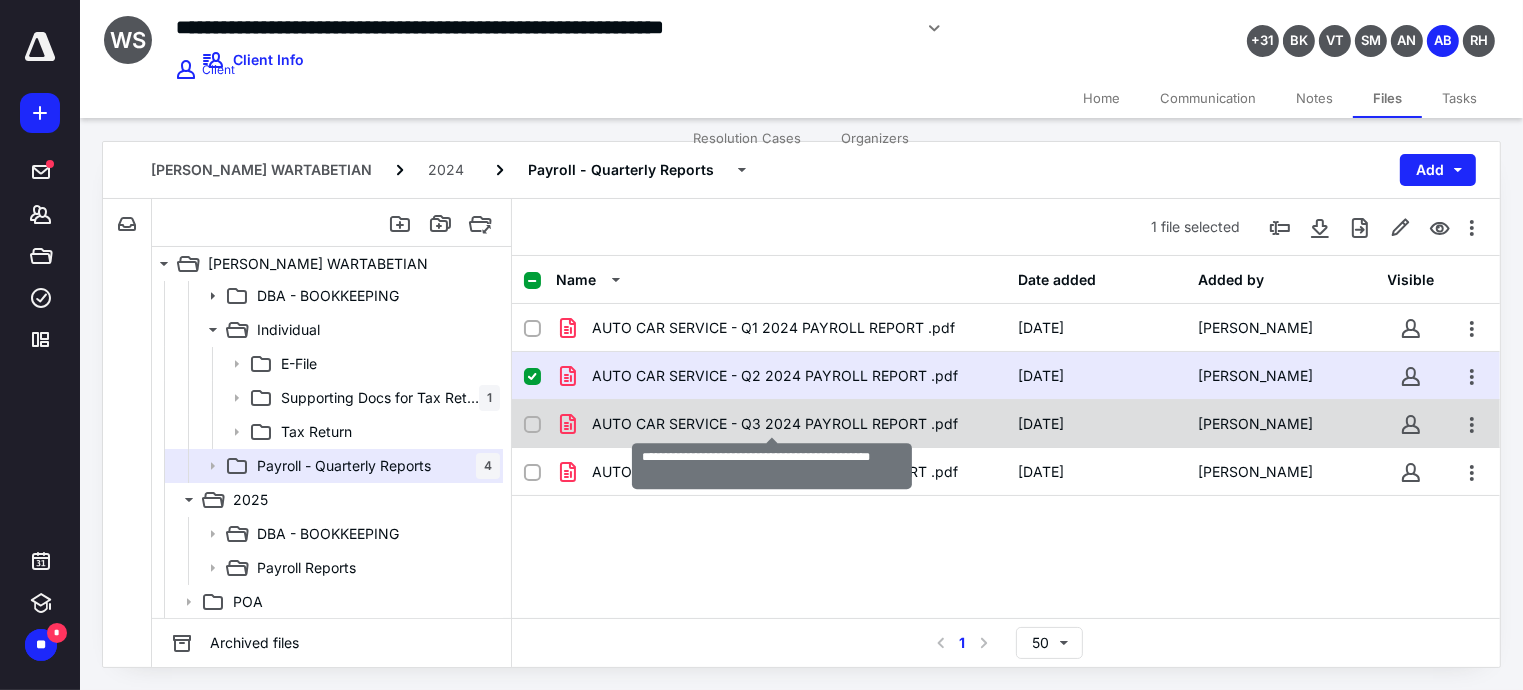 click on "AUTO CAR SERVICE - Q3 2024 PAYROLL REPORT .pdf" at bounding box center [775, 424] 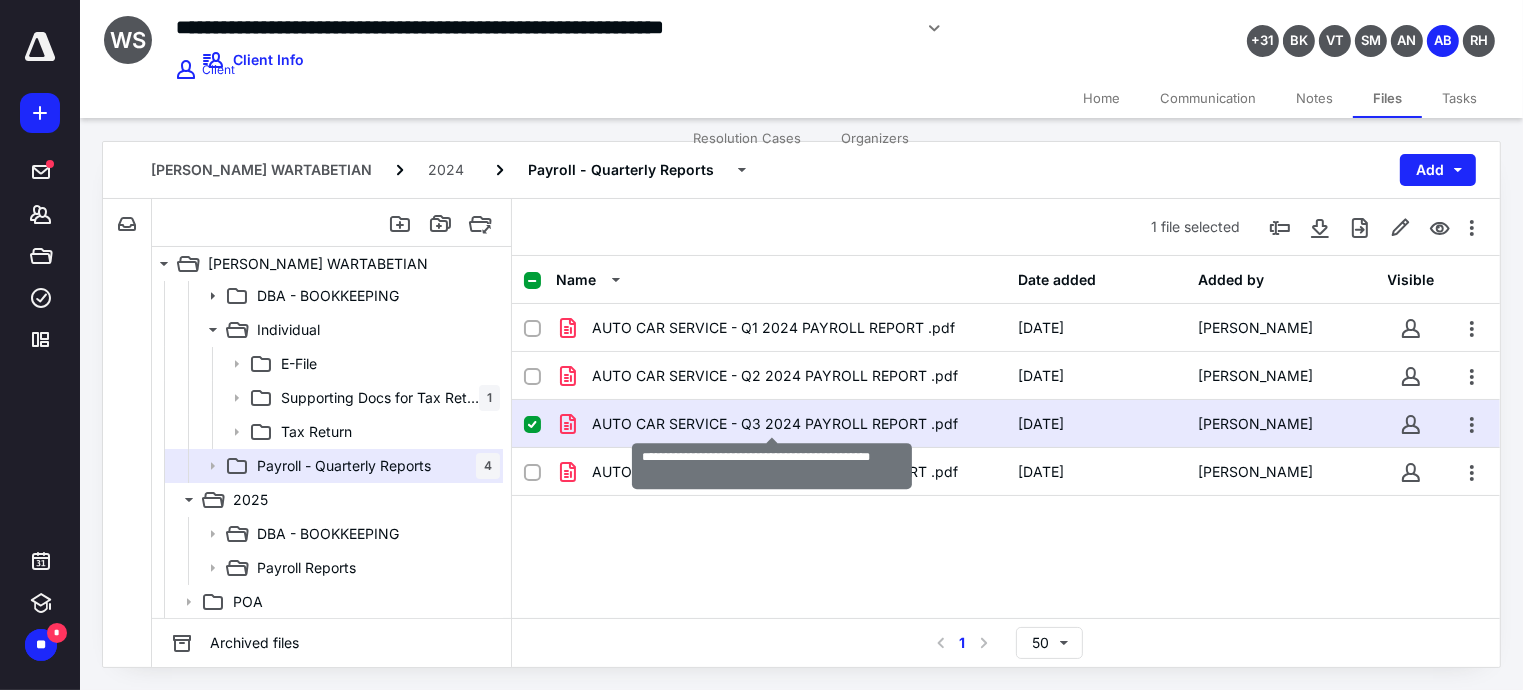 click on "AUTO CAR SERVICE - Q3 2024 PAYROLL REPORT .pdf" at bounding box center (775, 424) 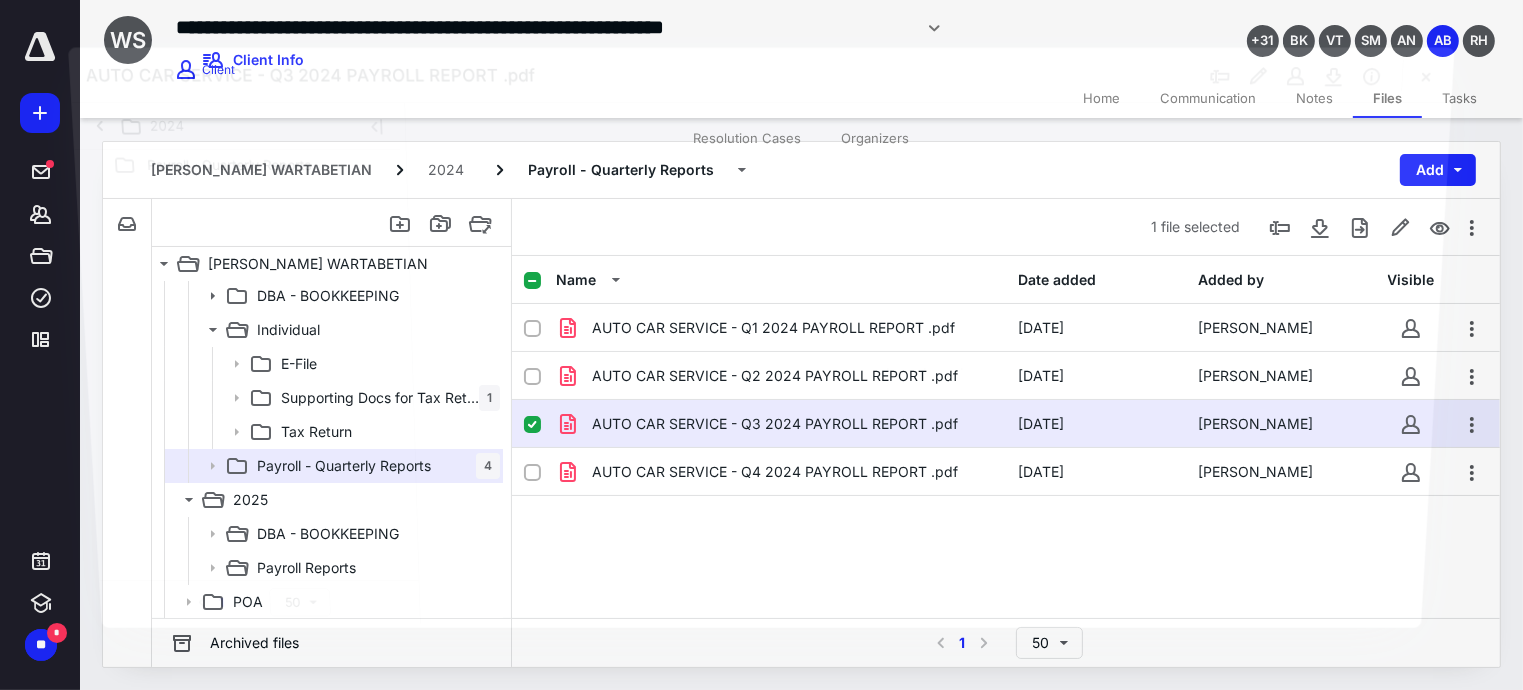 click at bounding box center (928, 363) 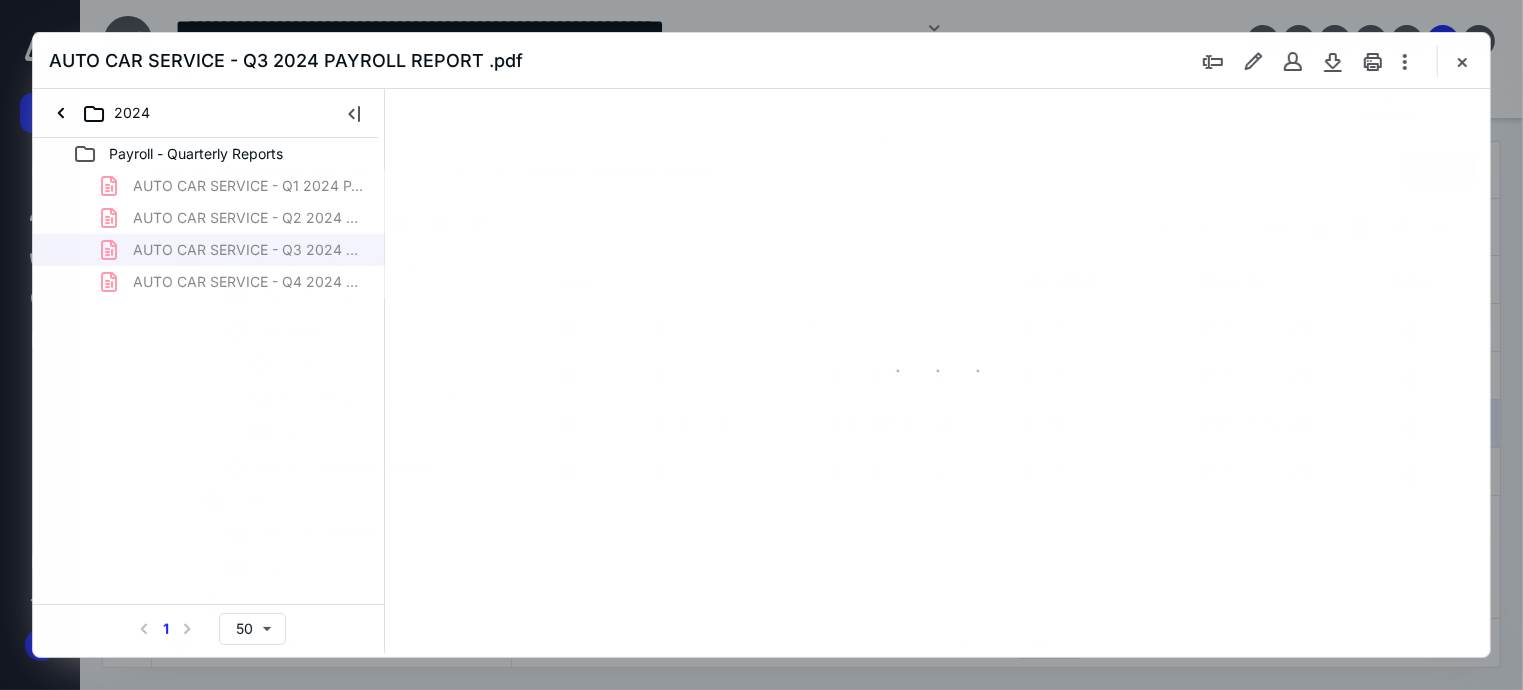 scroll, scrollTop: 0, scrollLeft: 0, axis: both 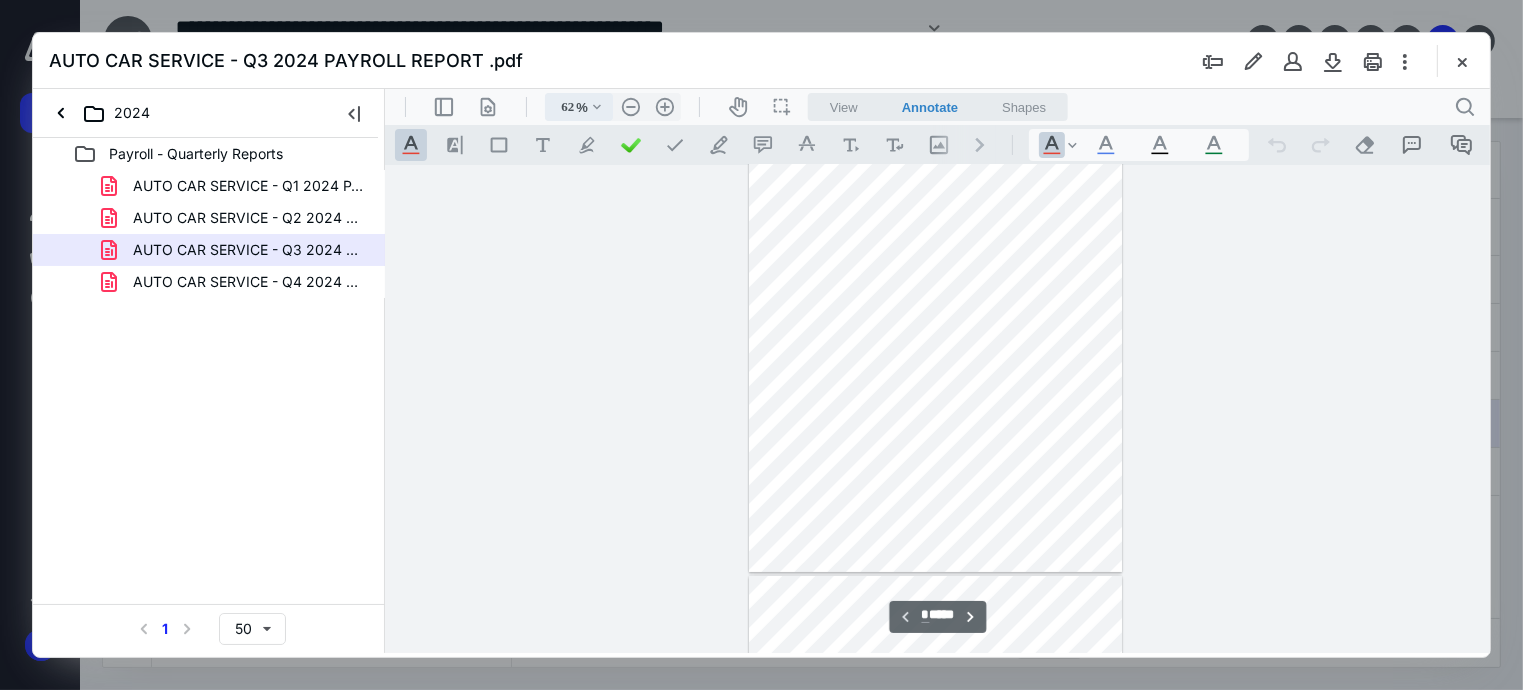click on ".cls-1{fill:#abb0c4;} icon - chevron - down" at bounding box center (596, 106) 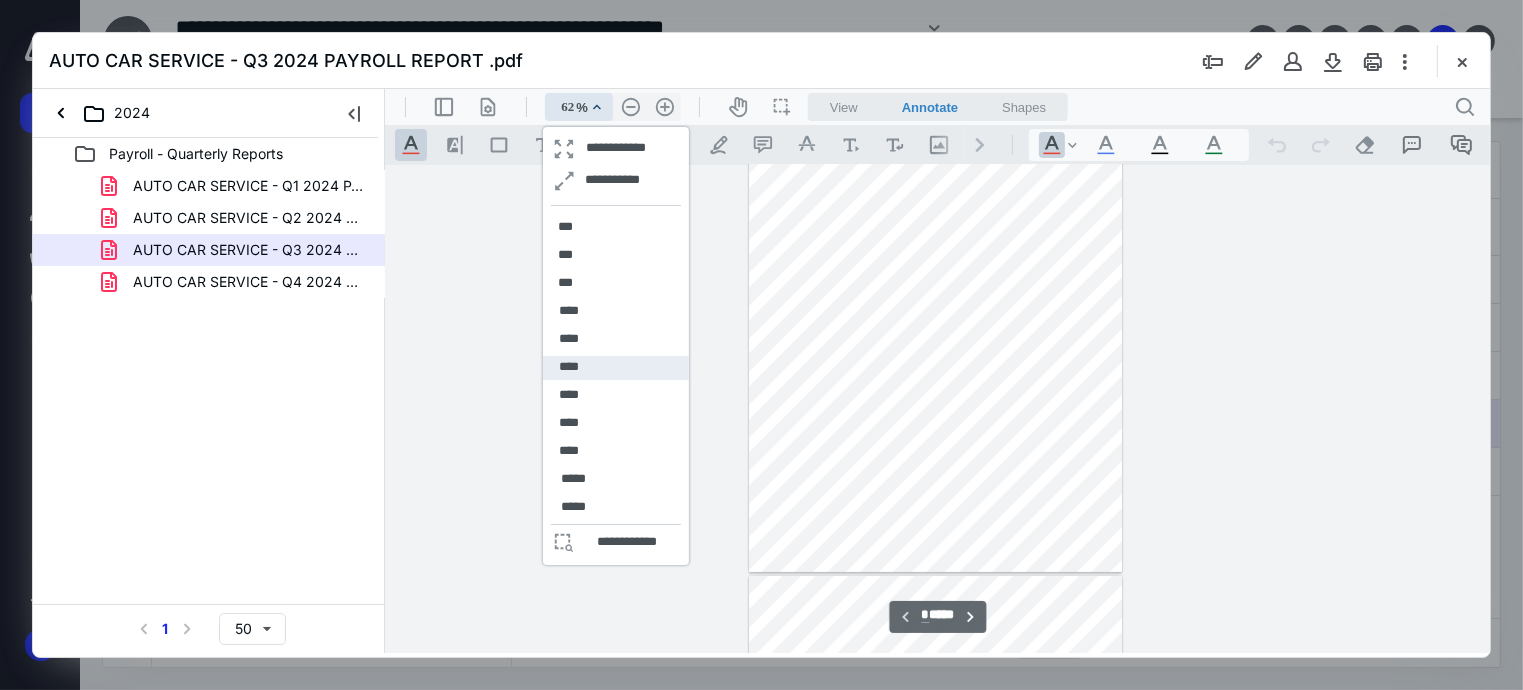 click on "****" at bounding box center [568, 366] 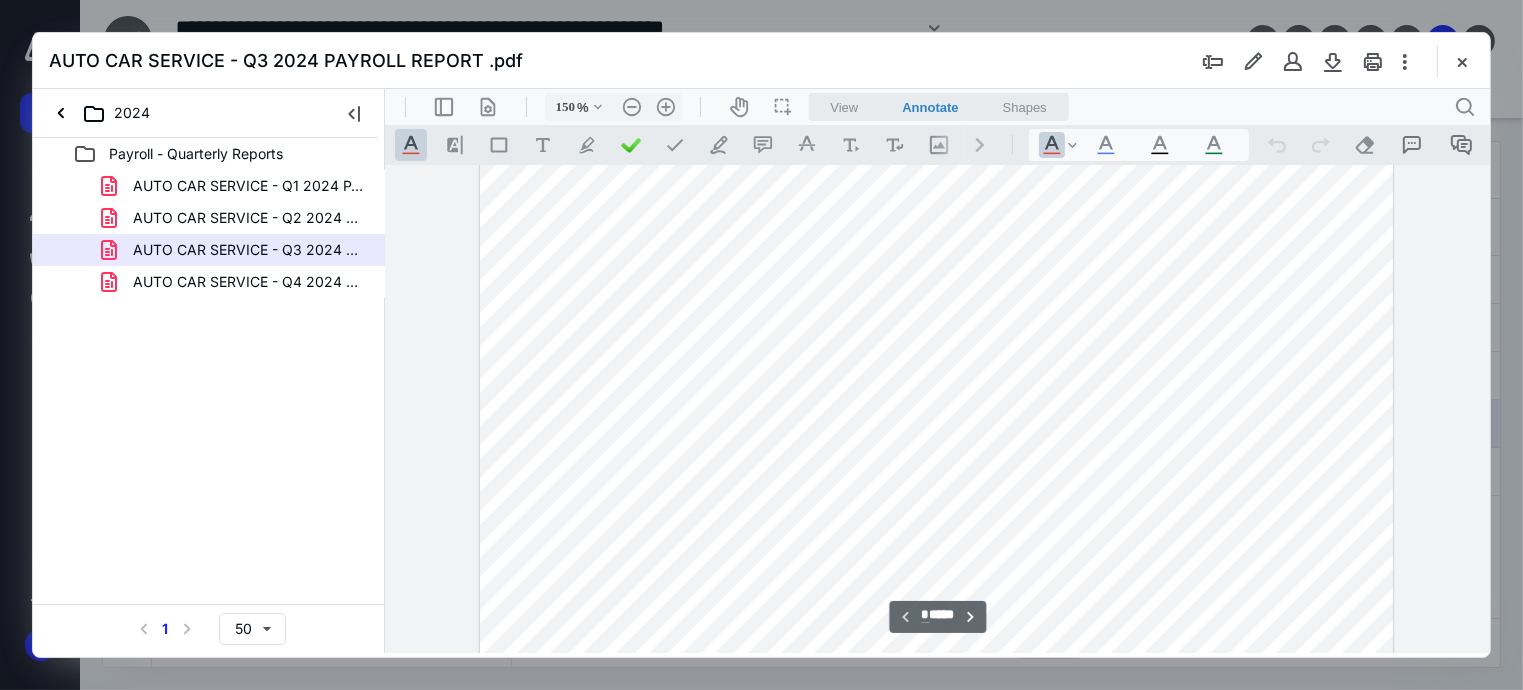 scroll, scrollTop: 756, scrollLeft: 0, axis: vertical 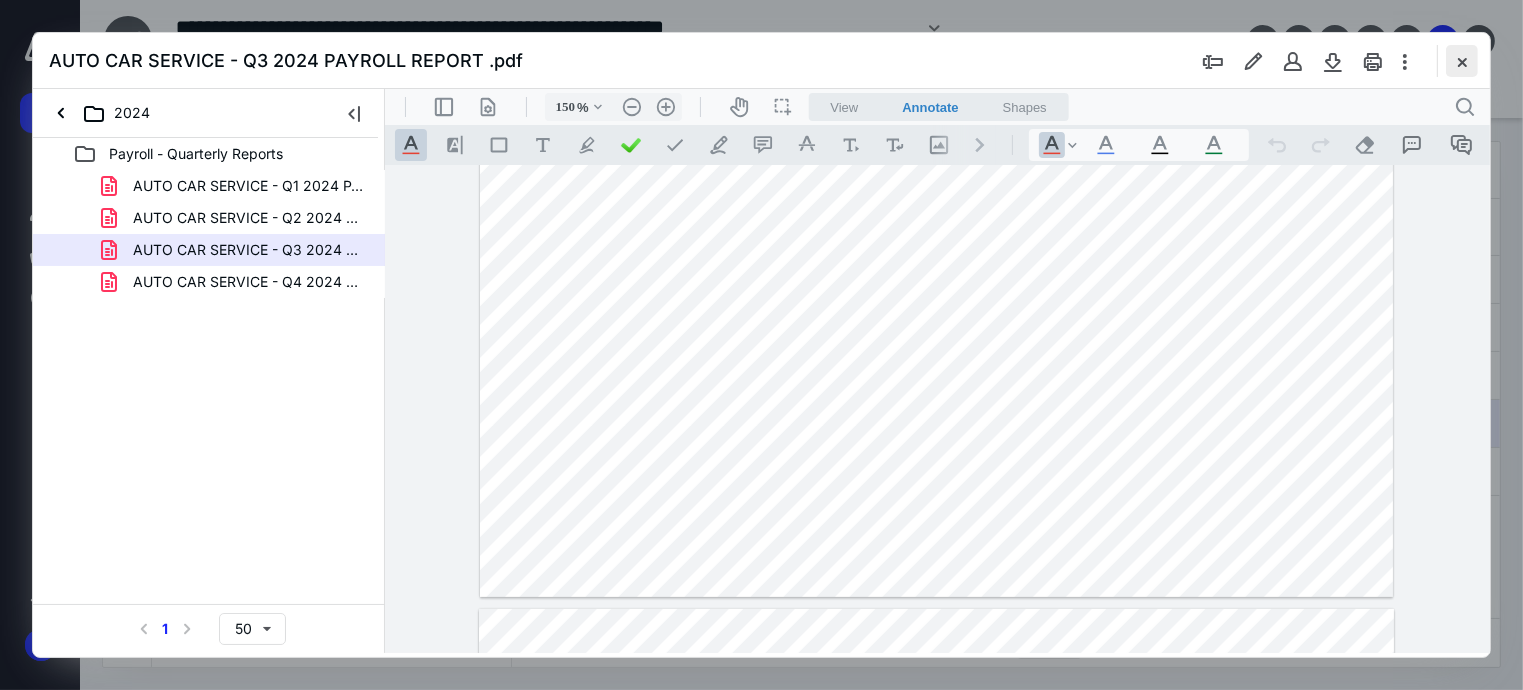 click at bounding box center (1462, 61) 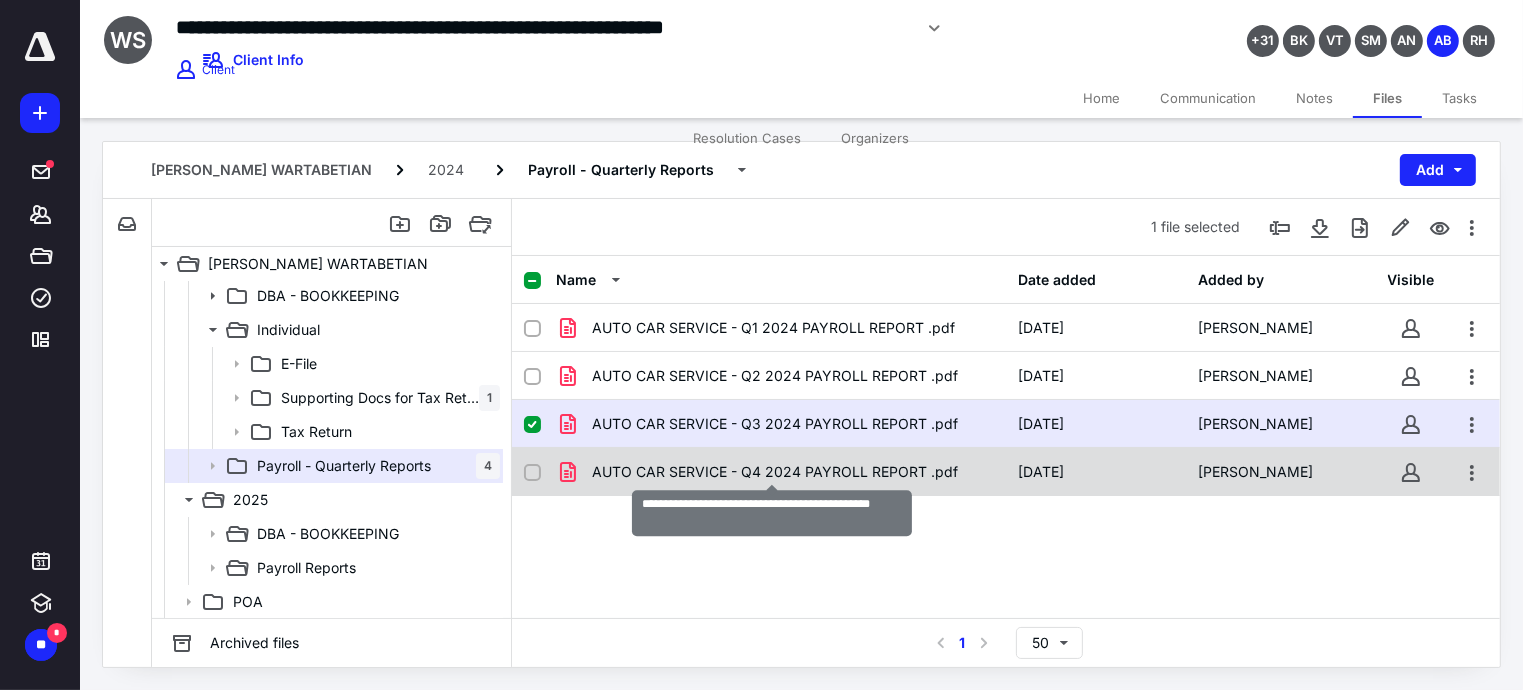 click on "AUTO CAR SERVICE - Q4 2024 PAYROLL REPORT .pdf" at bounding box center [775, 472] 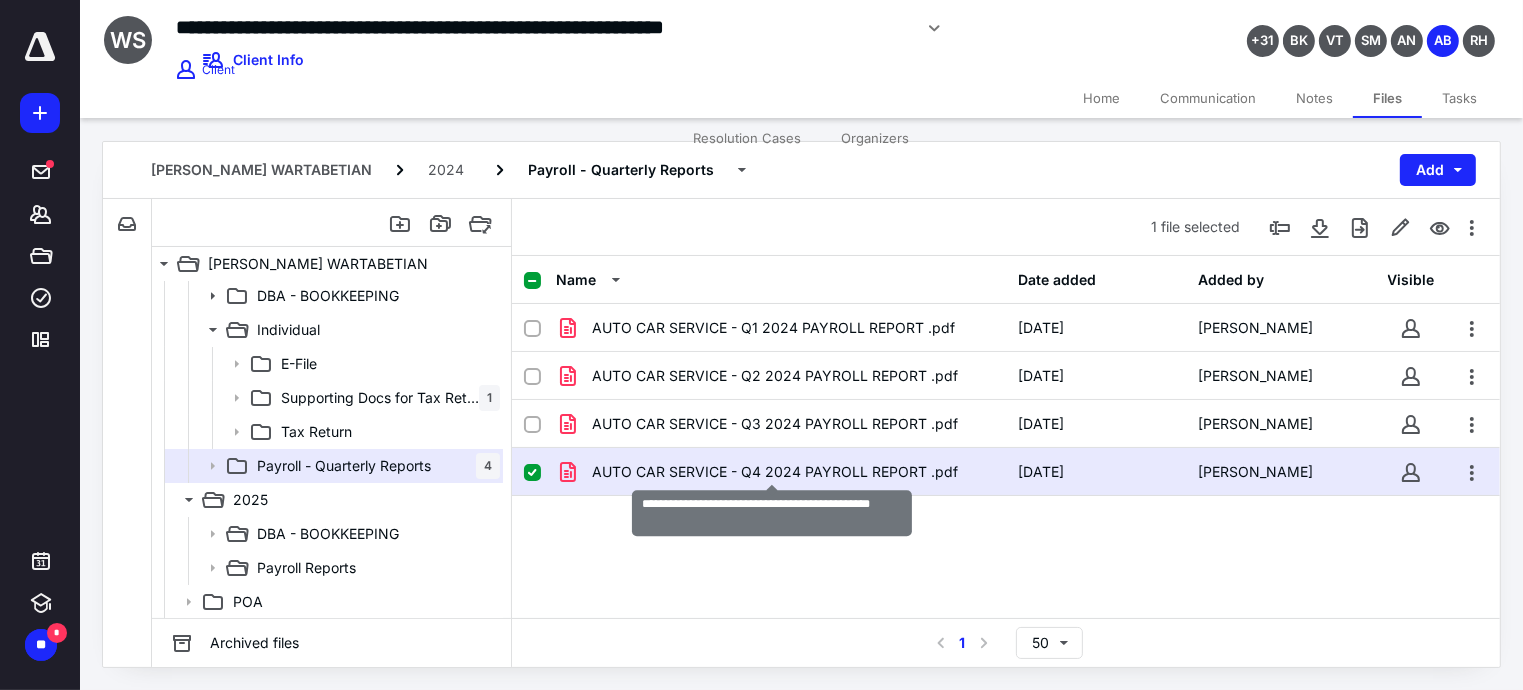 click on "AUTO CAR SERVICE - Q4 2024 PAYROLL REPORT .pdf" at bounding box center (775, 472) 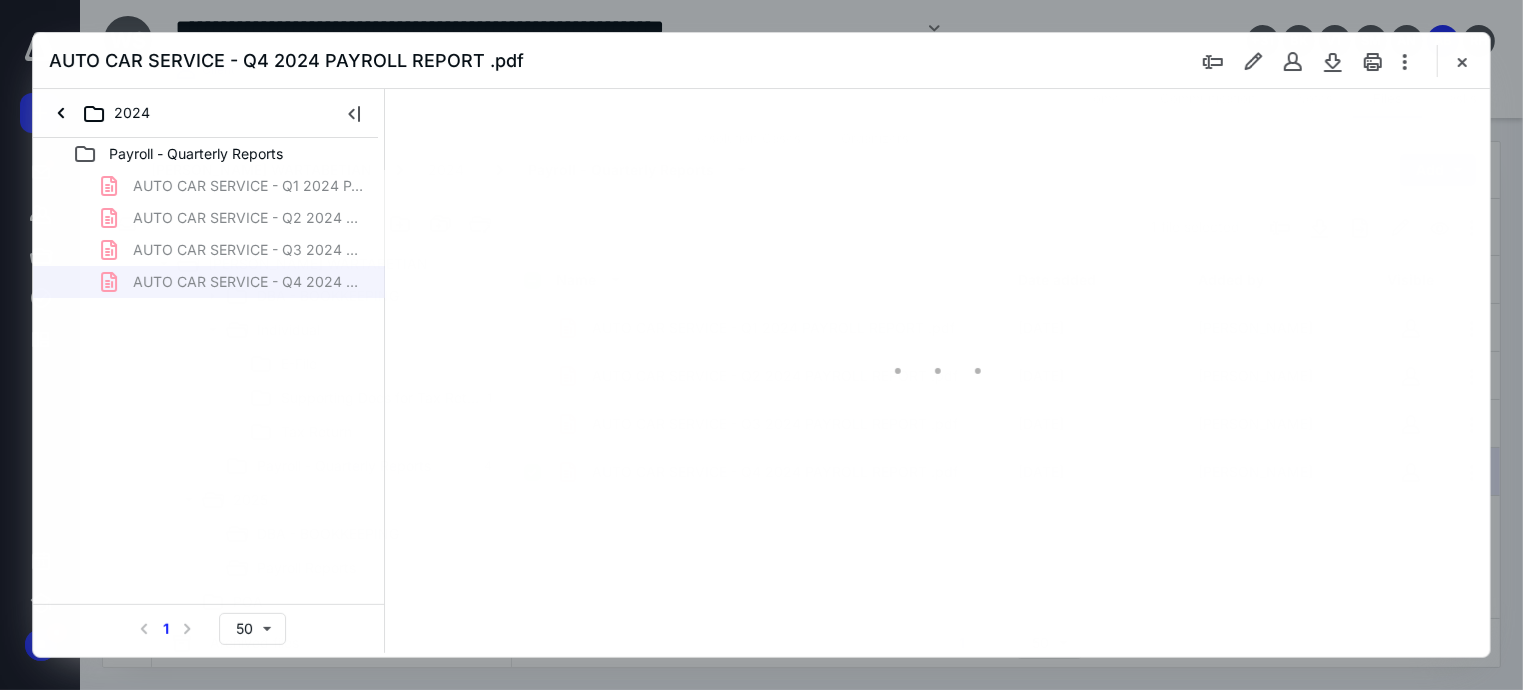 scroll, scrollTop: 0, scrollLeft: 0, axis: both 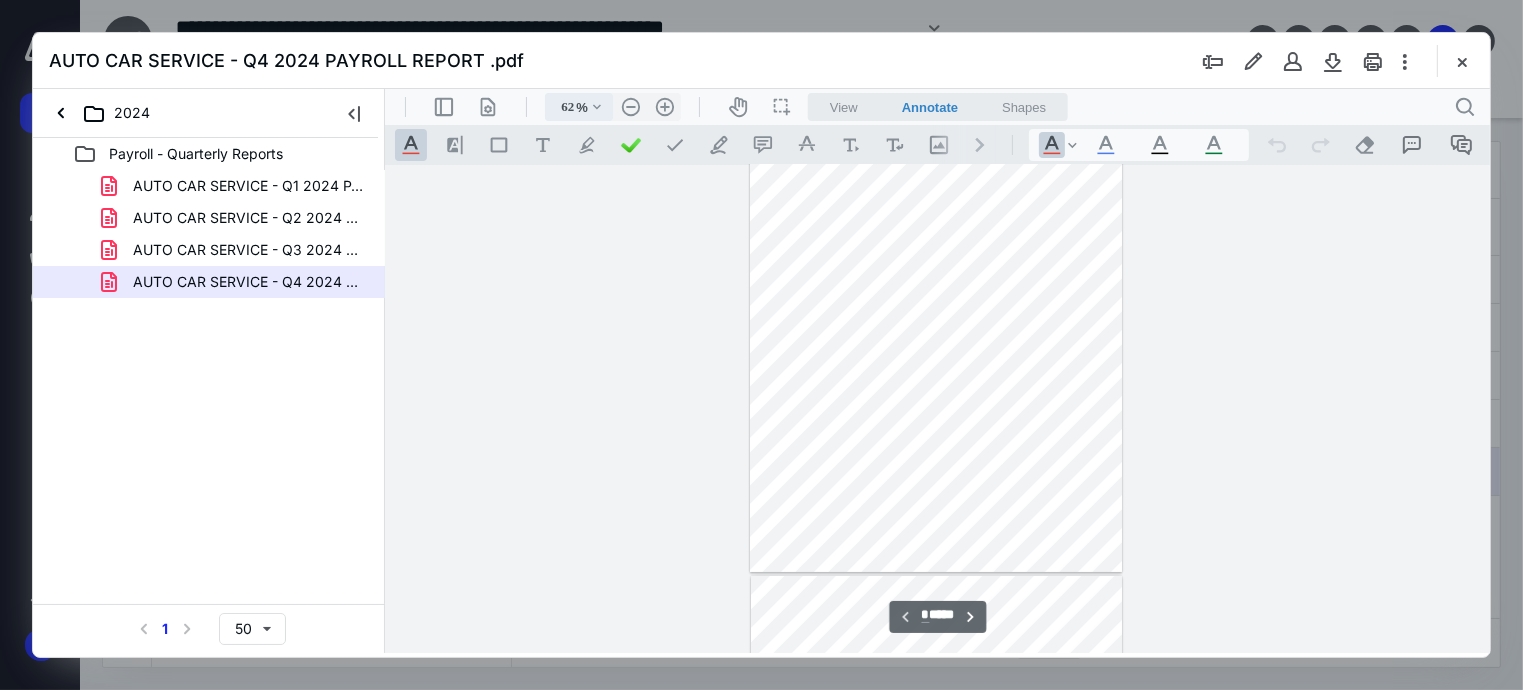 click on ".cls-1{fill:#abb0c4;} icon - chevron - down" at bounding box center (596, 106) 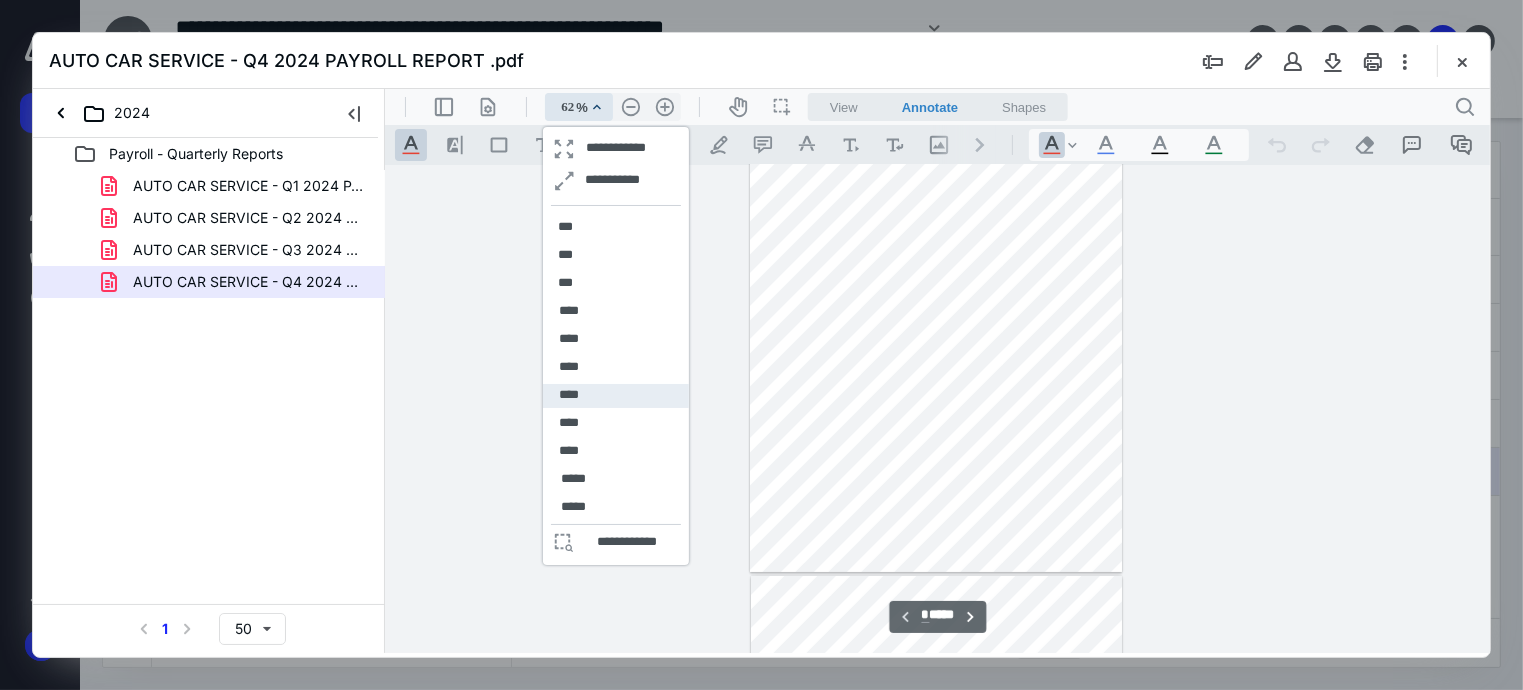 click on "****" at bounding box center (615, 395) 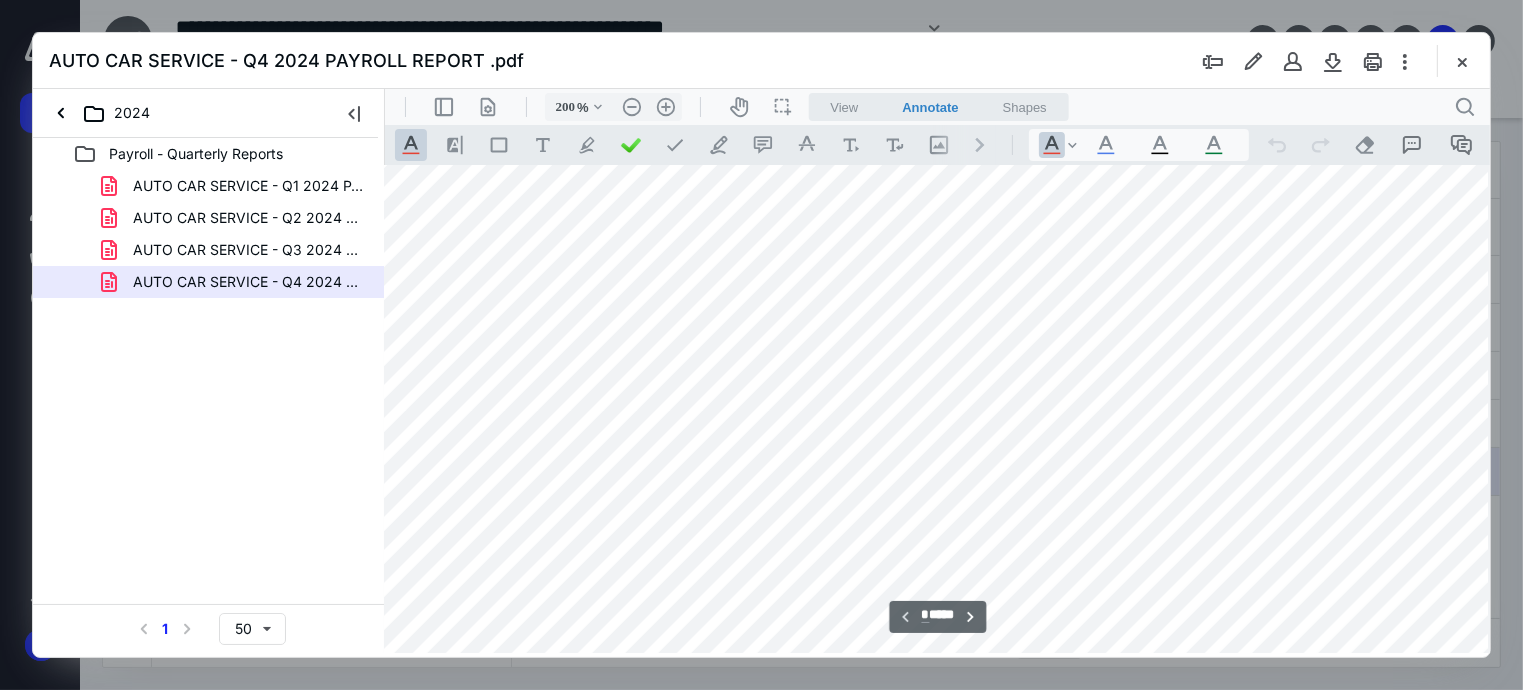 scroll, scrollTop: 1055, scrollLeft: 78, axis: both 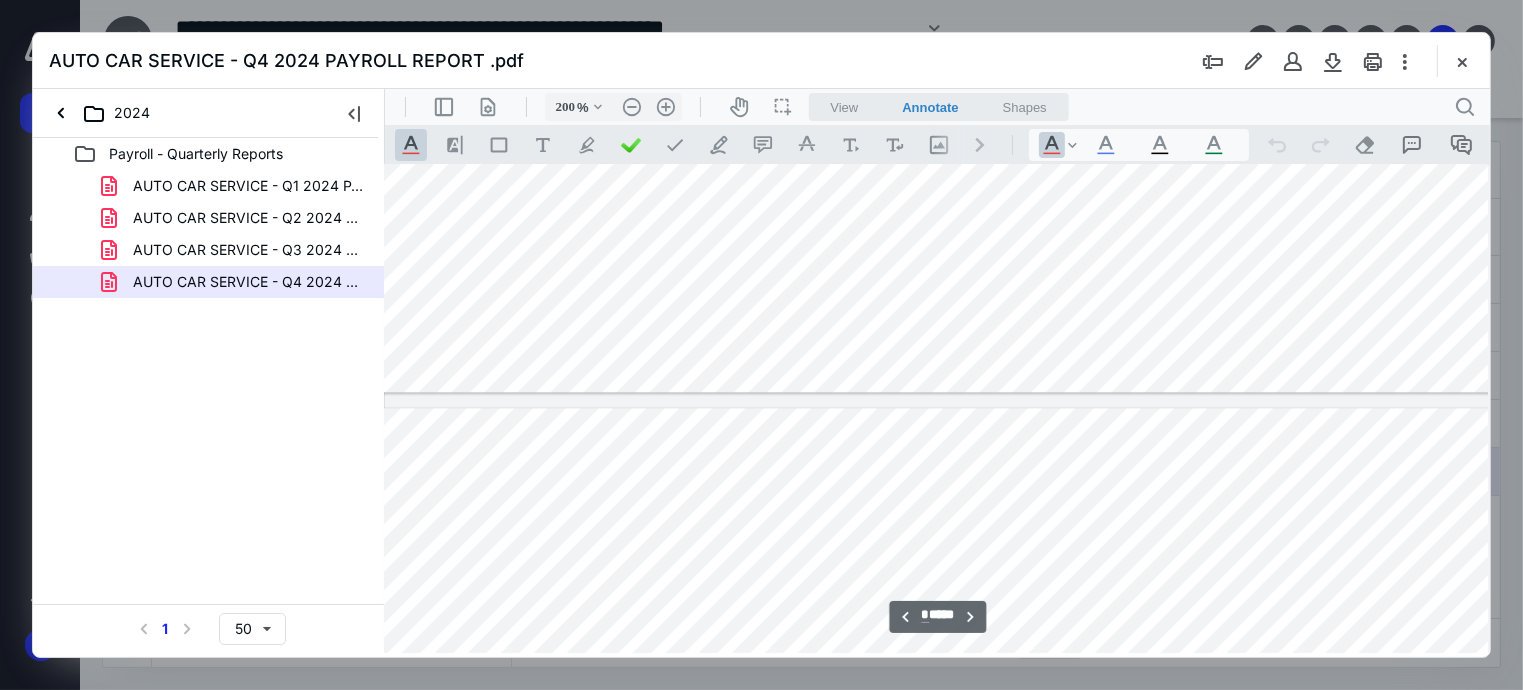 type on "*" 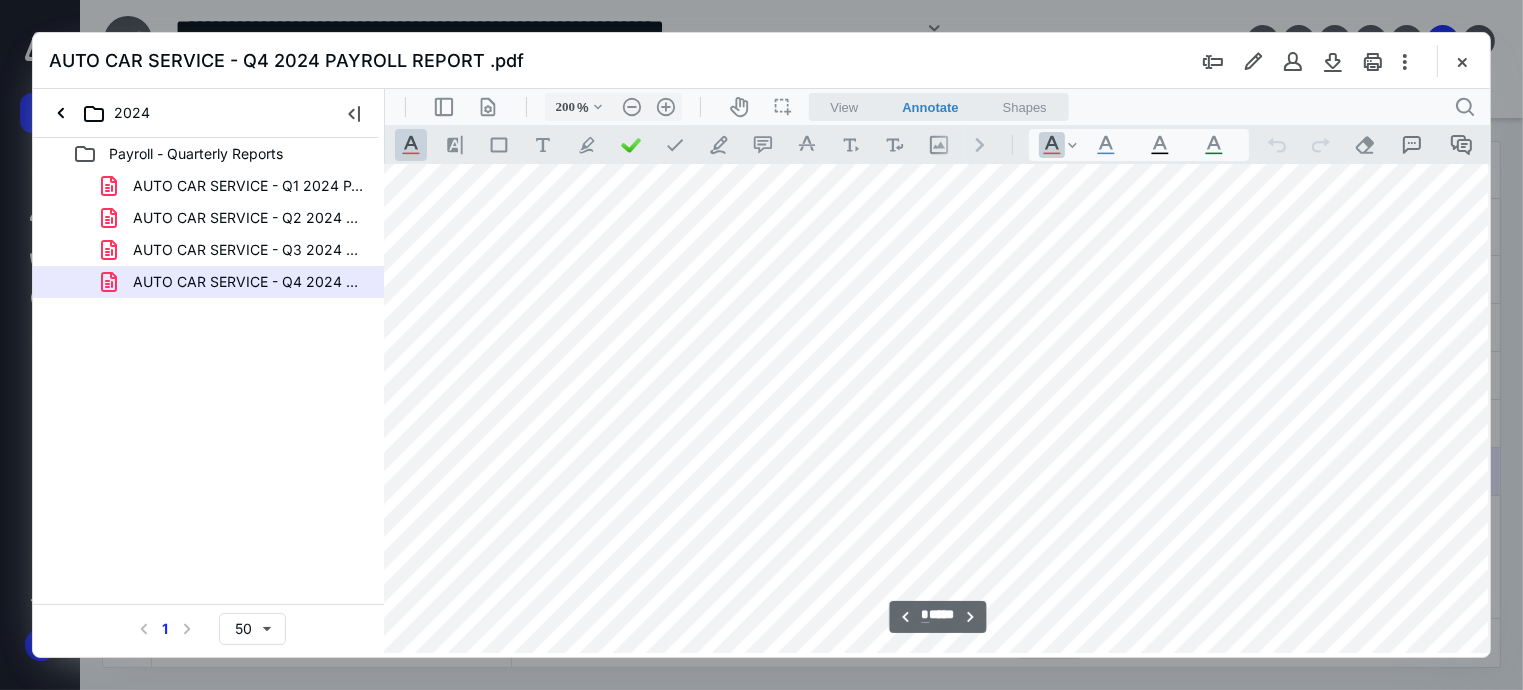 scroll, scrollTop: 5510, scrollLeft: 78, axis: both 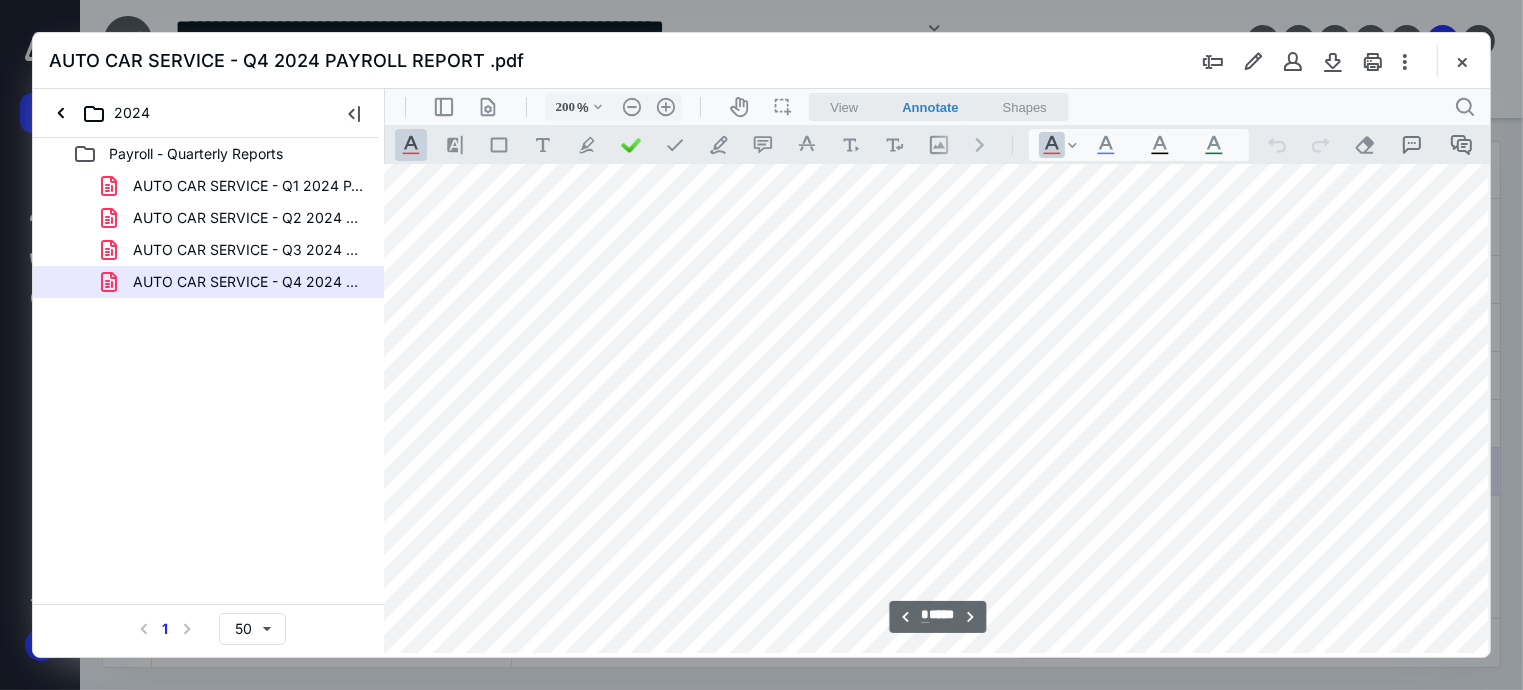 drag, startPoint x: 1483, startPoint y: 199, endPoint x: 1874, endPoint y: 410, distance: 444.29944 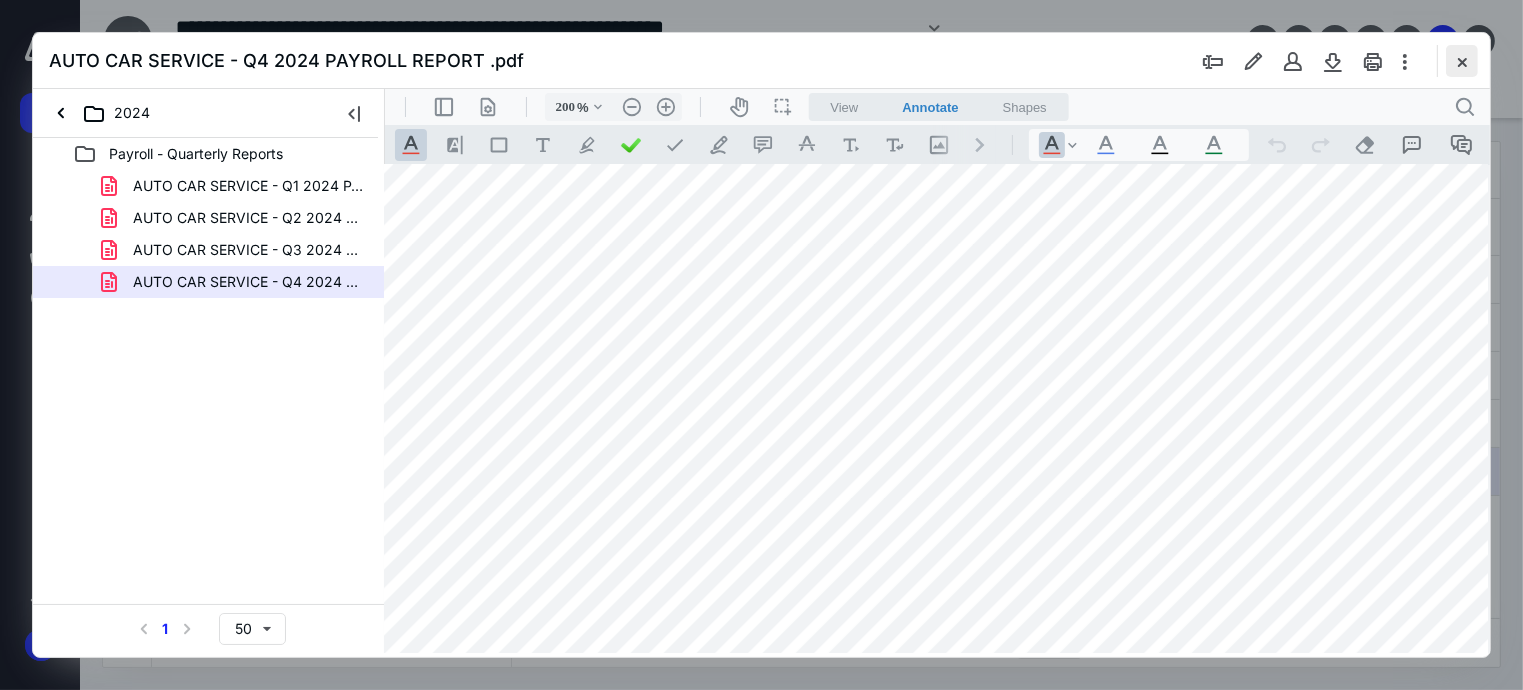click at bounding box center (1462, 61) 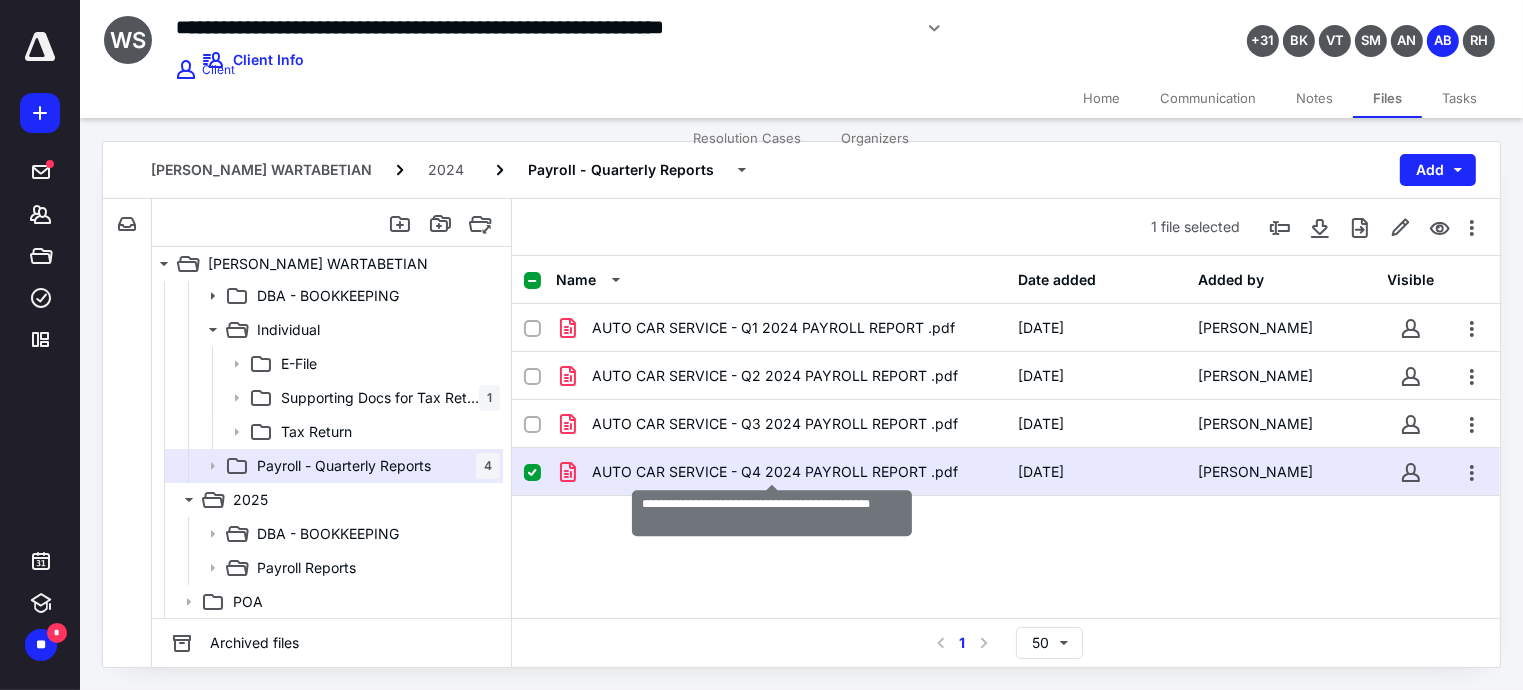 click on "AUTO CAR SERVICE - Q4 2024 PAYROLL REPORT .pdf" at bounding box center (775, 472) 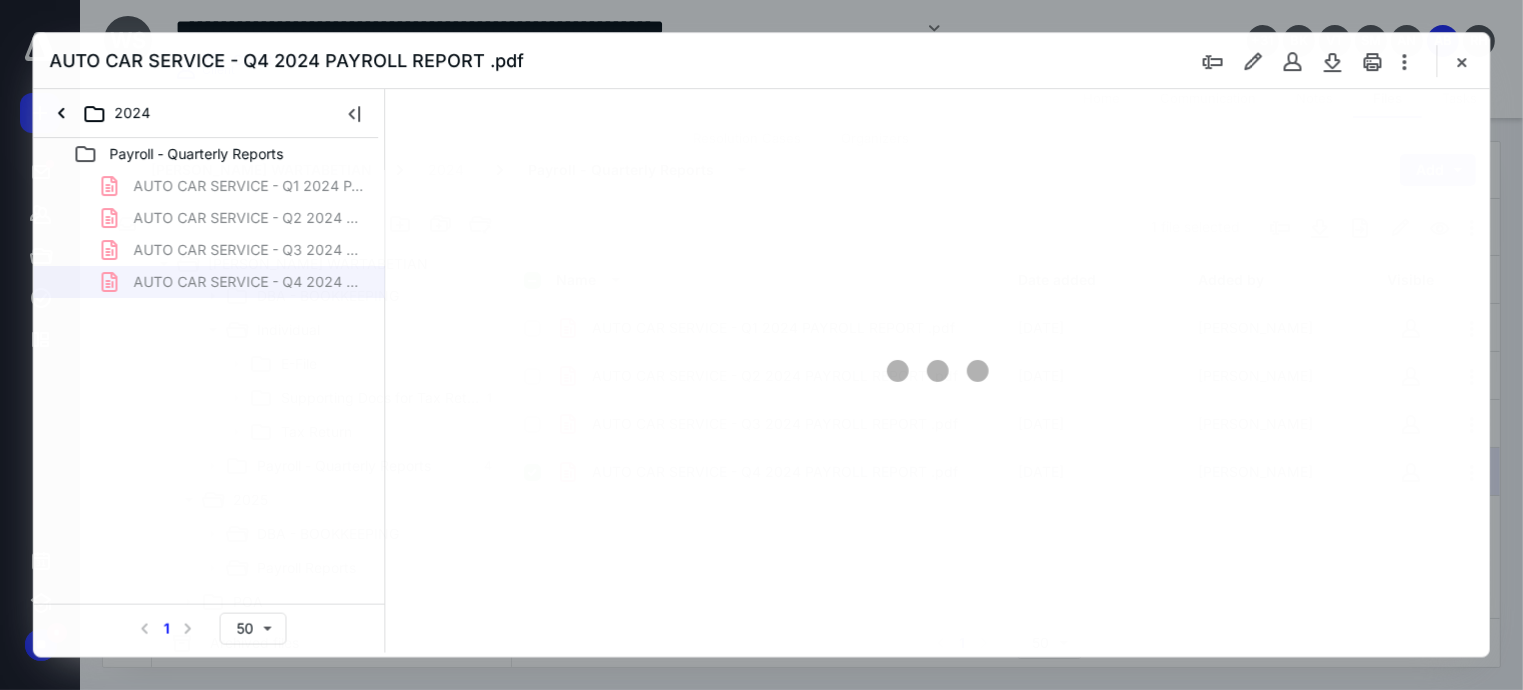 scroll, scrollTop: 0, scrollLeft: 0, axis: both 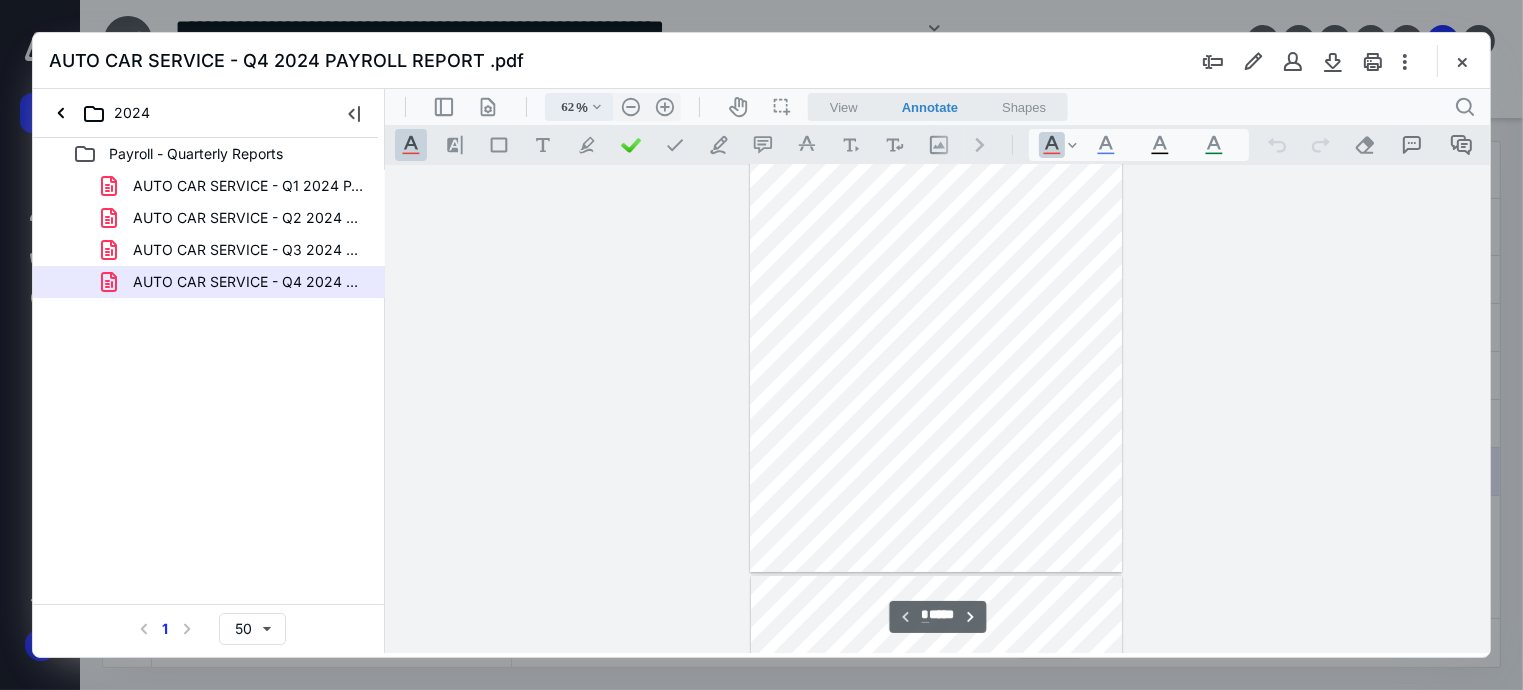 click on ".cls-1{fill:#abb0c4;} icon - chevron - down" at bounding box center (596, 106) 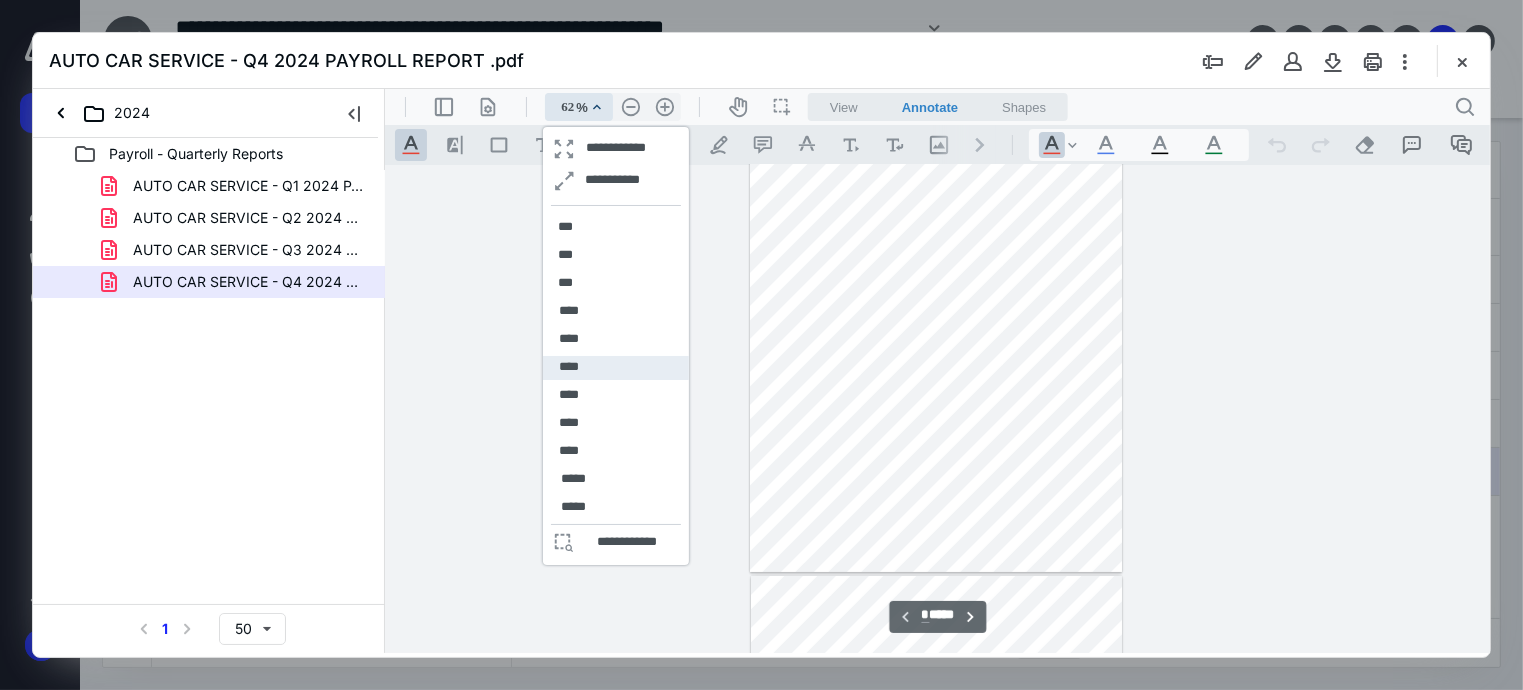 click on "****" at bounding box center [568, 366] 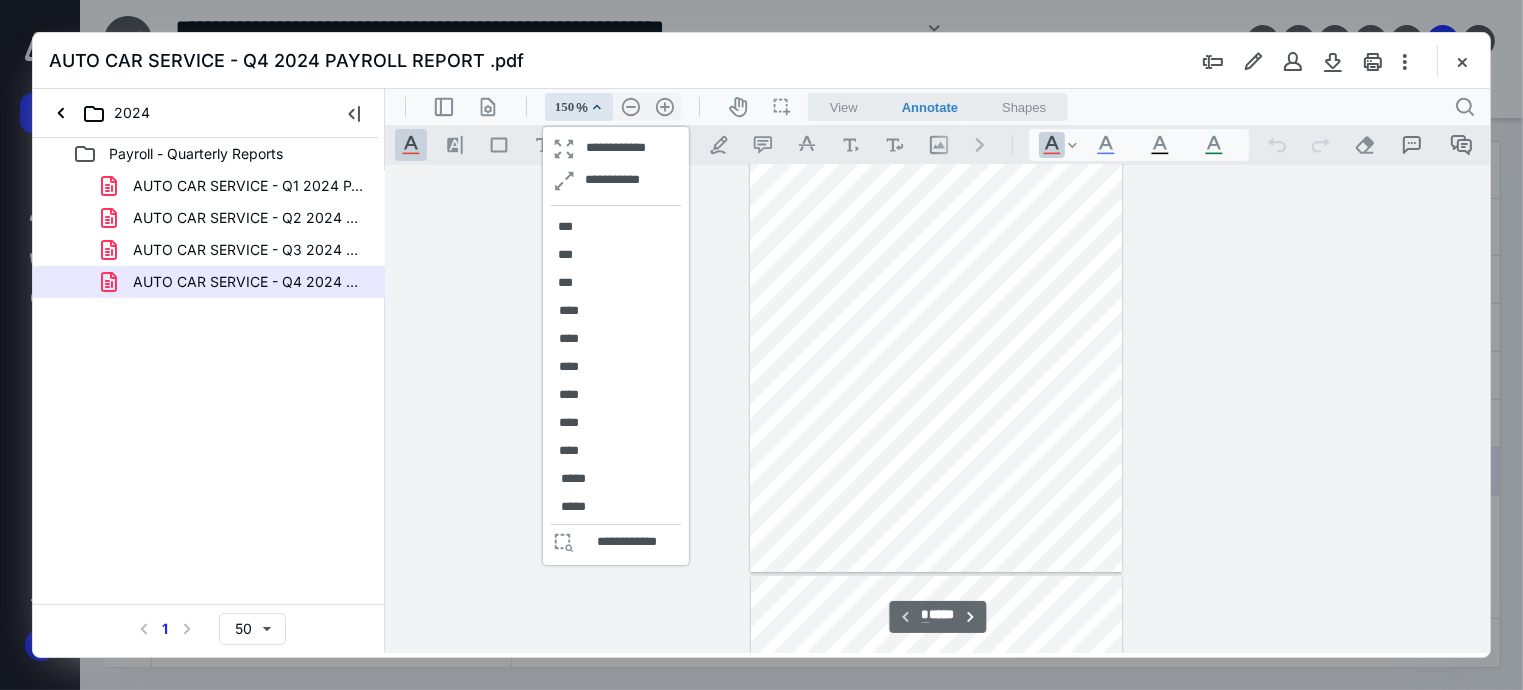 scroll, scrollTop: 491, scrollLeft: 0, axis: vertical 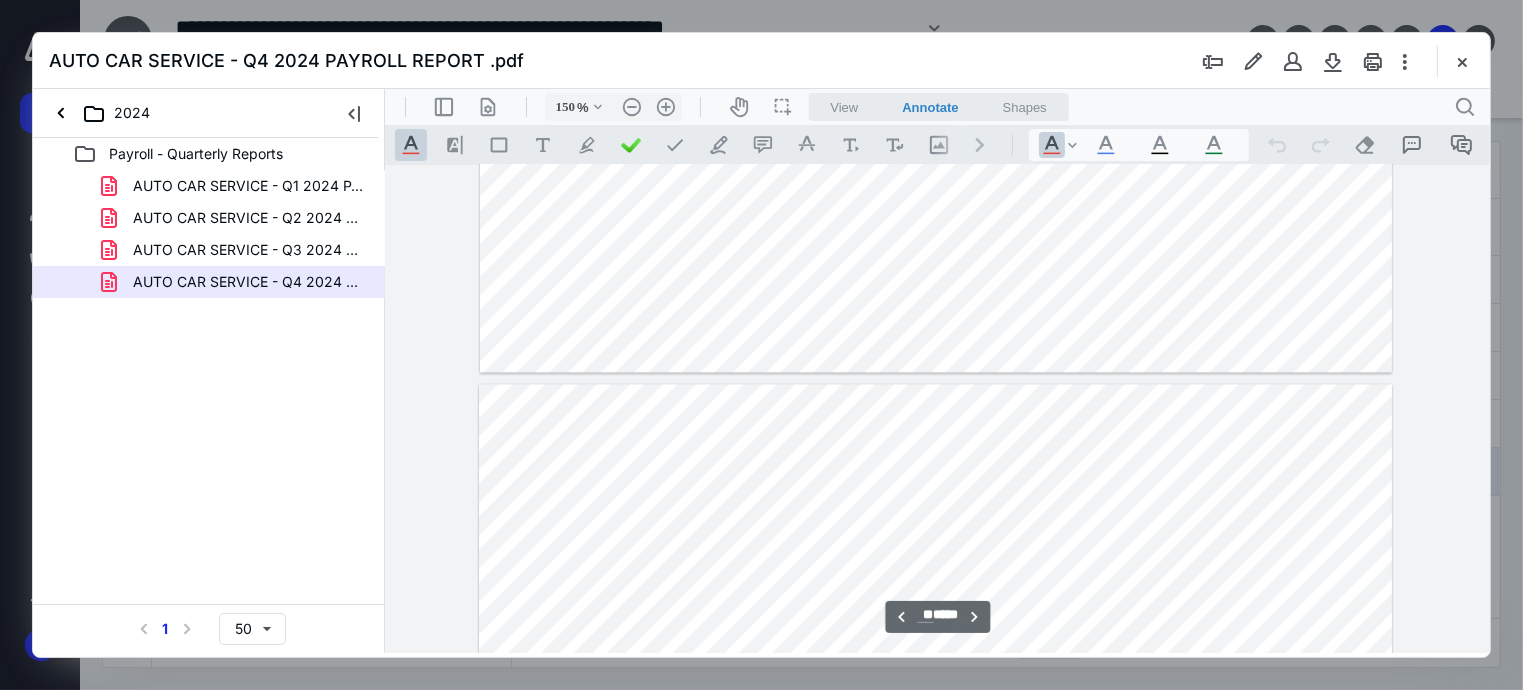 type on "**" 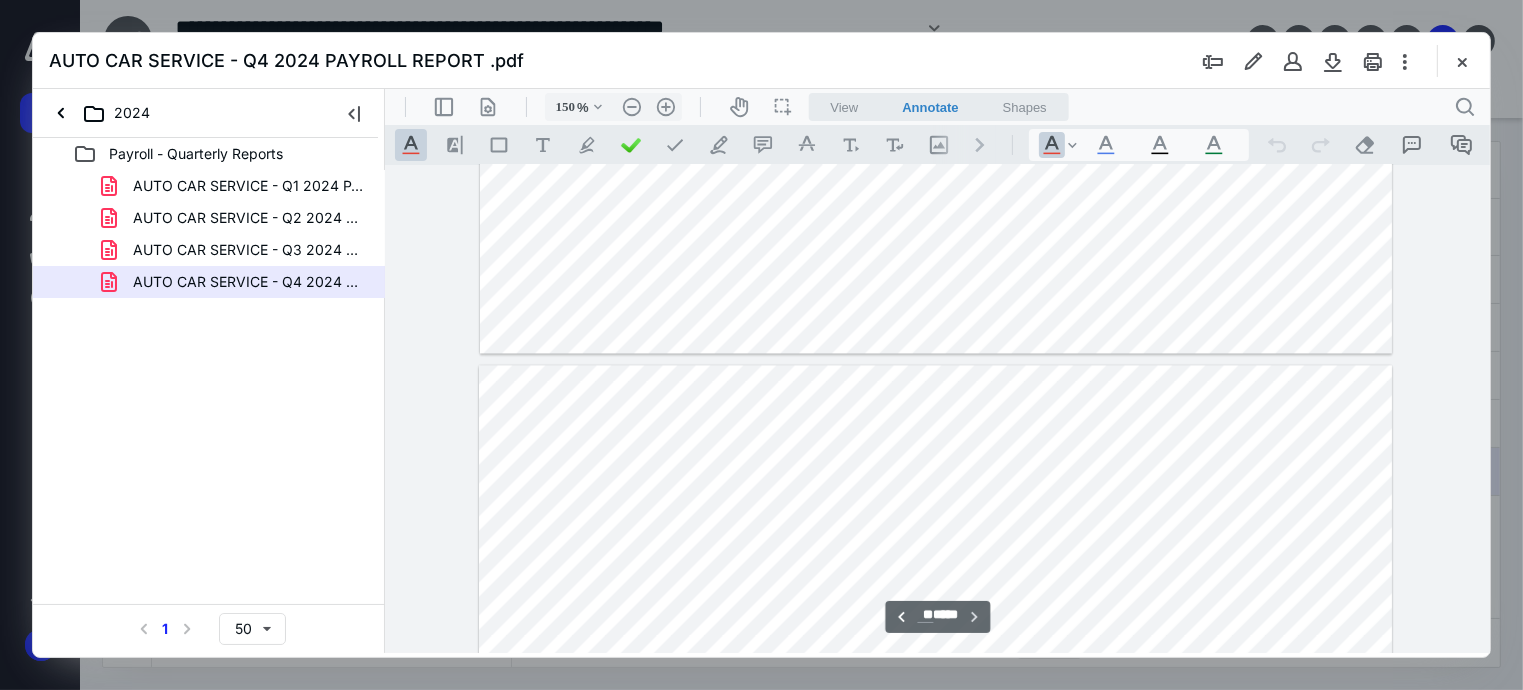 scroll, scrollTop: 12037, scrollLeft: 0, axis: vertical 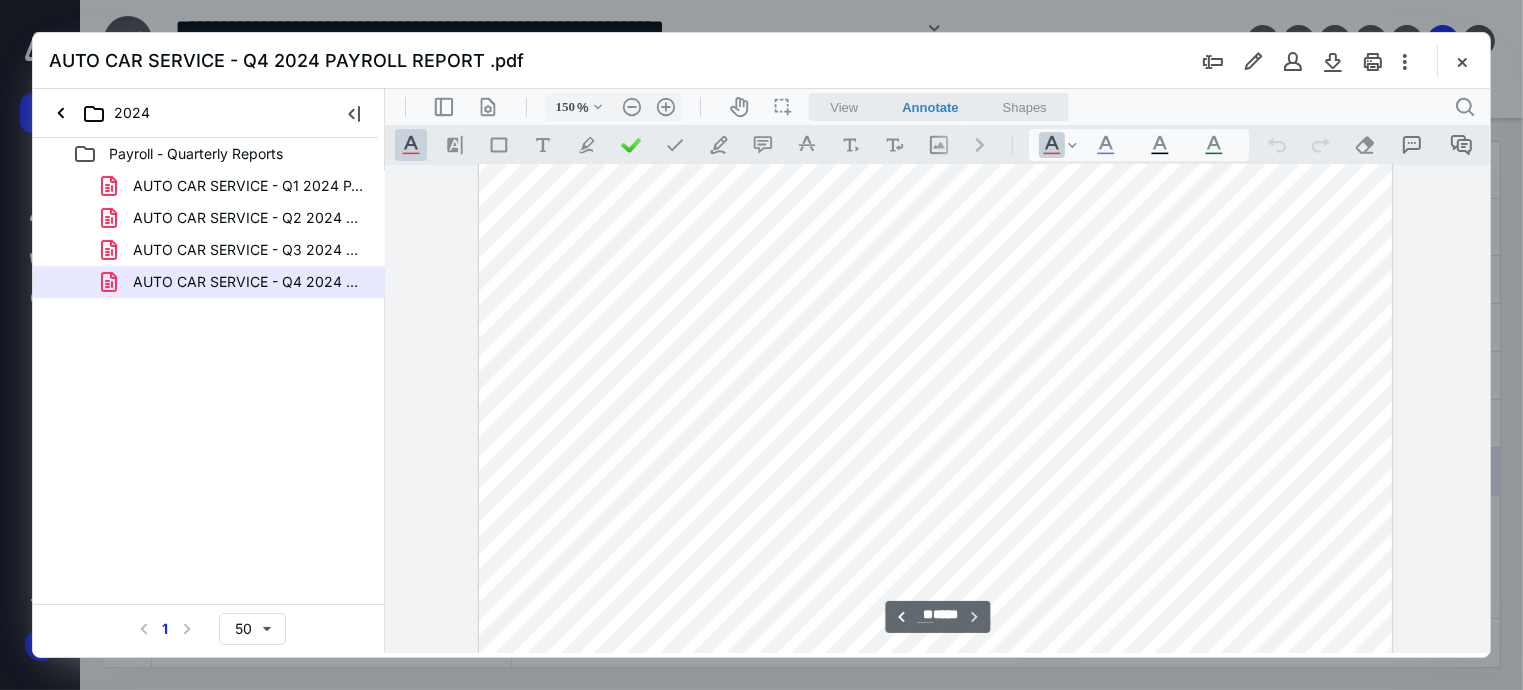 drag, startPoint x: 1484, startPoint y: 614, endPoint x: 1870, endPoint y: 745, distance: 407.6236 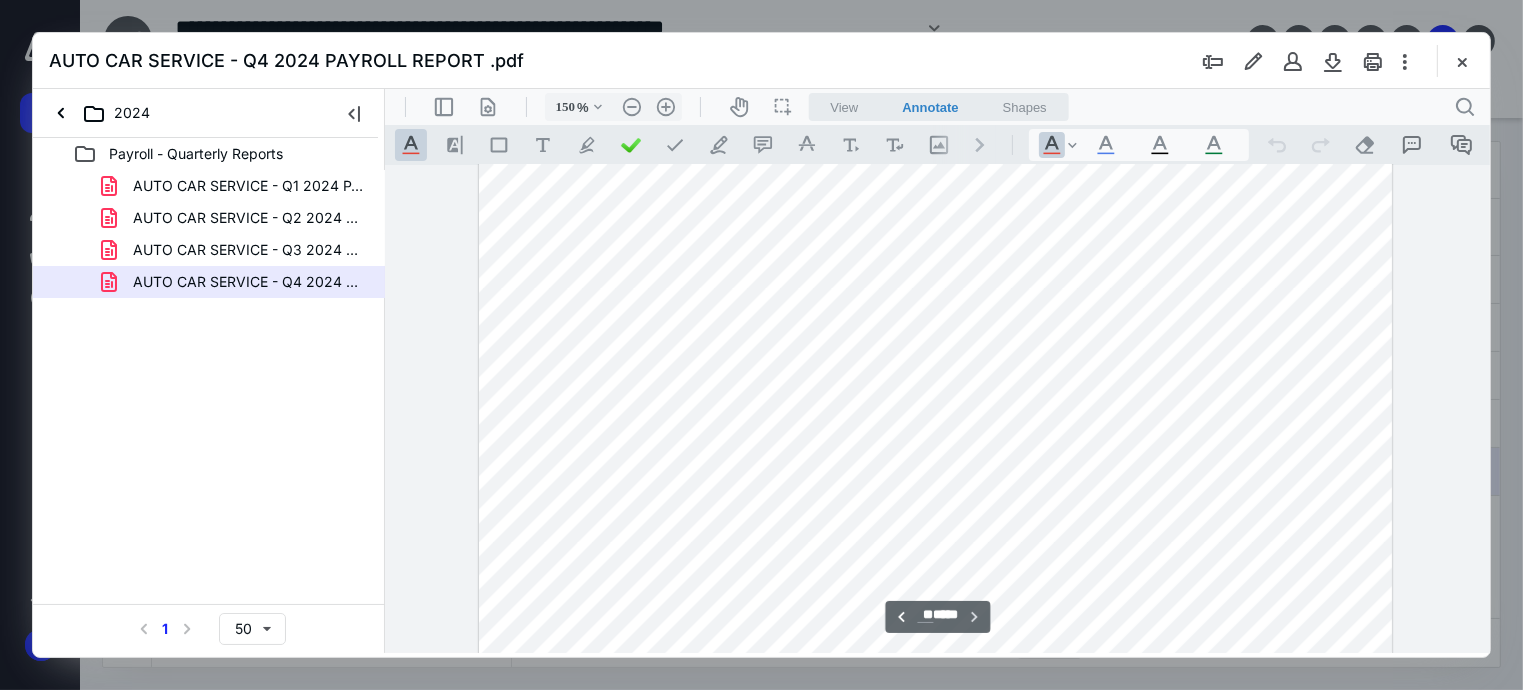 scroll, scrollTop: 12686, scrollLeft: 0, axis: vertical 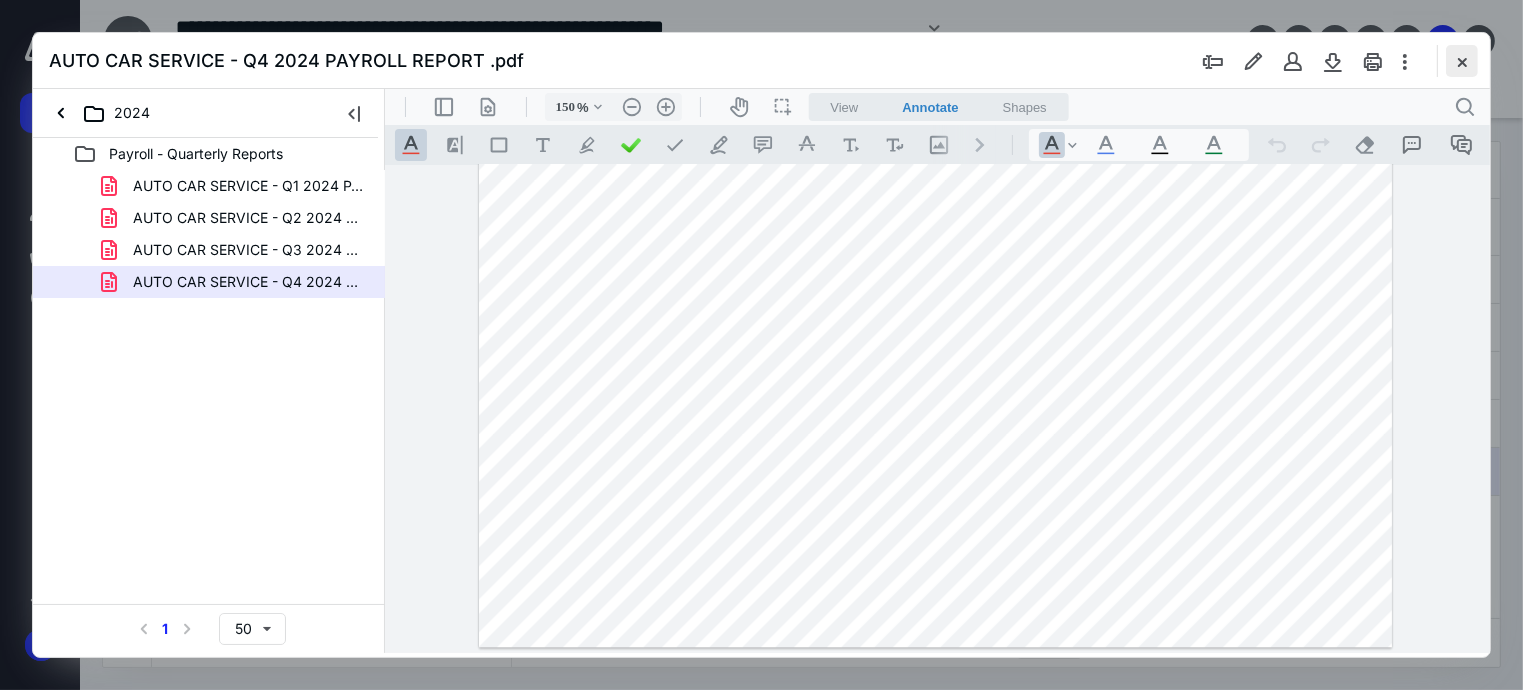 click at bounding box center (1462, 61) 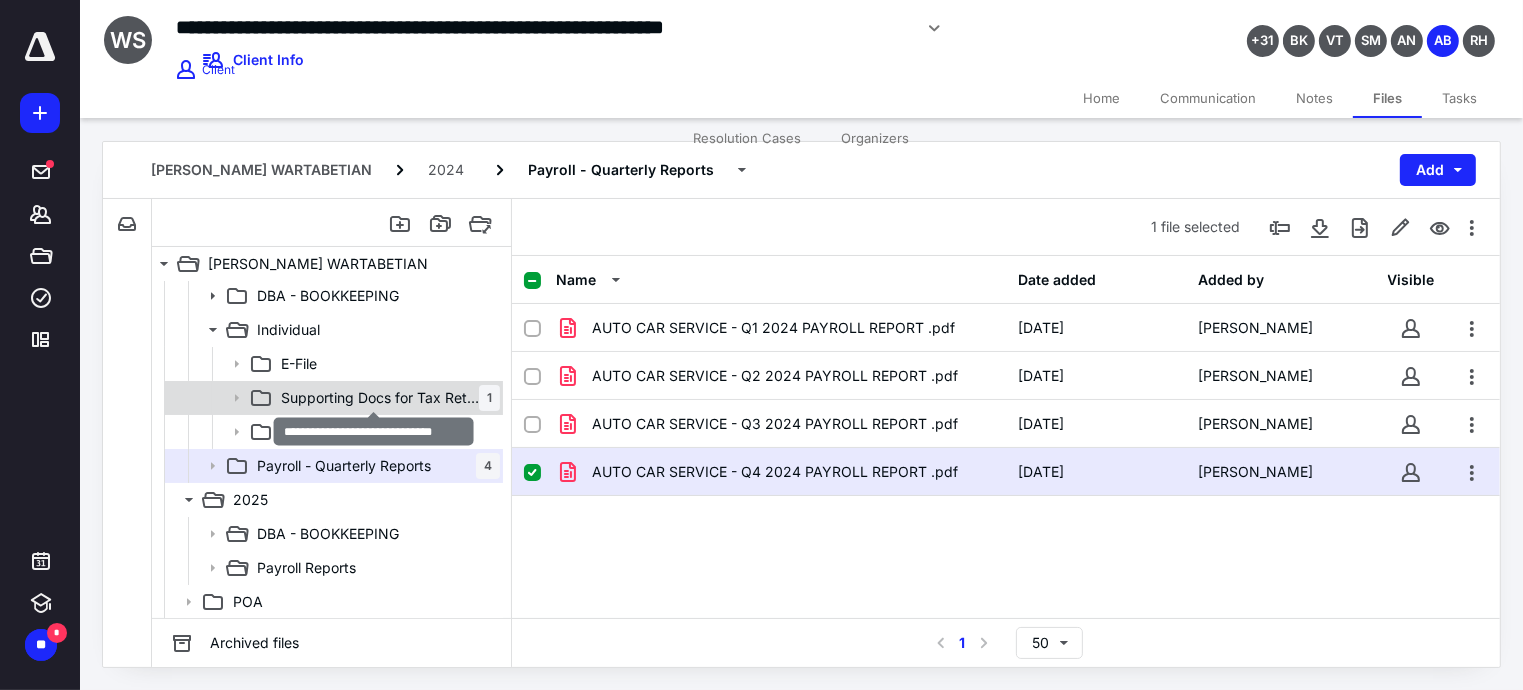 click on "Supporting Docs for Tax Return" at bounding box center (380, 398) 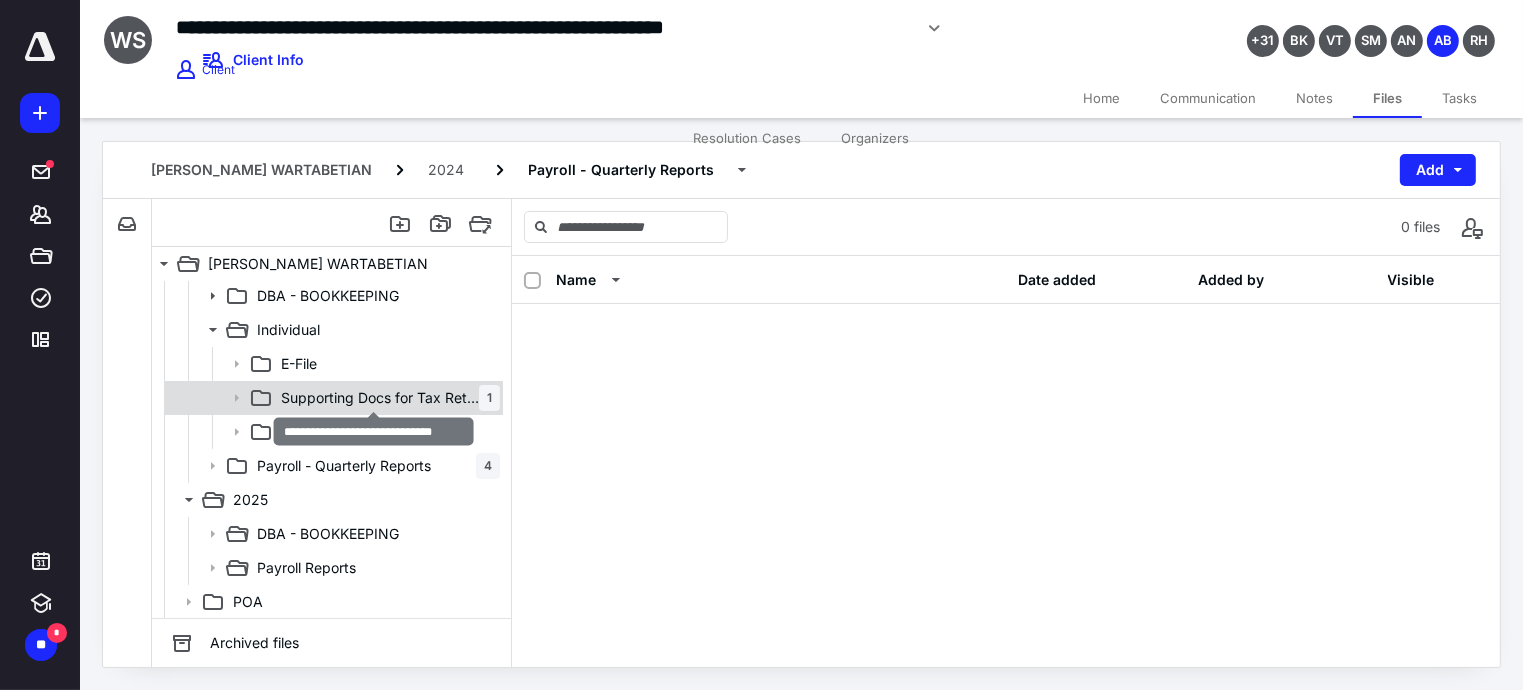 click on "Supporting Docs for Tax Return" at bounding box center (380, 398) 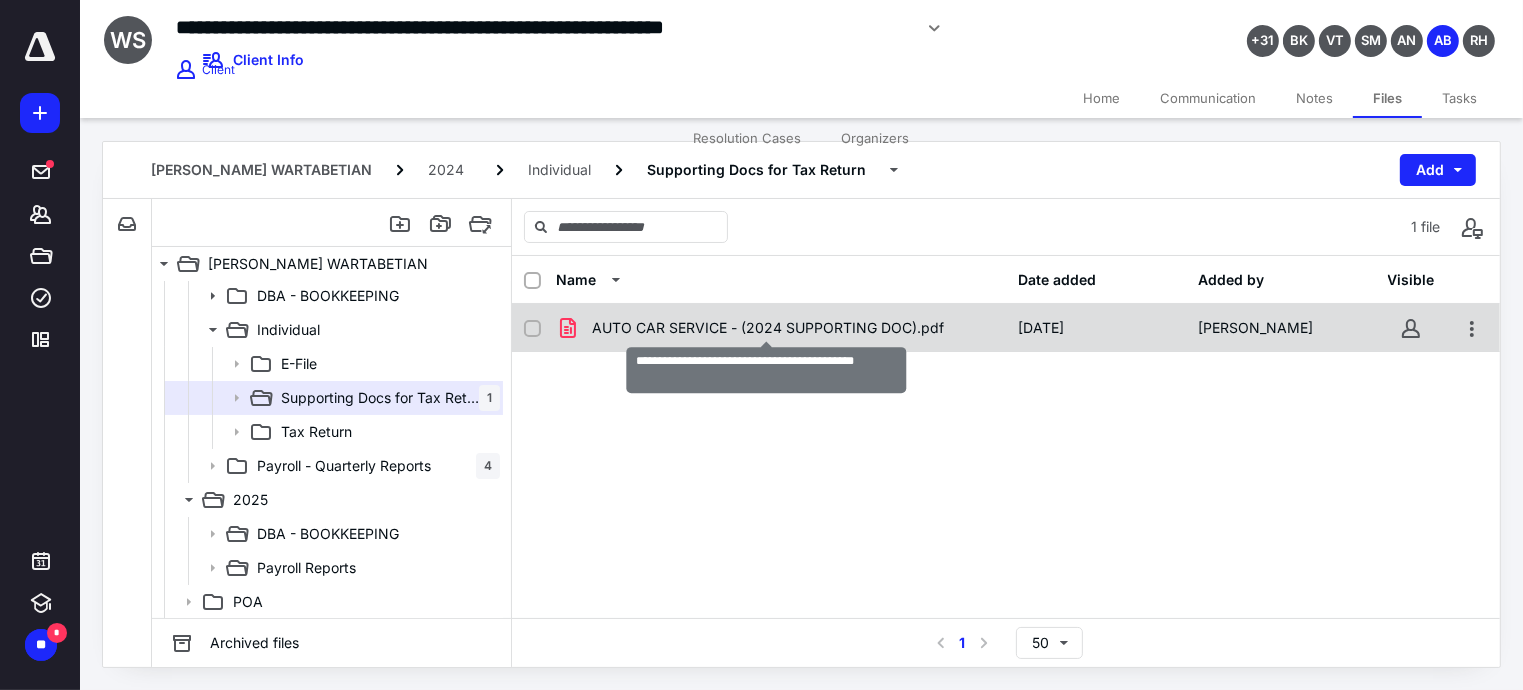 click on "AUTO CAR SERVICE - (2024 SUPPORTING DOC).pdf" at bounding box center (768, 328) 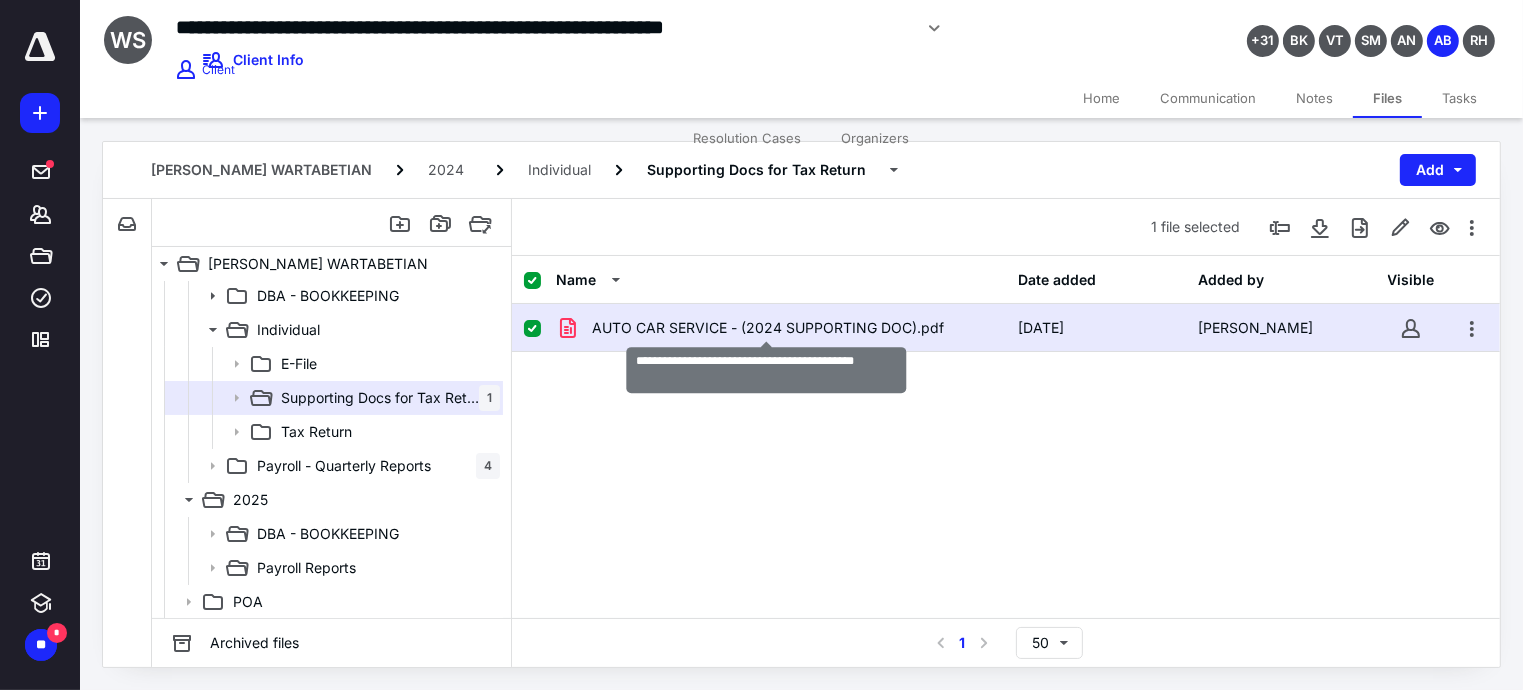 click on "AUTO CAR SERVICE - (2024 SUPPORTING DOC).pdf" at bounding box center [768, 328] 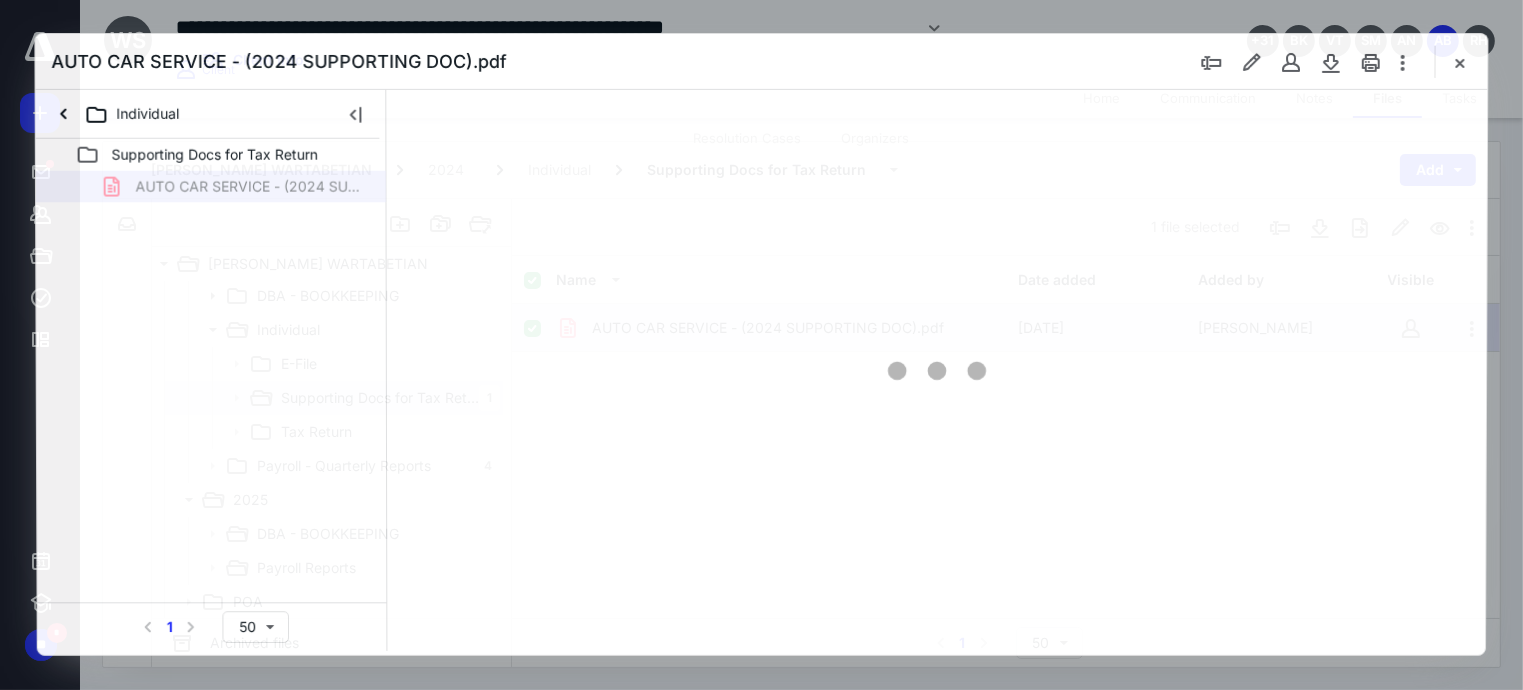 scroll, scrollTop: 0, scrollLeft: 0, axis: both 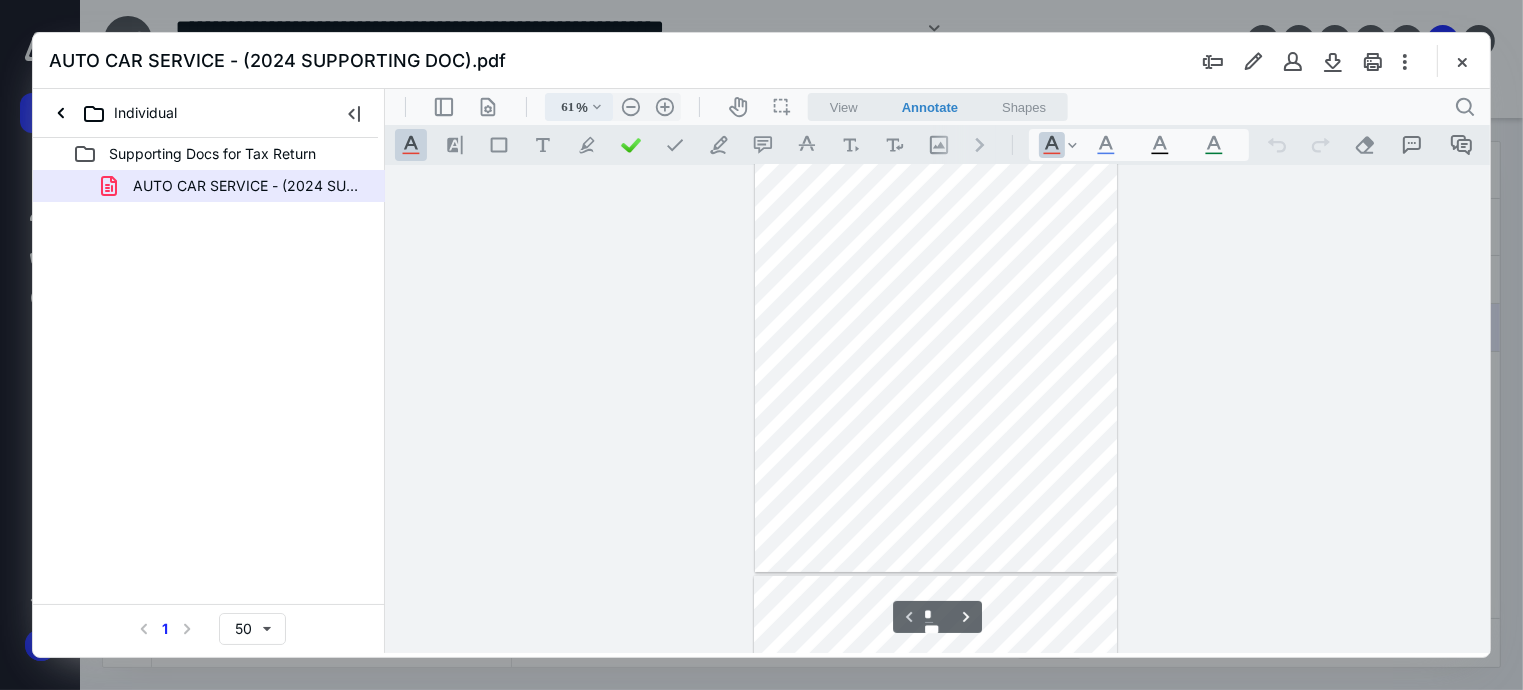 click on ".cls-1{fill:#abb0c4;} icon - chevron - down" at bounding box center [596, 106] 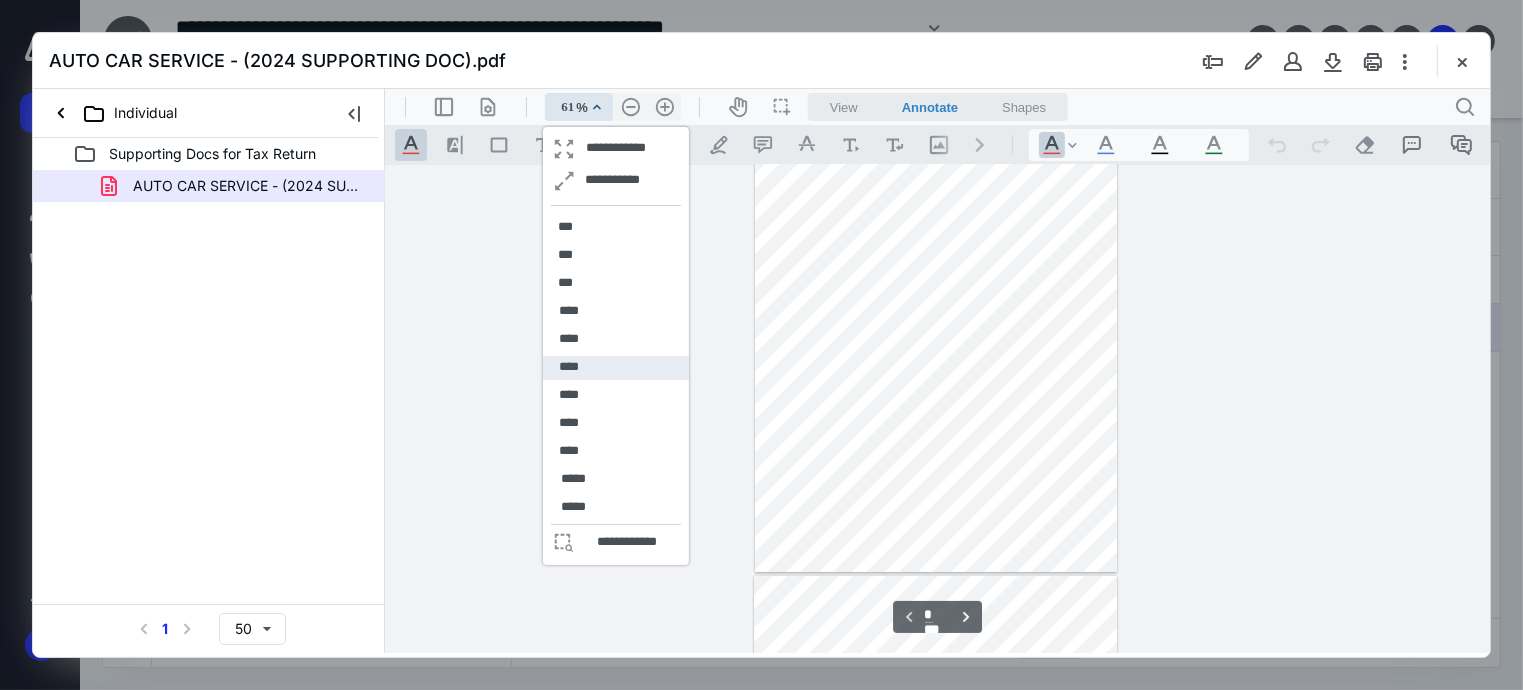 click on "****" at bounding box center (568, 366) 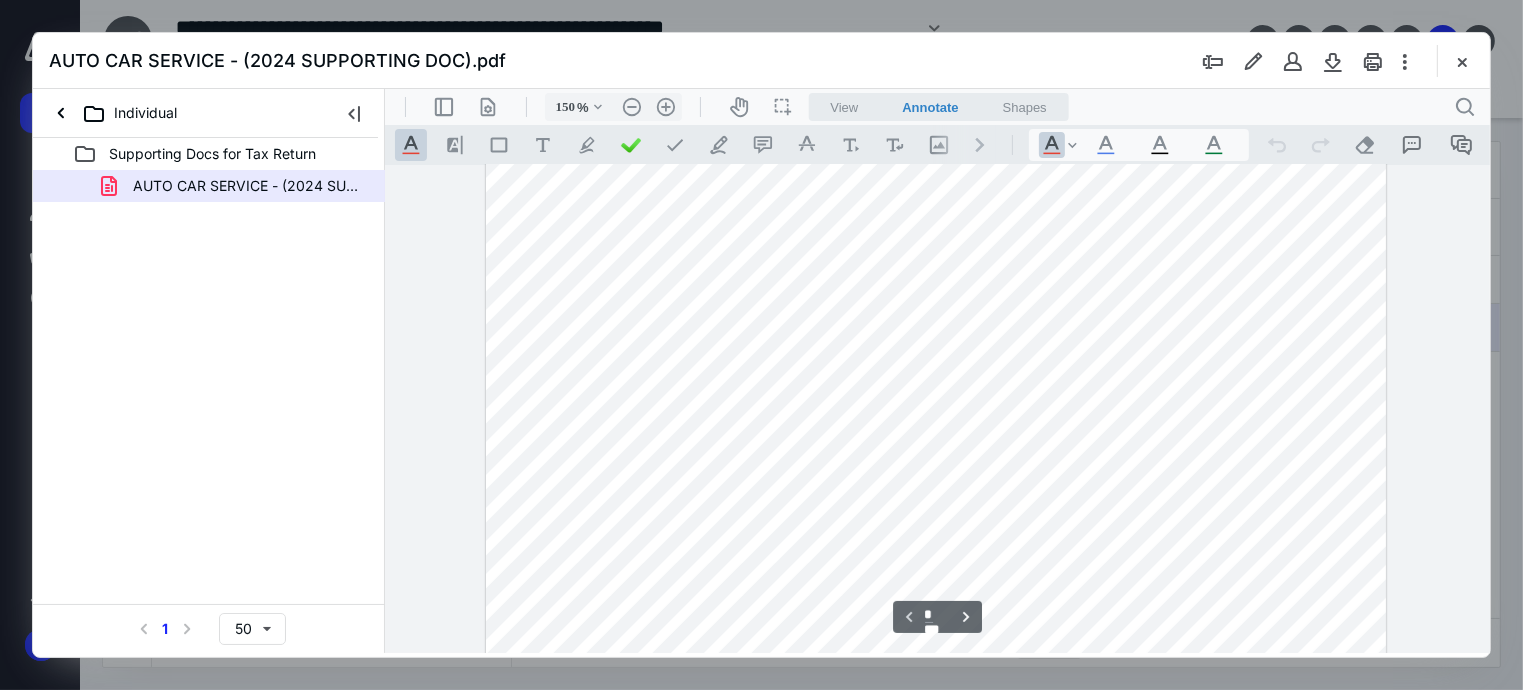 scroll, scrollTop: 499, scrollLeft: 0, axis: vertical 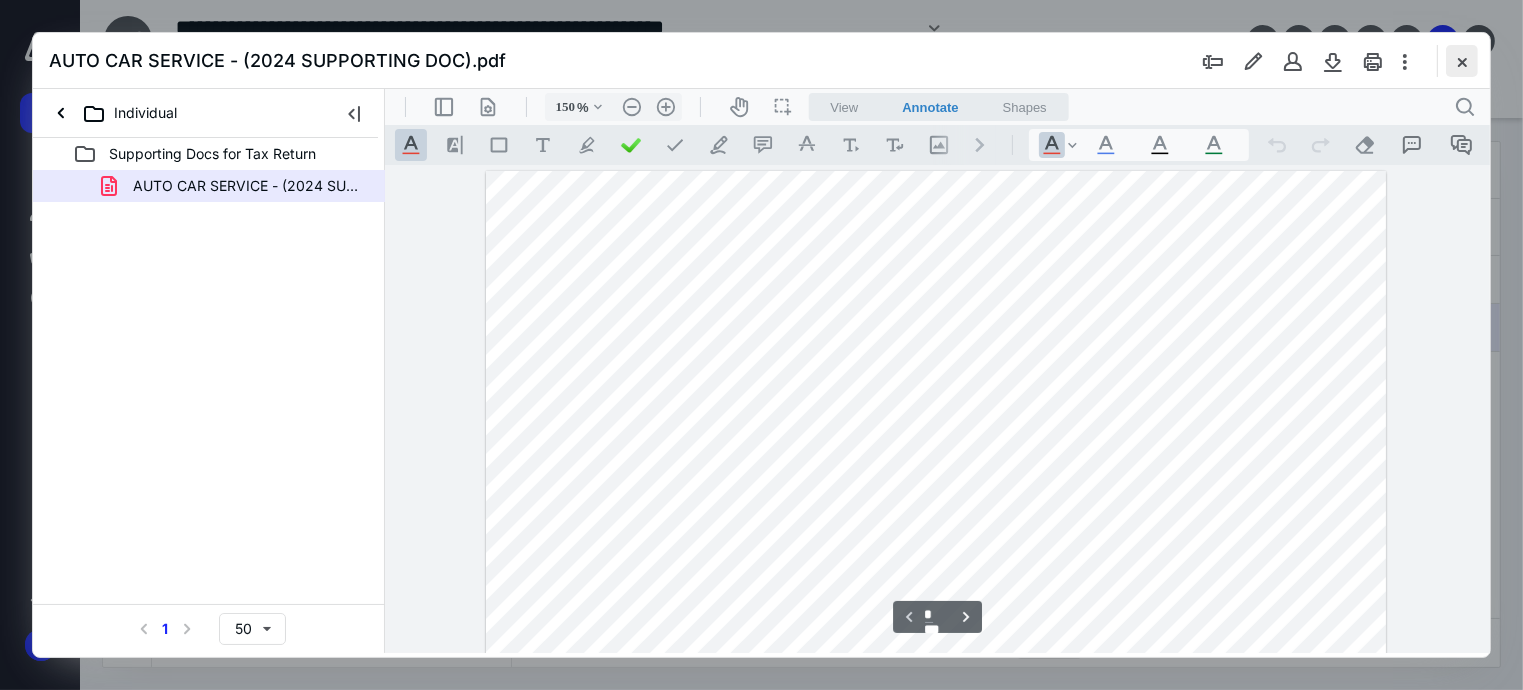 click at bounding box center [1462, 61] 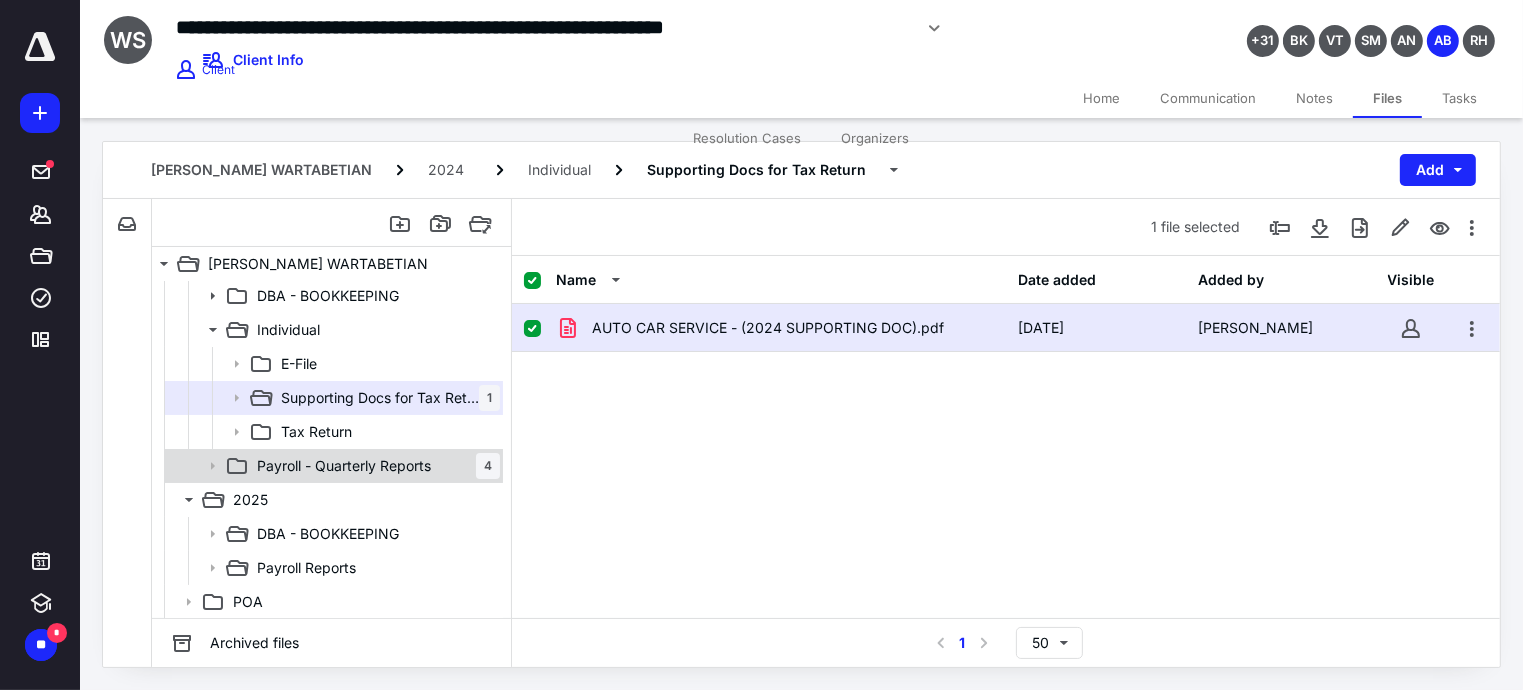 click on "Payroll - Quarterly Reports" at bounding box center (344, 466) 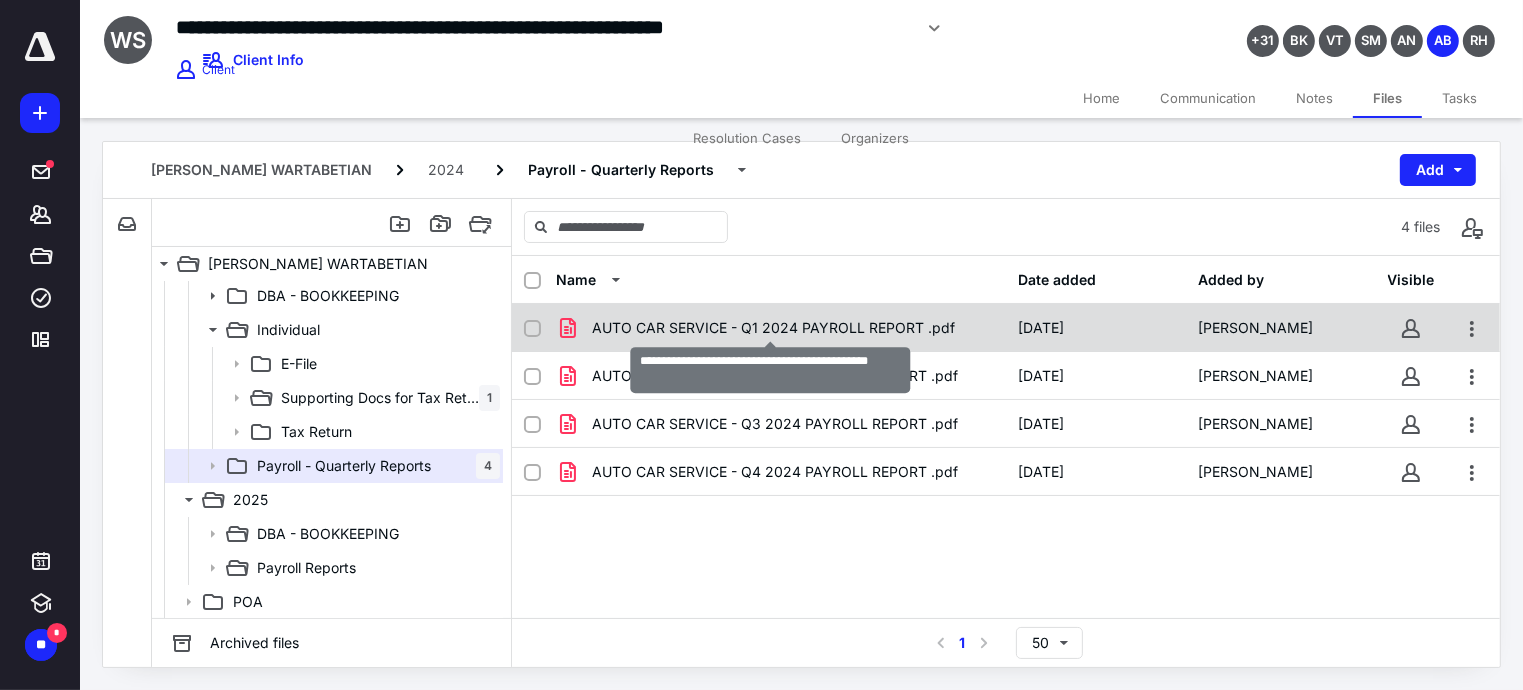click on "AUTO CAR SERVICE - Q1 2024 PAYROLL REPORT .pdf" at bounding box center [773, 328] 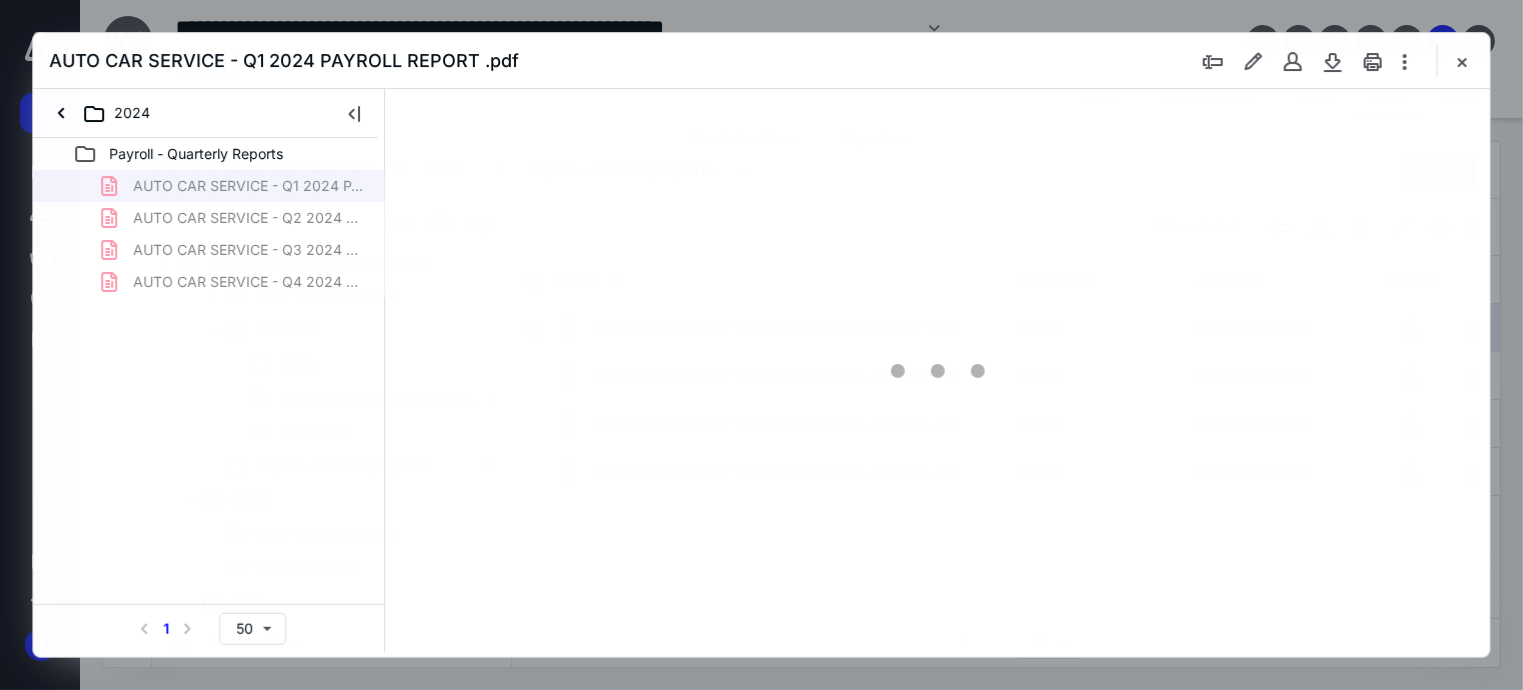 scroll, scrollTop: 0, scrollLeft: 0, axis: both 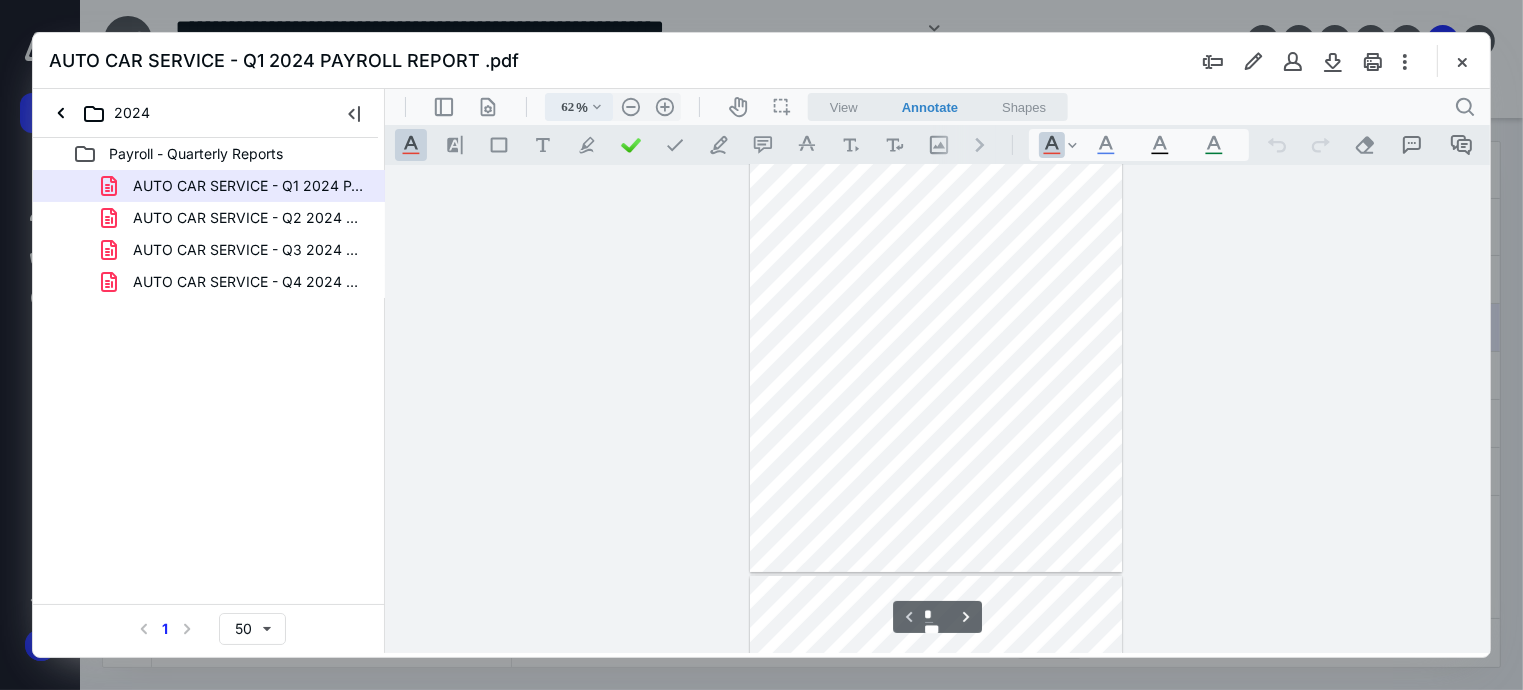 click on ".cls-1{fill:#abb0c4;} icon - chevron - down" at bounding box center [596, 106] 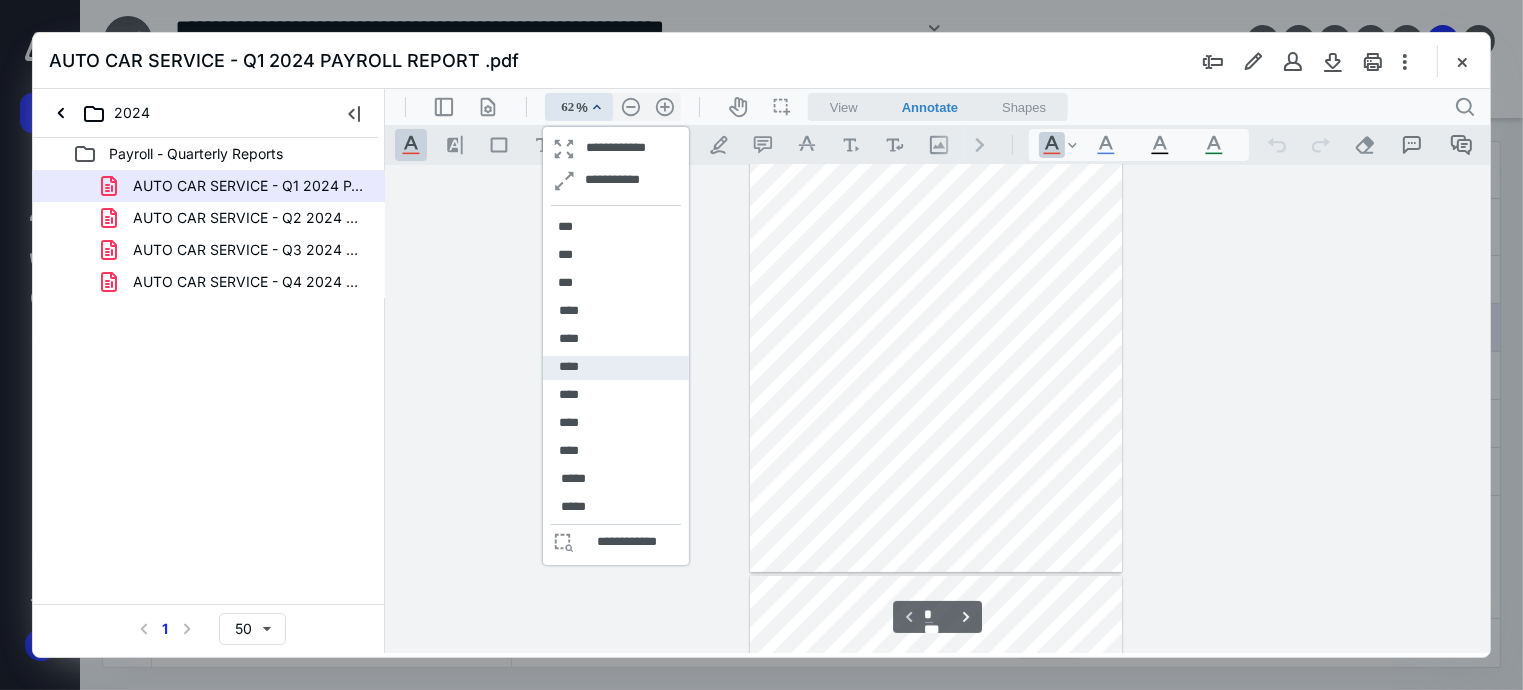 click on "****" at bounding box center (568, 366) 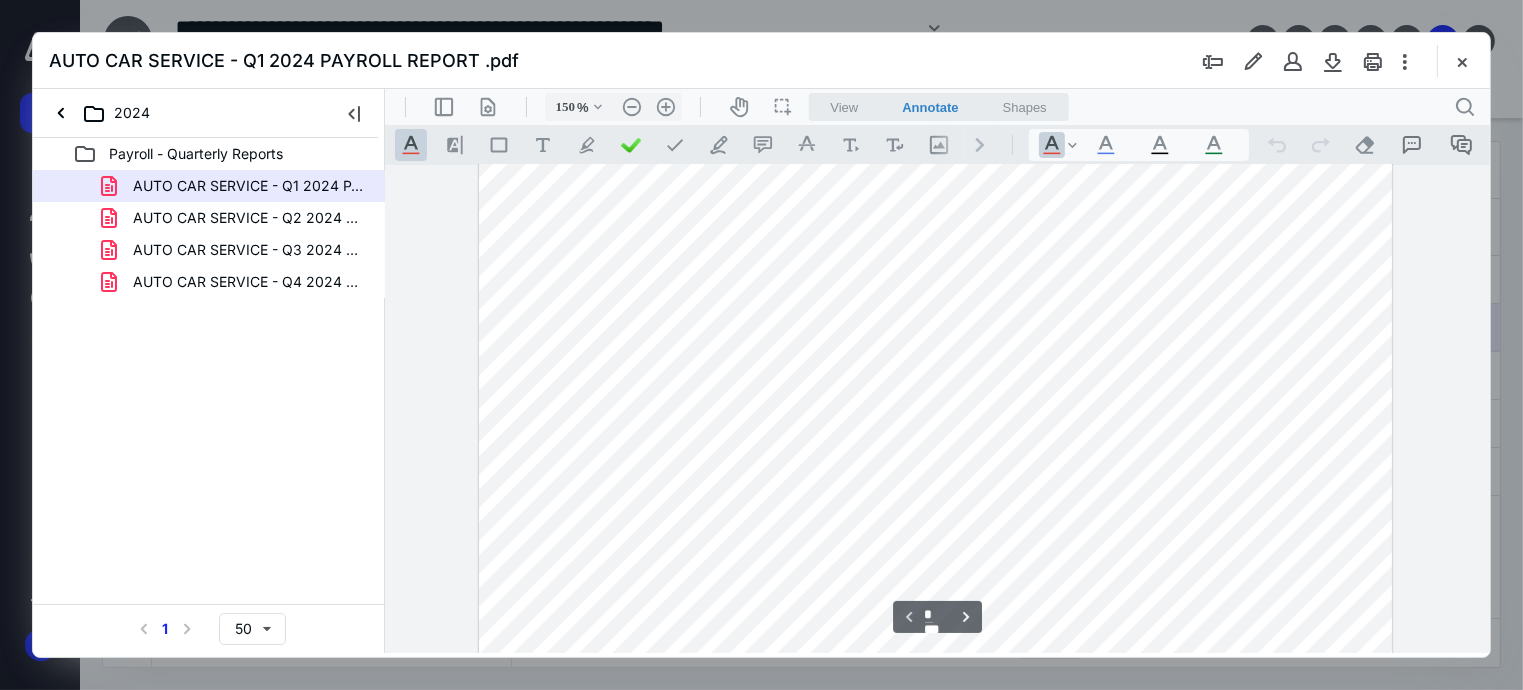 scroll, scrollTop: 491, scrollLeft: 0, axis: vertical 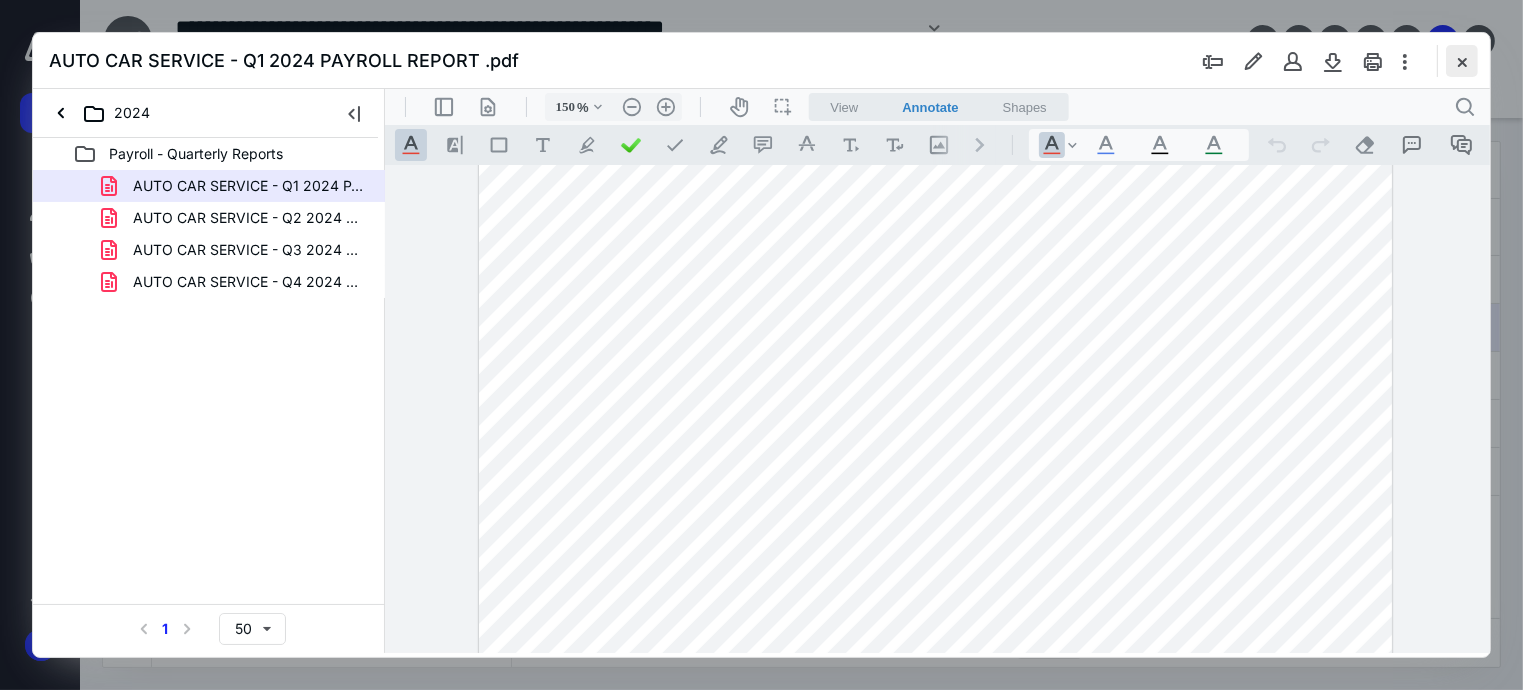 click at bounding box center (1462, 61) 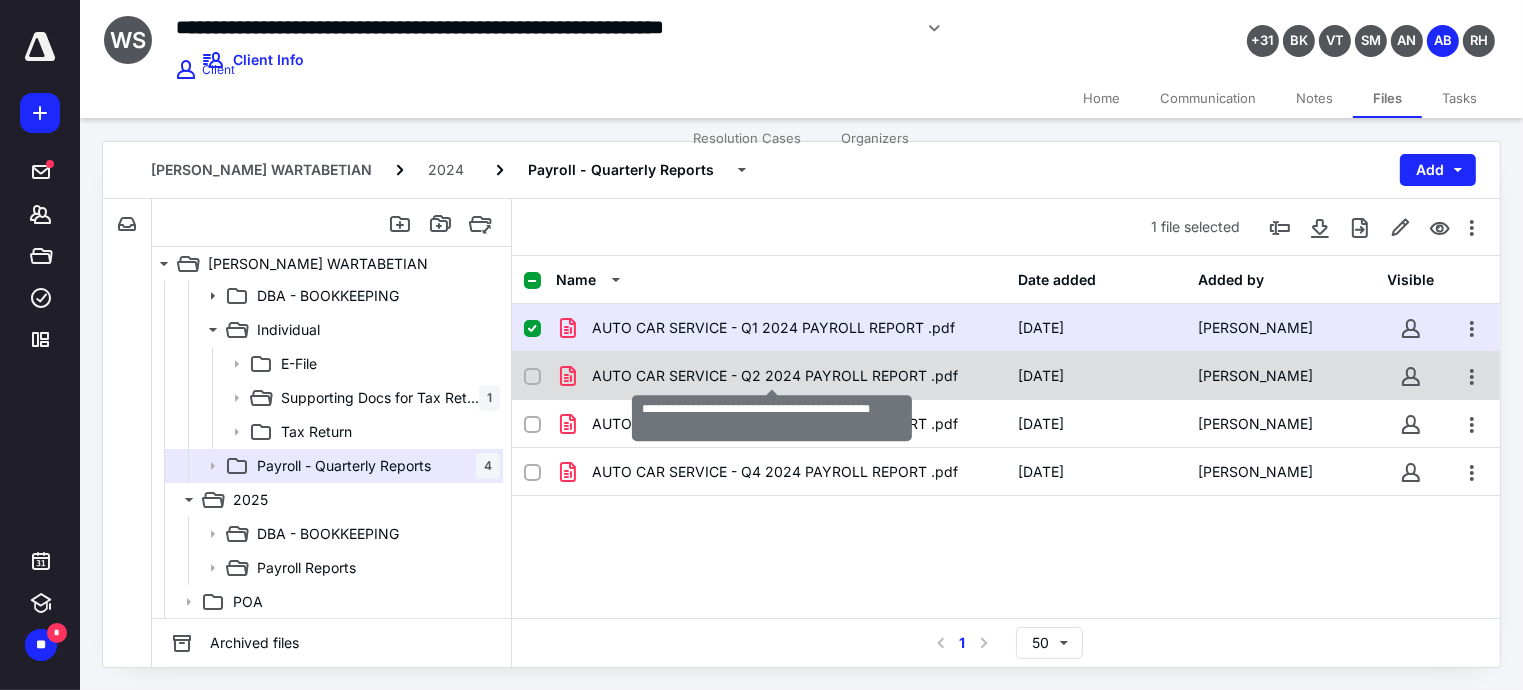 click on "AUTO CAR SERVICE - Q2 2024 PAYROLL REPORT .pdf" at bounding box center [775, 376] 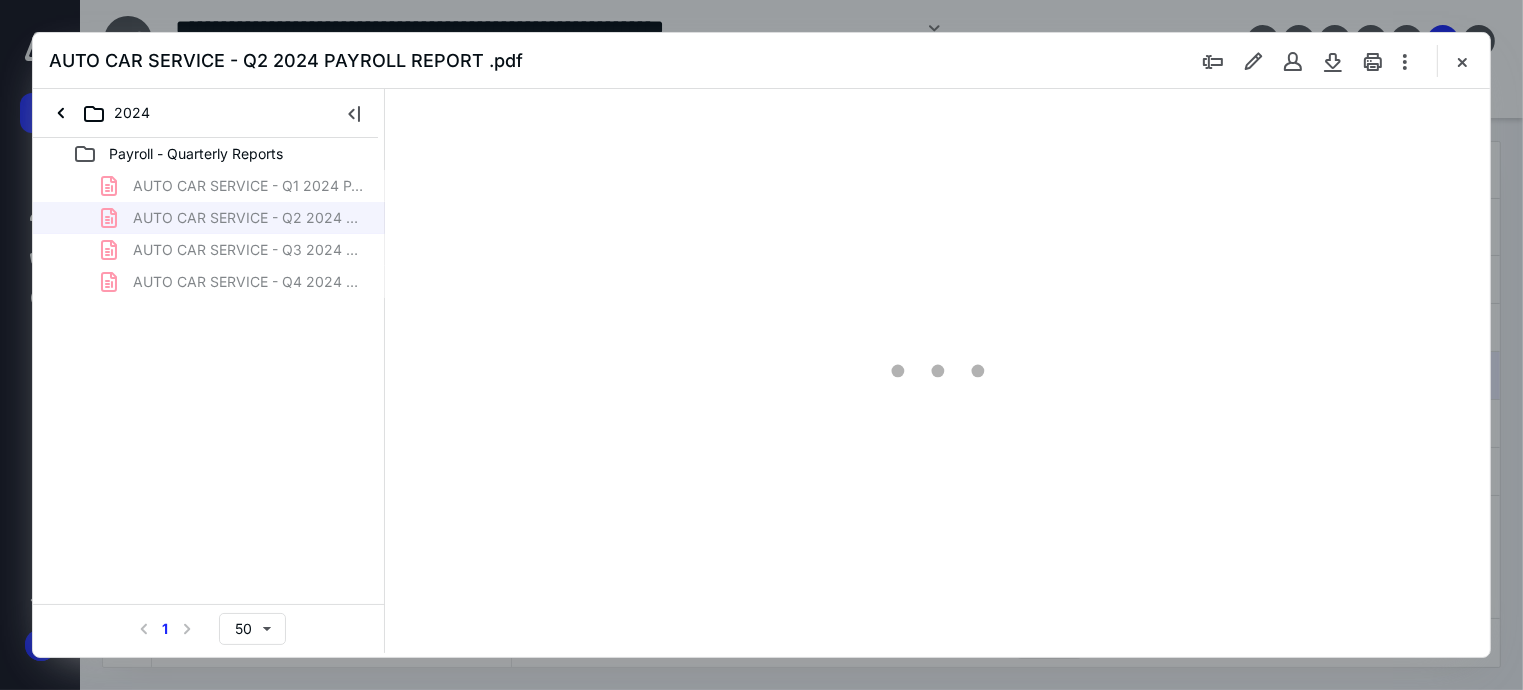 scroll, scrollTop: 0, scrollLeft: 0, axis: both 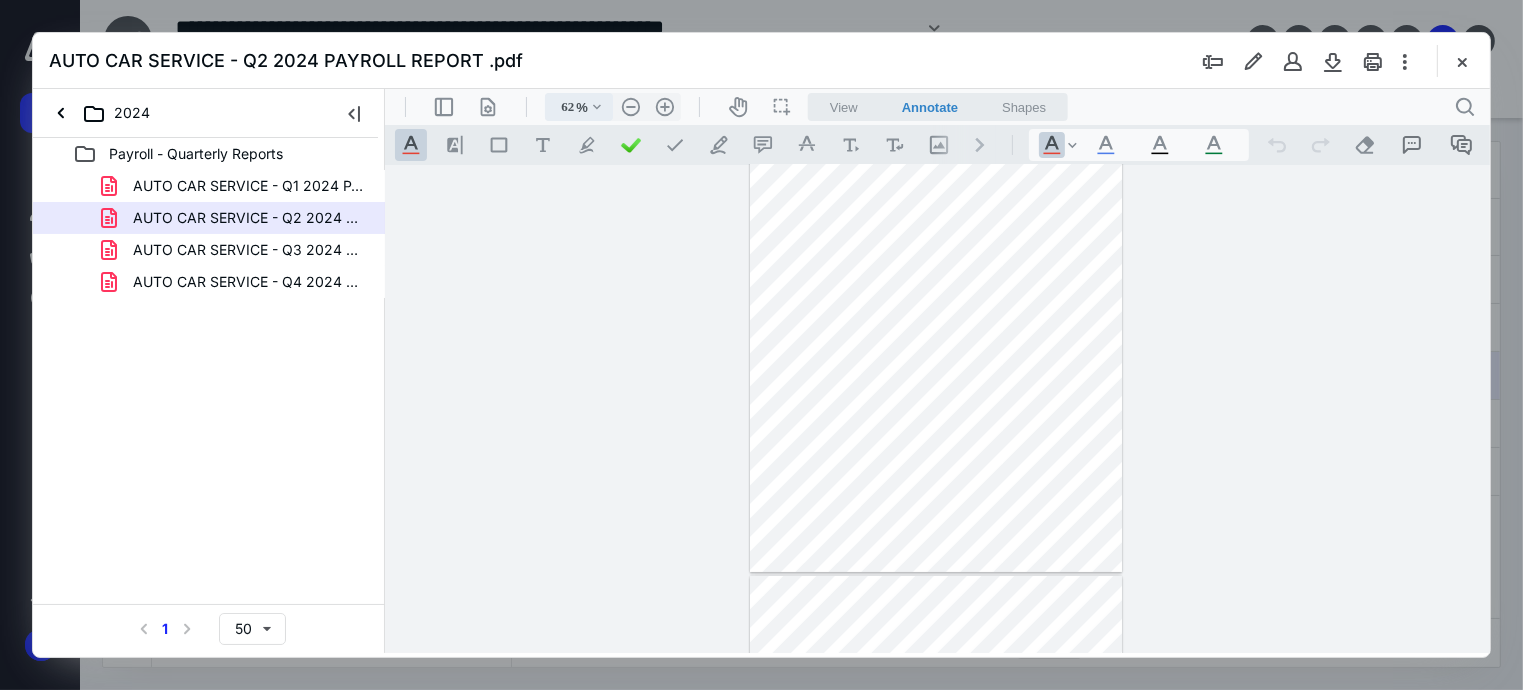 click on ".cls-1{fill:#abb0c4;} icon - chevron - down" at bounding box center [596, 106] 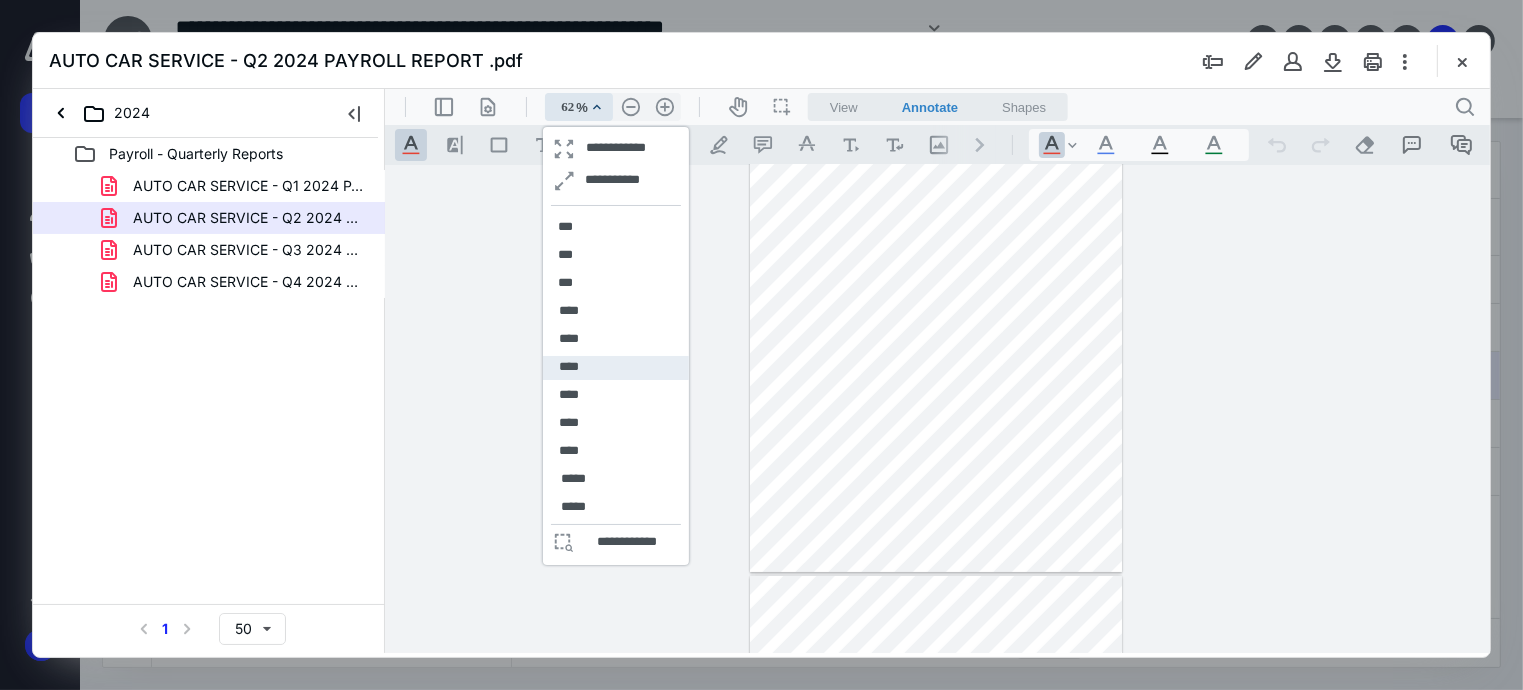 click on "****" at bounding box center (568, 366) 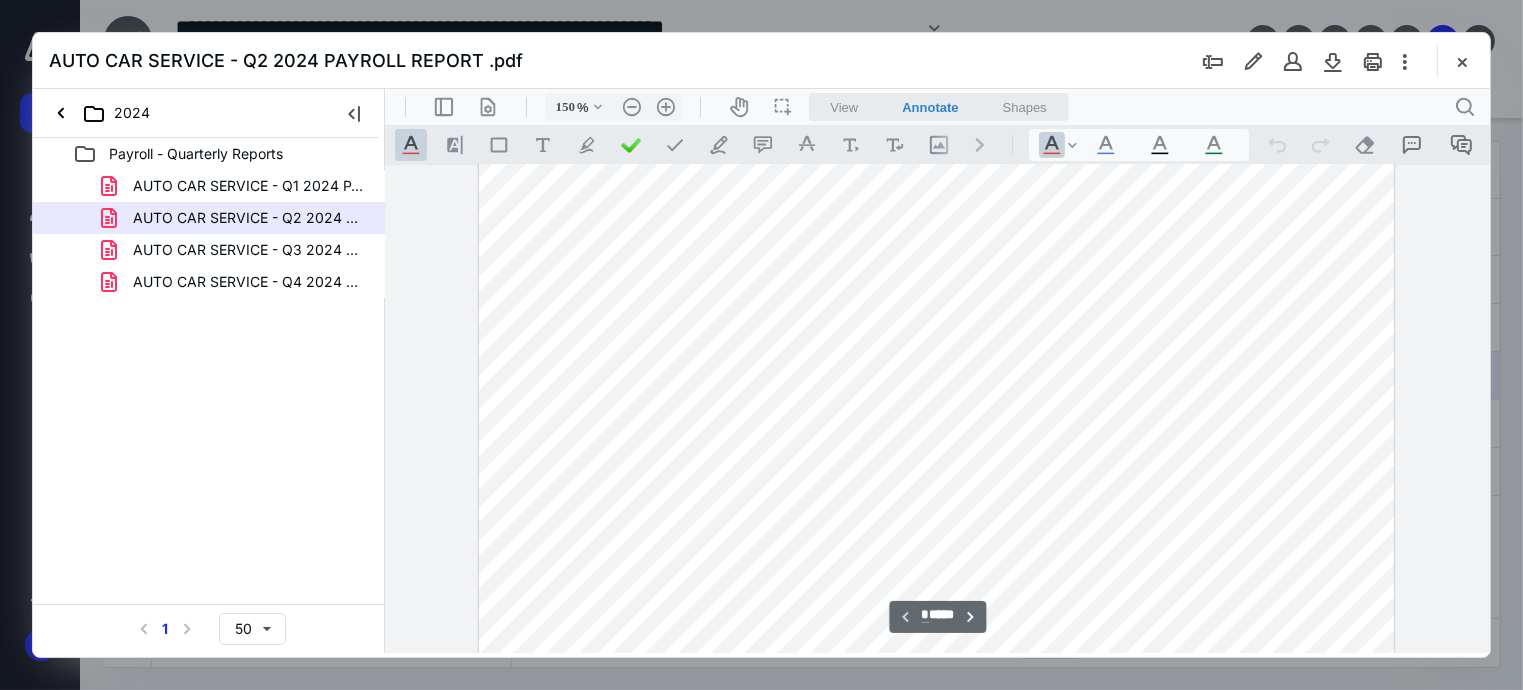 scroll, scrollTop: 492, scrollLeft: 0, axis: vertical 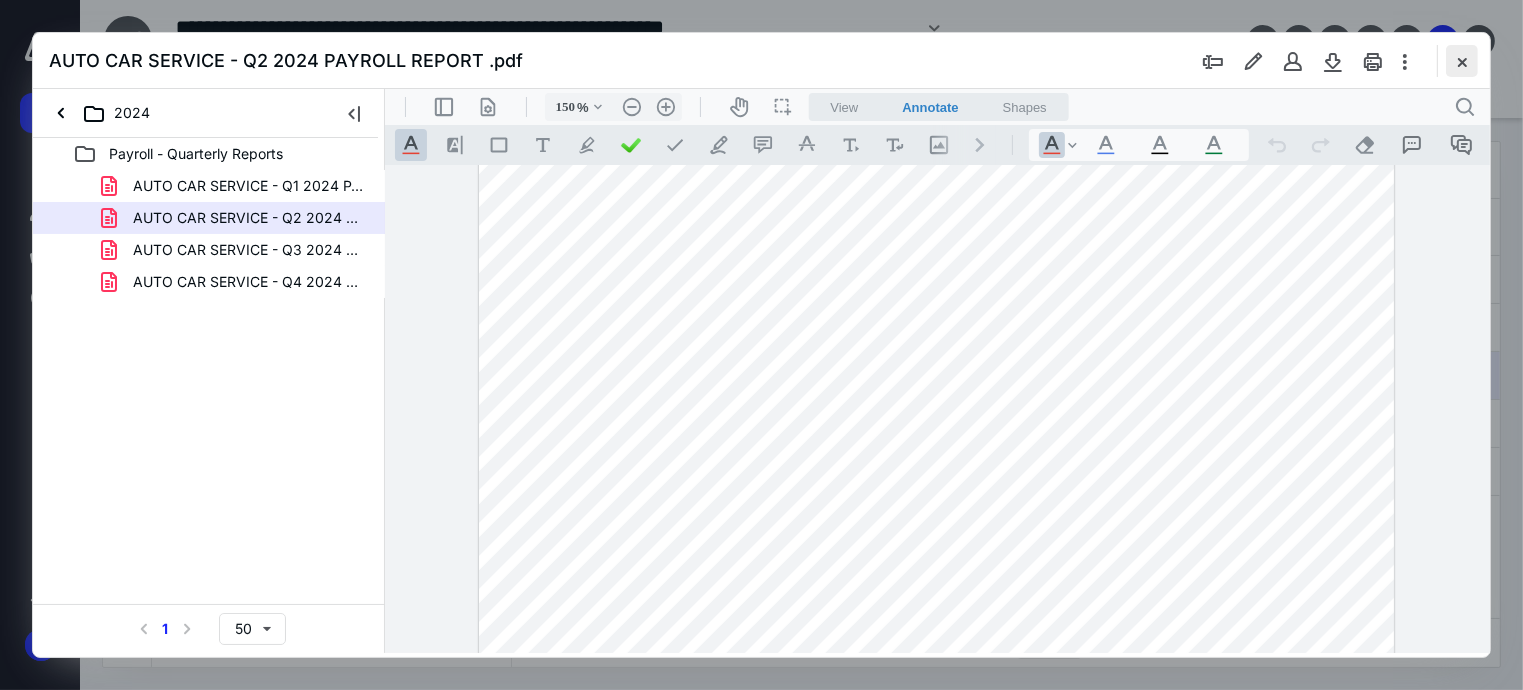 click at bounding box center [1462, 61] 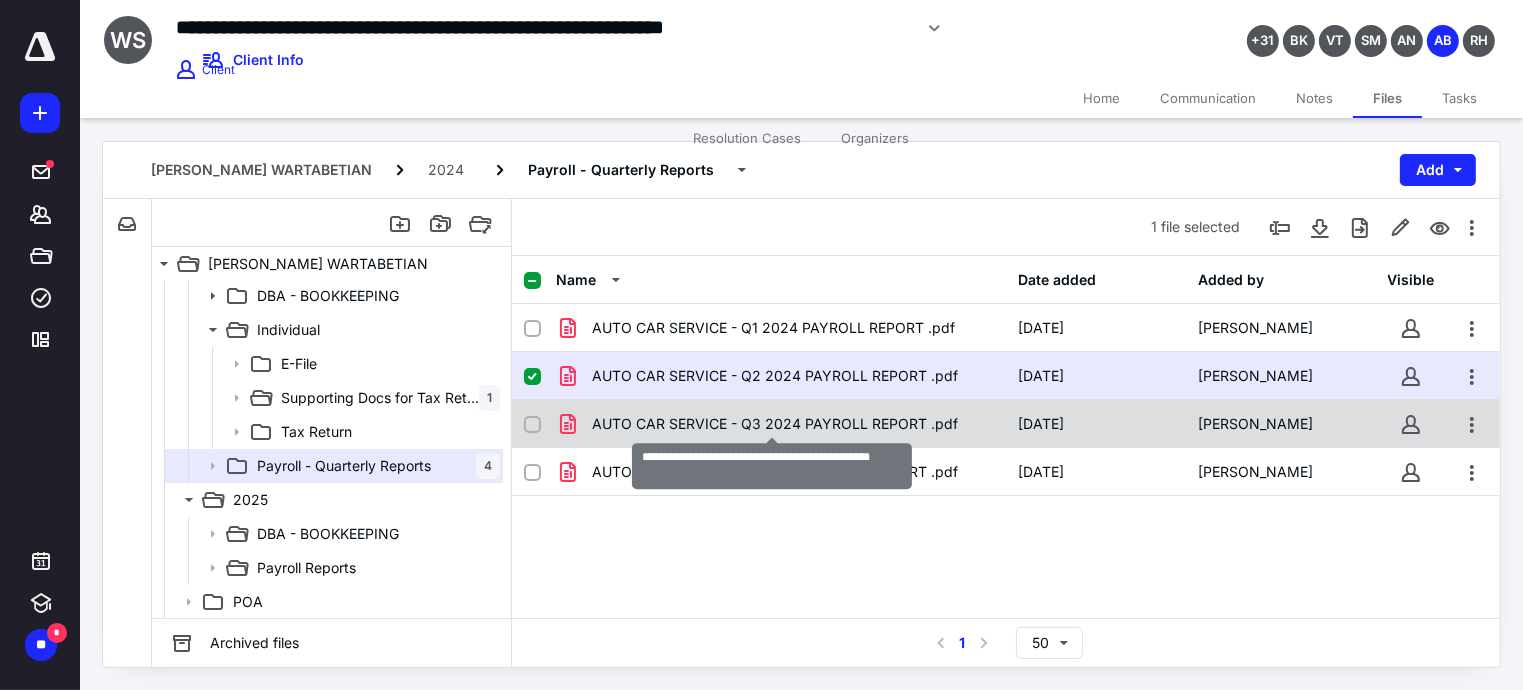 click on "AUTO CAR SERVICE - Q3 2024 PAYROLL REPORT .pdf" at bounding box center (775, 424) 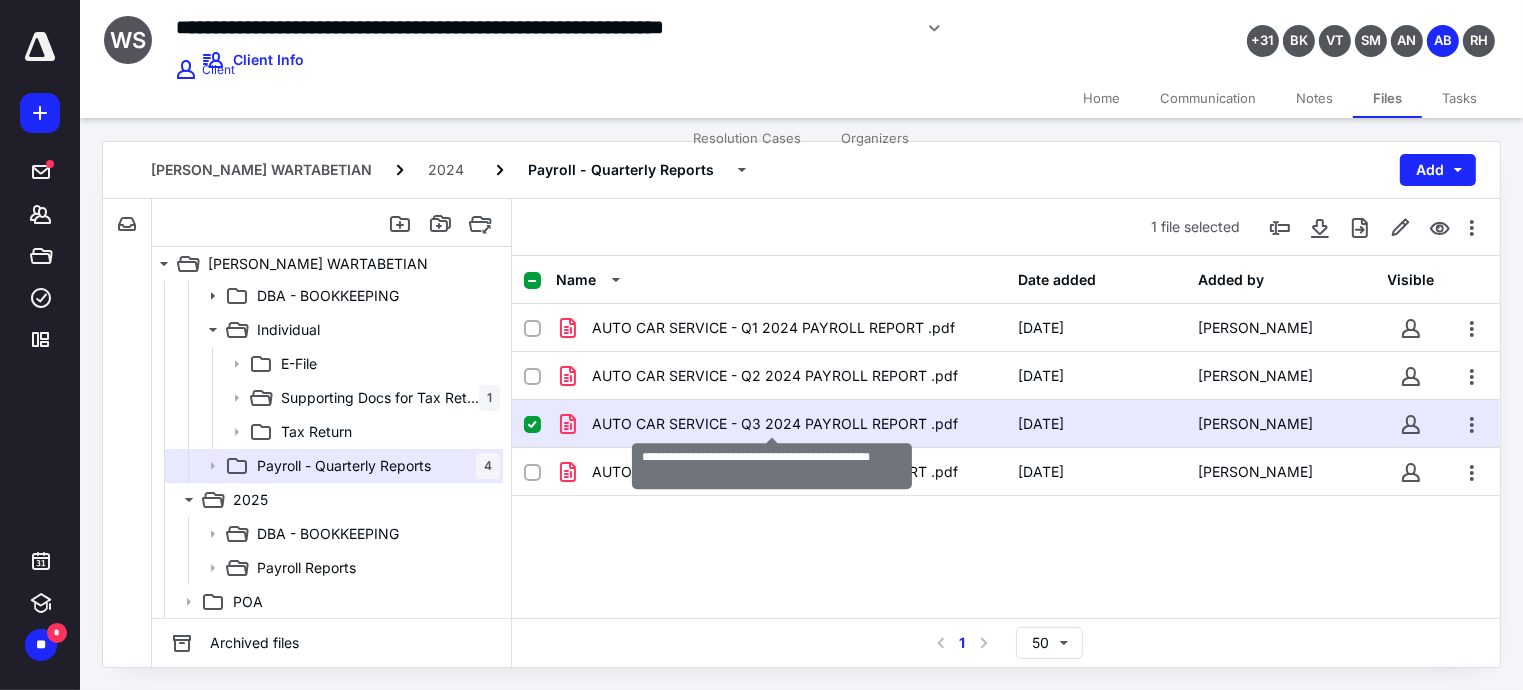 click on "AUTO CAR SERVICE - Q3 2024 PAYROLL REPORT .pdf" at bounding box center [775, 424] 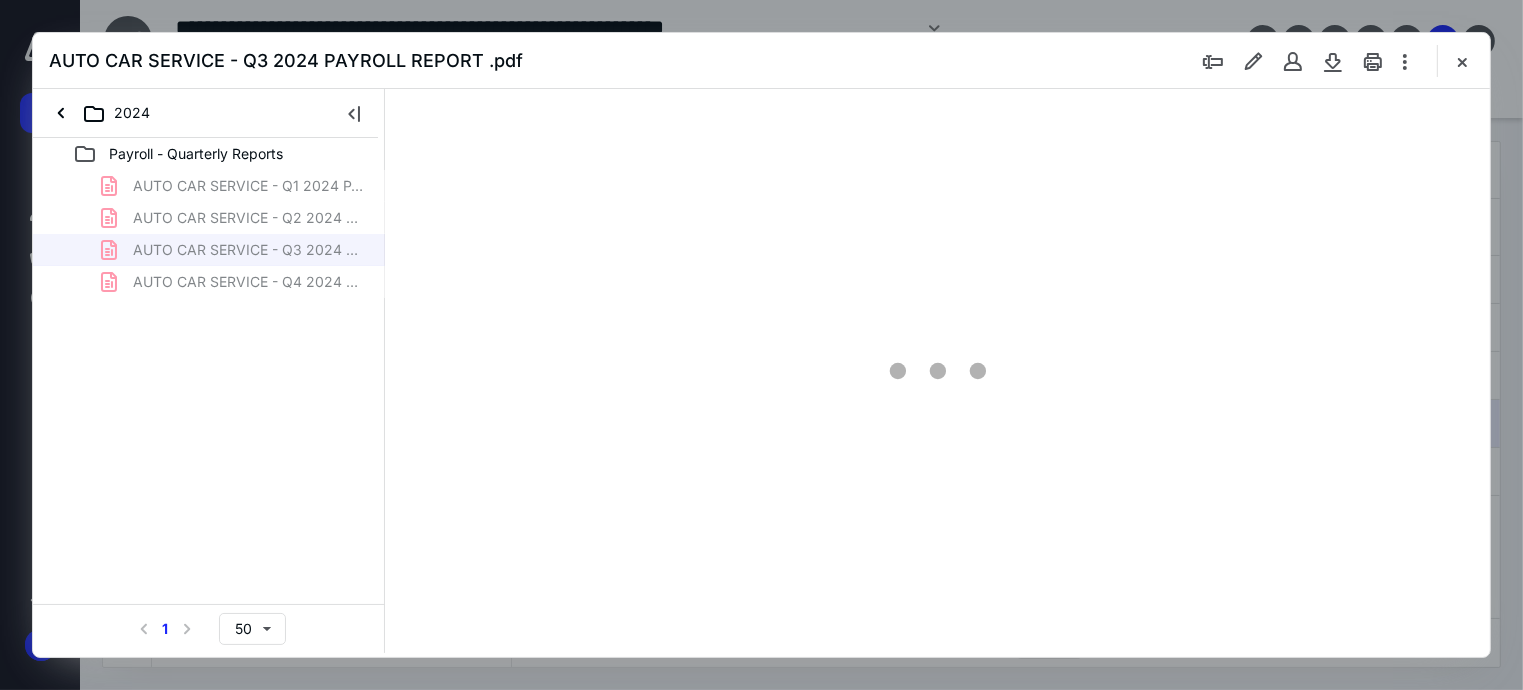 scroll, scrollTop: 0, scrollLeft: 0, axis: both 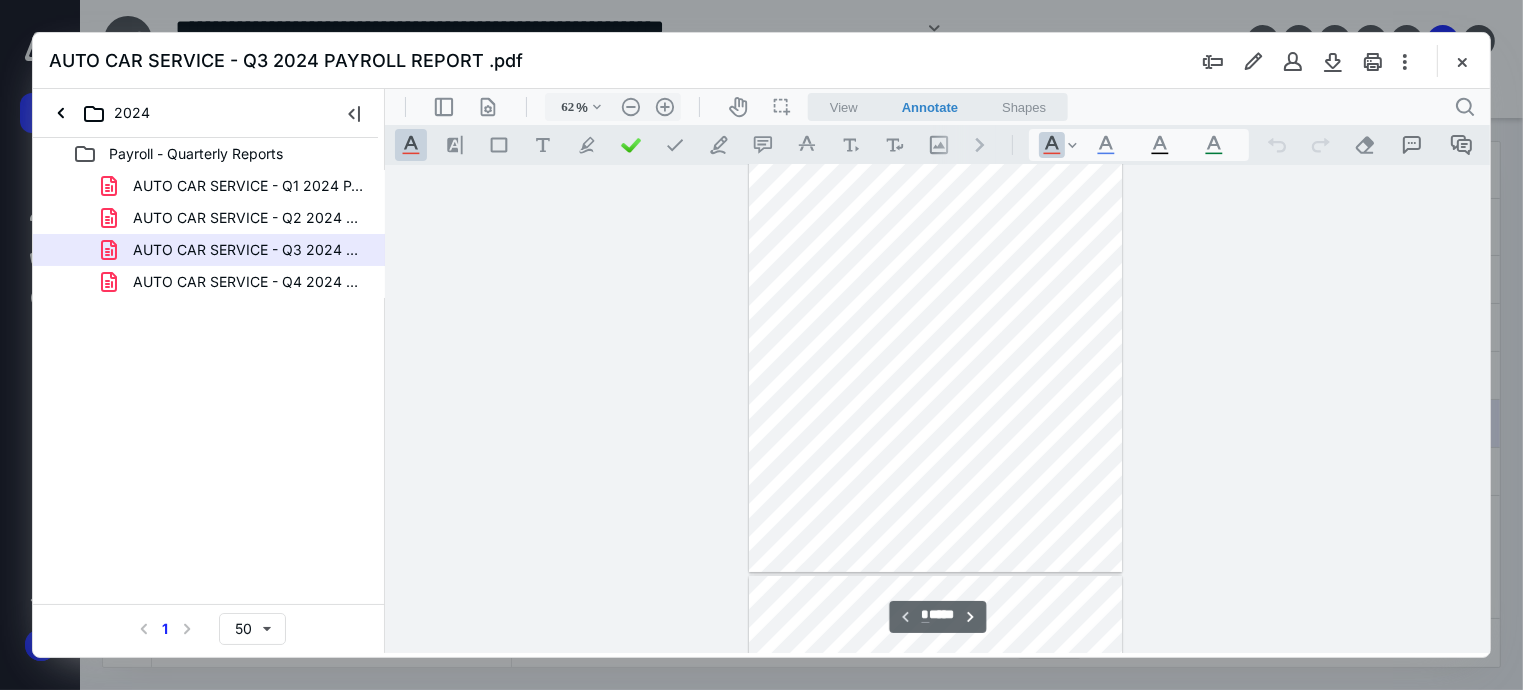 click on ".cls-1{fill:#abb0c4;} icon - tool - text manipulation - underline .cls-1{fill:#8c8c8c;} icon - line - tool - highlight  .st0{fill:#868E96;}  .cls-1{fill:#abb0c4;} icon - tool - text - free text .cls-1{fill:#abb0c4;} icon - tool - pen - highlight .cls-1{fill:#abb0c4;} icon - tool - pen - line .cls-1{fill:#abb0c4;} icon - tool - comment - line .cls-1{fill:#abb0c4;} icon - tool - text manipulation - strikethrough .cls-1{fill:#abb0c4;} icon - tool - image - line  .st0{fill:#868E96;}" at bounding box center [691, 144] 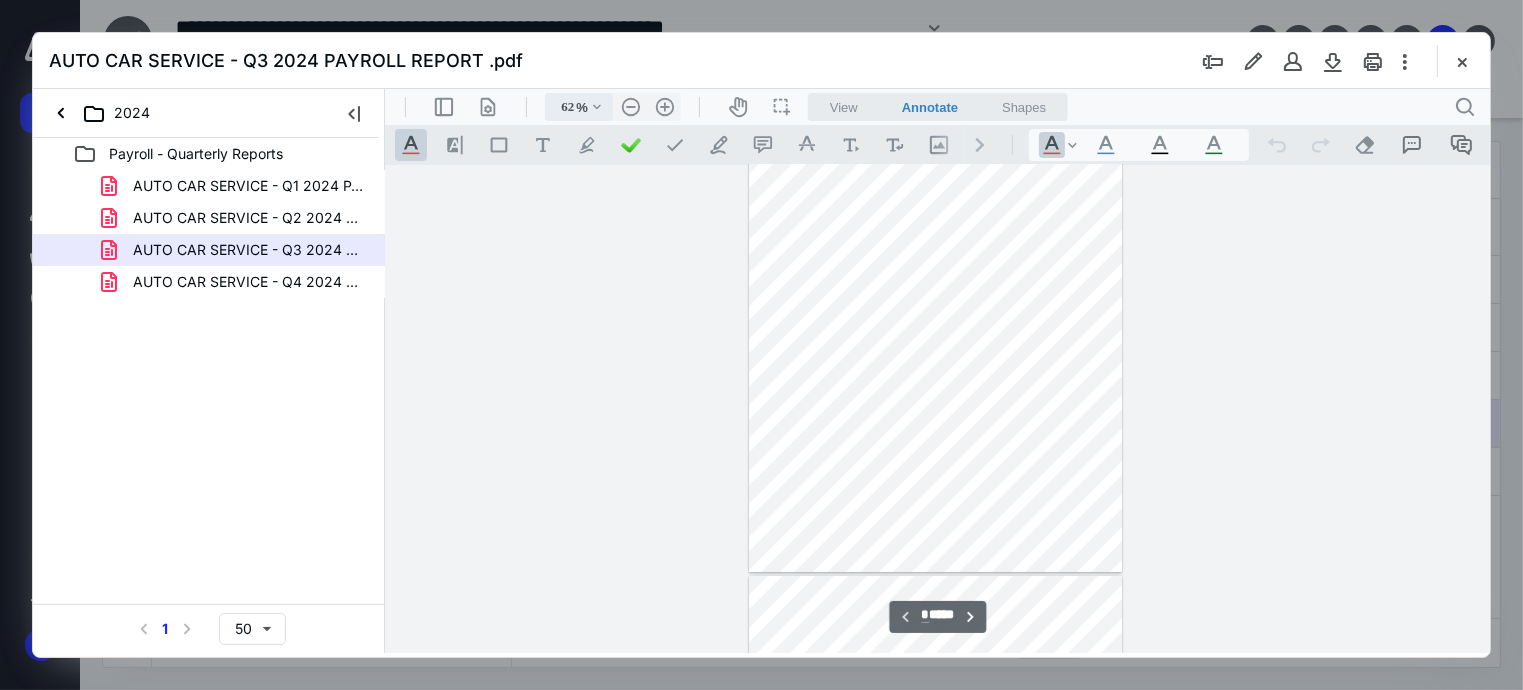 click on ".cls-1{fill:#abb0c4;} icon - chevron - down" at bounding box center [596, 106] 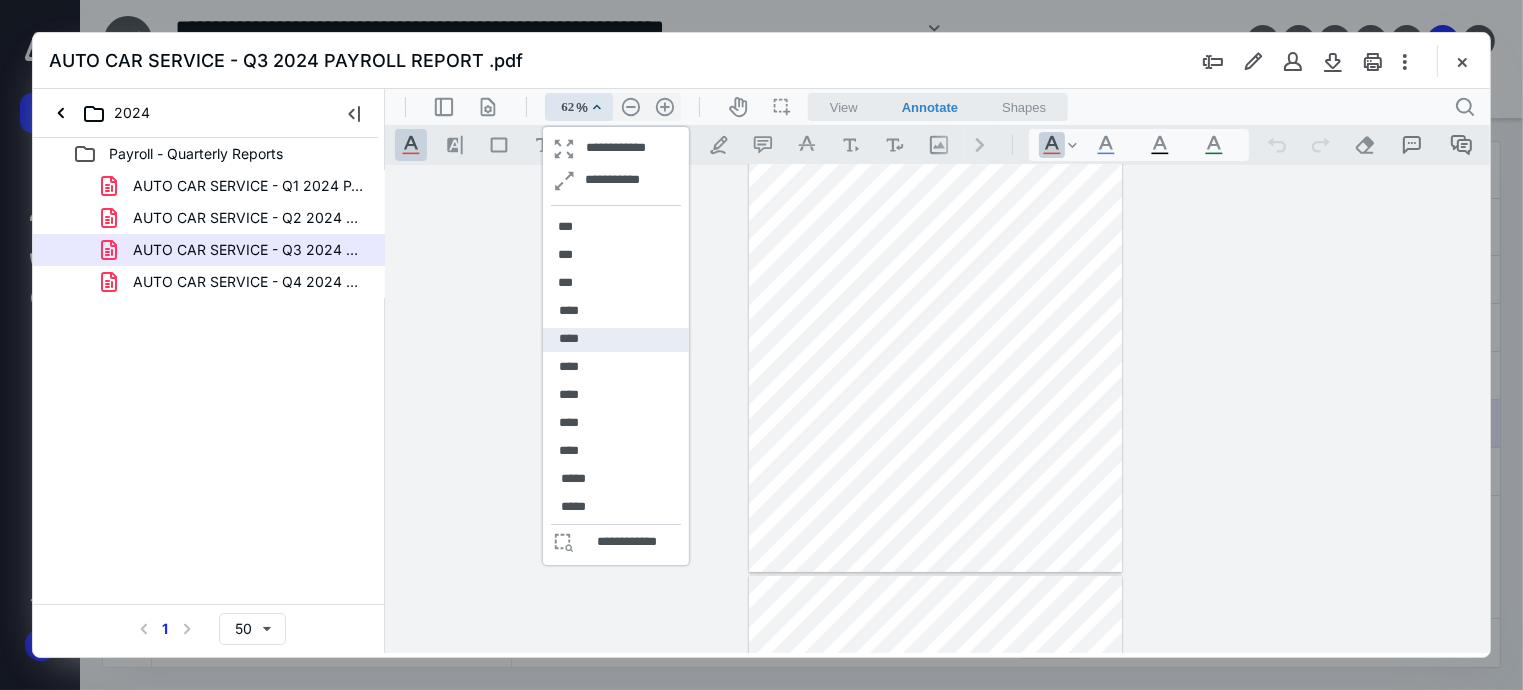 click on "****" at bounding box center (568, 338) 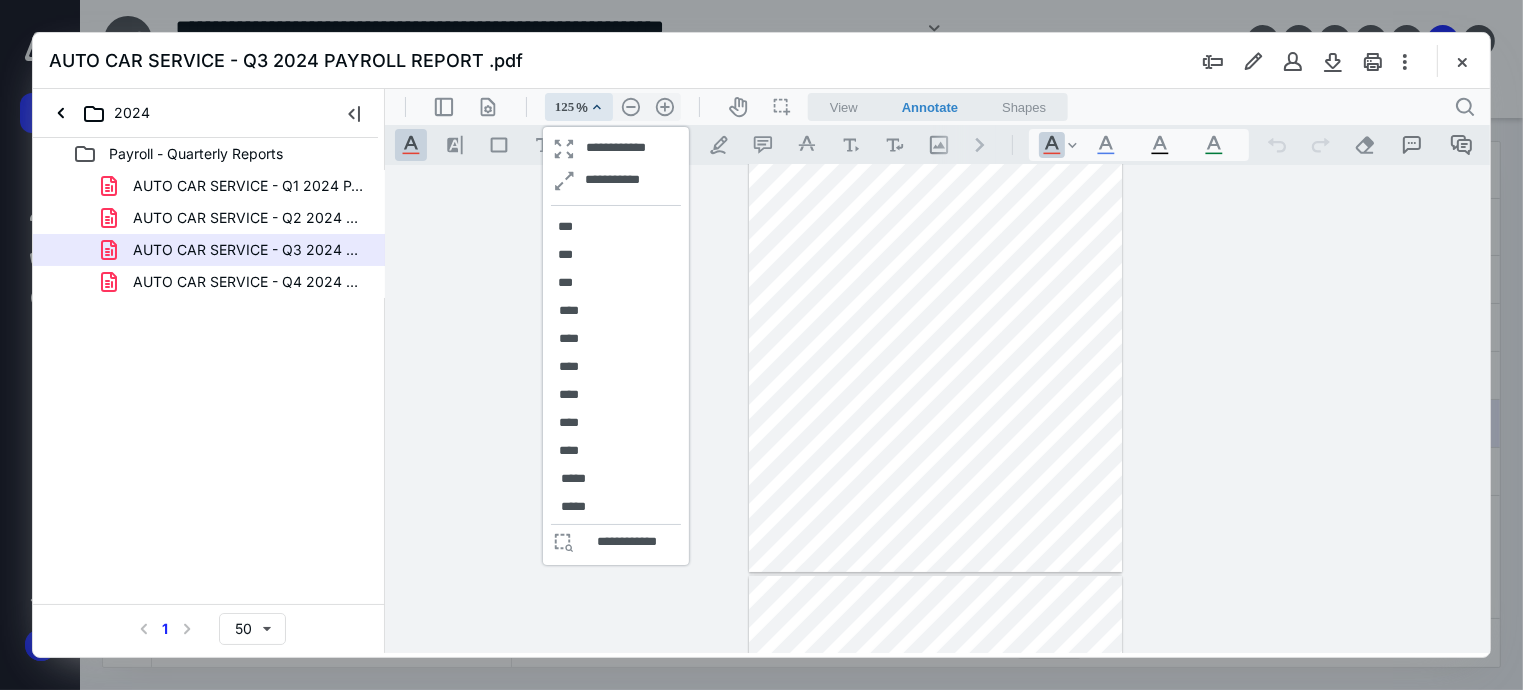 scroll, scrollTop: 373, scrollLeft: 0, axis: vertical 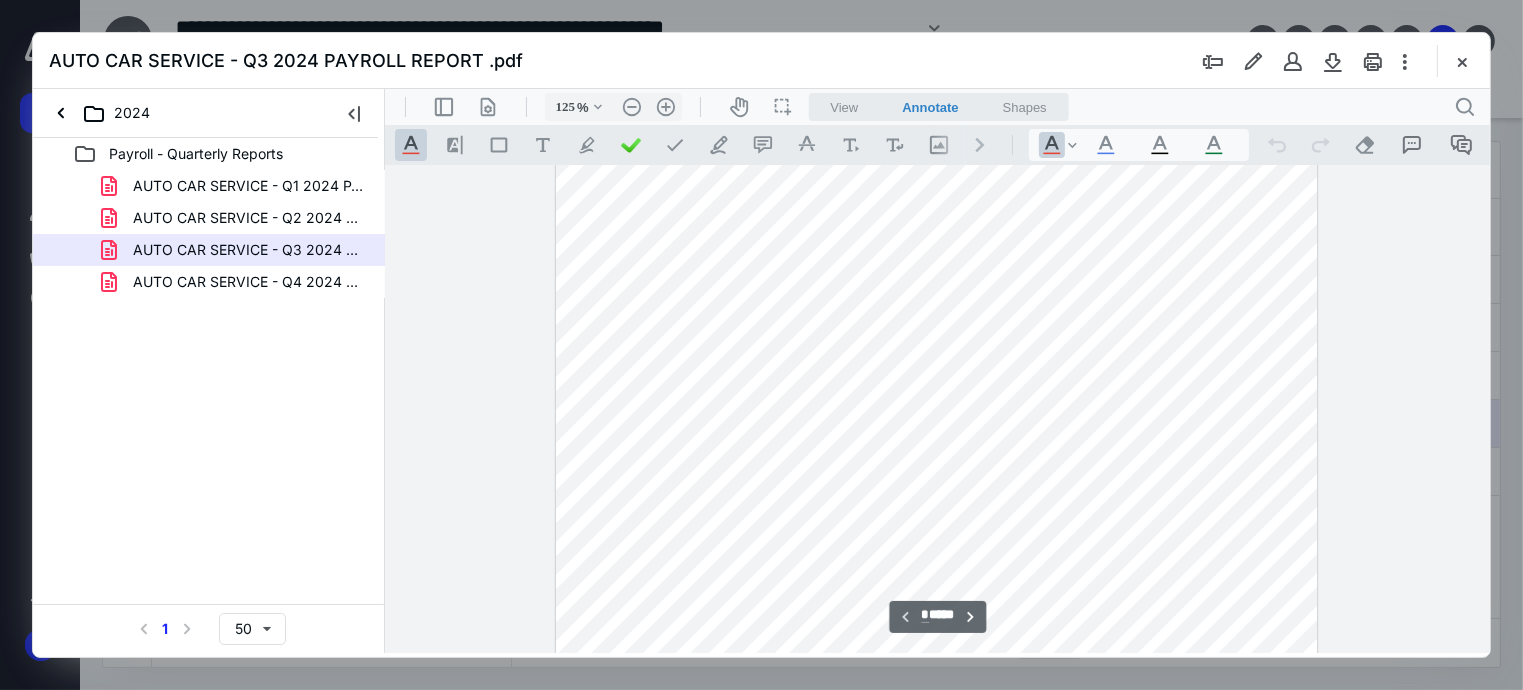 drag, startPoint x: 1487, startPoint y: 193, endPoint x: 1486, endPoint y: 178, distance: 15.033297 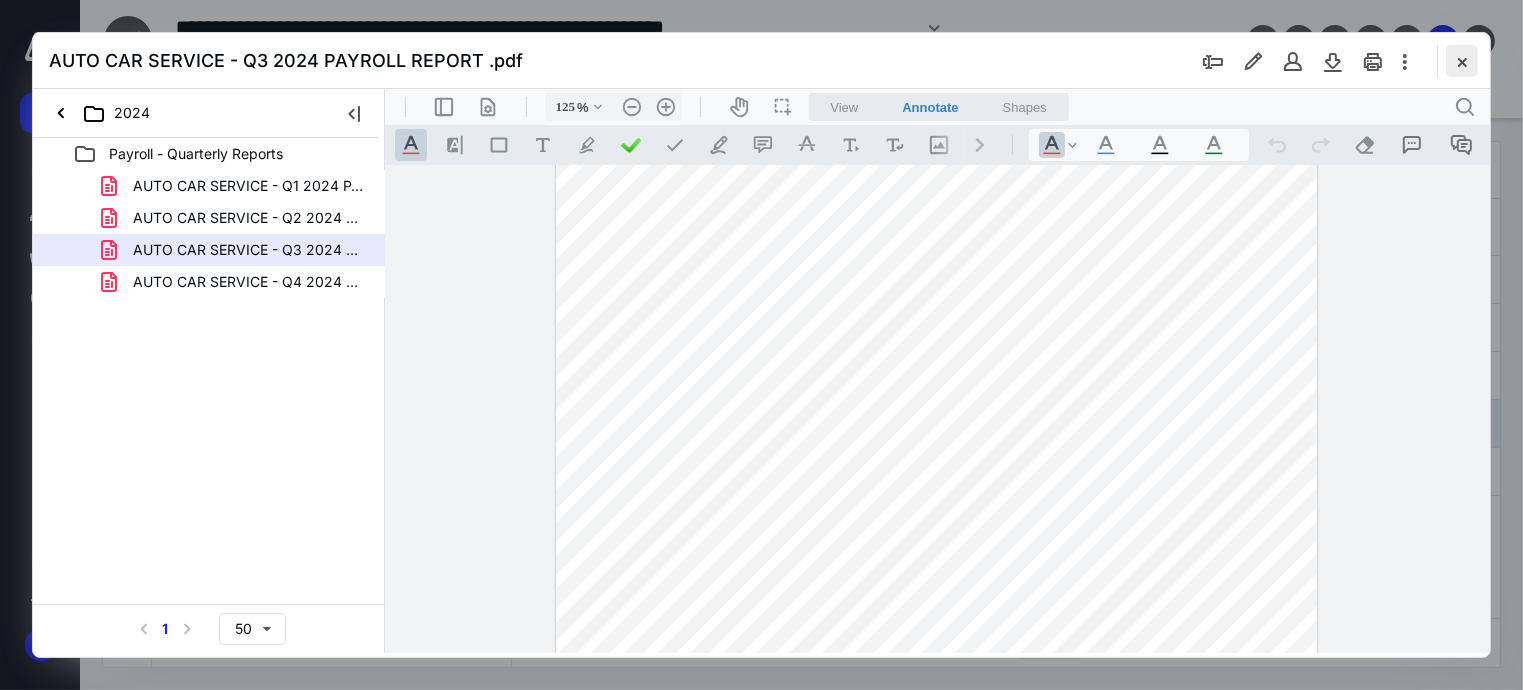 click at bounding box center (1462, 61) 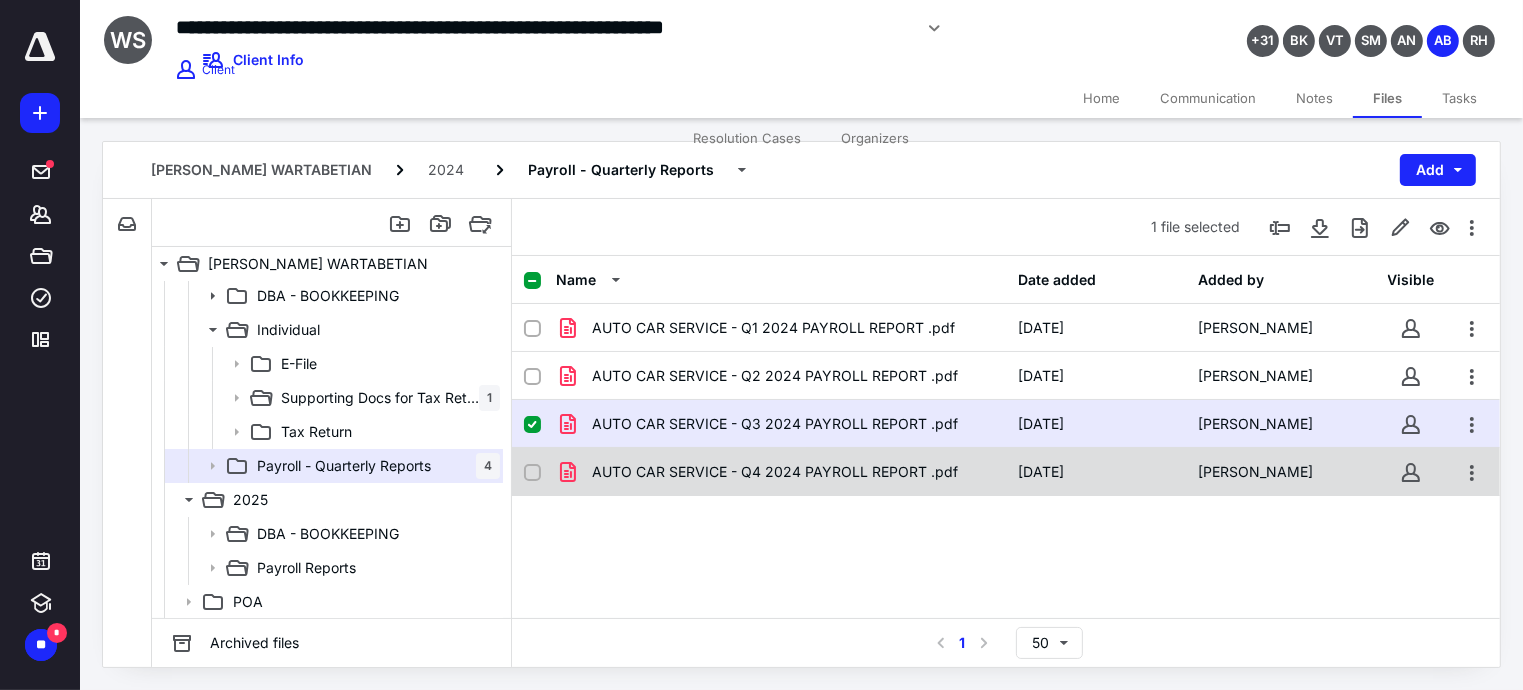 click on "AUTO CAR SERVICE - Q4 2024 PAYROLL REPORT .pdf [DATE] [PERSON_NAME]" at bounding box center (1006, 472) 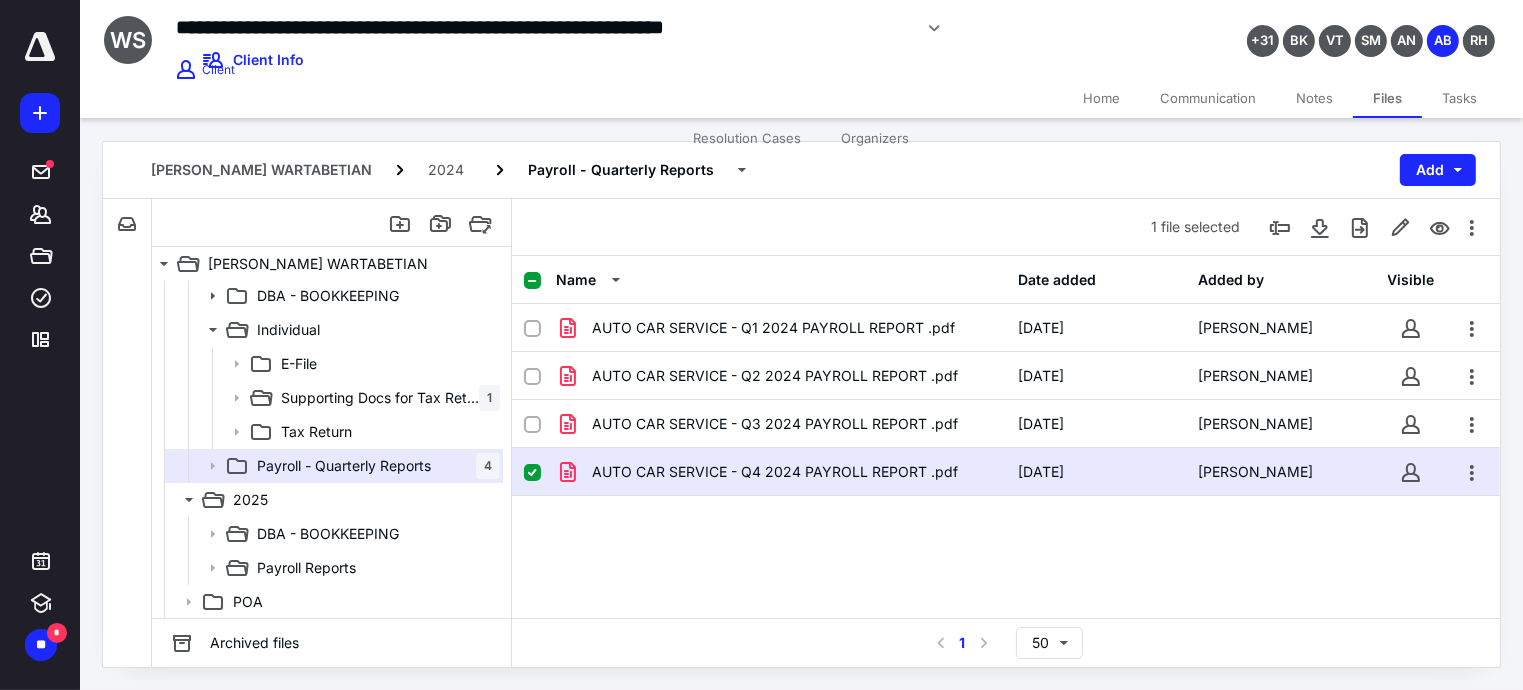 click on "AUTO CAR SERVICE - Q4 2024 PAYROLL REPORT .pdf [DATE] [PERSON_NAME]" at bounding box center (1006, 472) 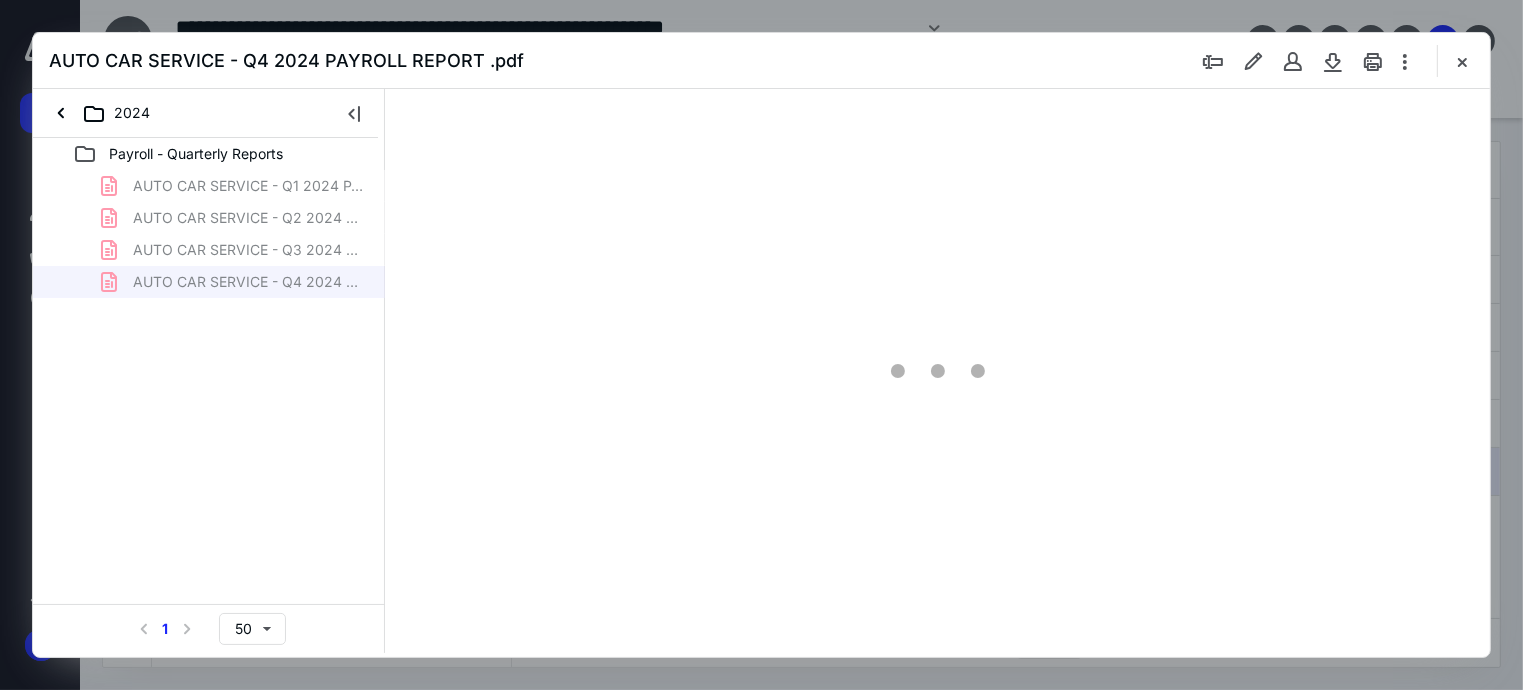 scroll, scrollTop: 0, scrollLeft: 0, axis: both 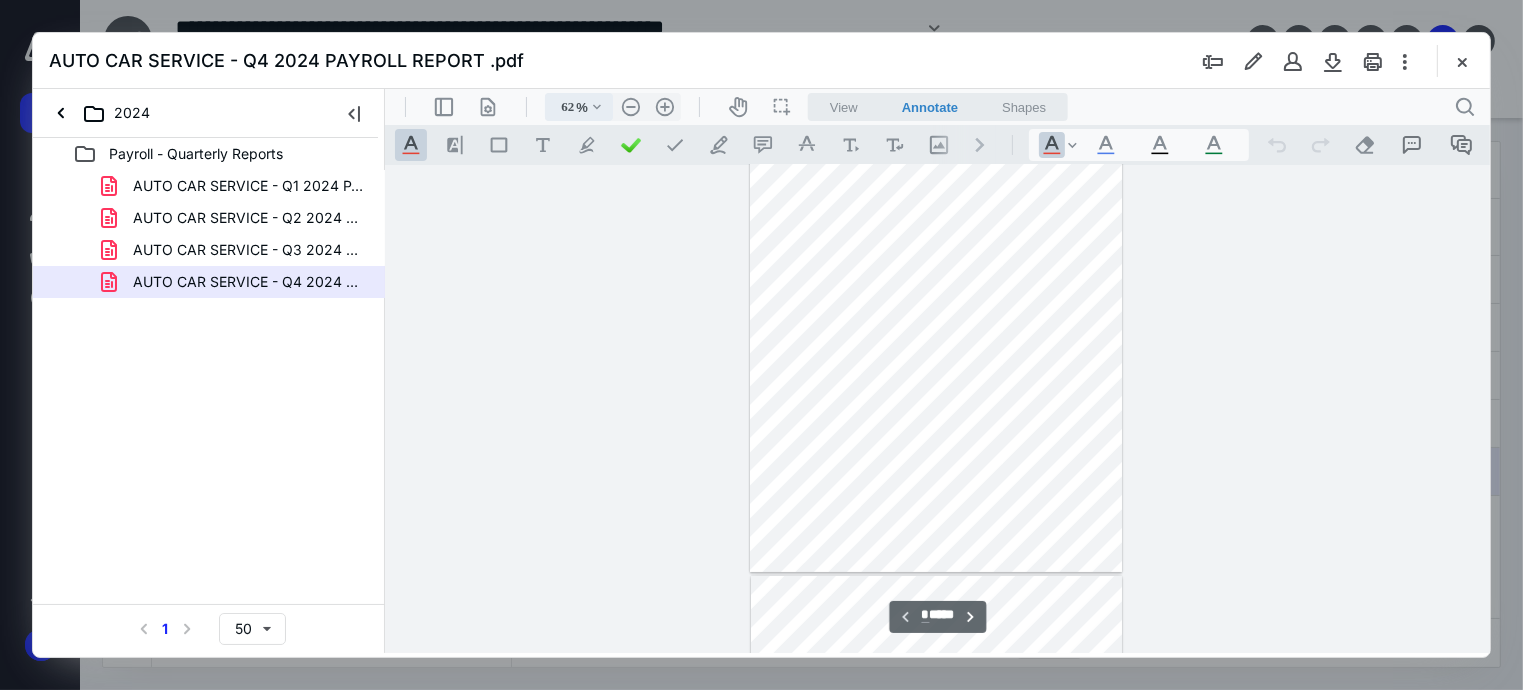 click on ".cls-1{fill:#abb0c4;} icon - chevron - down" at bounding box center [596, 106] 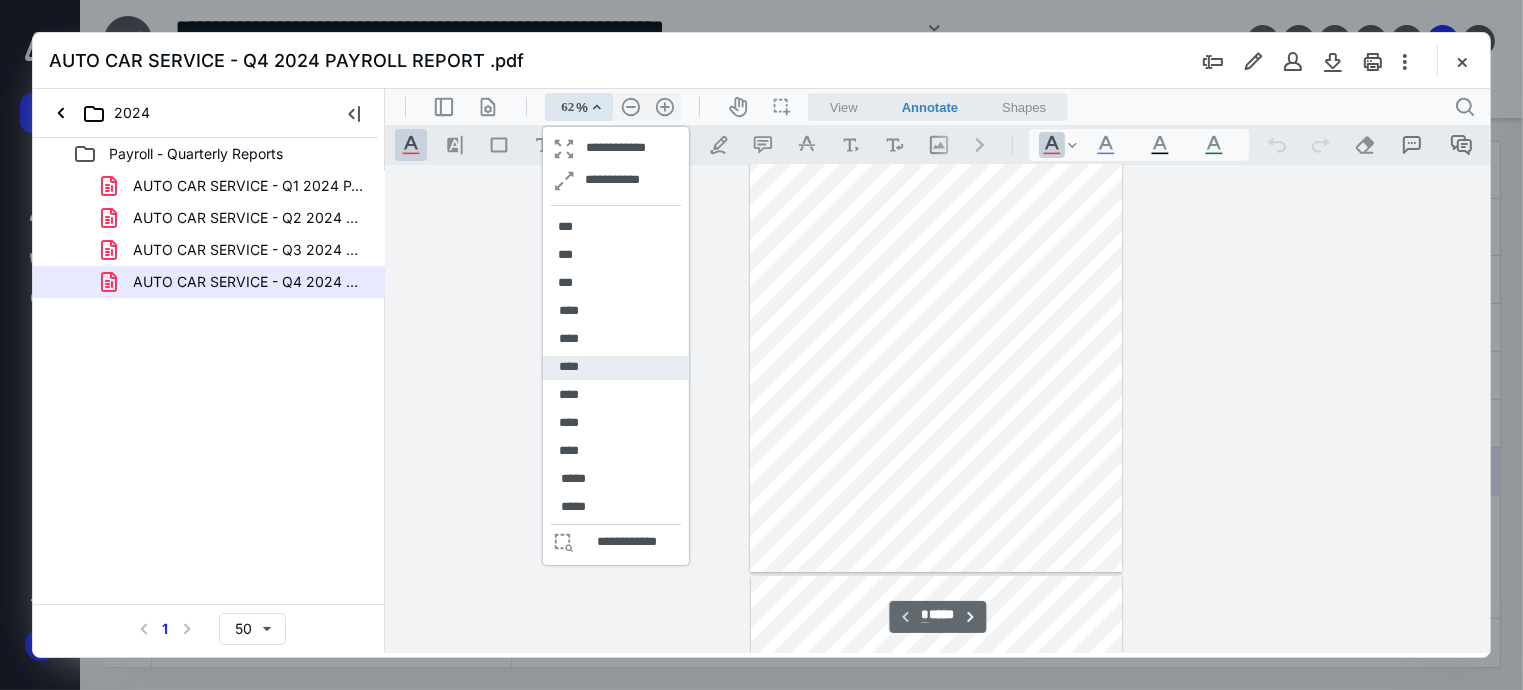 click on "****" at bounding box center [568, 366] 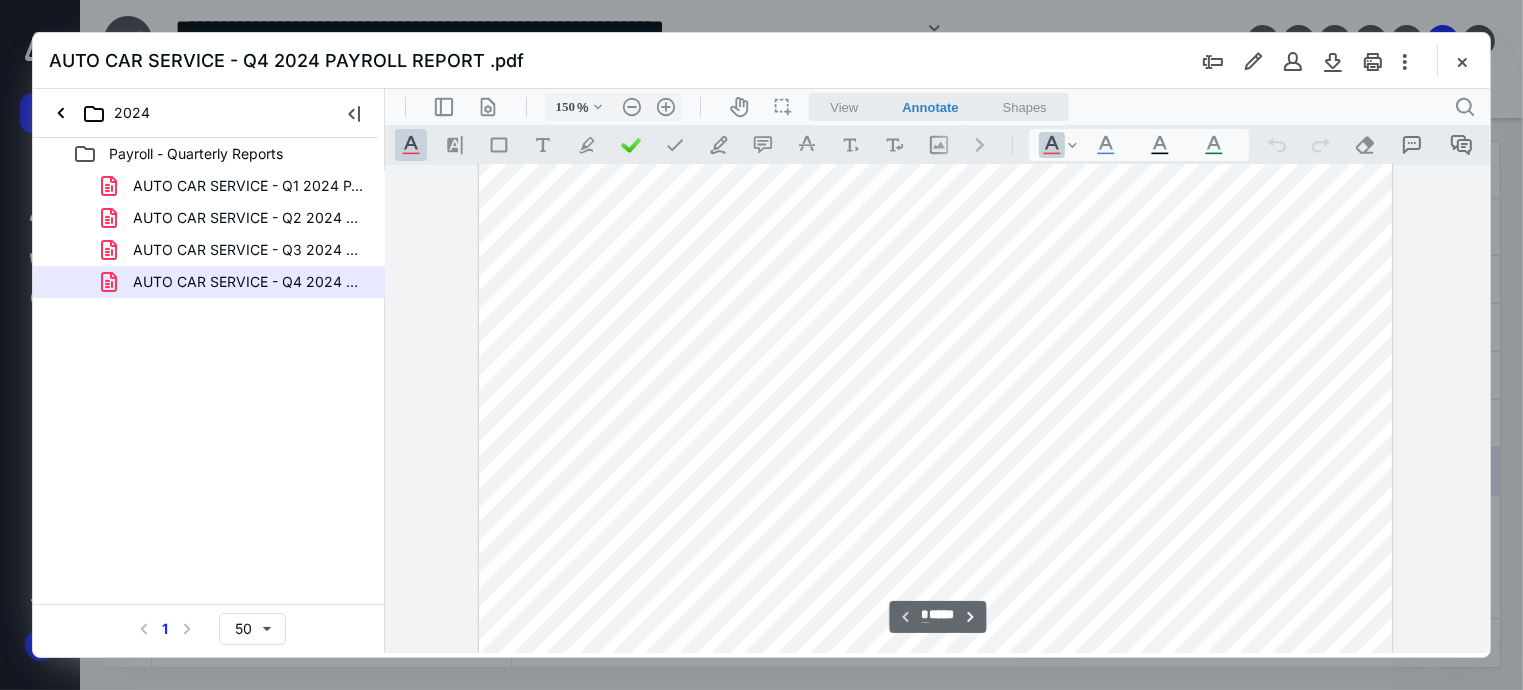 scroll, scrollTop: 491, scrollLeft: 0, axis: vertical 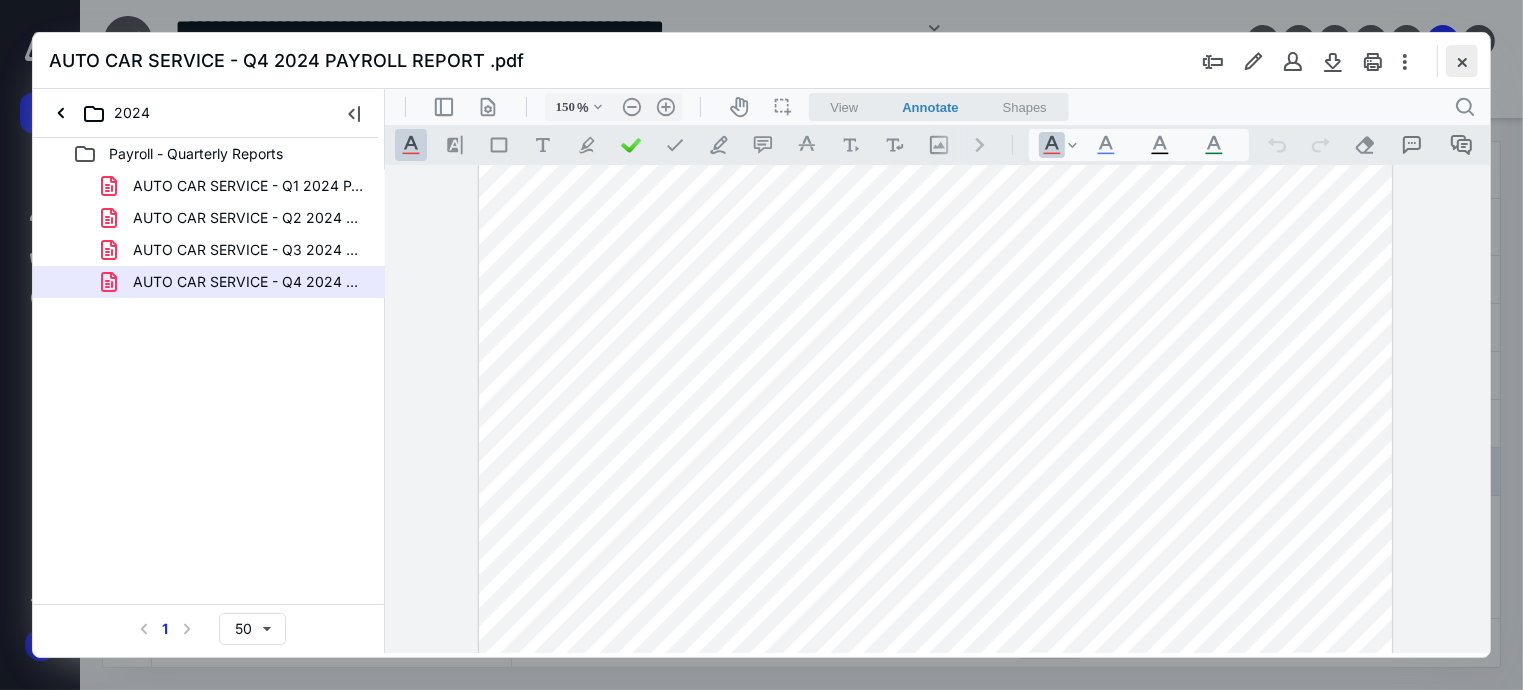 click at bounding box center (1462, 61) 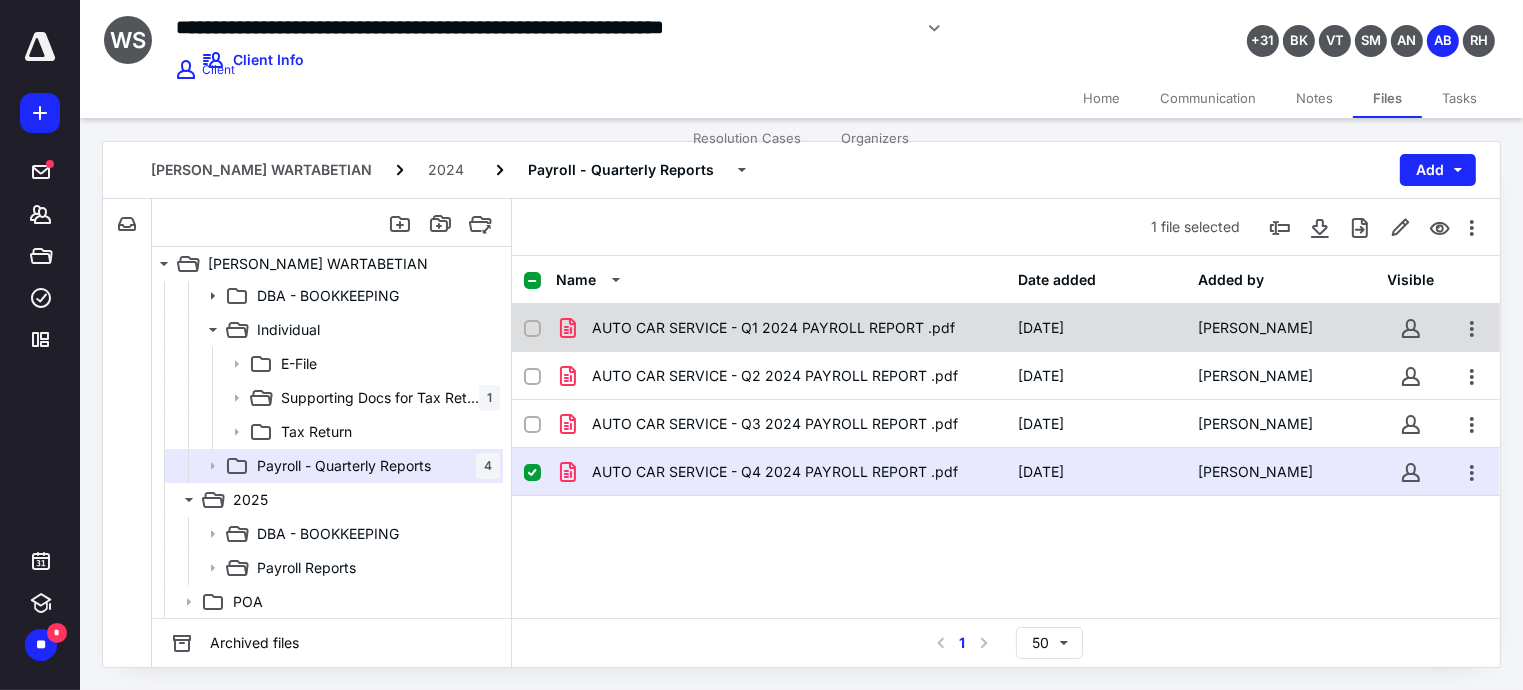 click on "AUTO CAR SERVICE - Q1 2024 PAYROLL REPORT .pdf [DATE] [PERSON_NAME]" at bounding box center (1006, 328) 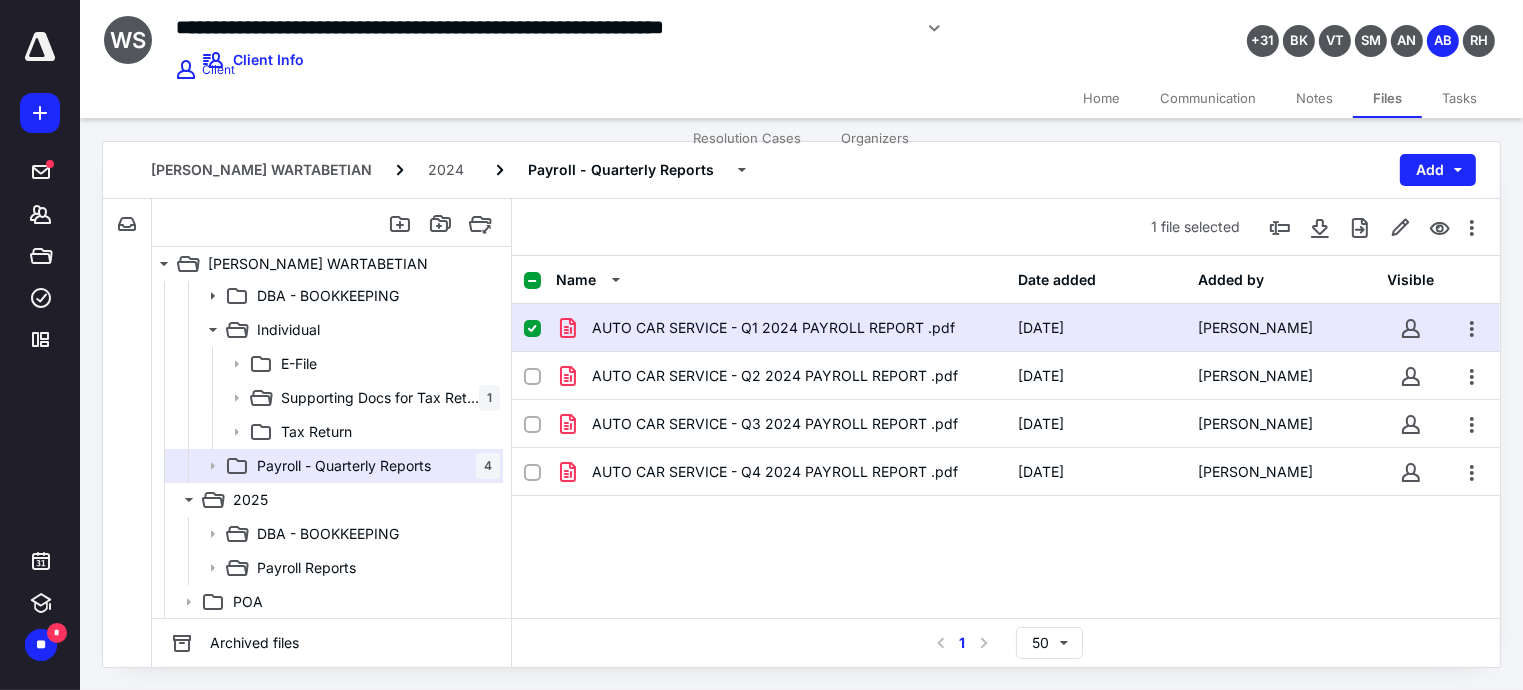 click on "AUTO CAR SERVICE - Q1 2024 PAYROLL REPORT .pdf [DATE] [PERSON_NAME]" at bounding box center [1006, 328] 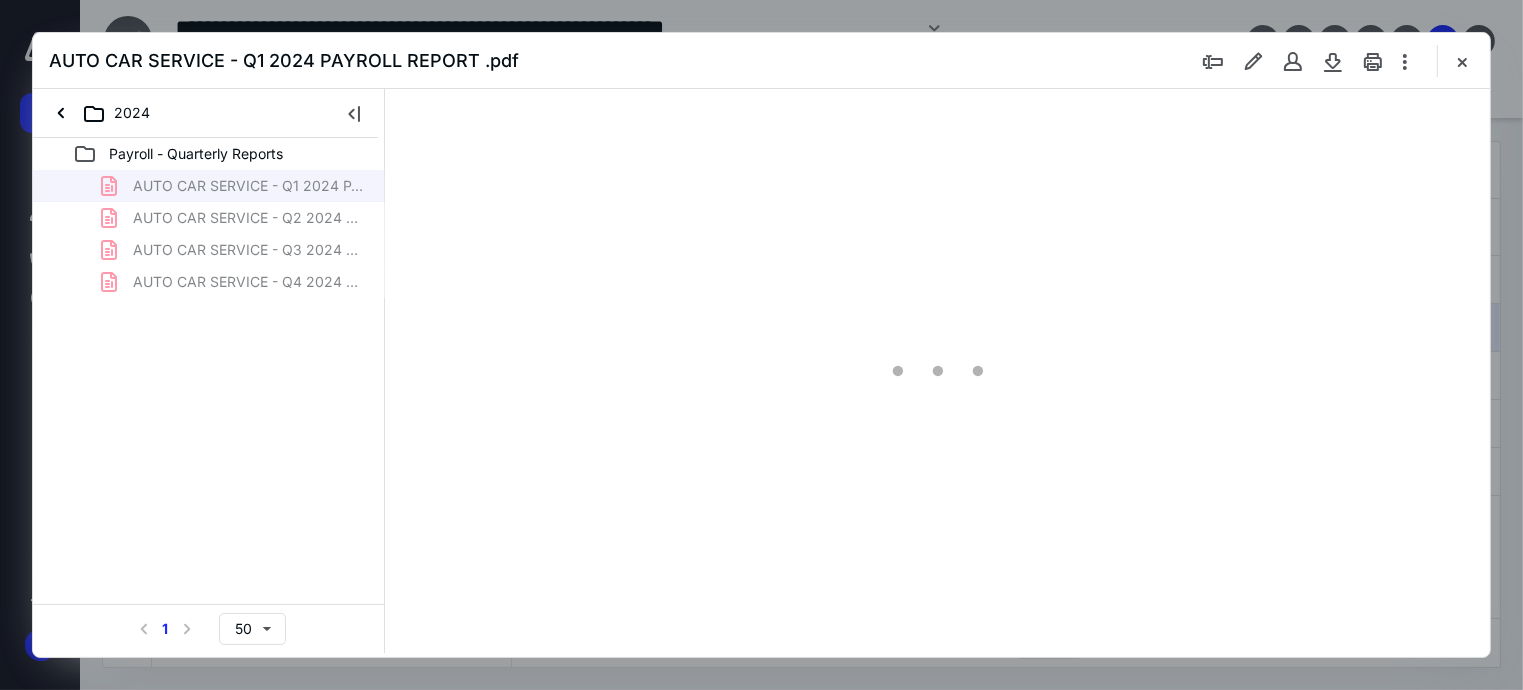 scroll, scrollTop: 0, scrollLeft: 0, axis: both 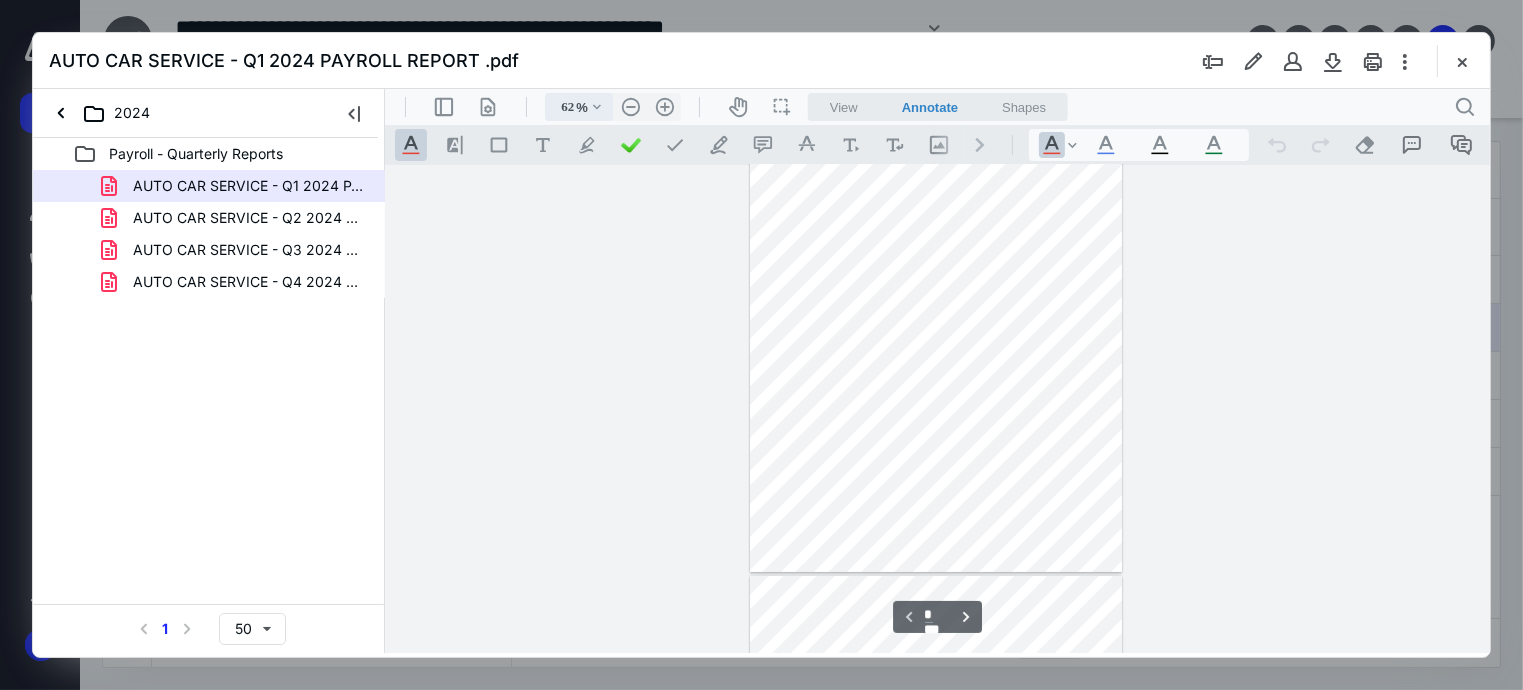 click on "62" at bounding box center [561, 106] 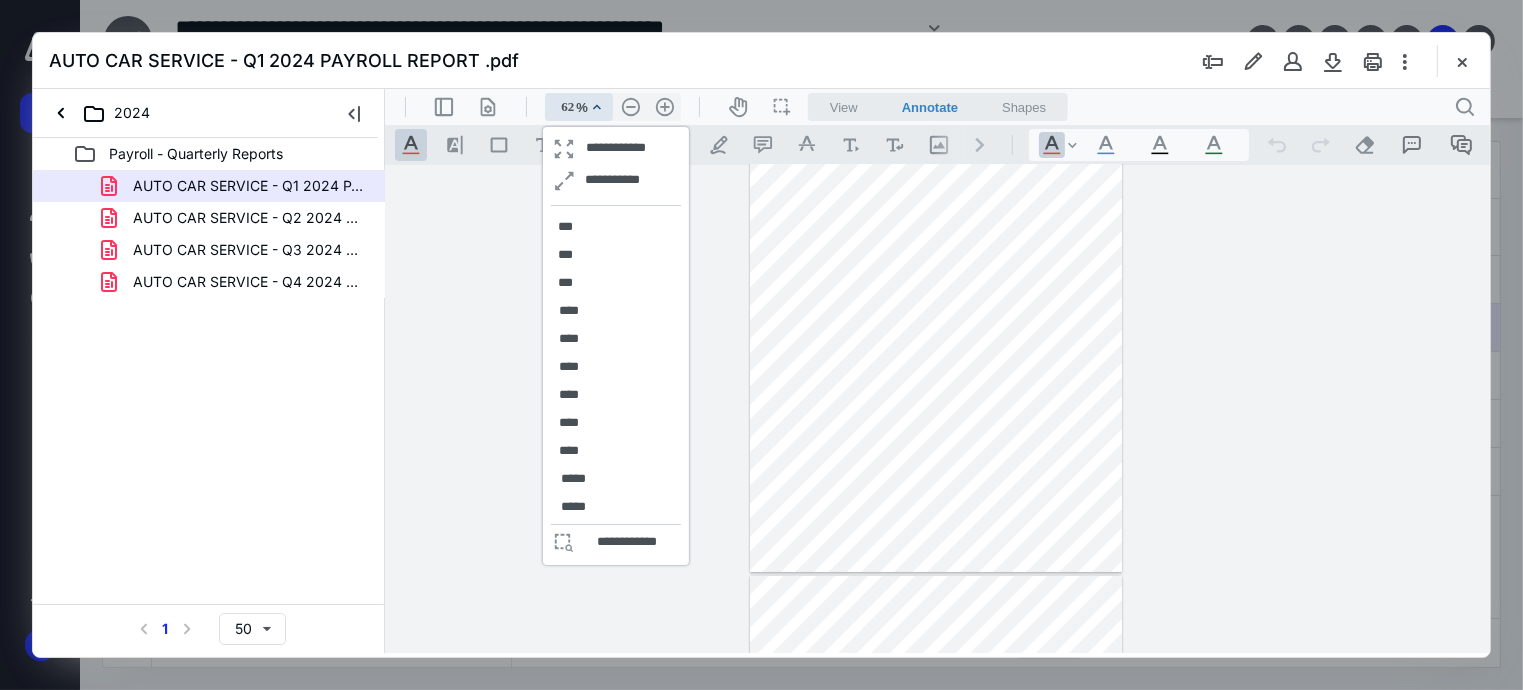 click on "**********" at bounding box center (615, 345) 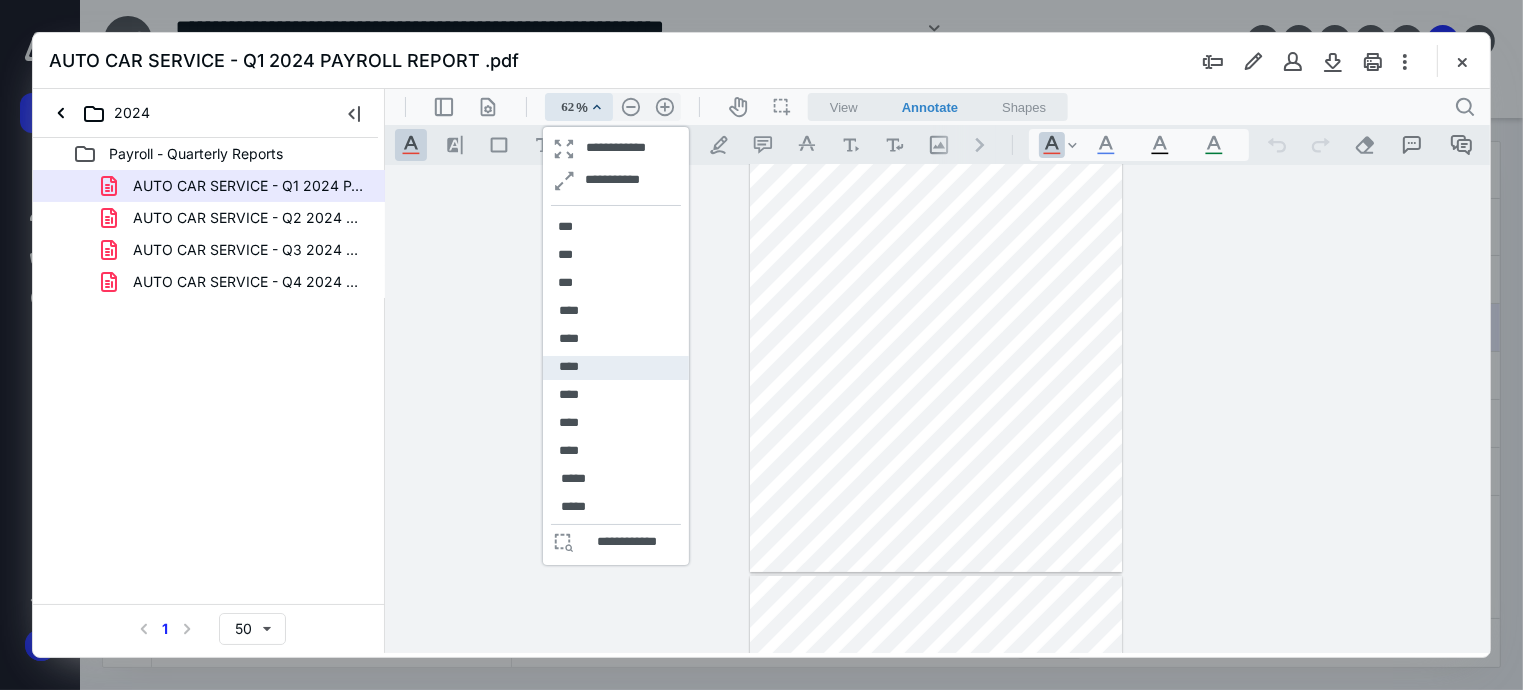 click on "****" at bounding box center [615, 367] 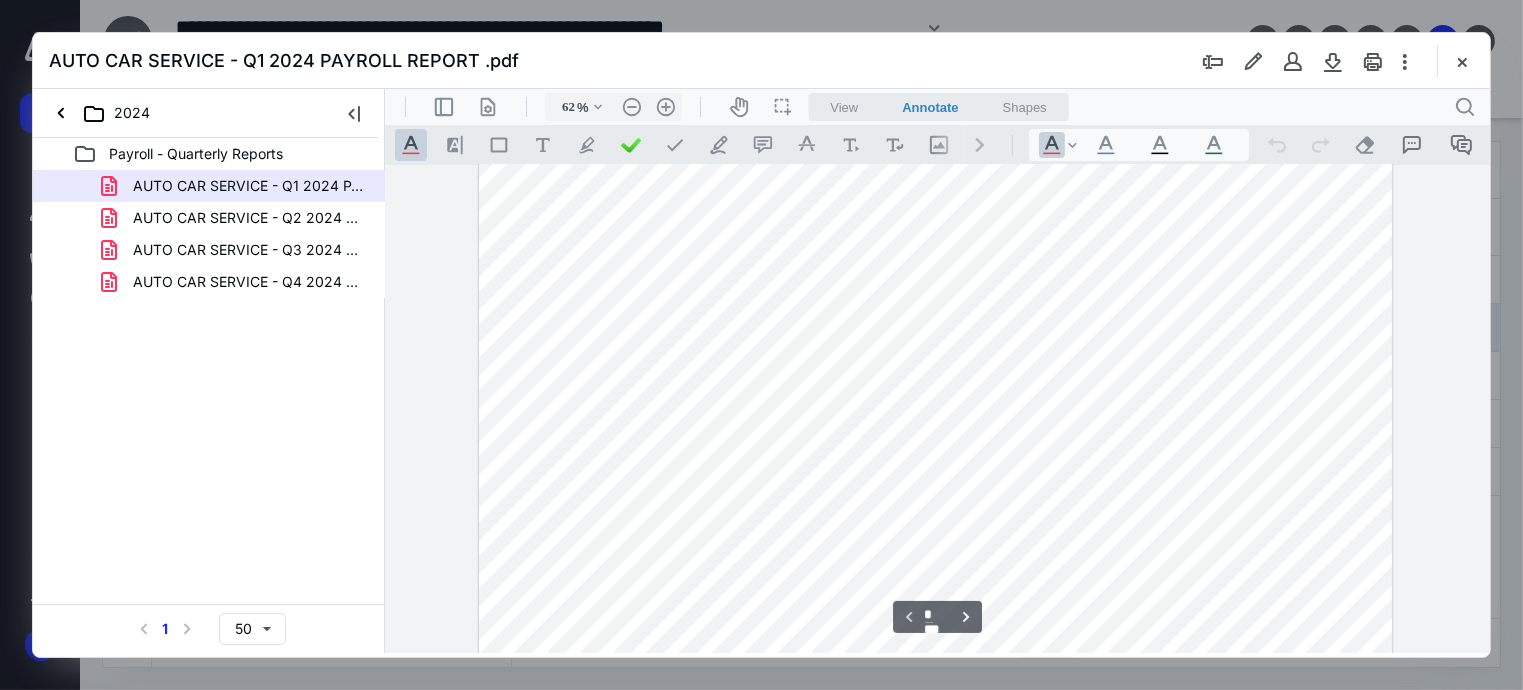 type on "150" 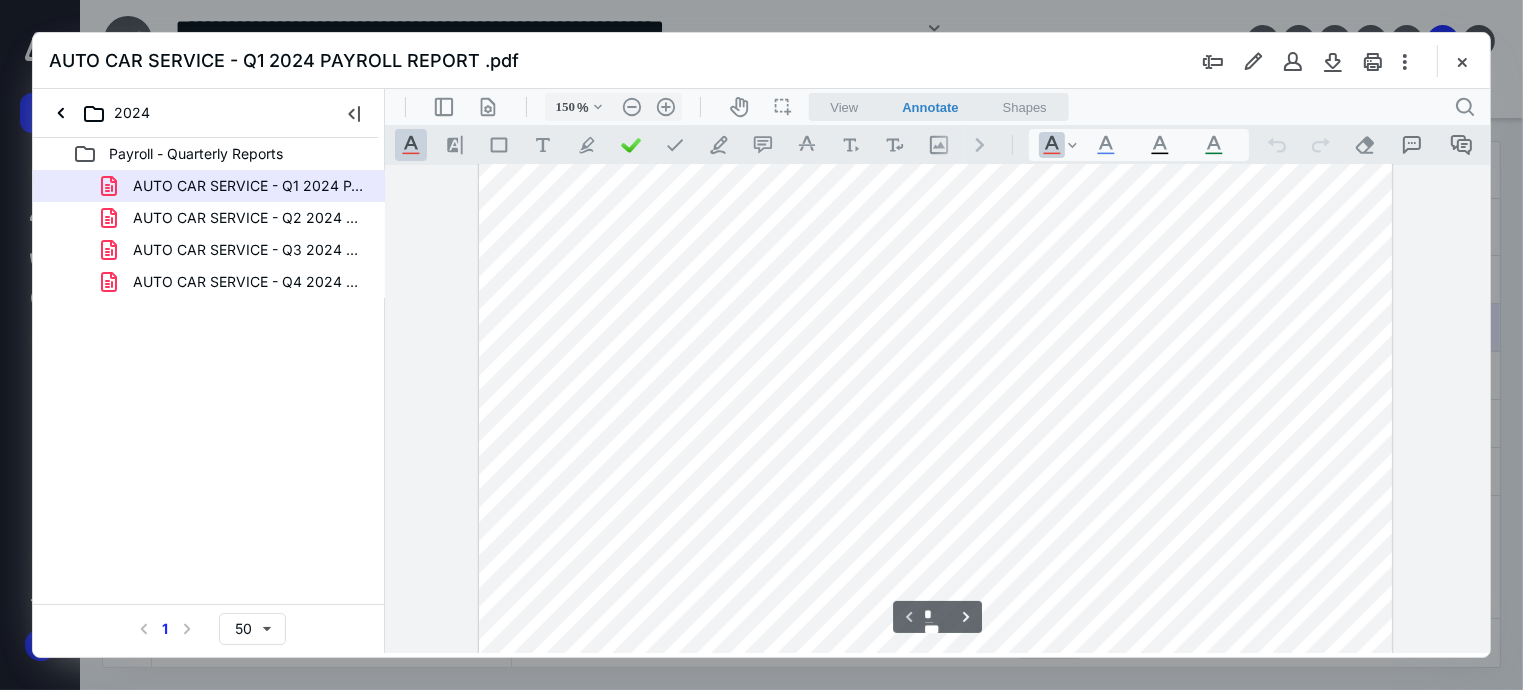scroll, scrollTop: 491, scrollLeft: 0, axis: vertical 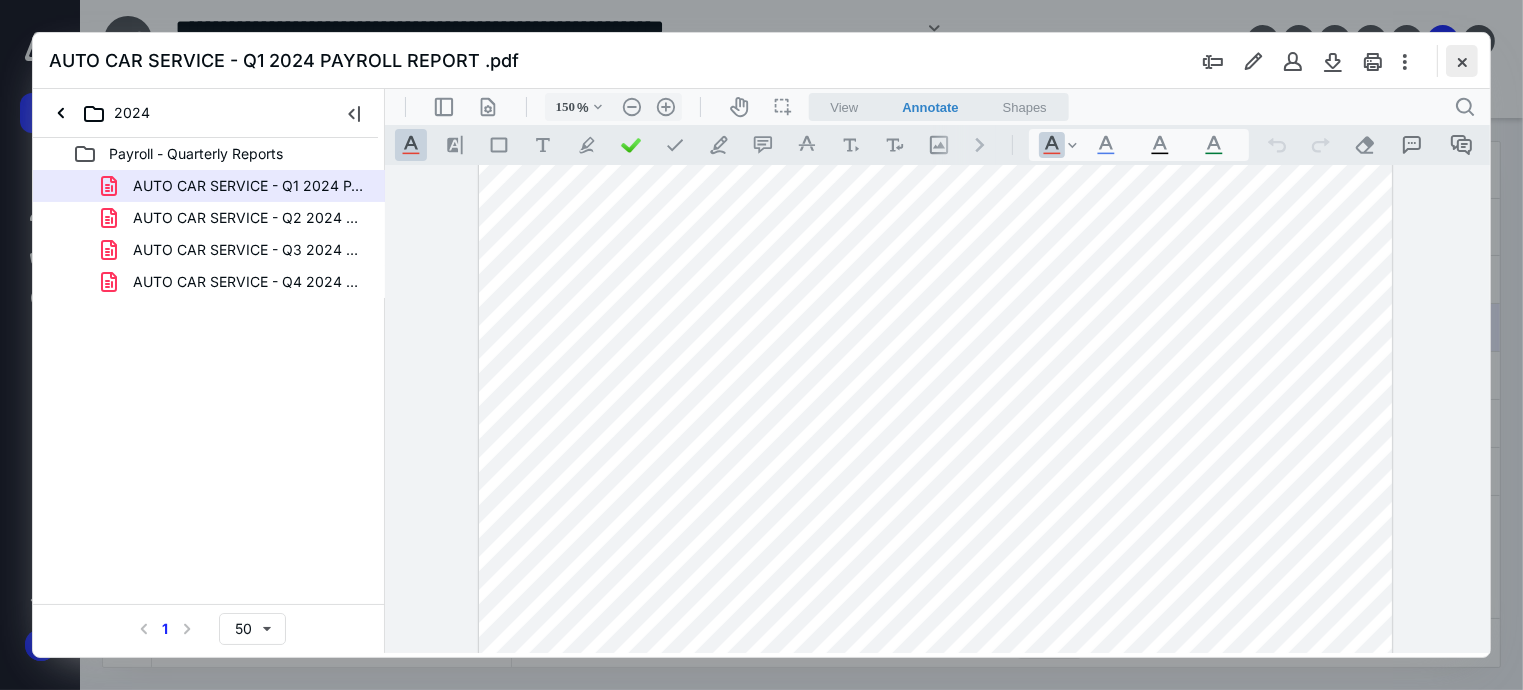 click at bounding box center (1462, 61) 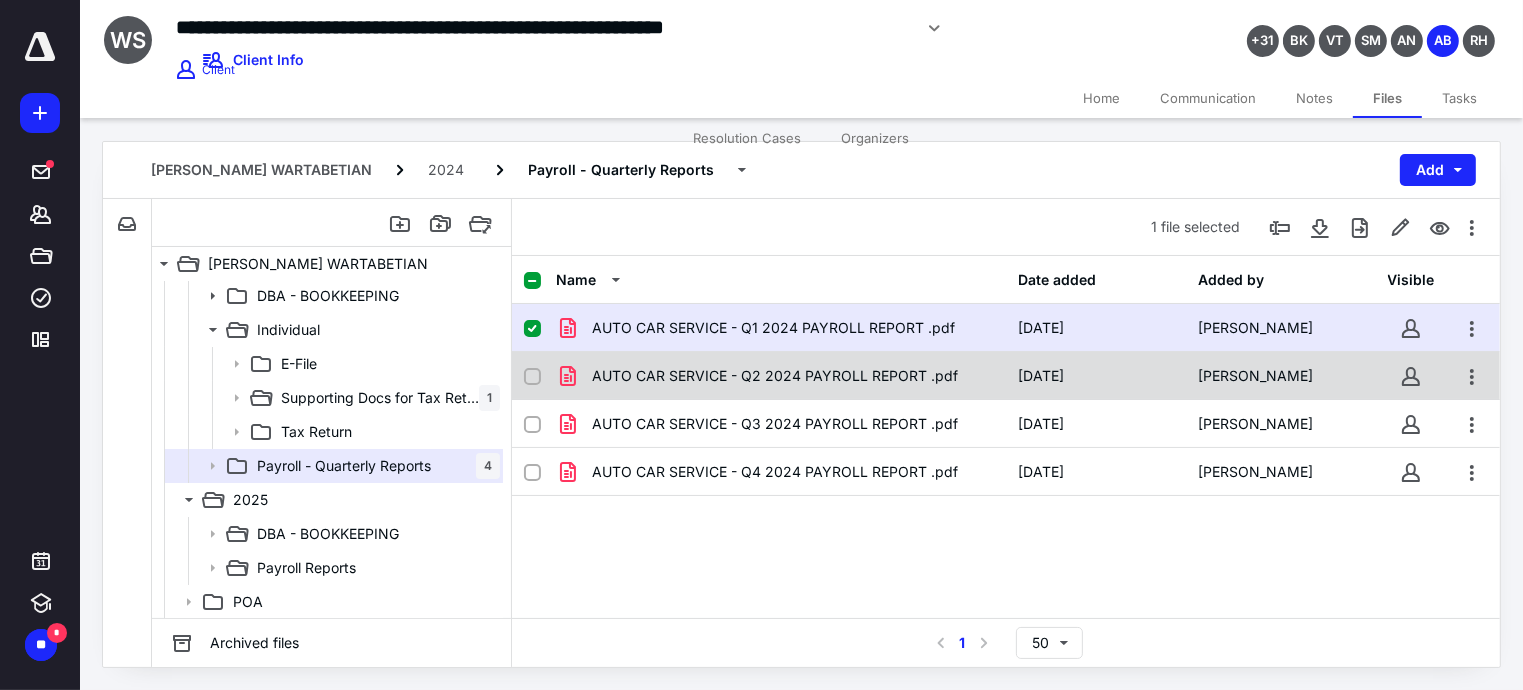 click on "AUTO CAR SERVICE - Q2 2024 PAYROLL REPORT .pdf [DATE] [PERSON_NAME]" at bounding box center (1006, 376) 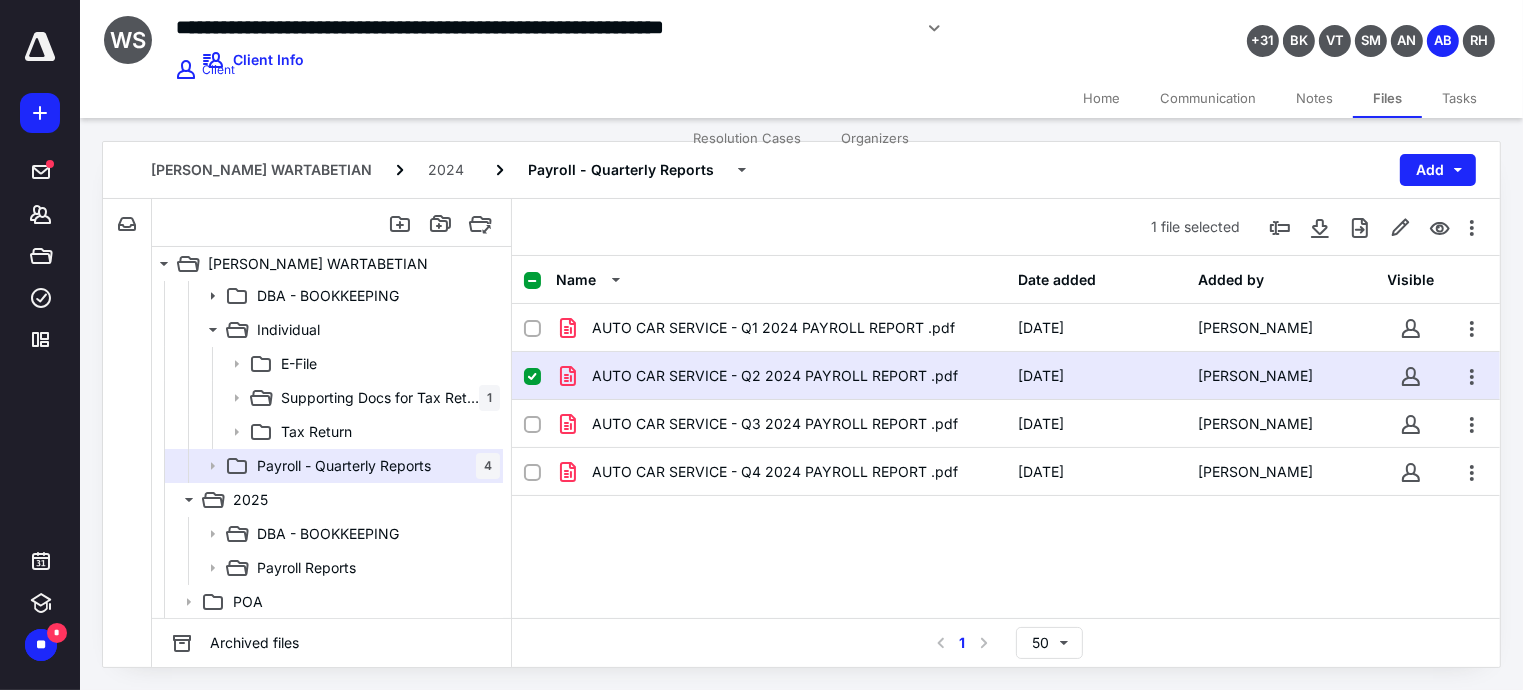 click on "AUTO CAR SERVICE - Q2 2024 PAYROLL REPORT .pdf [DATE] [PERSON_NAME]" at bounding box center (1006, 376) 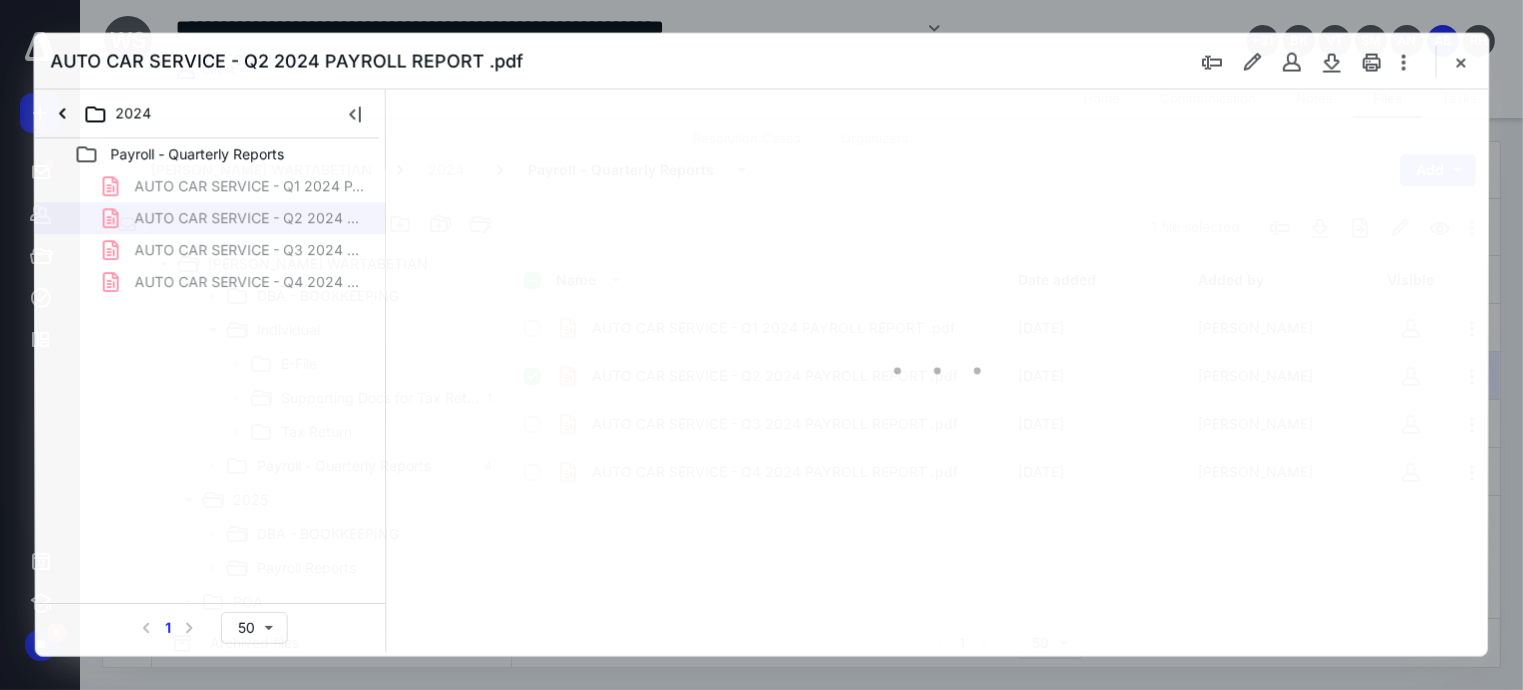 scroll, scrollTop: 0, scrollLeft: 0, axis: both 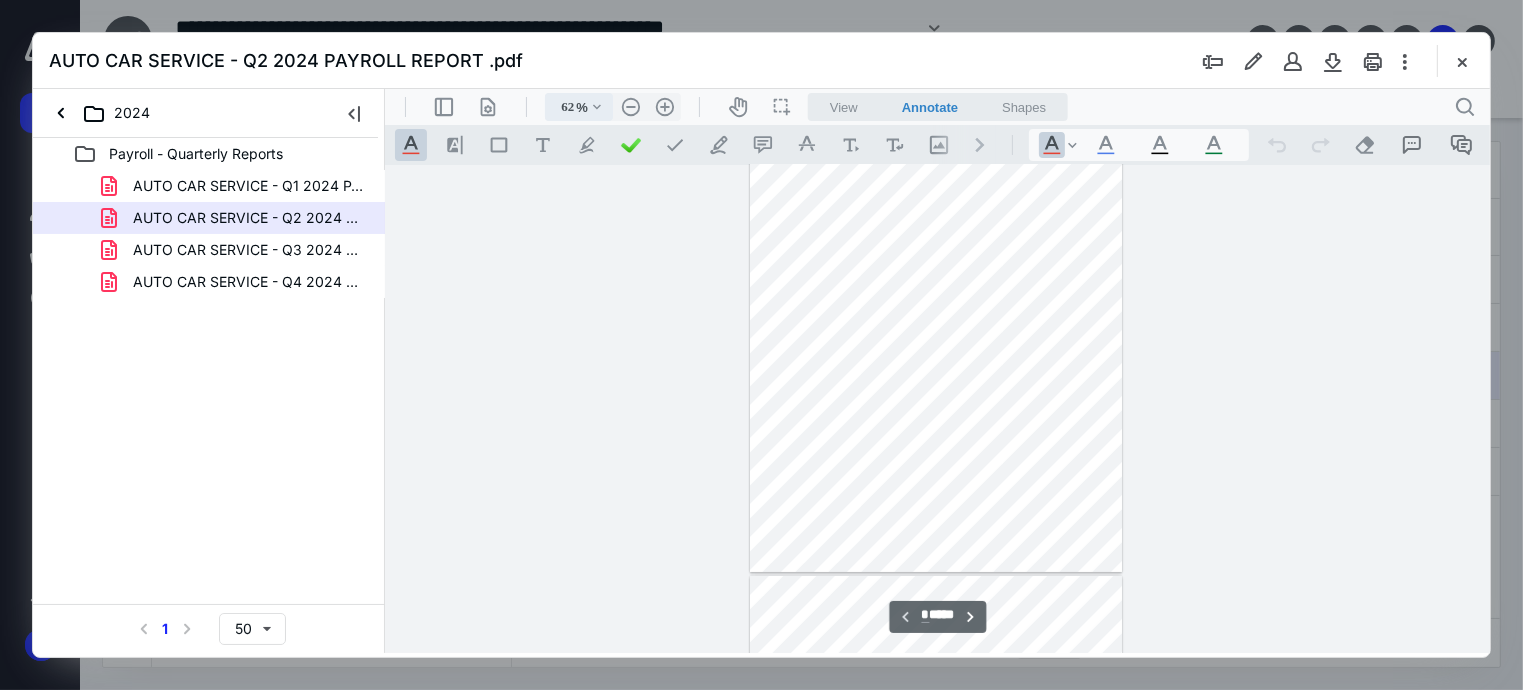 click on ".cls-1{fill:#abb0c4;} icon - chevron - down" at bounding box center (596, 106) 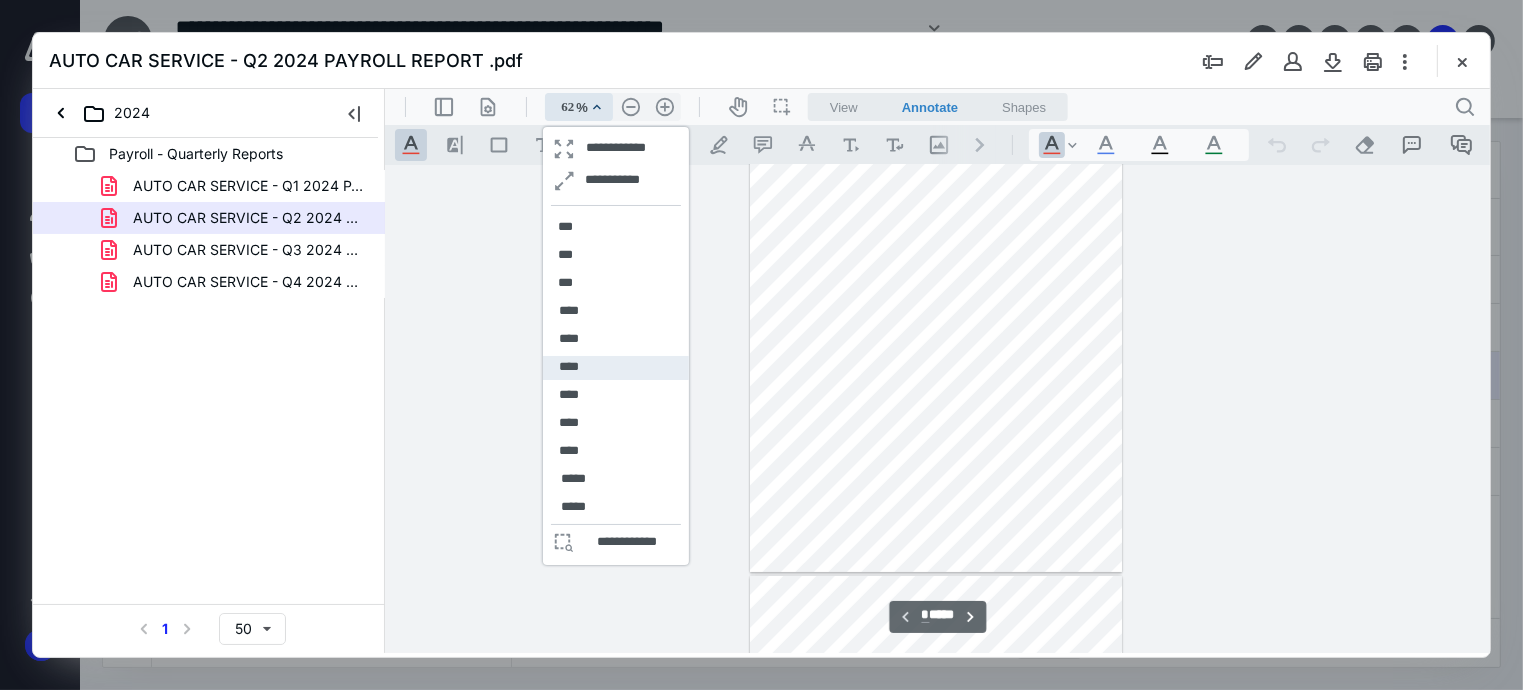 click on "****" at bounding box center [568, 366] 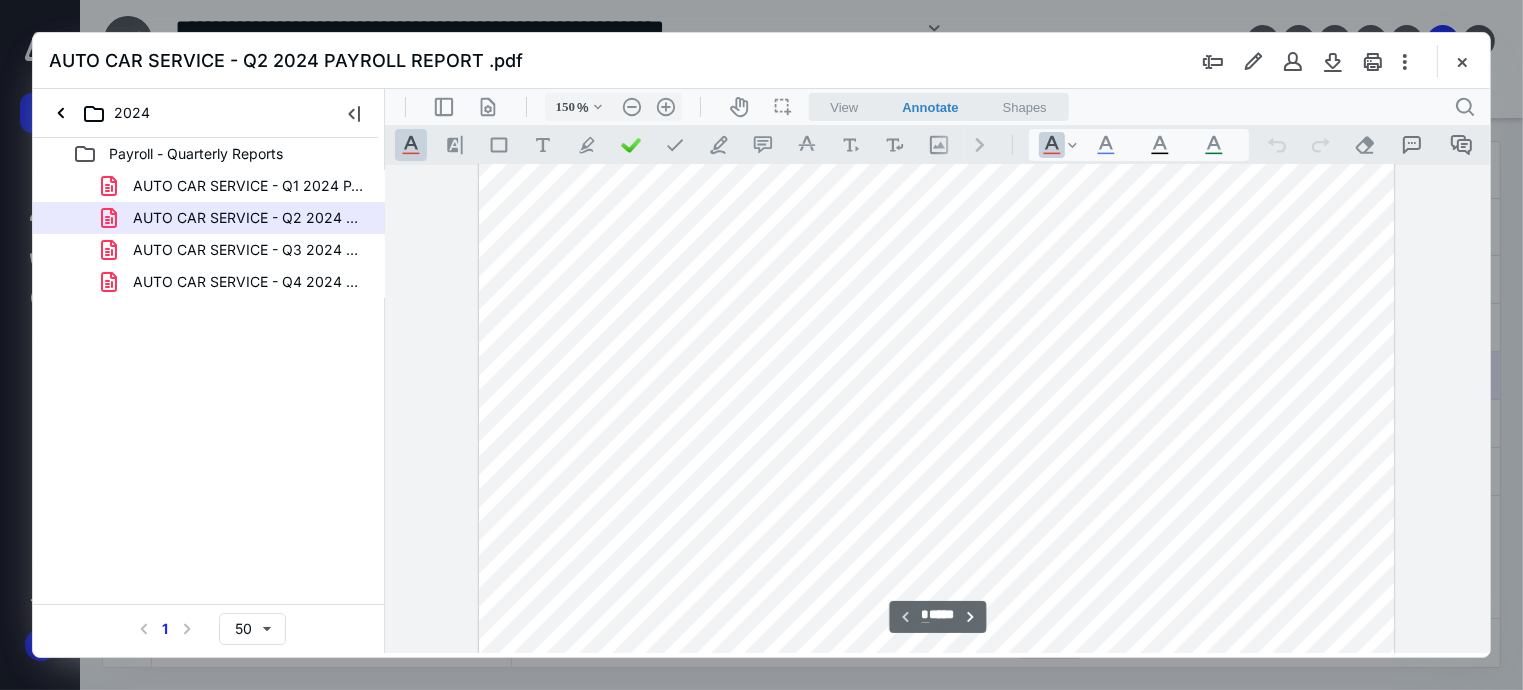 scroll, scrollTop: 492, scrollLeft: 0, axis: vertical 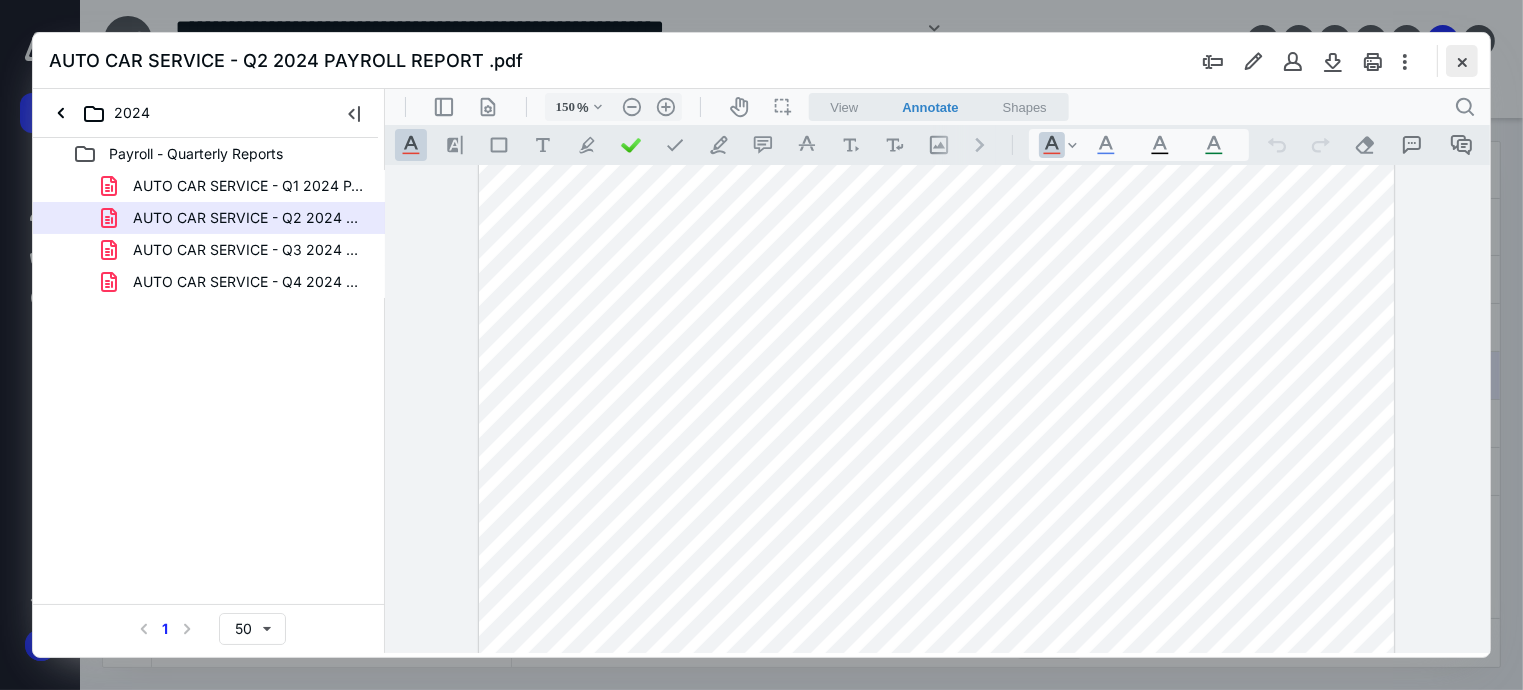 click at bounding box center [1462, 61] 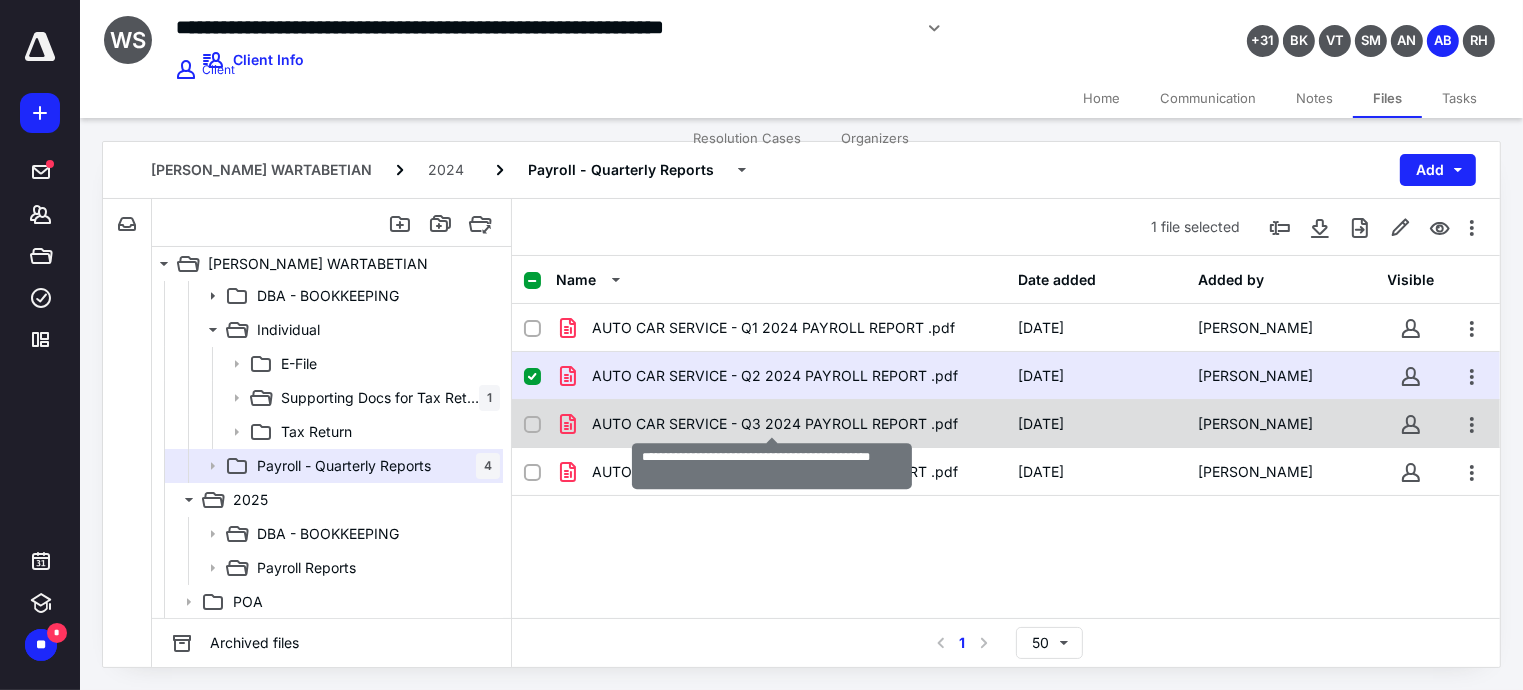 click on "AUTO CAR SERVICE - Q3 2024 PAYROLL REPORT .pdf" at bounding box center (775, 424) 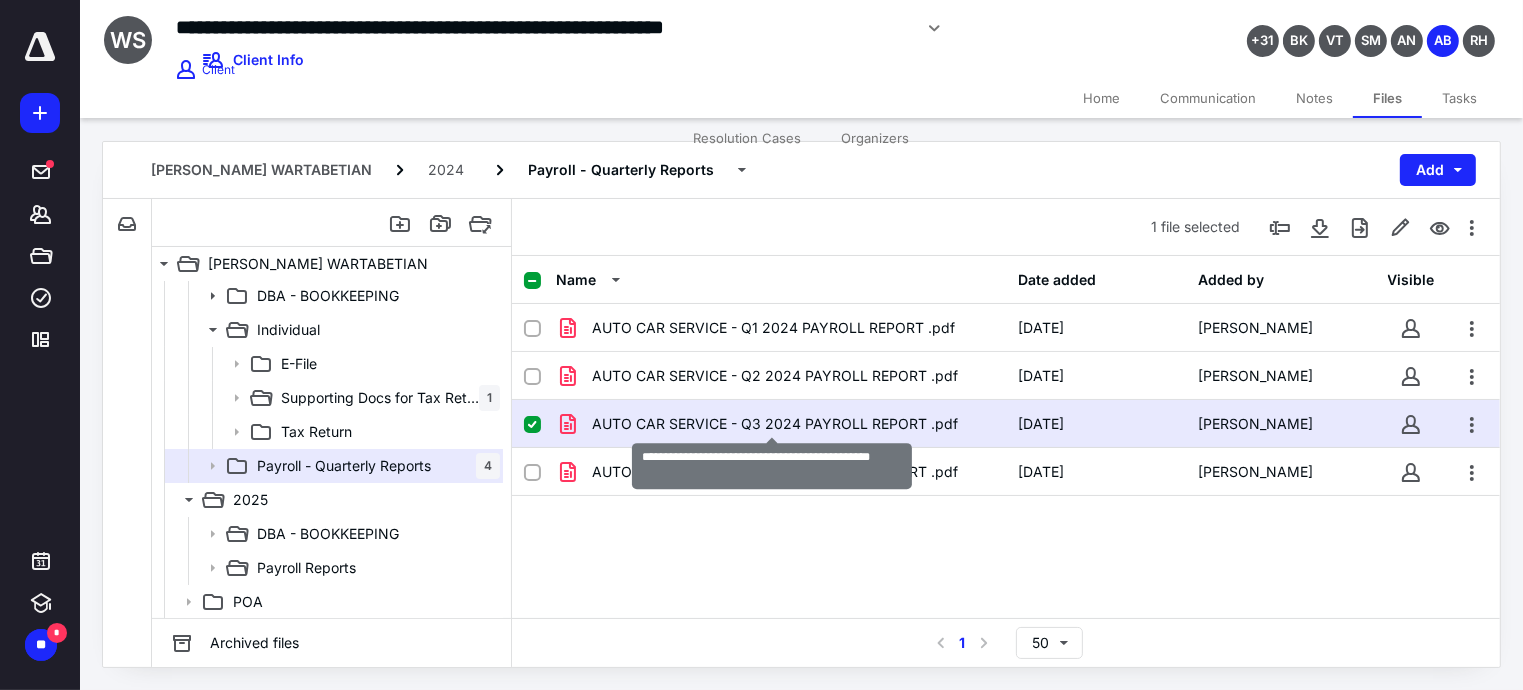 click on "AUTO CAR SERVICE - Q3 2024 PAYROLL REPORT .pdf" at bounding box center (775, 424) 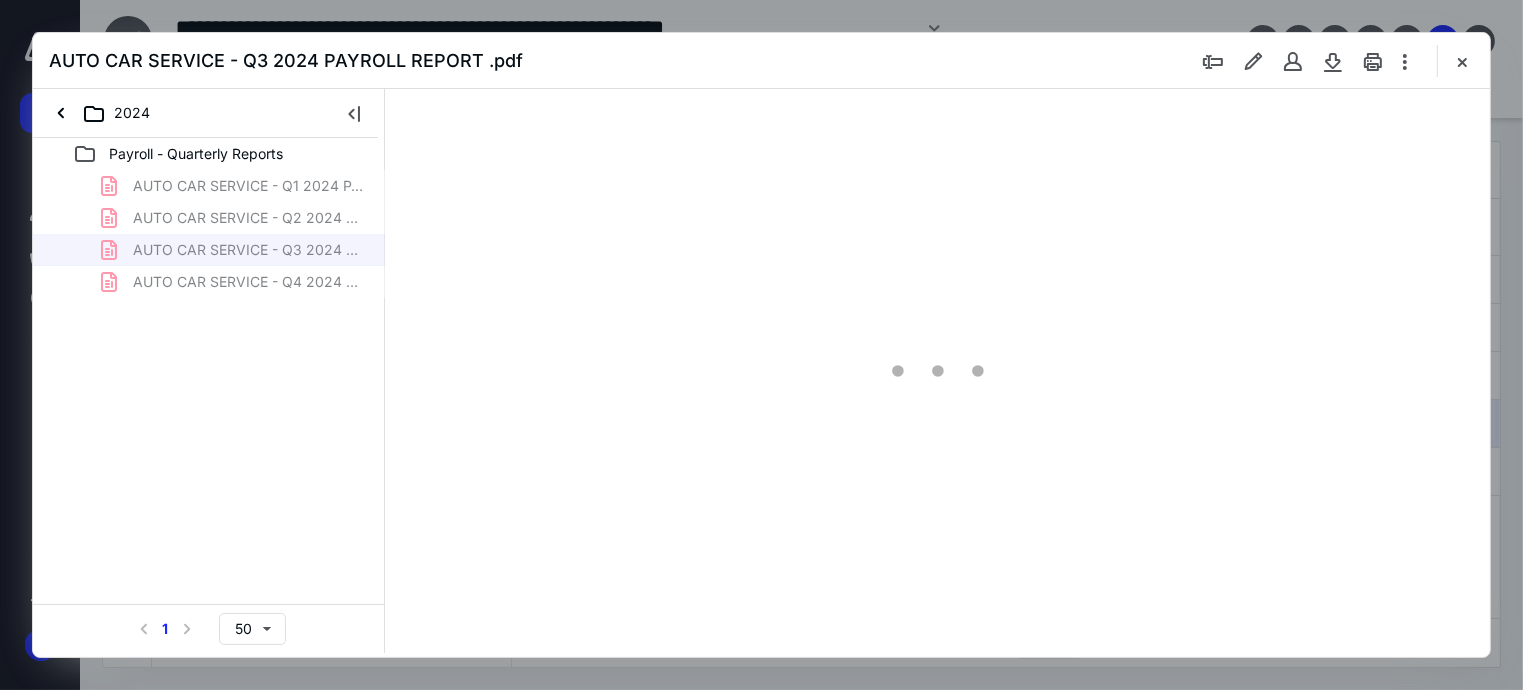 scroll, scrollTop: 0, scrollLeft: 0, axis: both 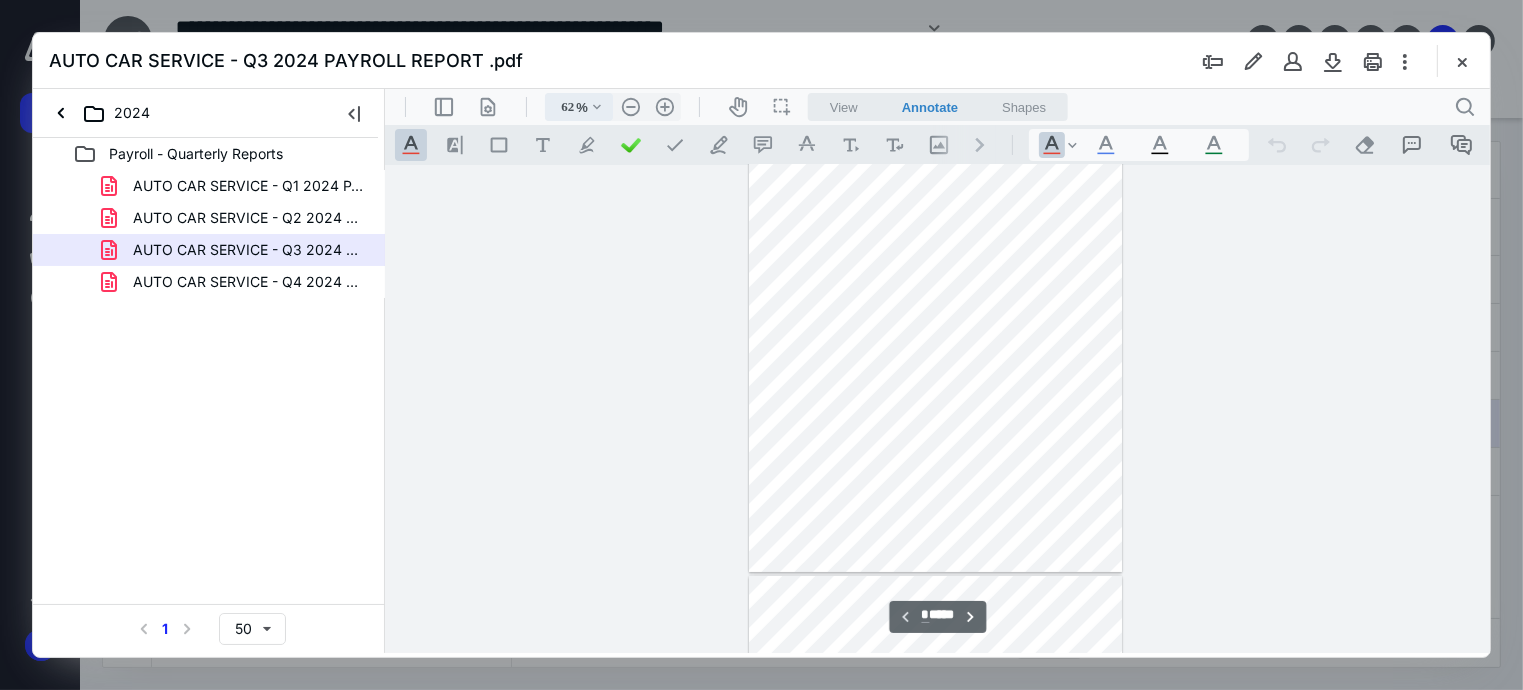 click on ".cls-1{fill:#abb0c4;} icon - chevron - down" at bounding box center (596, 106) 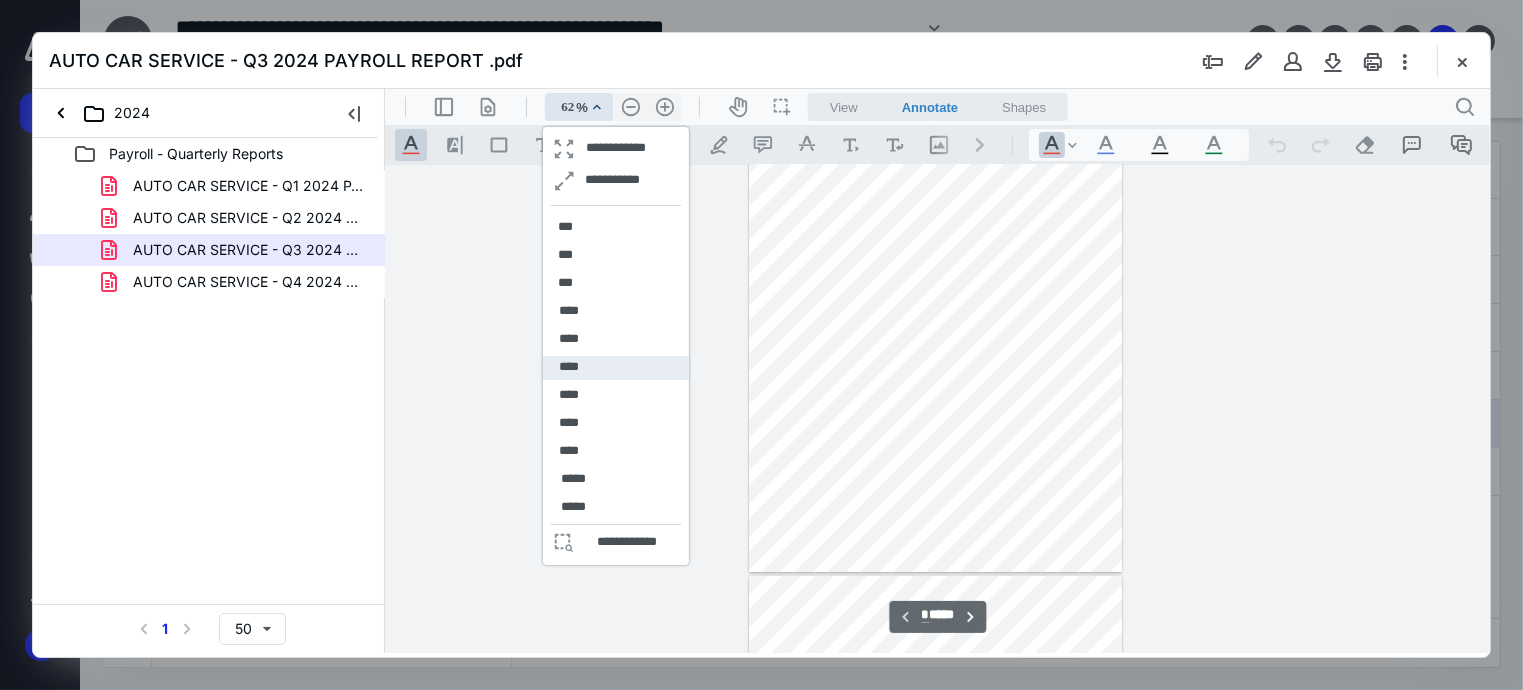 click on "****" at bounding box center [568, 366] 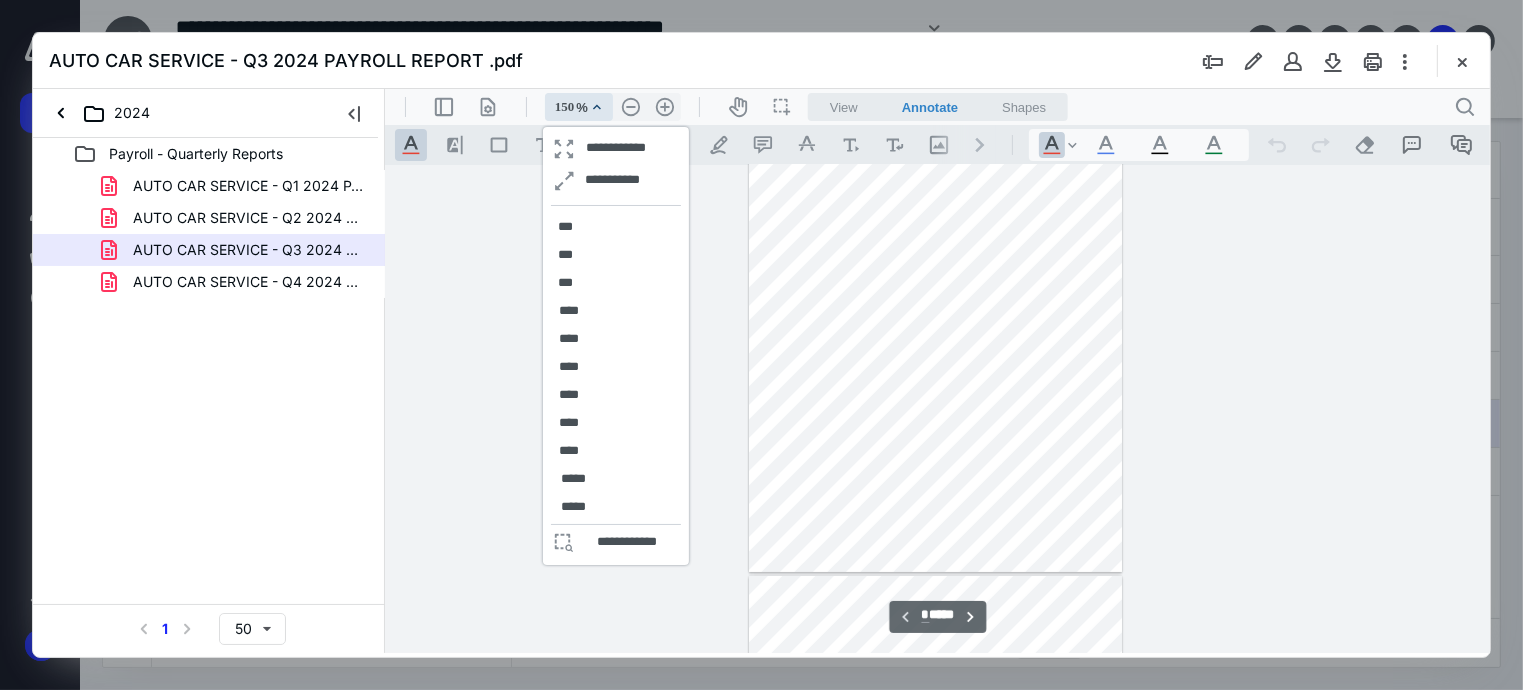 scroll, scrollTop: 489, scrollLeft: 0, axis: vertical 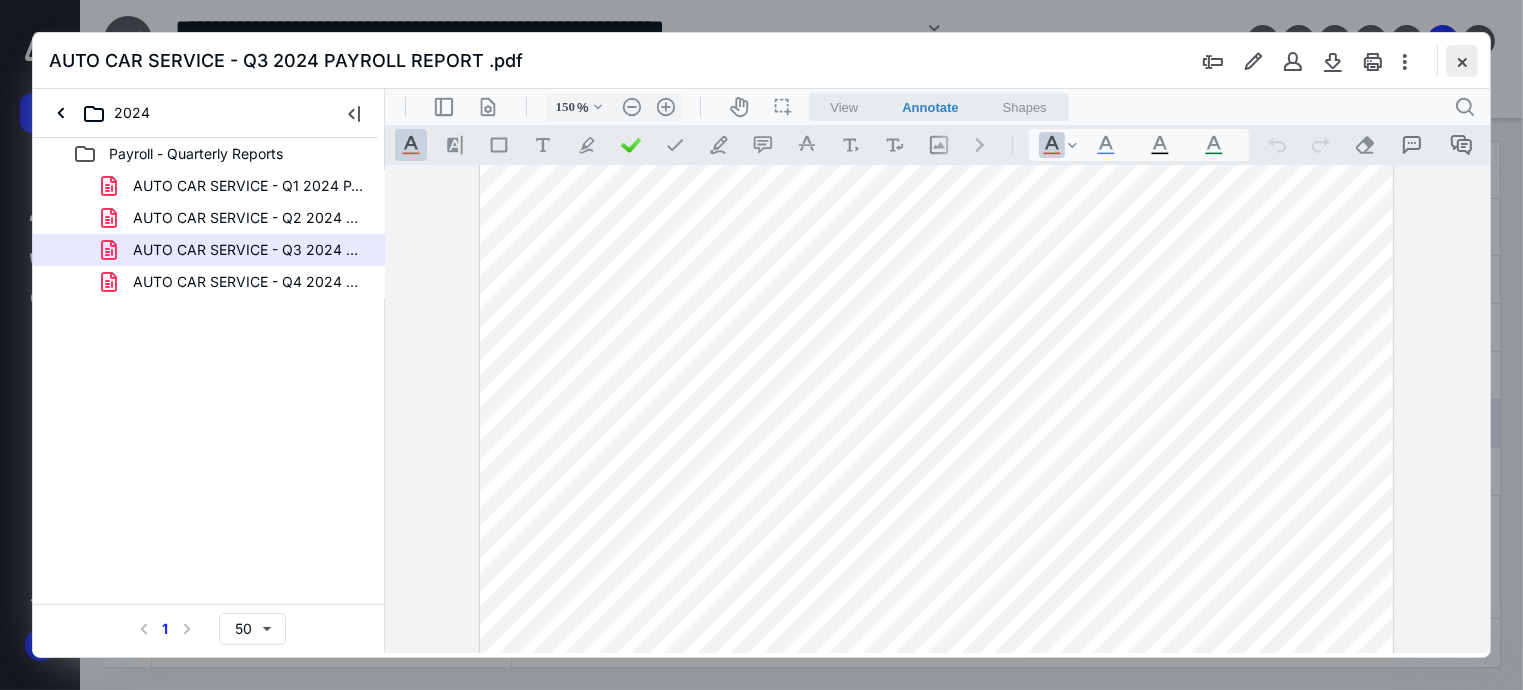click at bounding box center (1462, 61) 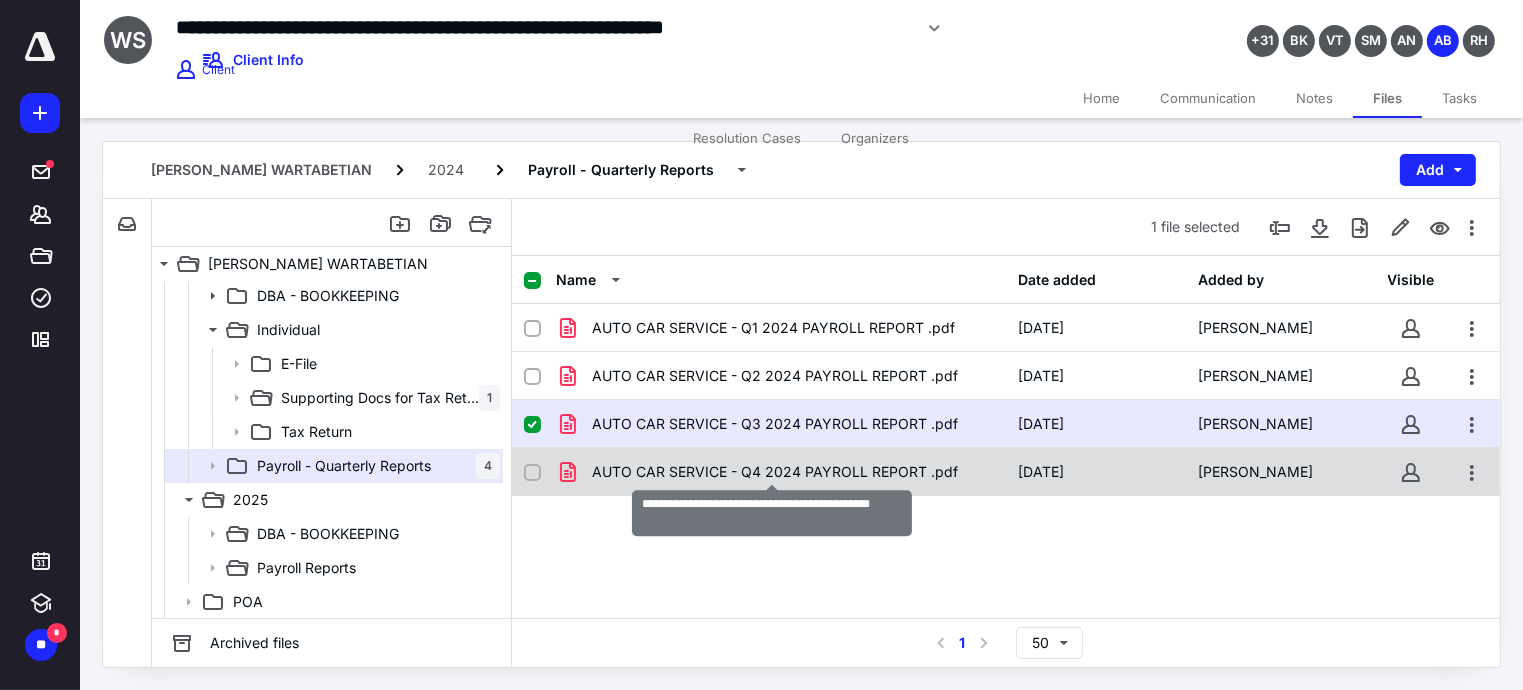click on "AUTO CAR SERVICE - Q4 2024 PAYROLL REPORT .pdf" at bounding box center (775, 472) 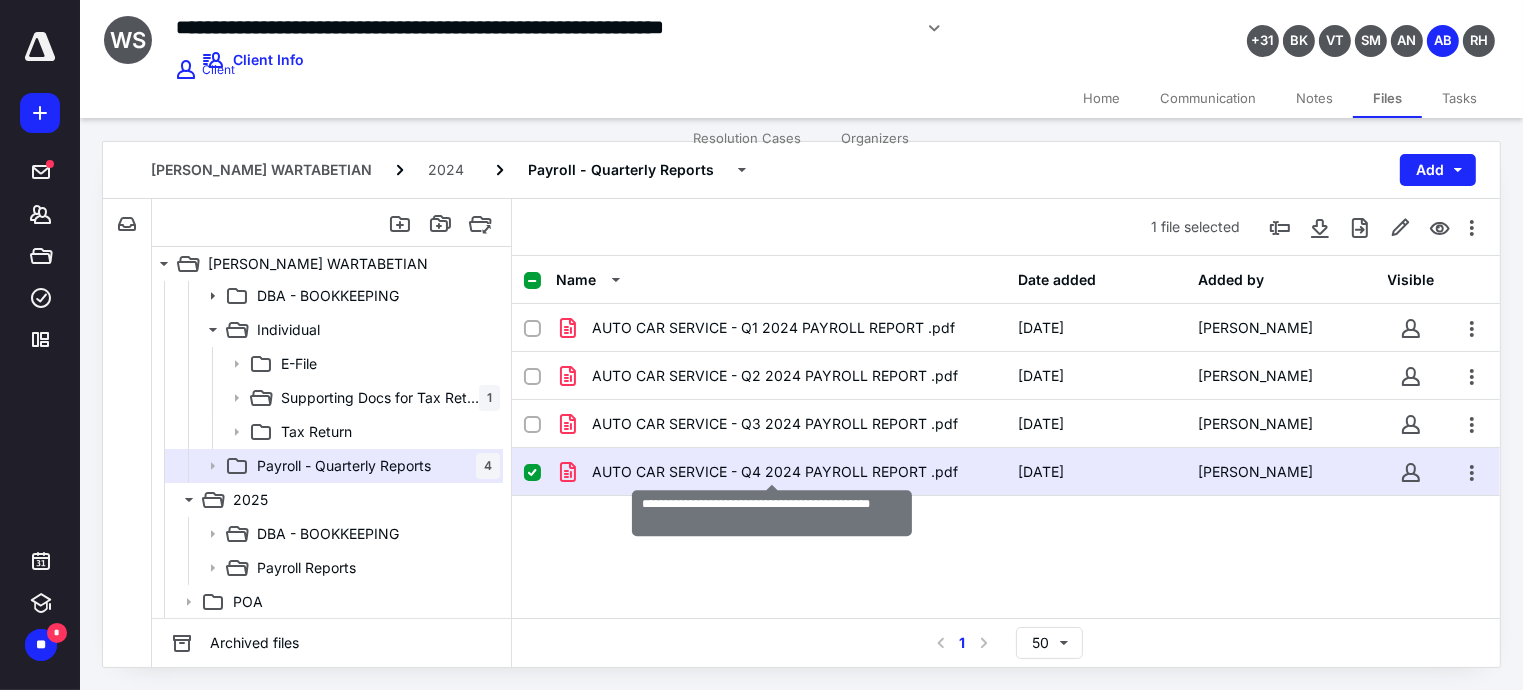 click on "AUTO CAR SERVICE - Q4 2024 PAYROLL REPORT .pdf" at bounding box center [775, 472] 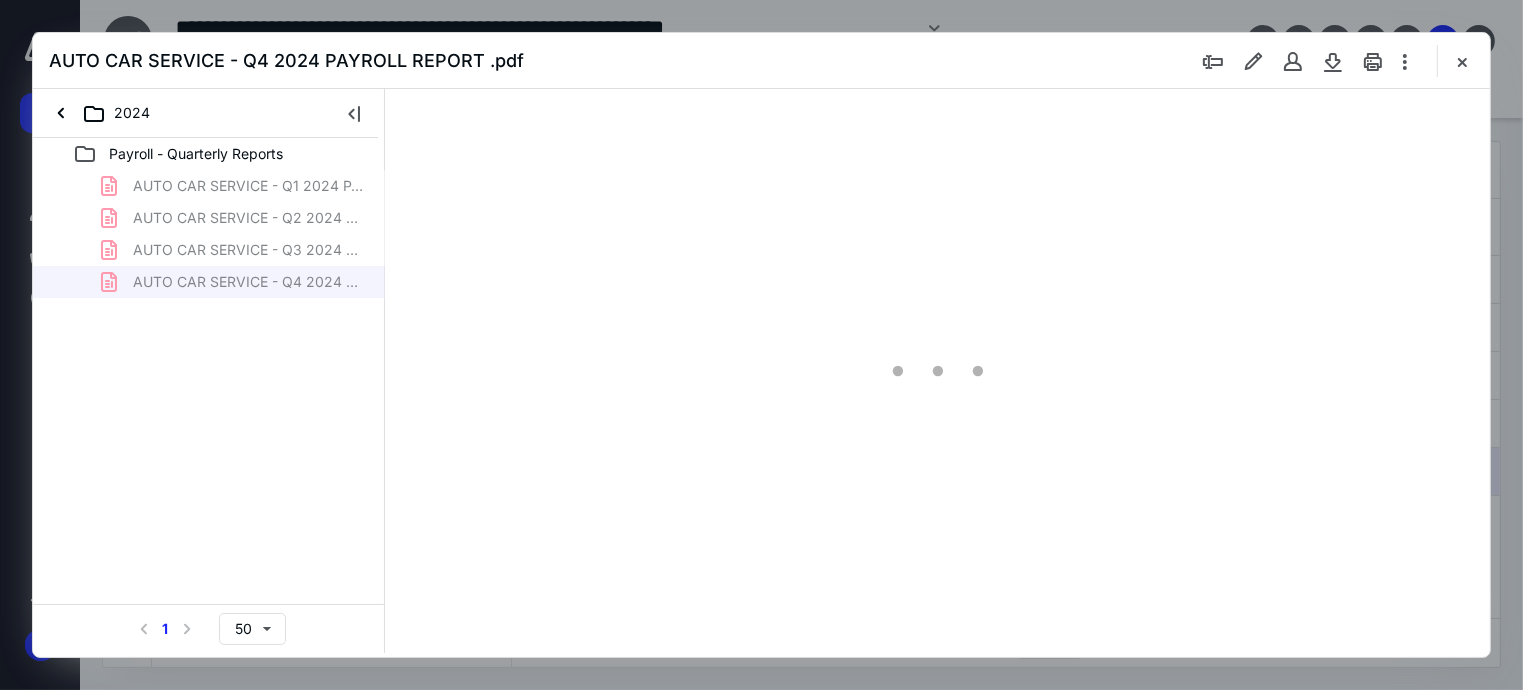 scroll, scrollTop: 0, scrollLeft: 0, axis: both 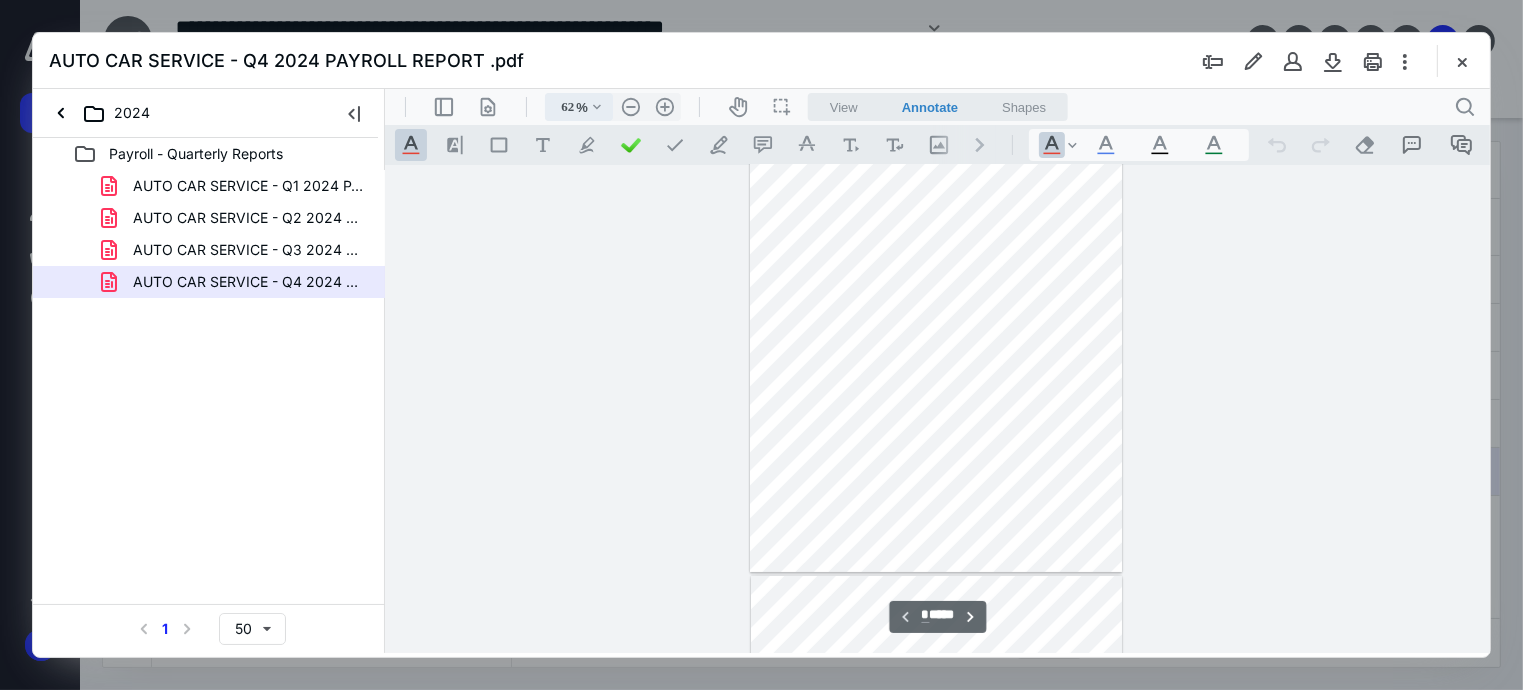 click on ".cls-1{fill:#abb0c4;} icon - chevron - down" at bounding box center [596, 106] 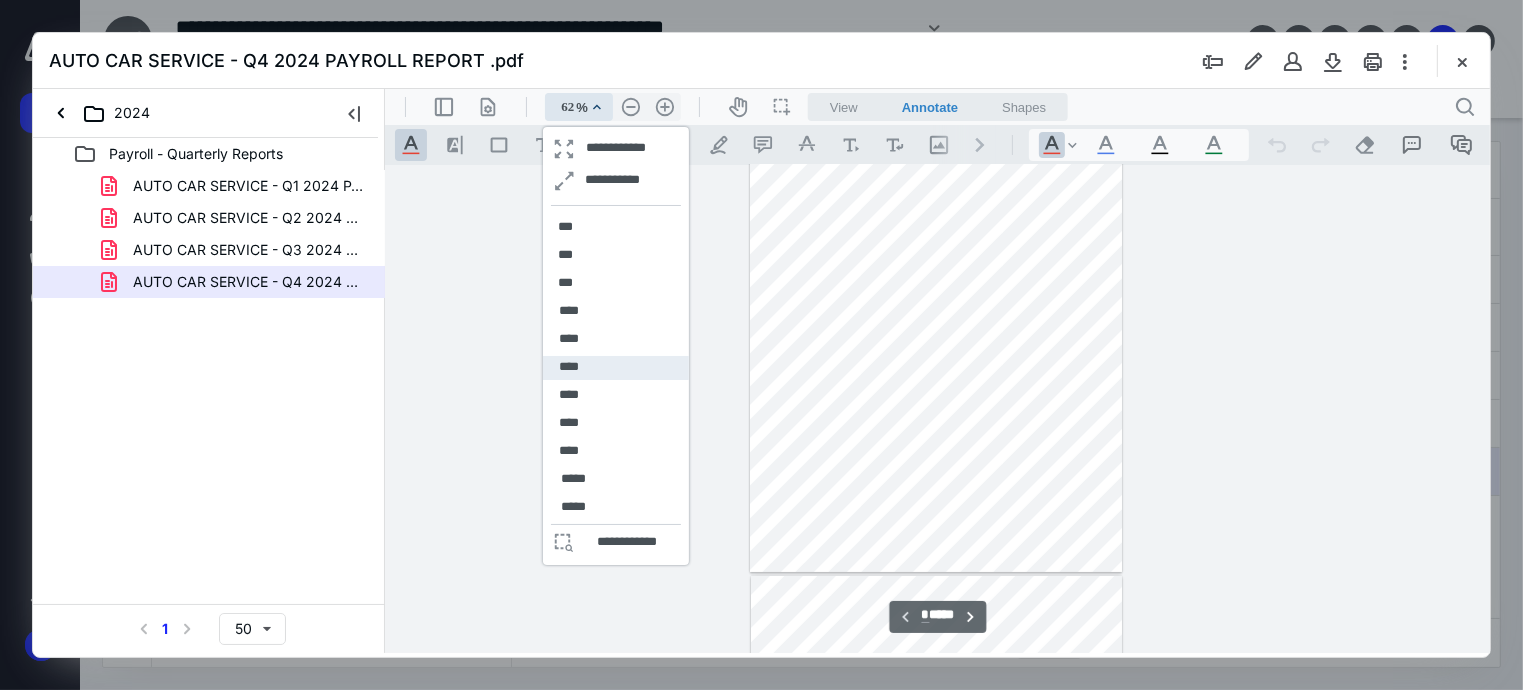 click on "****" at bounding box center (568, 366) 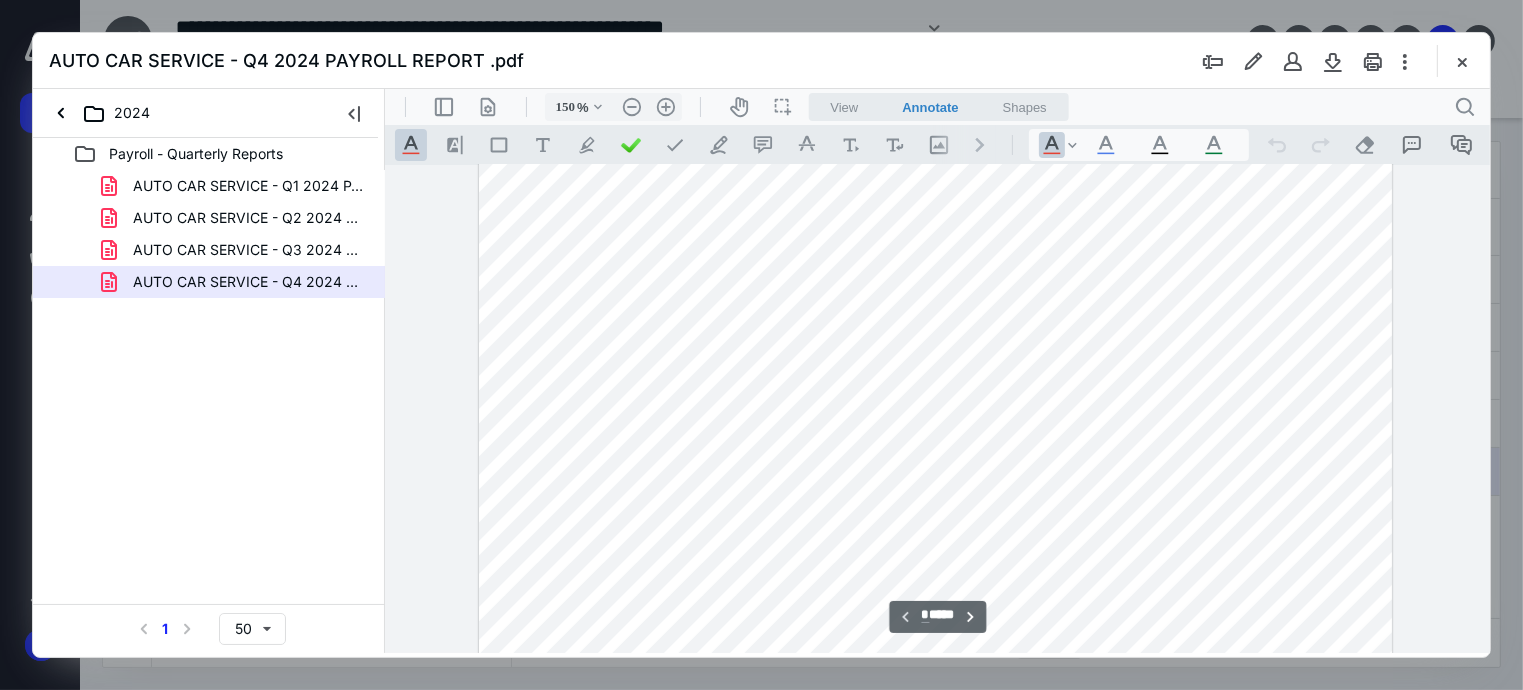 scroll, scrollTop: 491, scrollLeft: 0, axis: vertical 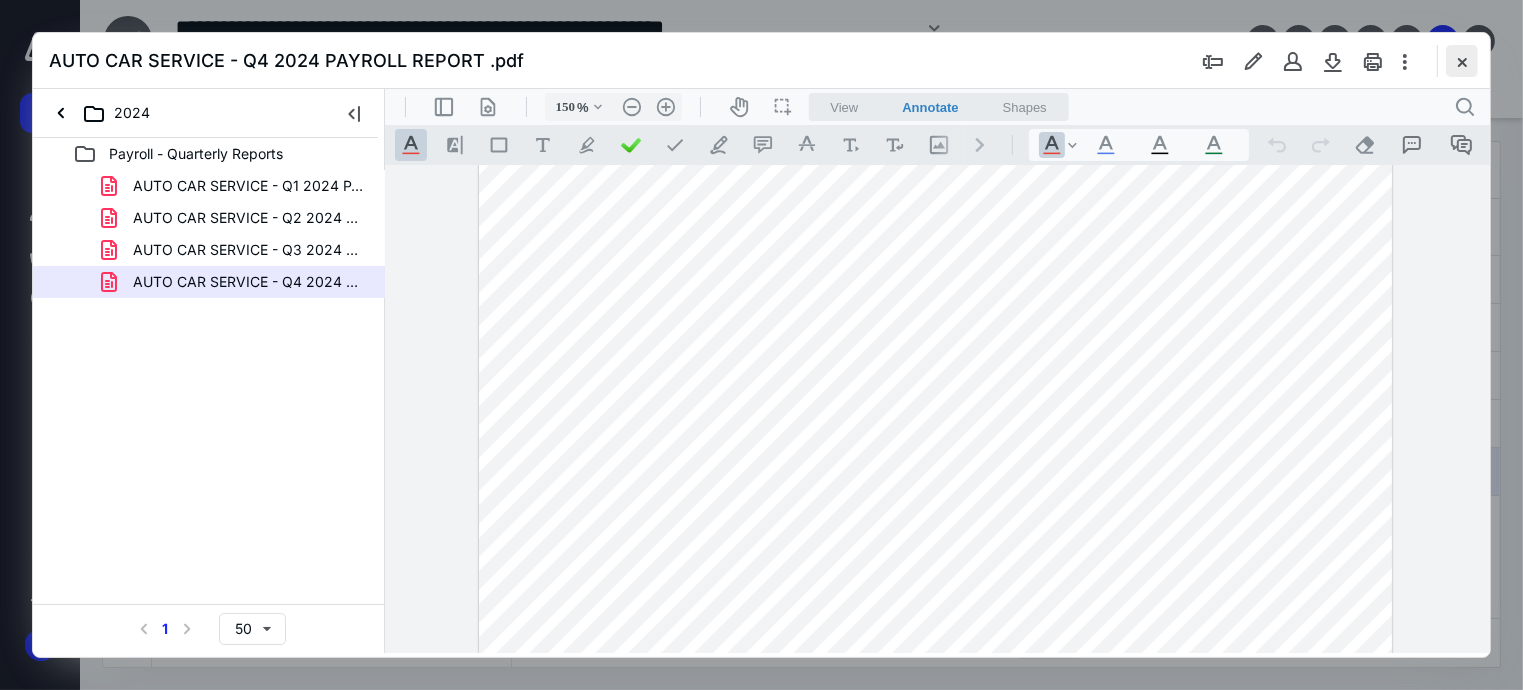 click at bounding box center (1462, 61) 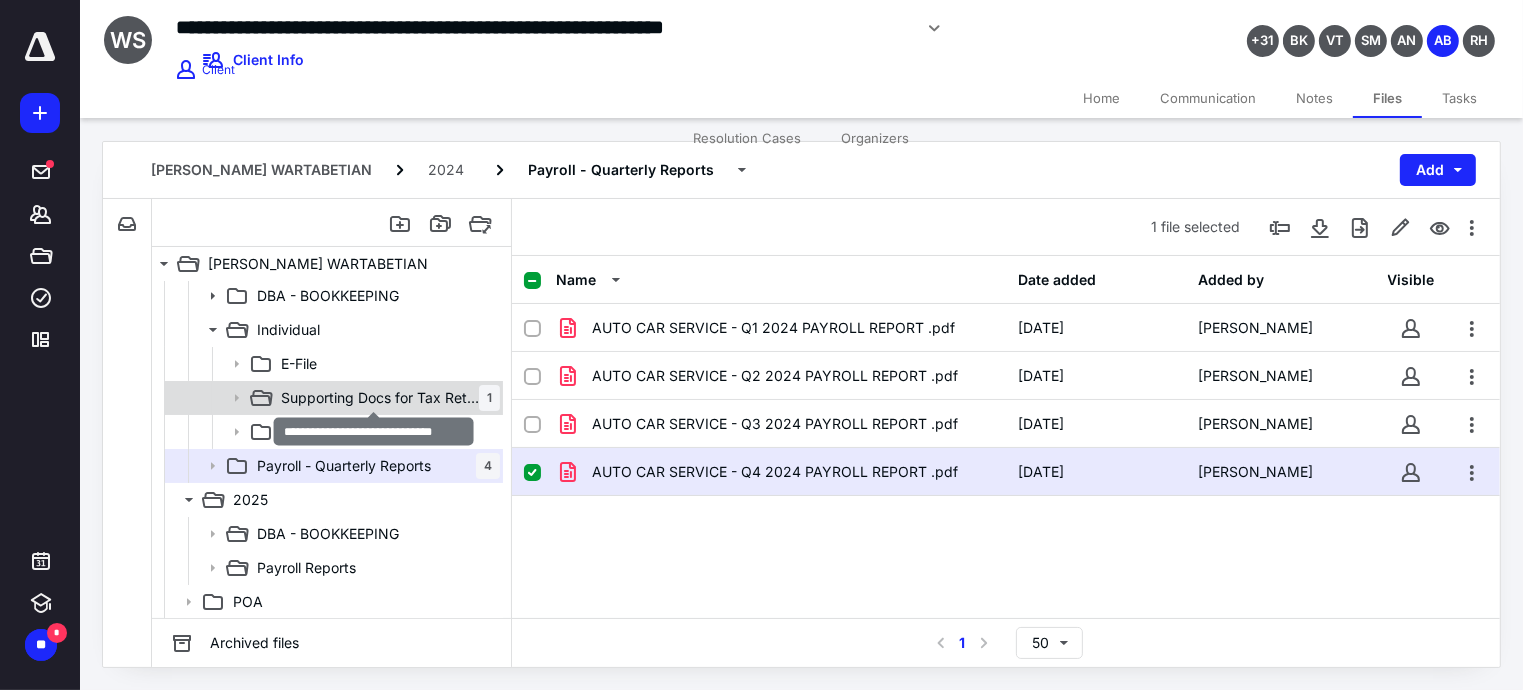 click on "Supporting Docs for Tax Return" at bounding box center [380, 398] 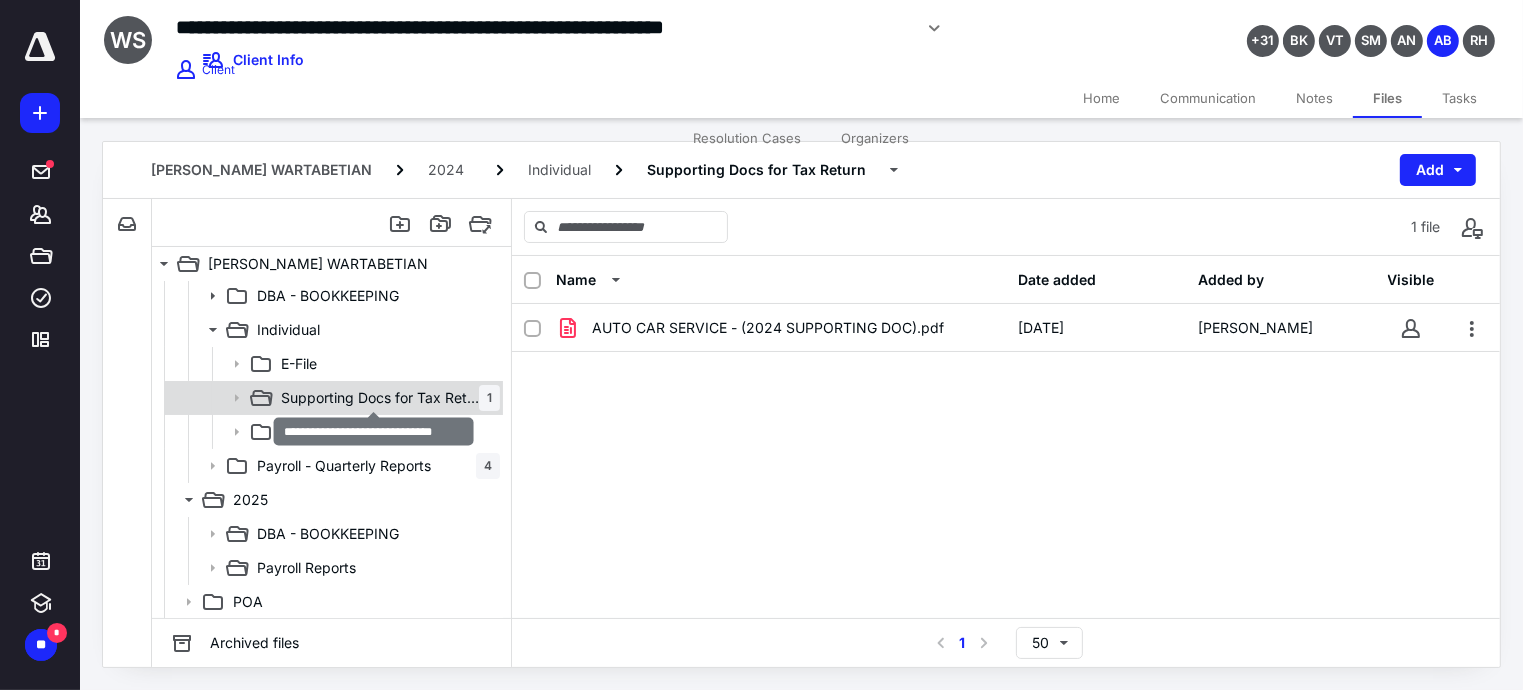 click on "Supporting Docs for Tax Return" at bounding box center [380, 398] 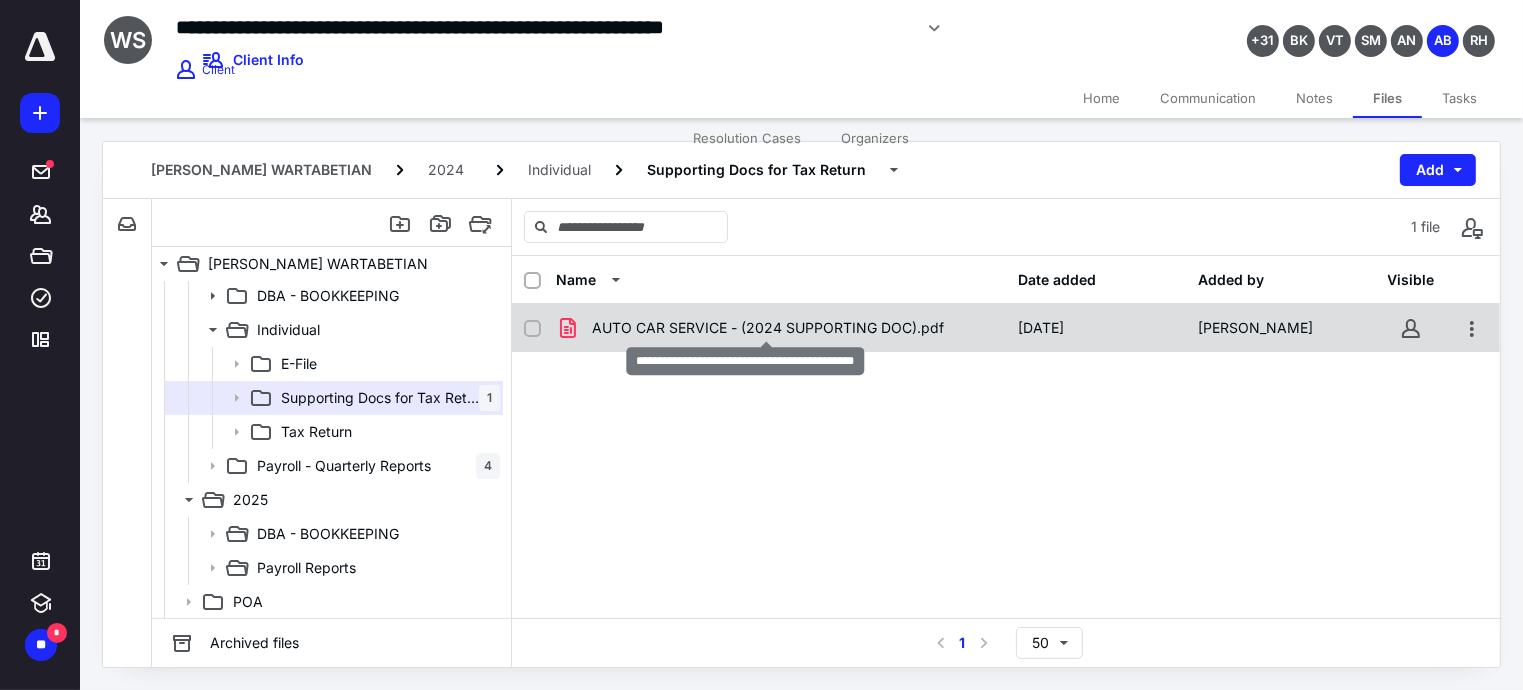 click on "AUTO CAR SERVICE - (2024 SUPPORTING DOC).pdf" at bounding box center (768, 328) 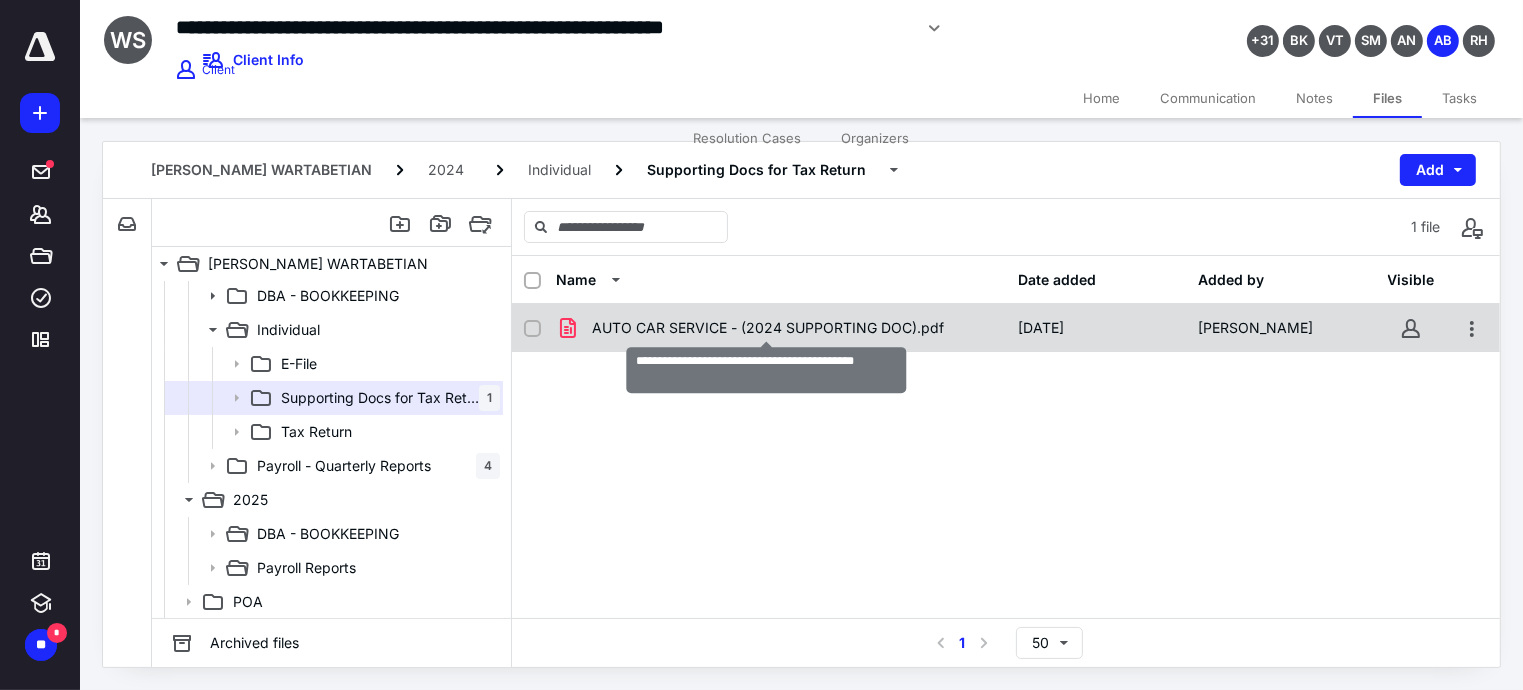checkbox on "true" 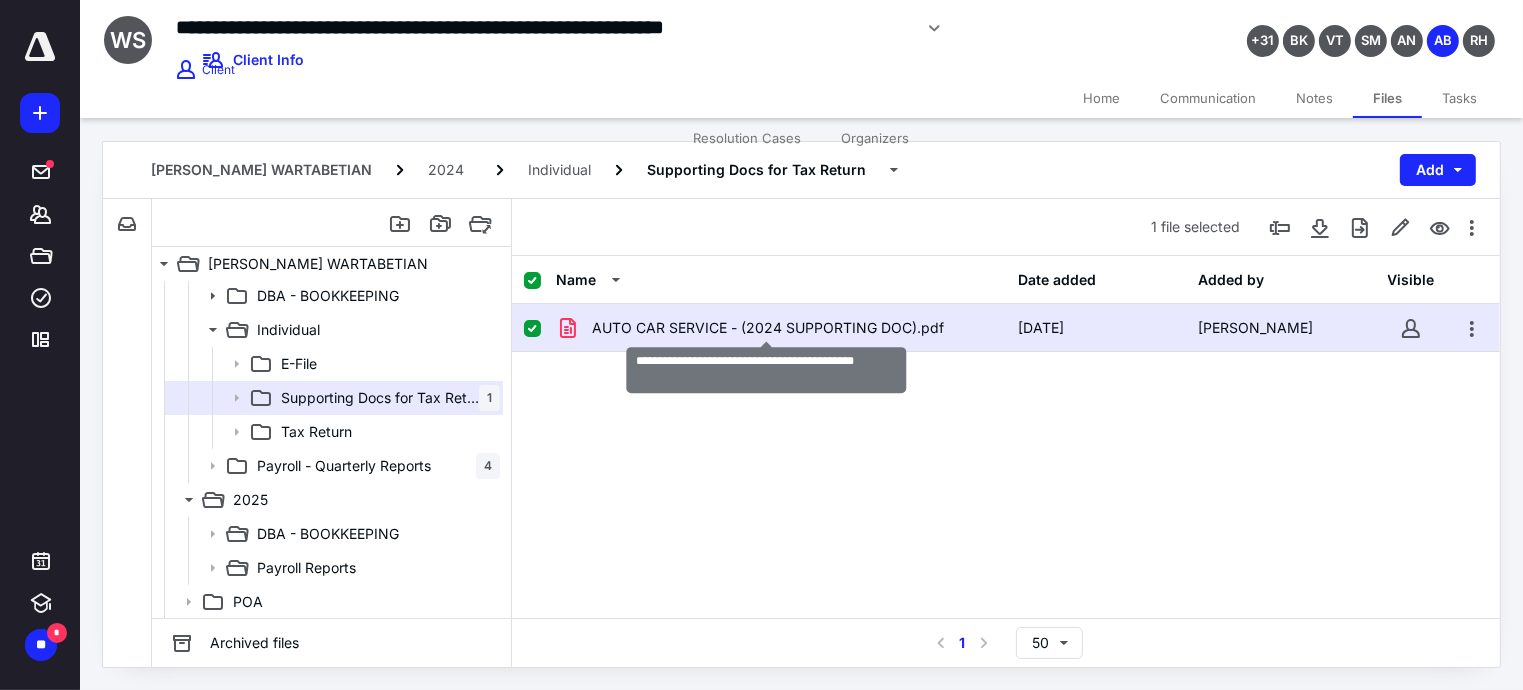 click on "AUTO CAR SERVICE - (2024 SUPPORTING DOC).pdf" at bounding box center (768, 328) 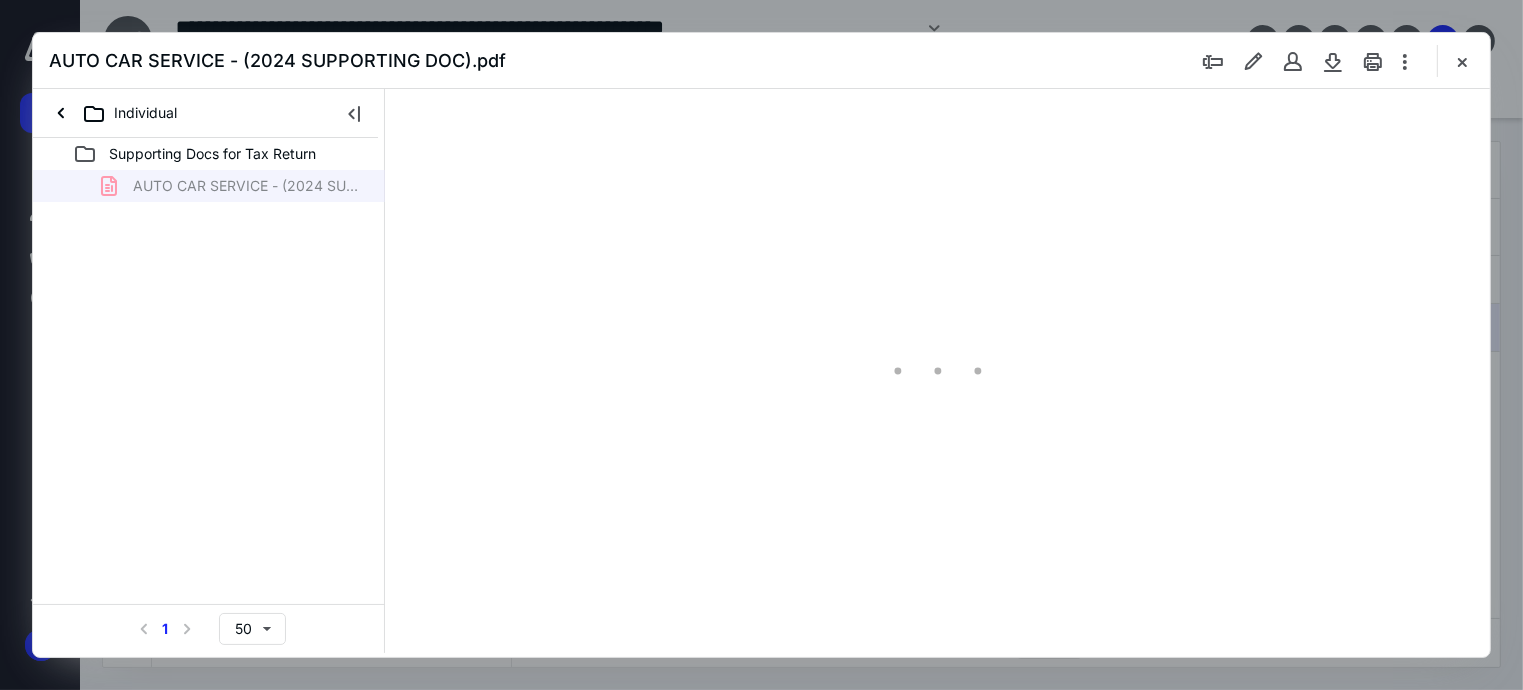 scroll, scrollTop: 0, scrollLeft: 0, axis: both 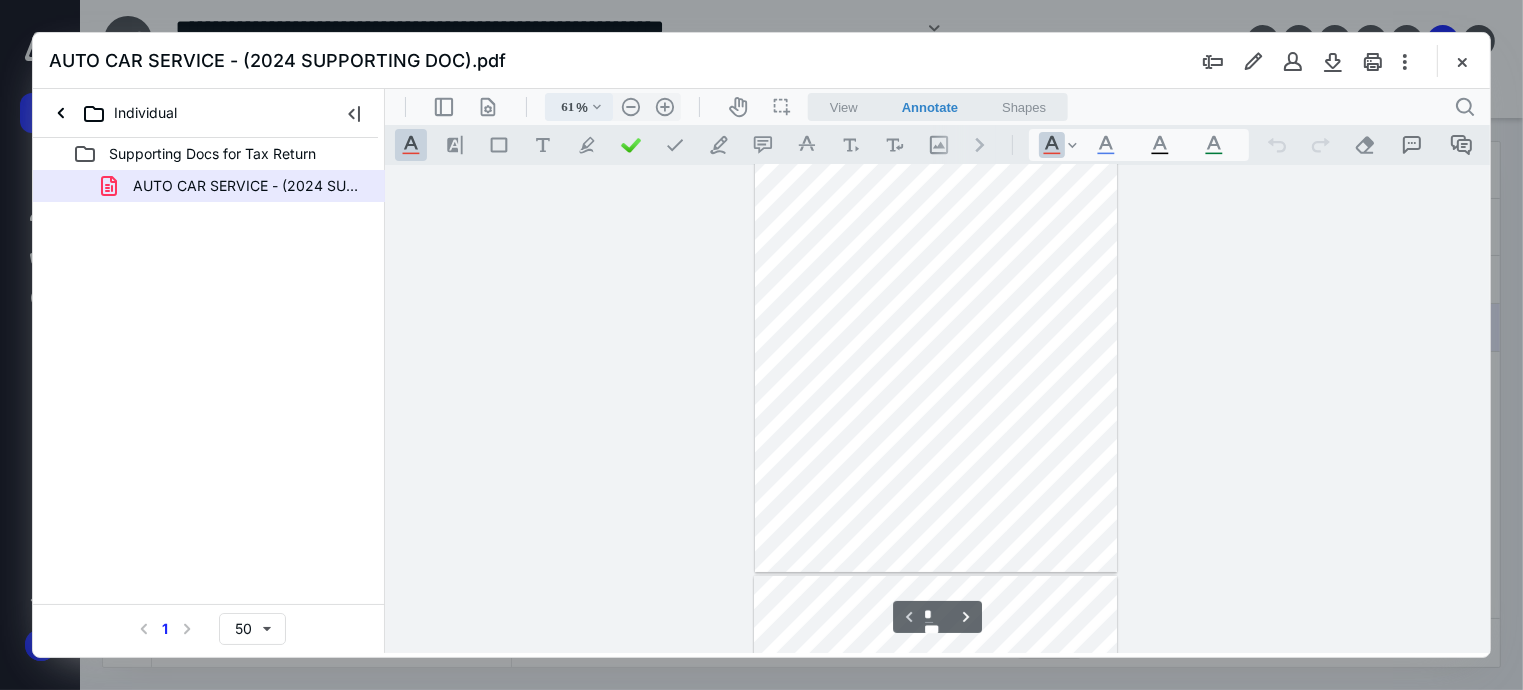 click on ".cls-1{fill:#abb0c4;} icon - chevron - down" at bounding box center (596, 106) 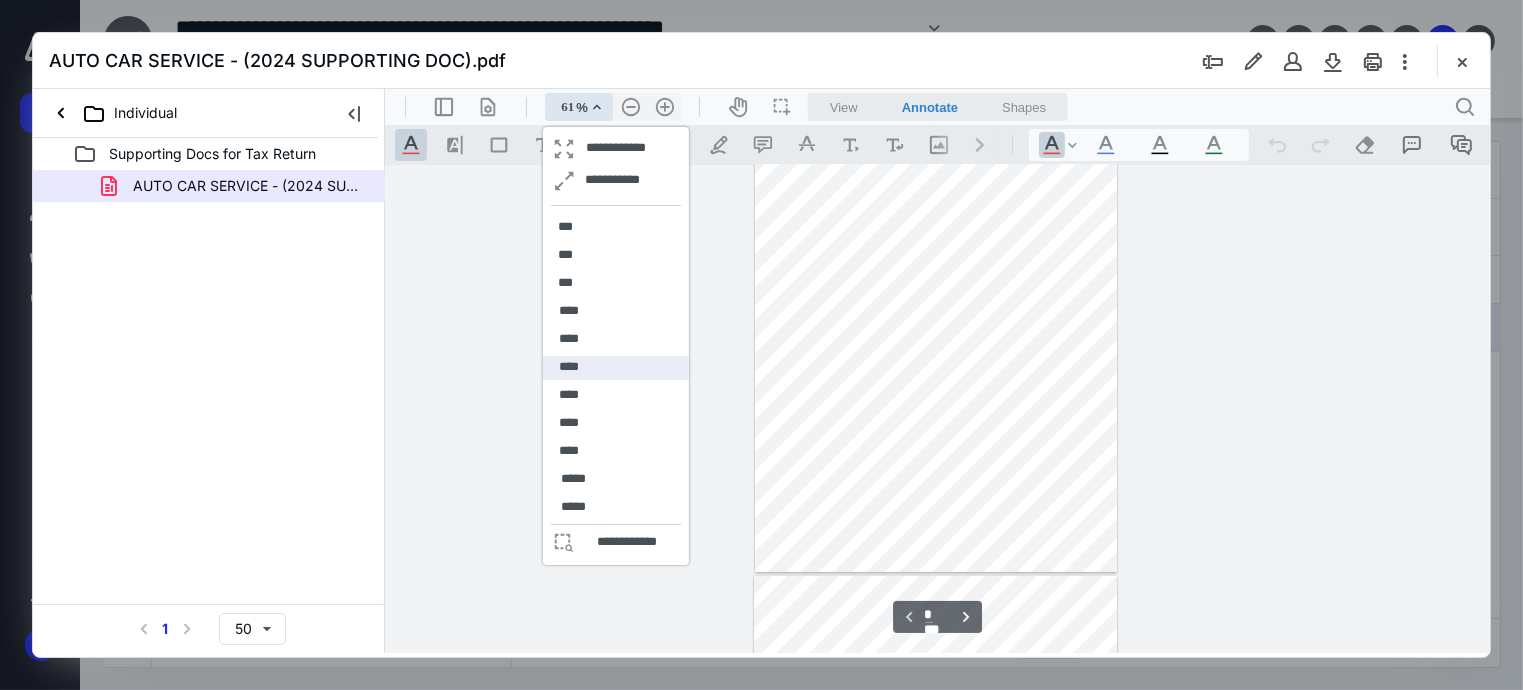 click on "****" at bounding box center (568, 366) 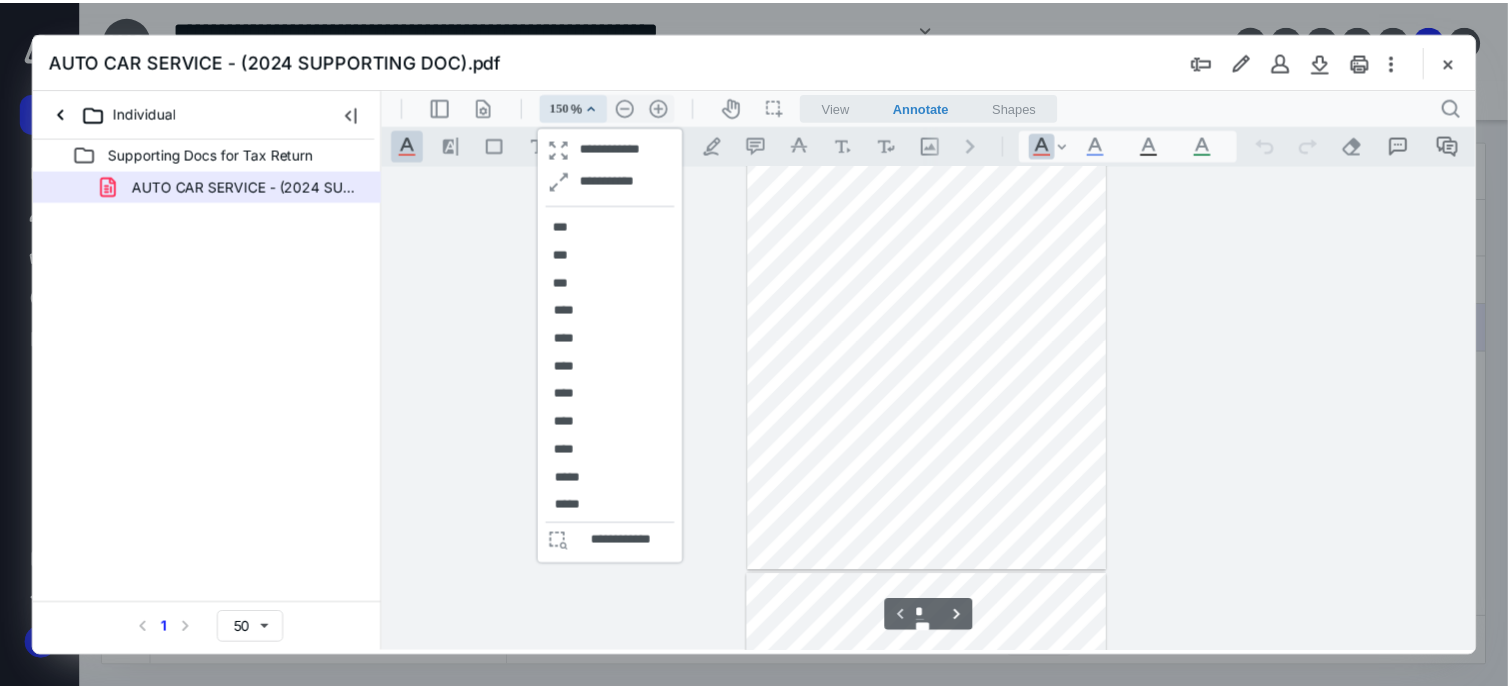 scroll, scrollTop: 499, scrollLeft: 0, axis: vertical 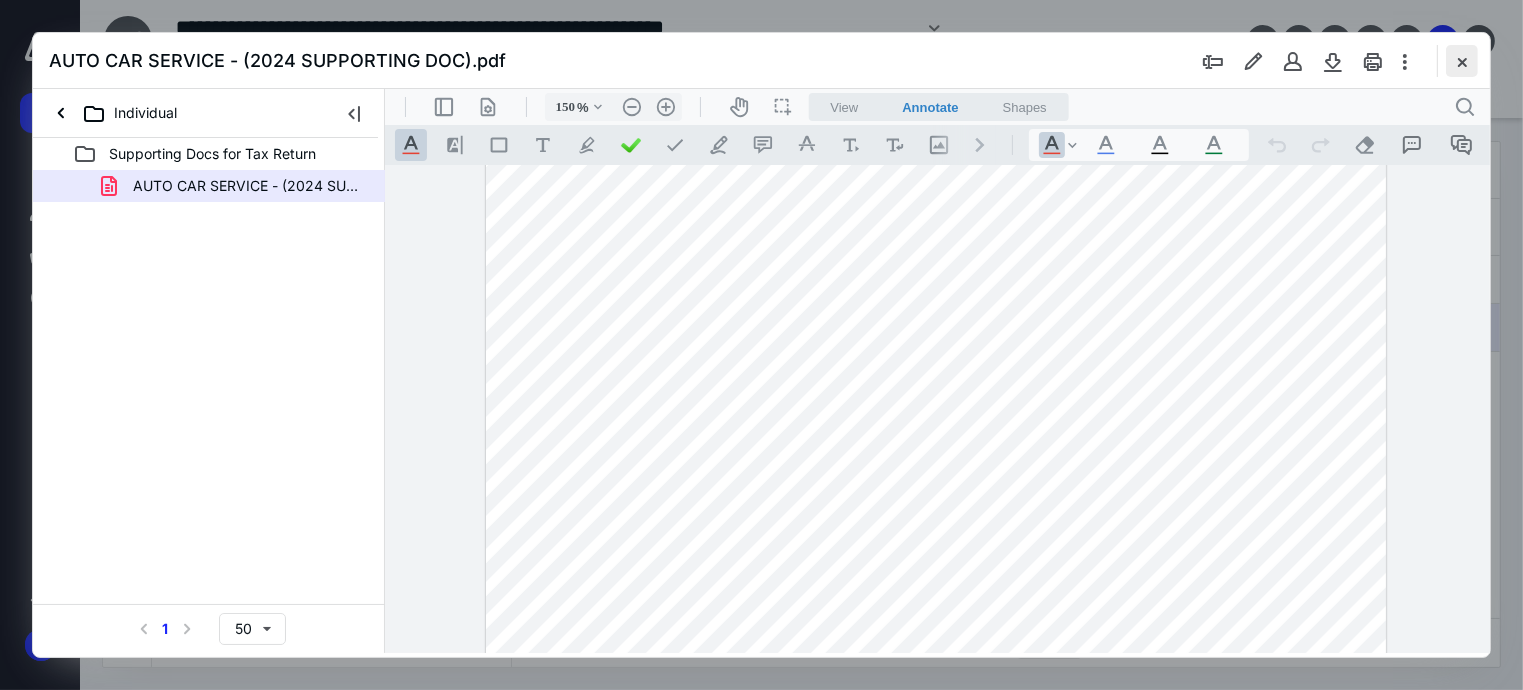 click at bounding box center [1462, 61] 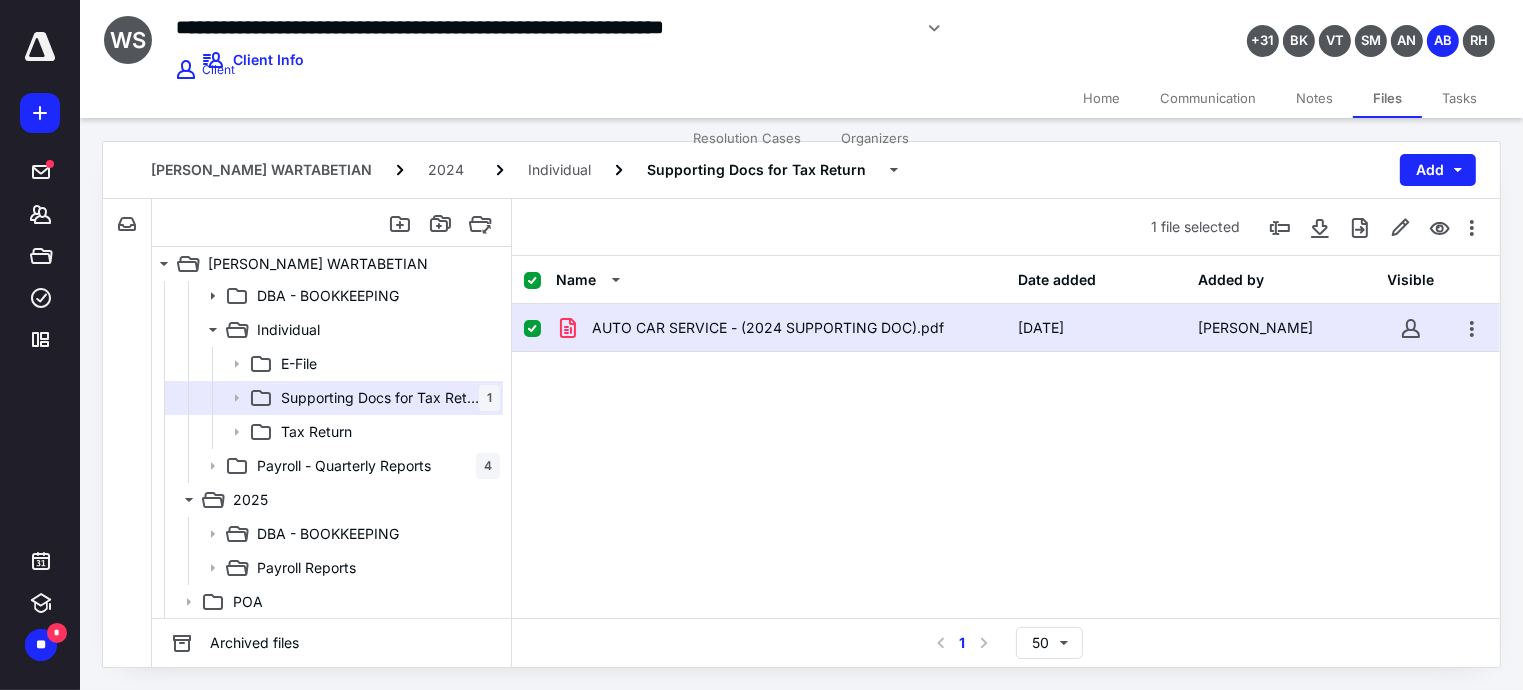 click at bounding box center (40, 47) 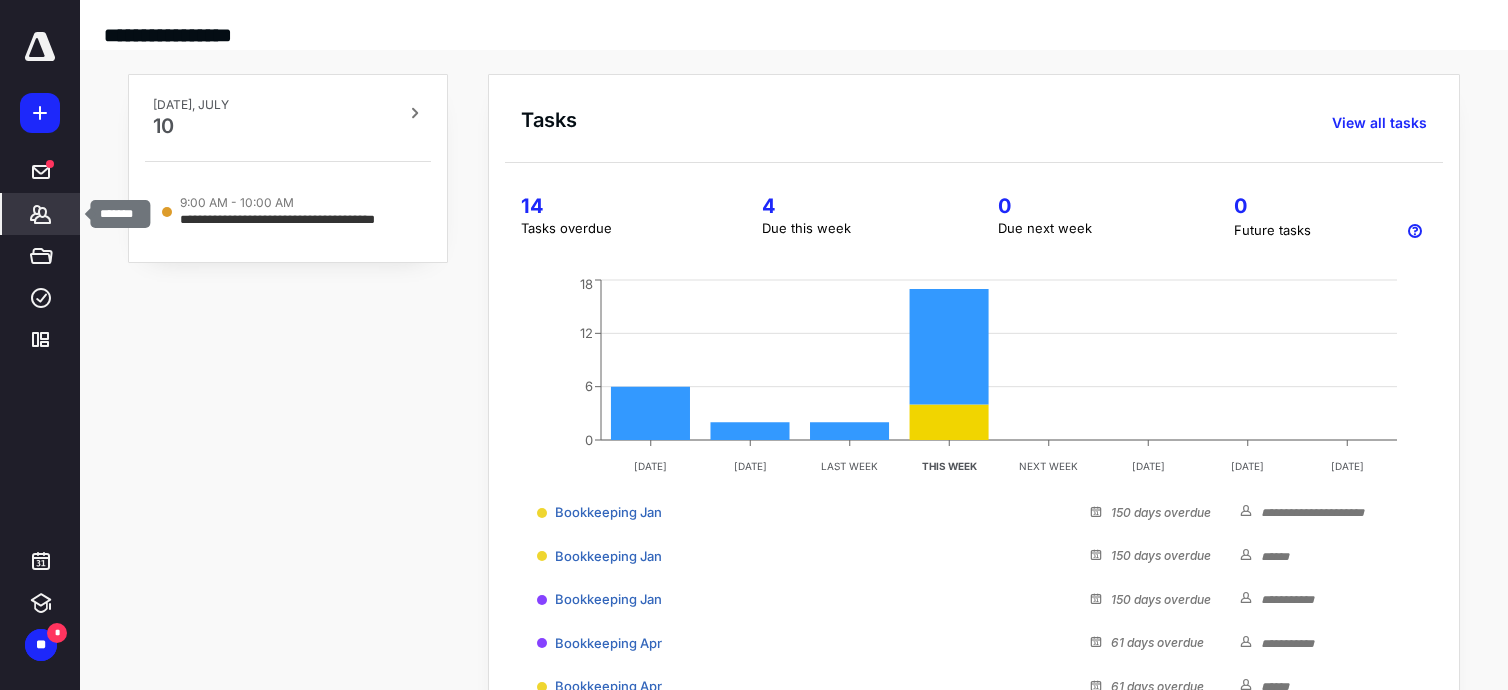 click 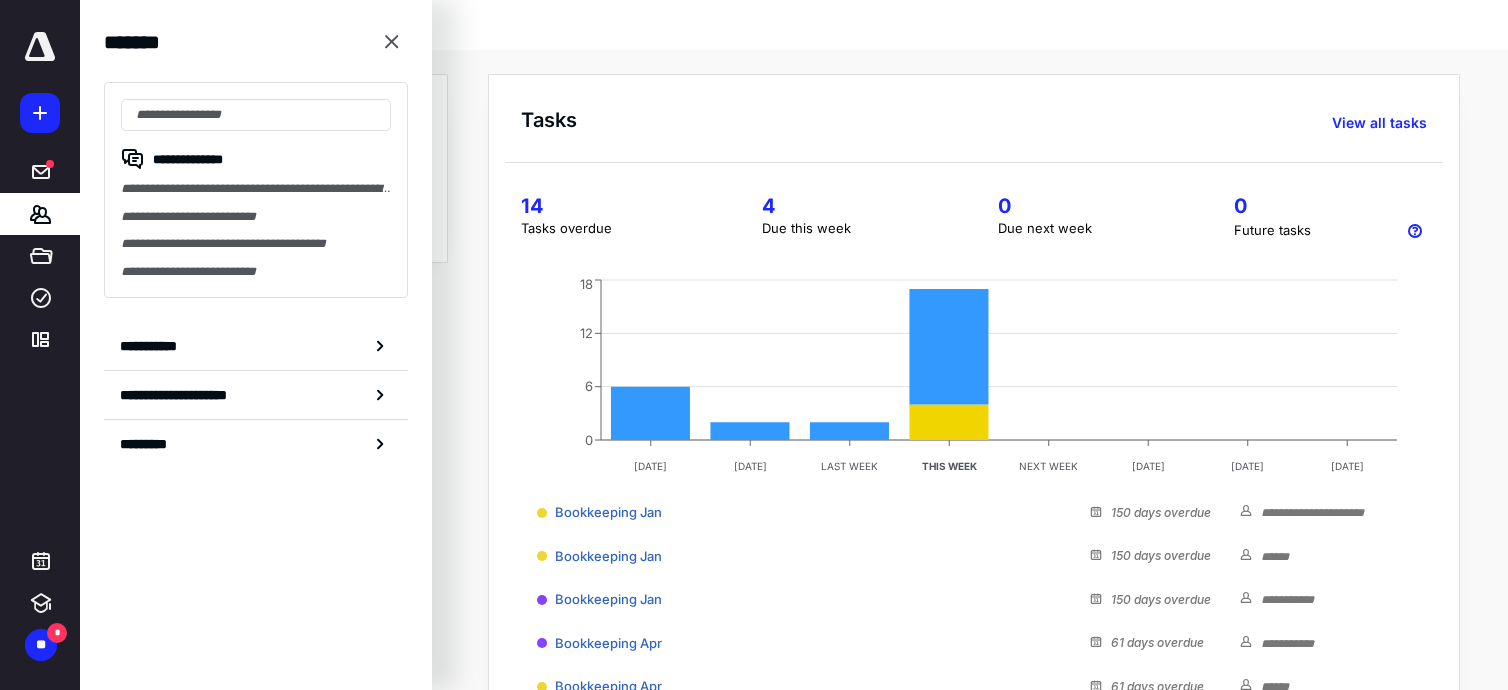 click at bounding box center (40, 47) 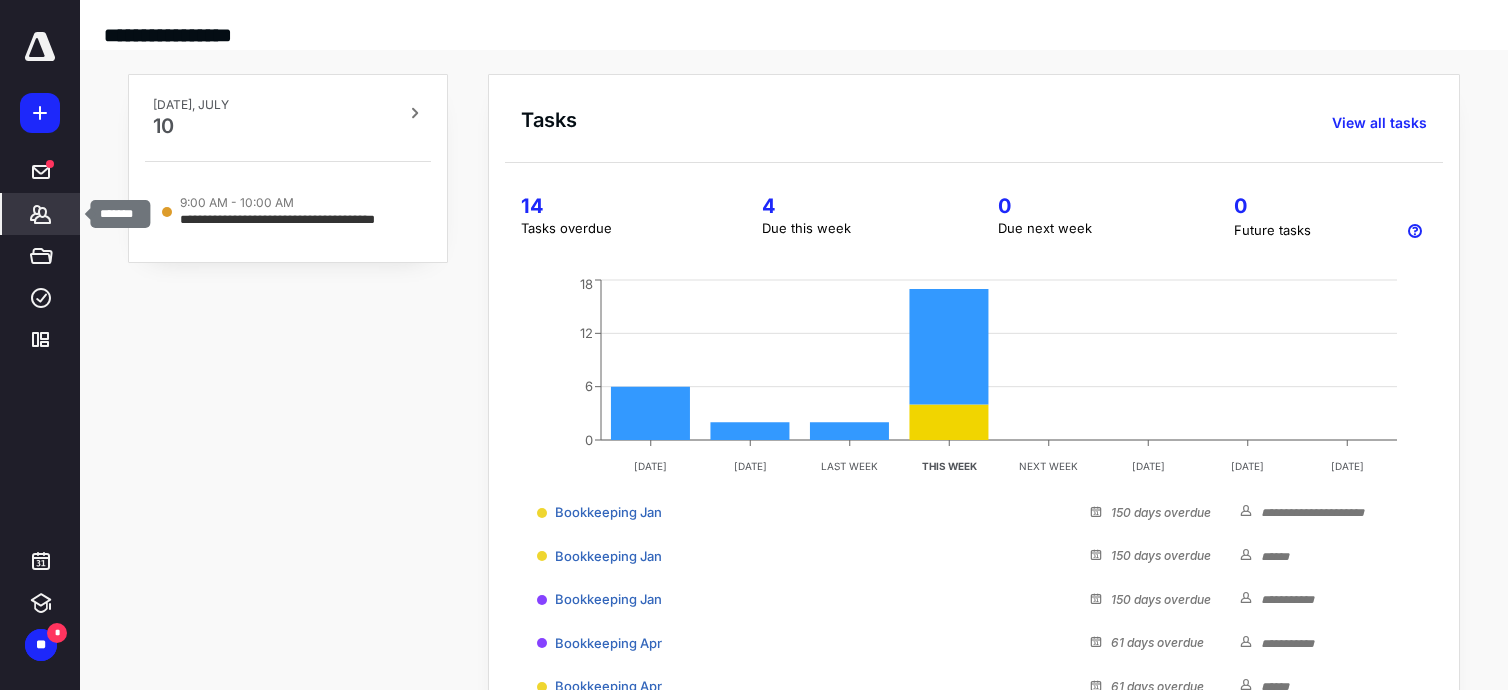 click 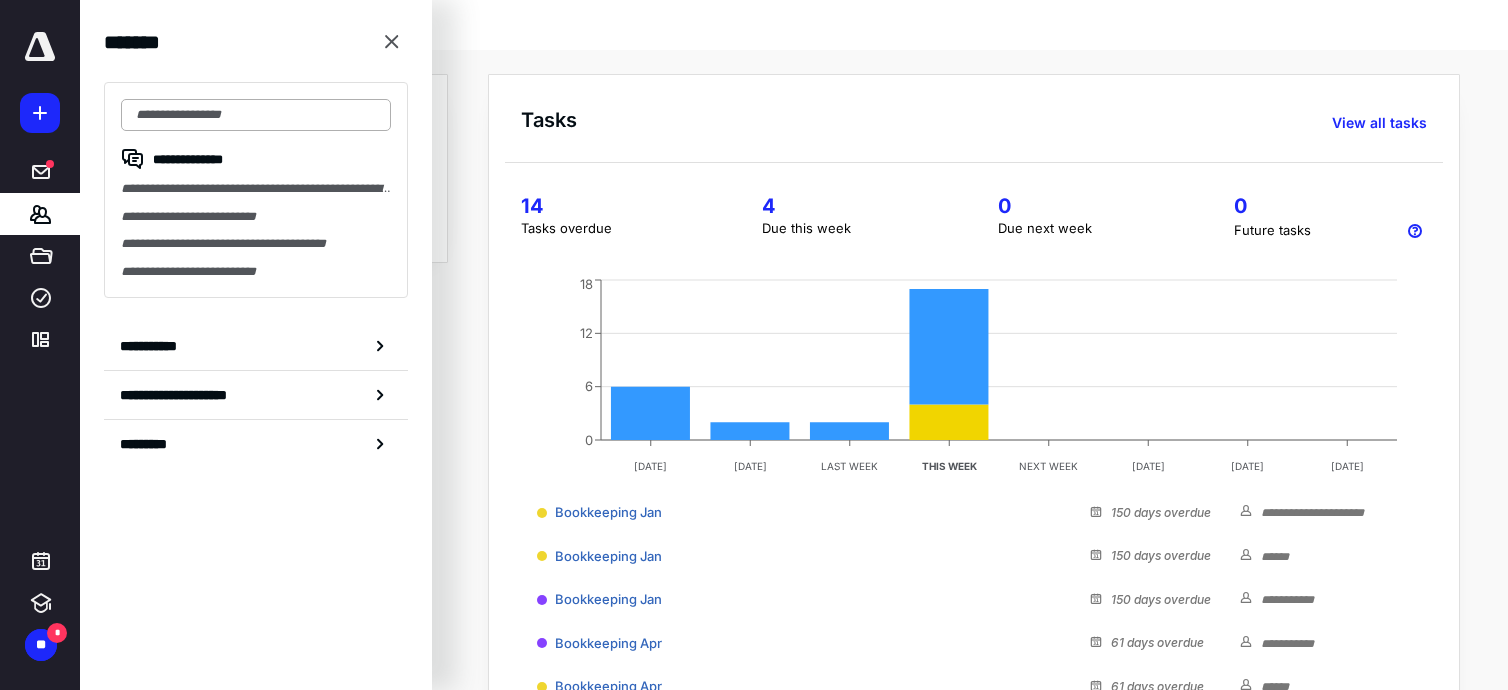 click at bounding box center [256, 115] 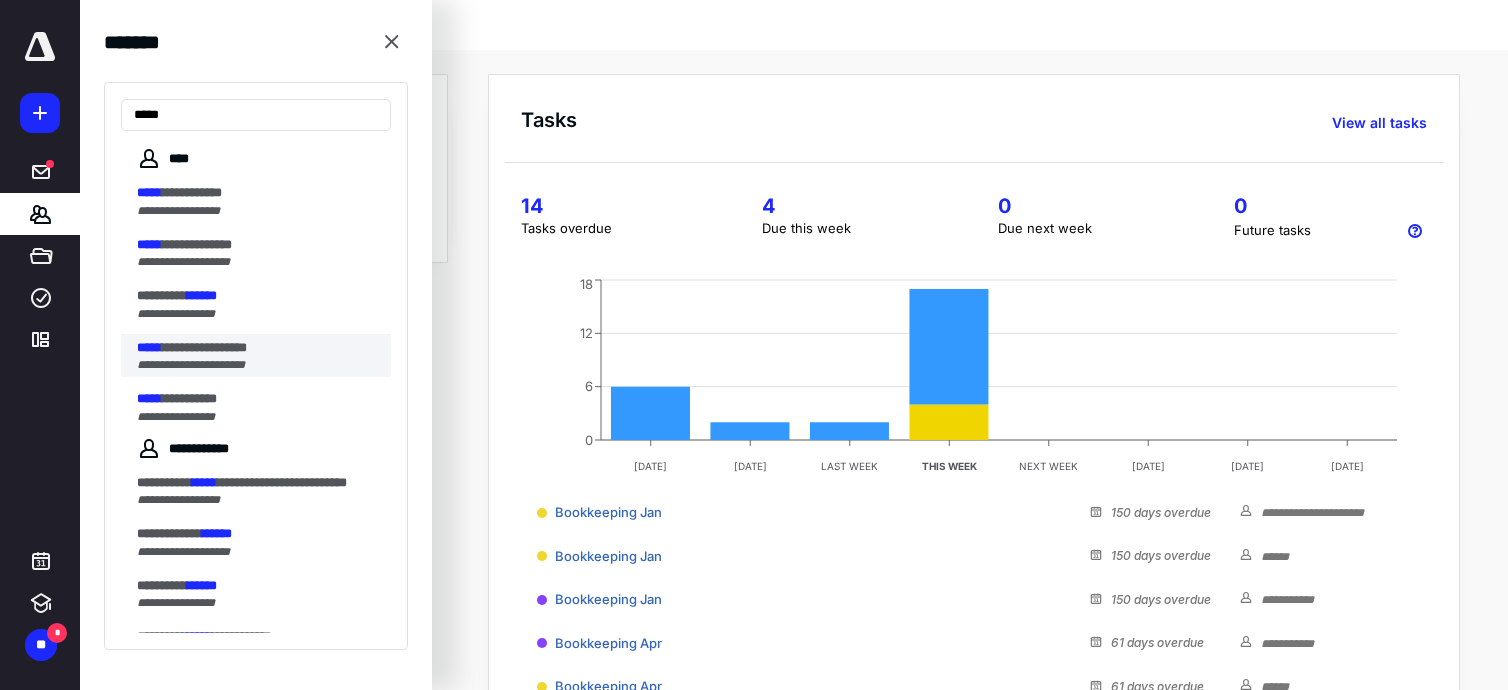 type on "*****" 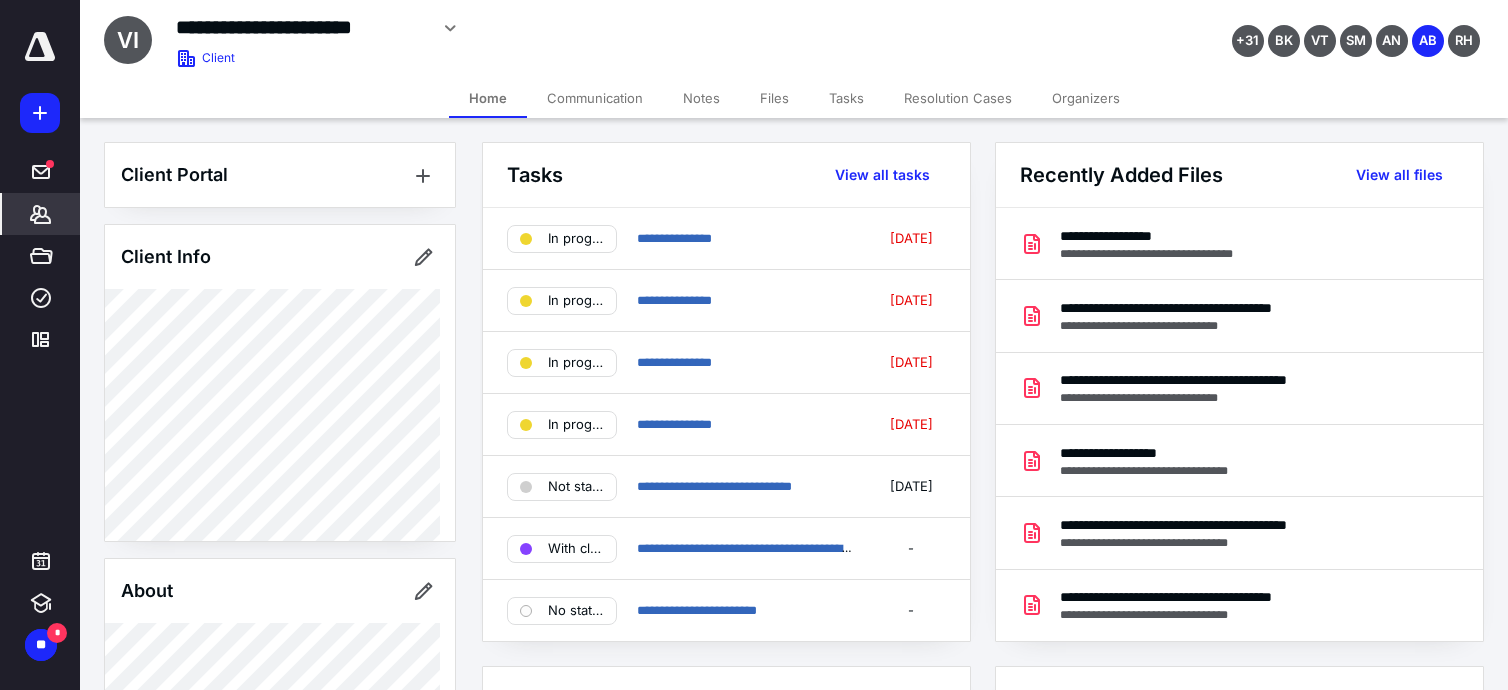 click on "Tasks" at bounding box center [846, 98] 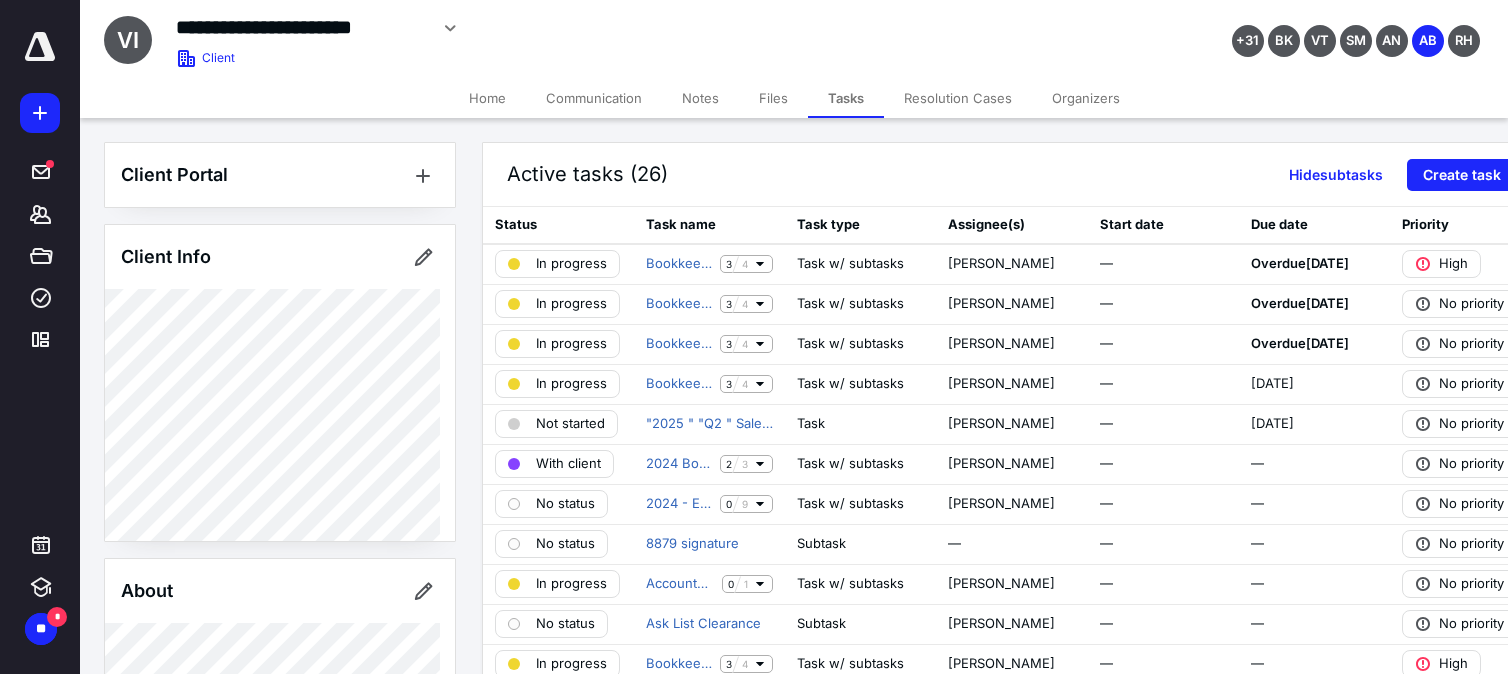 click on "Notes" at bounding box center [700, 98] 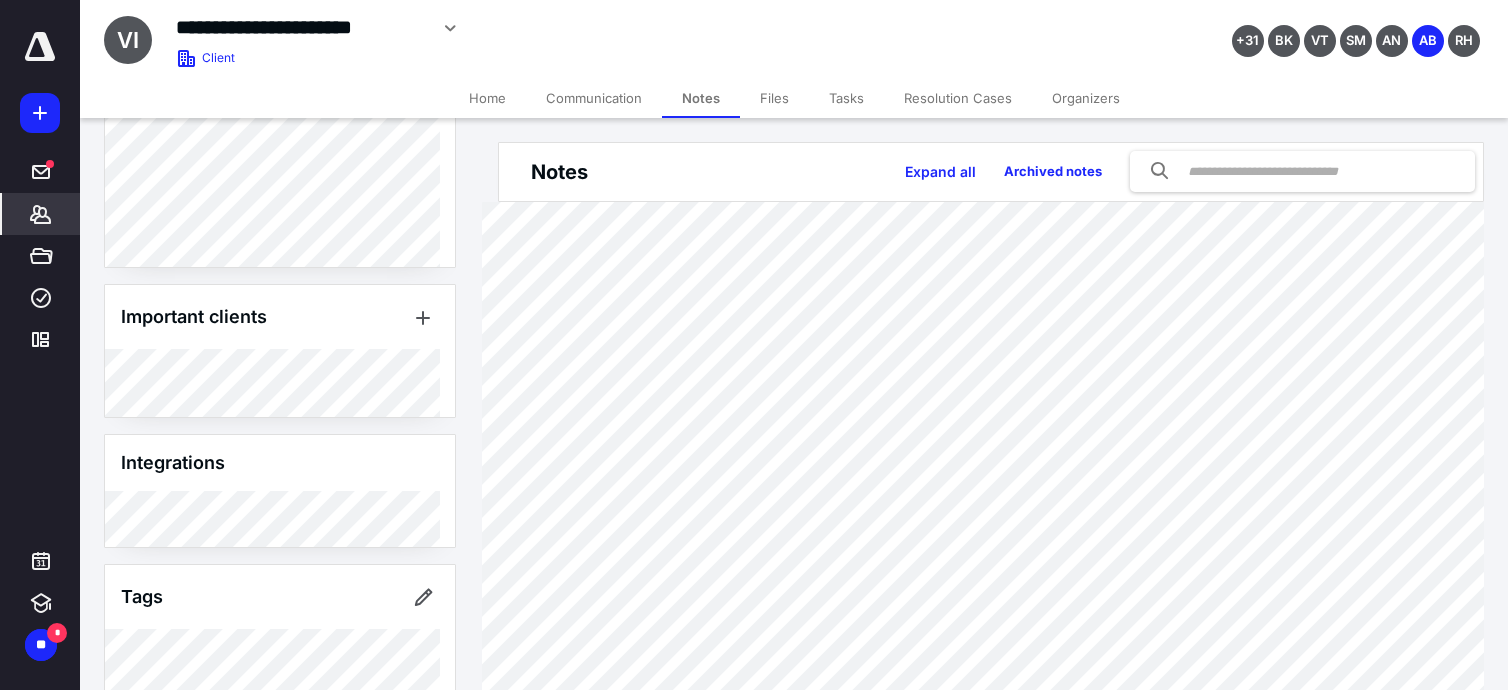 scroll, scrollTop: 967, scrollLeft: 0, axis: vertical 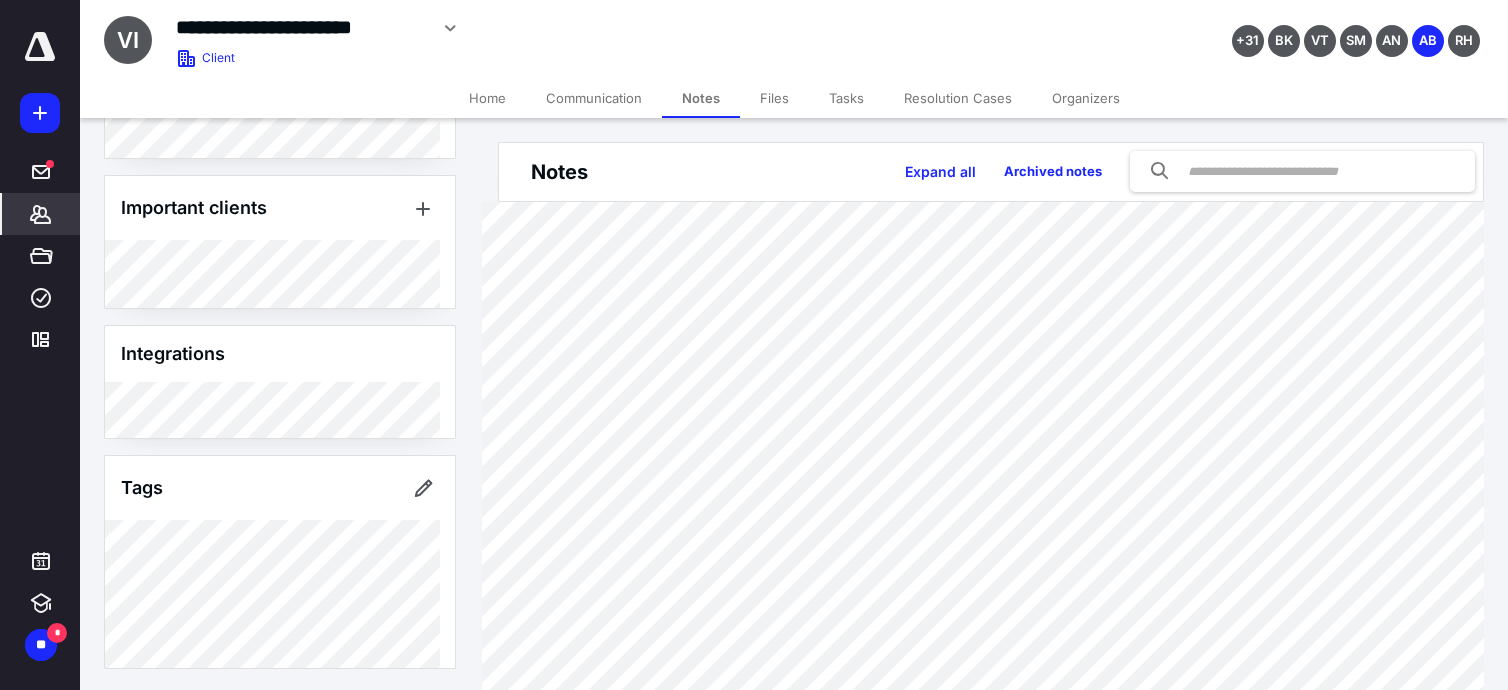 click at bounding box center [40, 47] 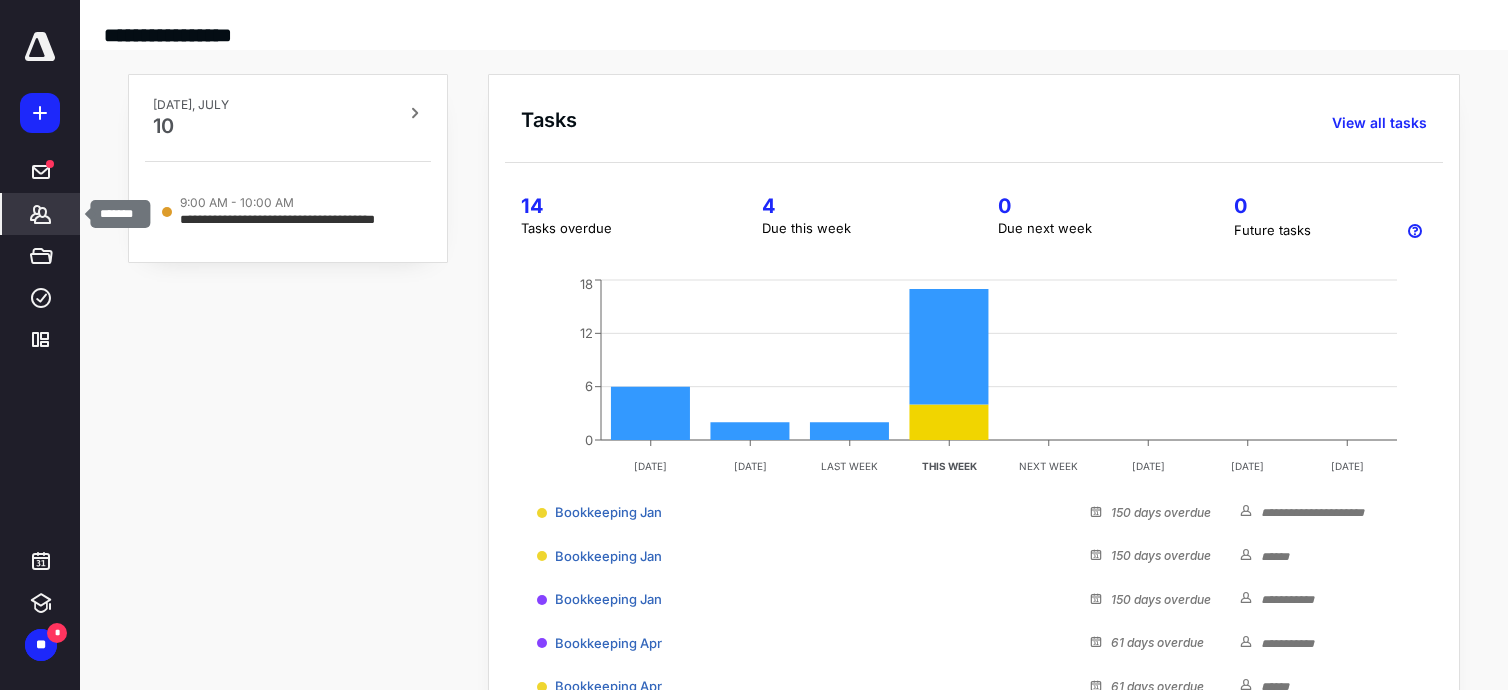 click 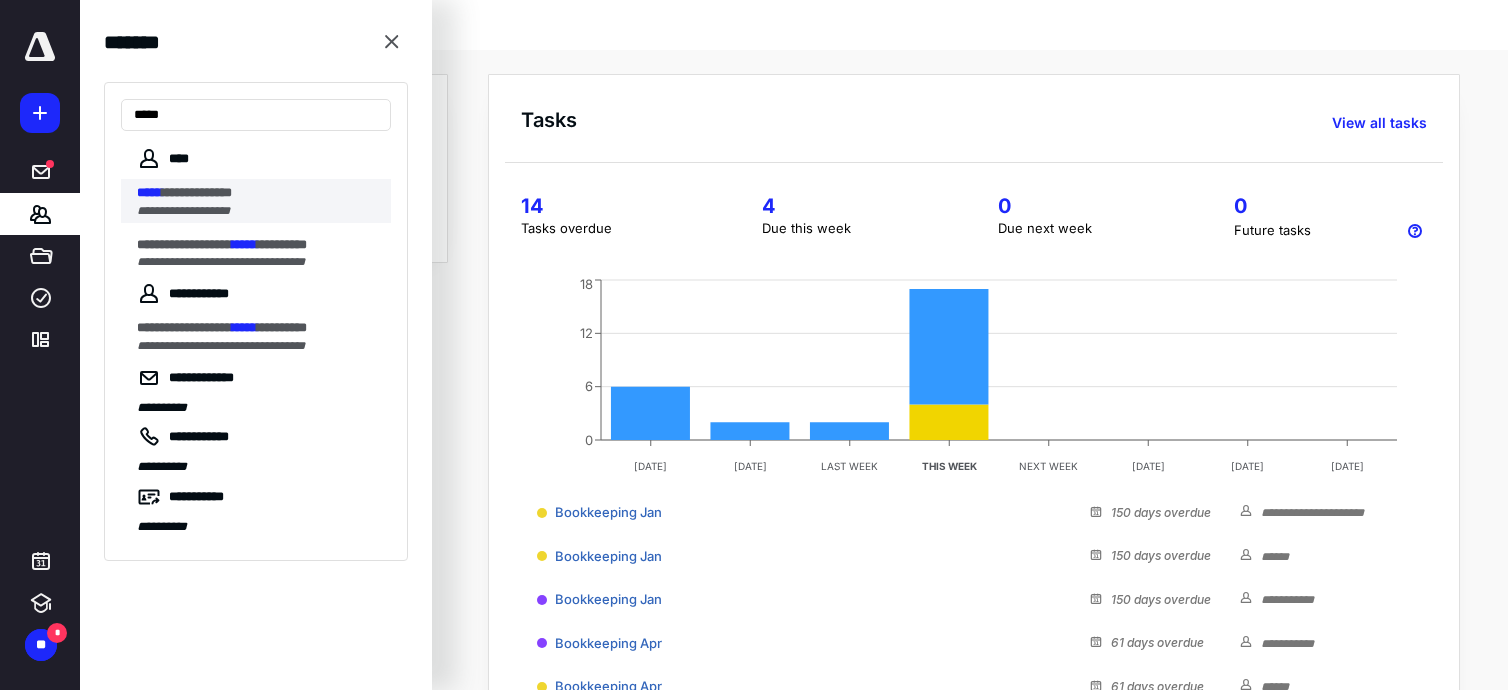 type on "*****" 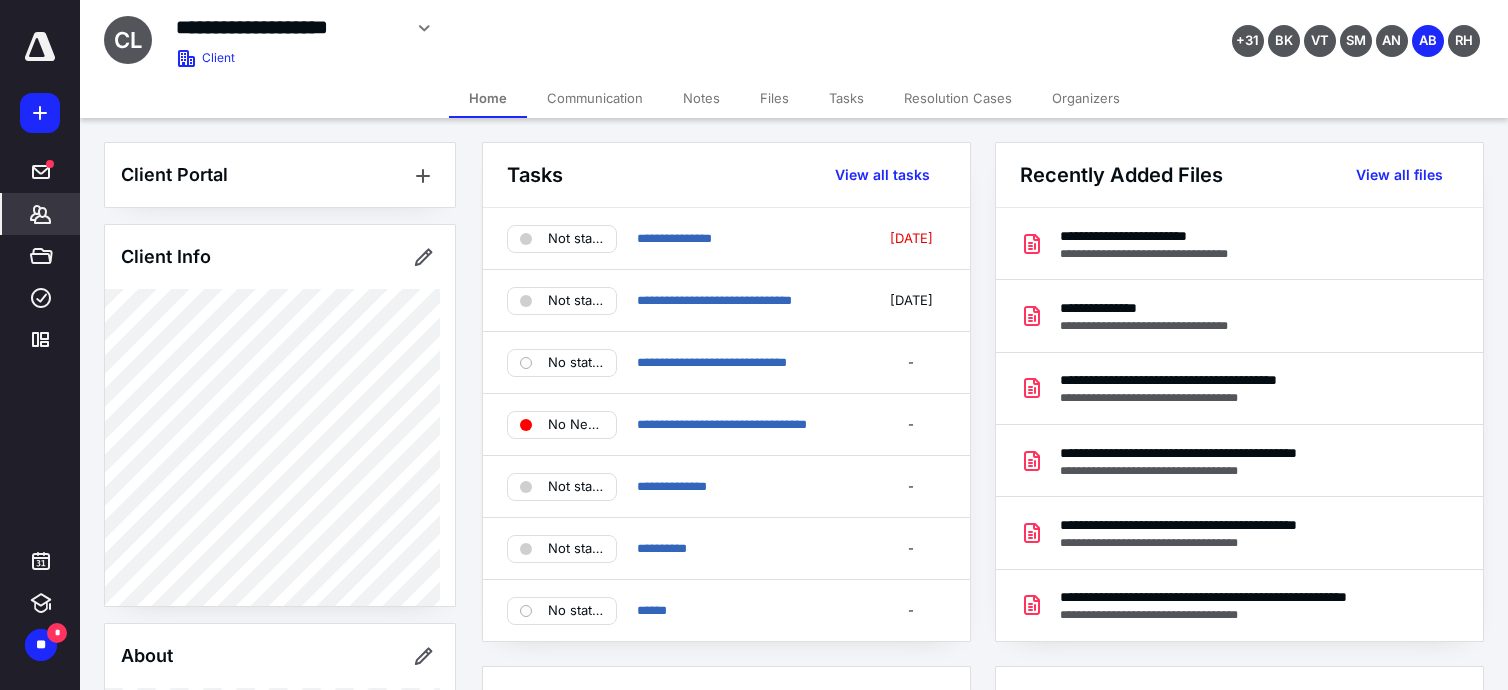 click on "Tasks" at bounding box center [846, 98] 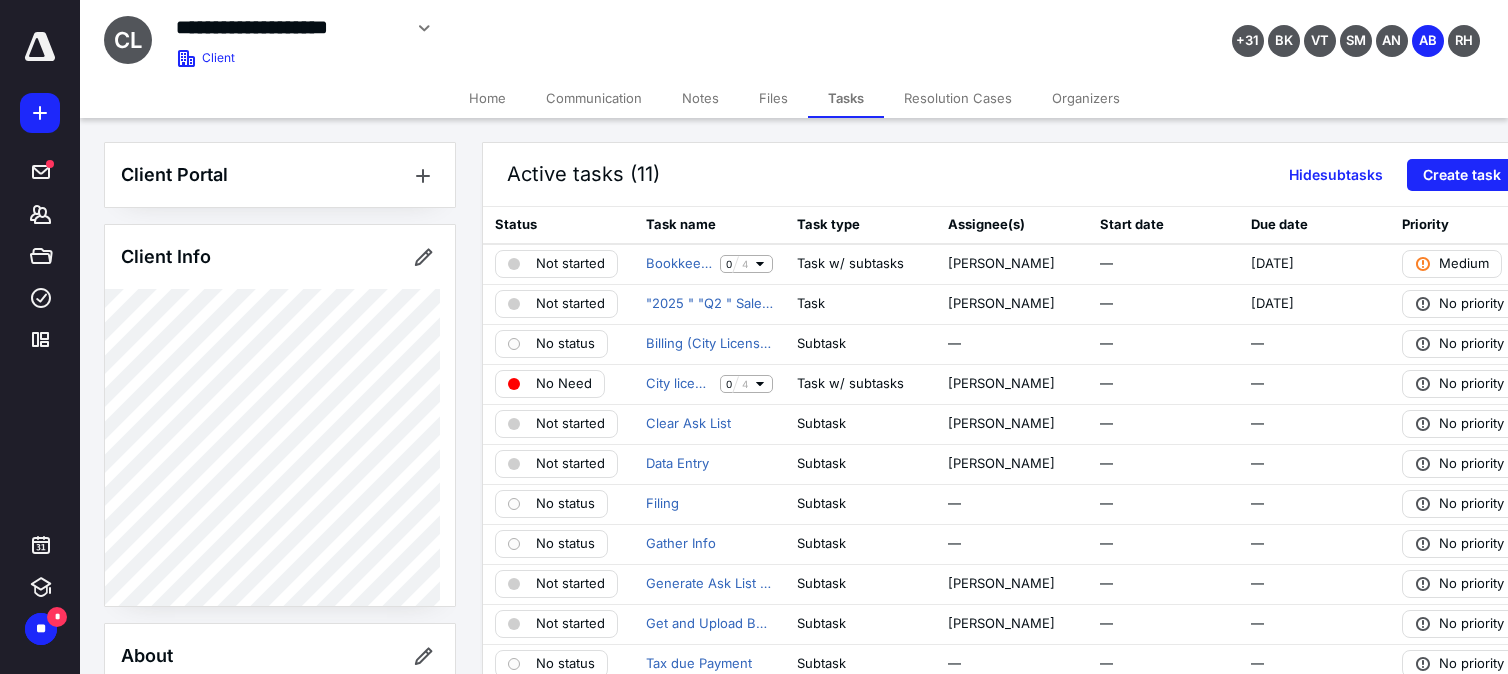 click at bounding box center (40, 47) 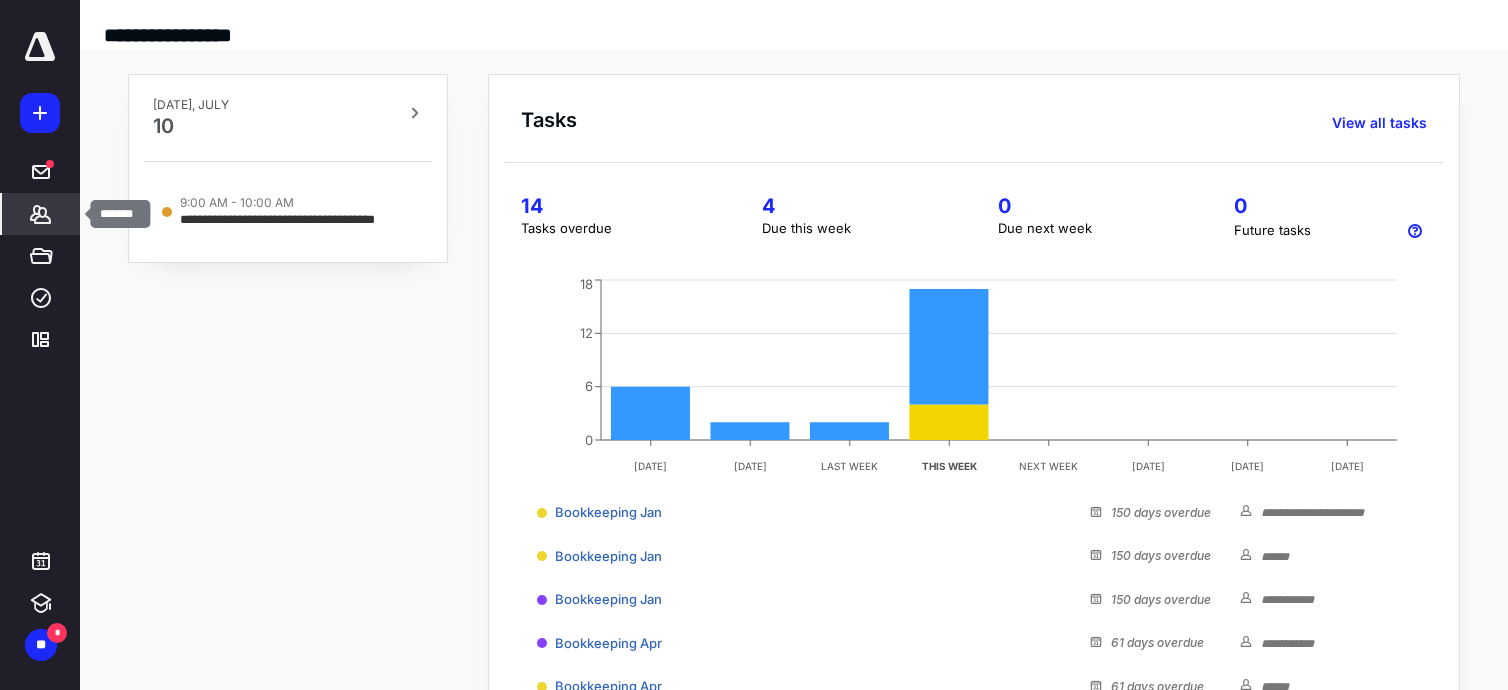click 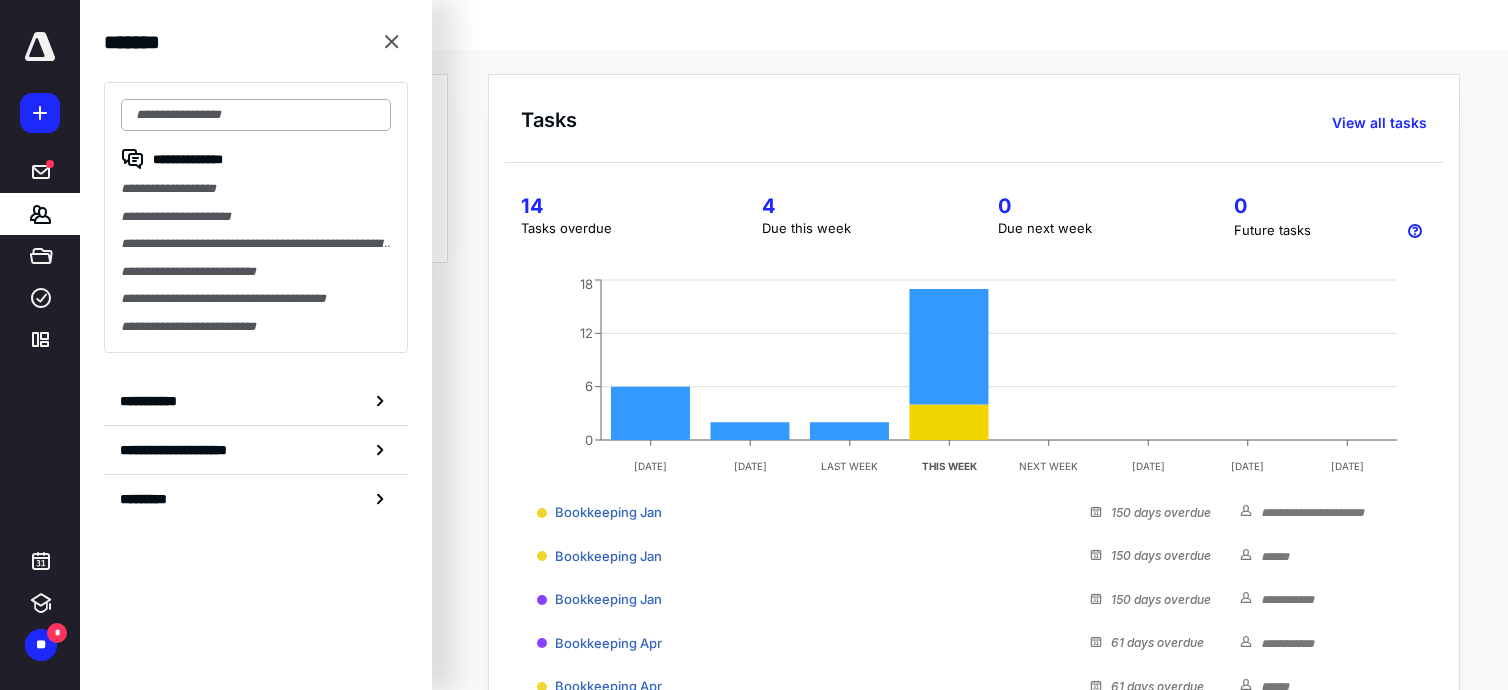 click at bounding box center [256, 115] 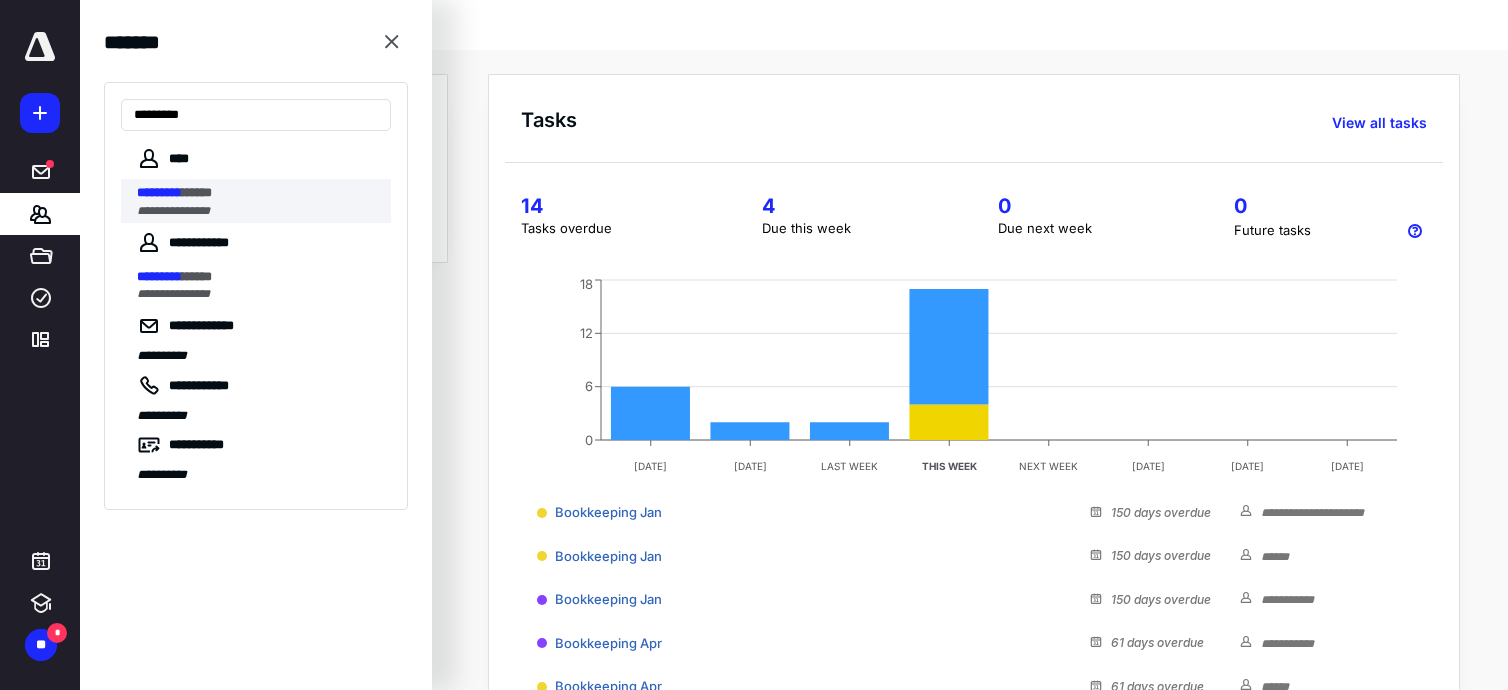 type on "*********" 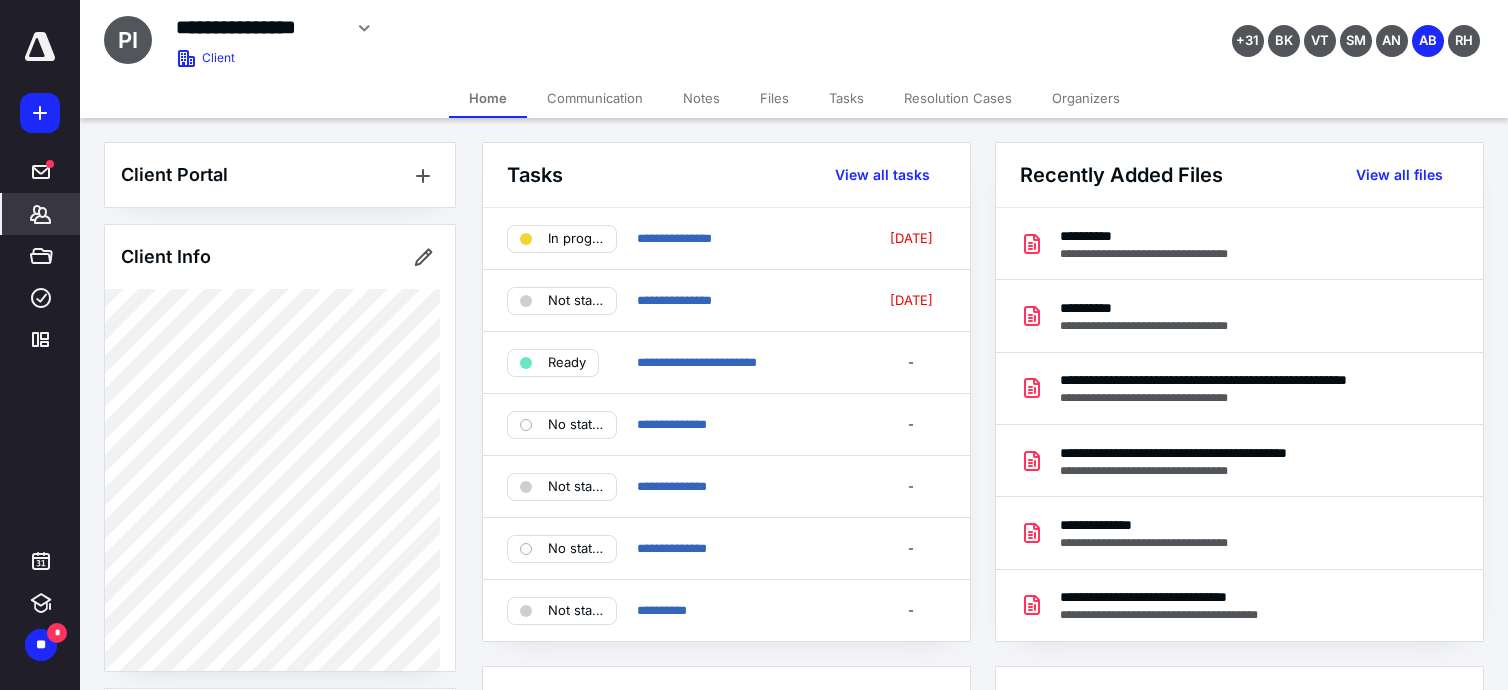 click on "Notes" at bounding box center (701, 98) 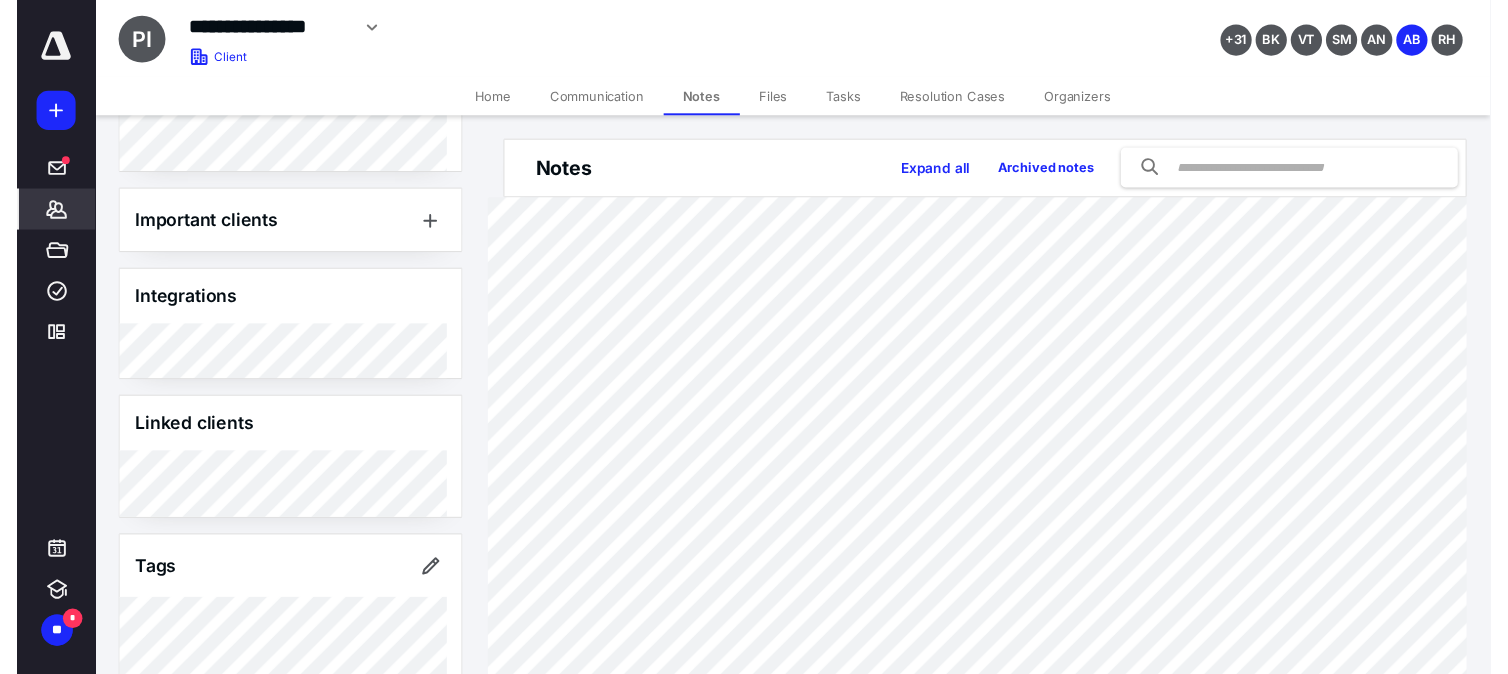 scroll, scrollTop: 1327, scrollLeft: 0, axis: vertical 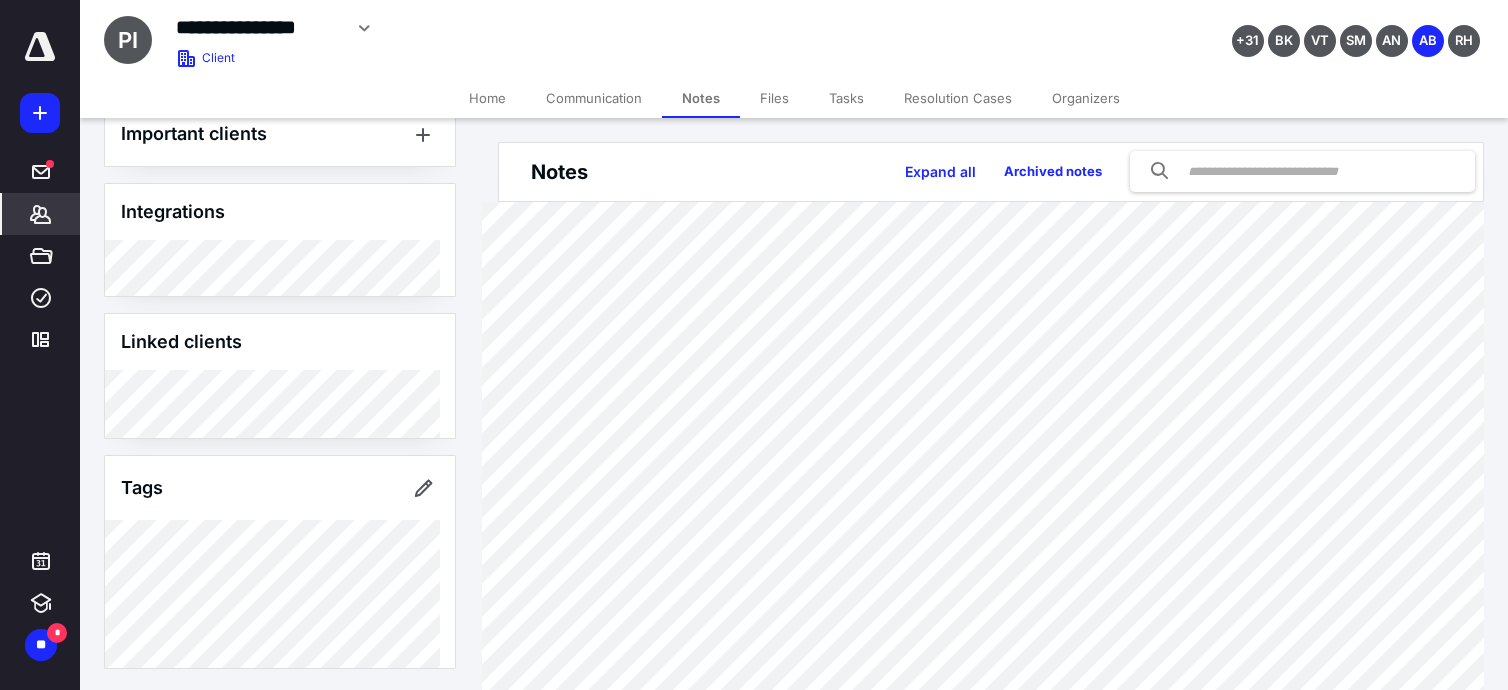 click on "Tasks" at bounding box center (846, 98) 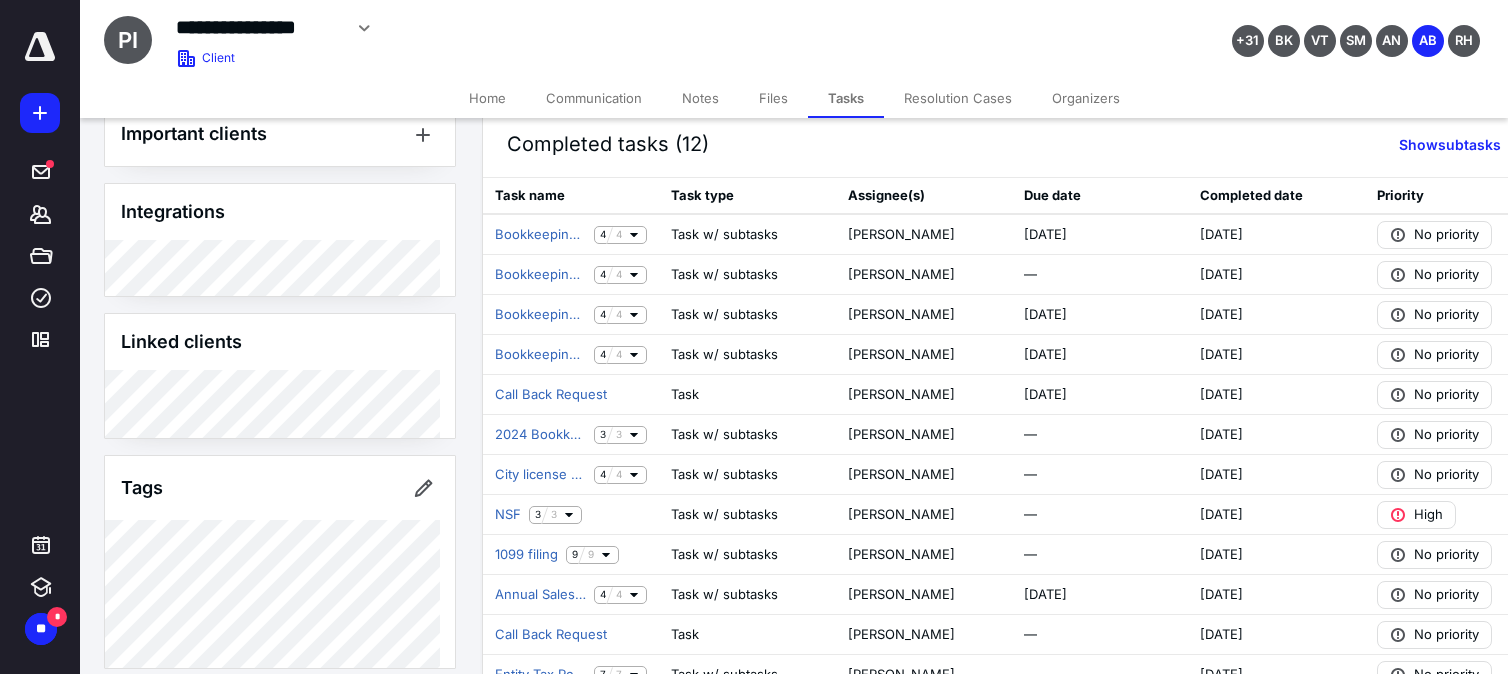 scroll, scrollTop: 755, scrollLeft: 0, axis: vertical 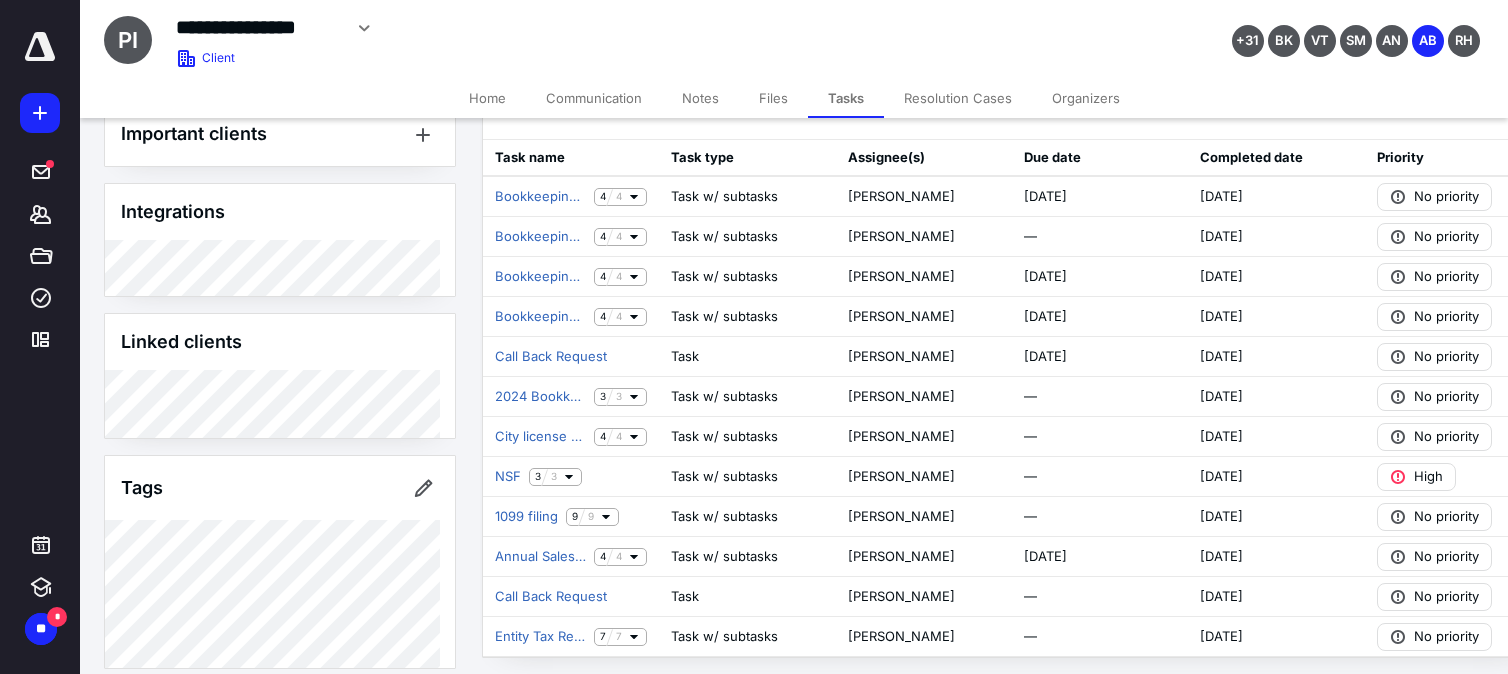 click at bounding box center (40, 47) 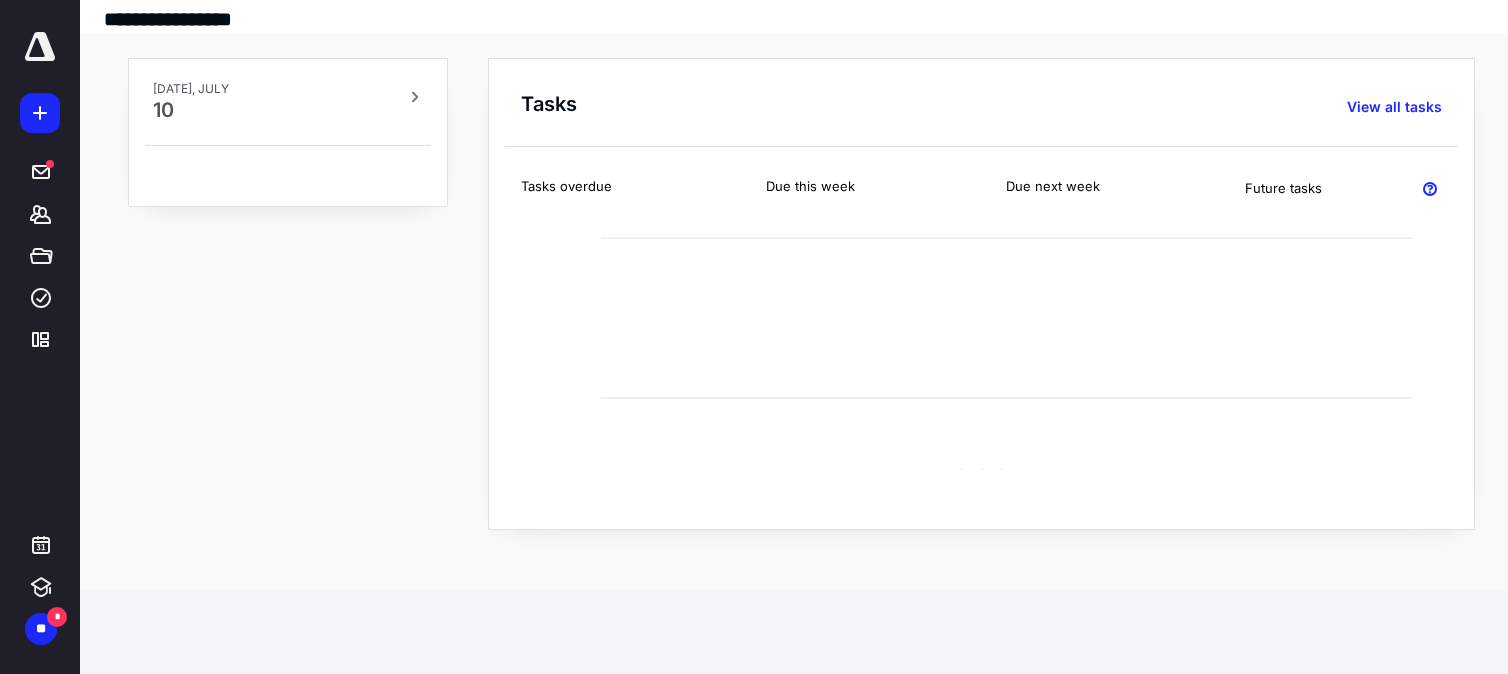 scroll, scrollTop: 0, scrollLeft: 0, axis: both 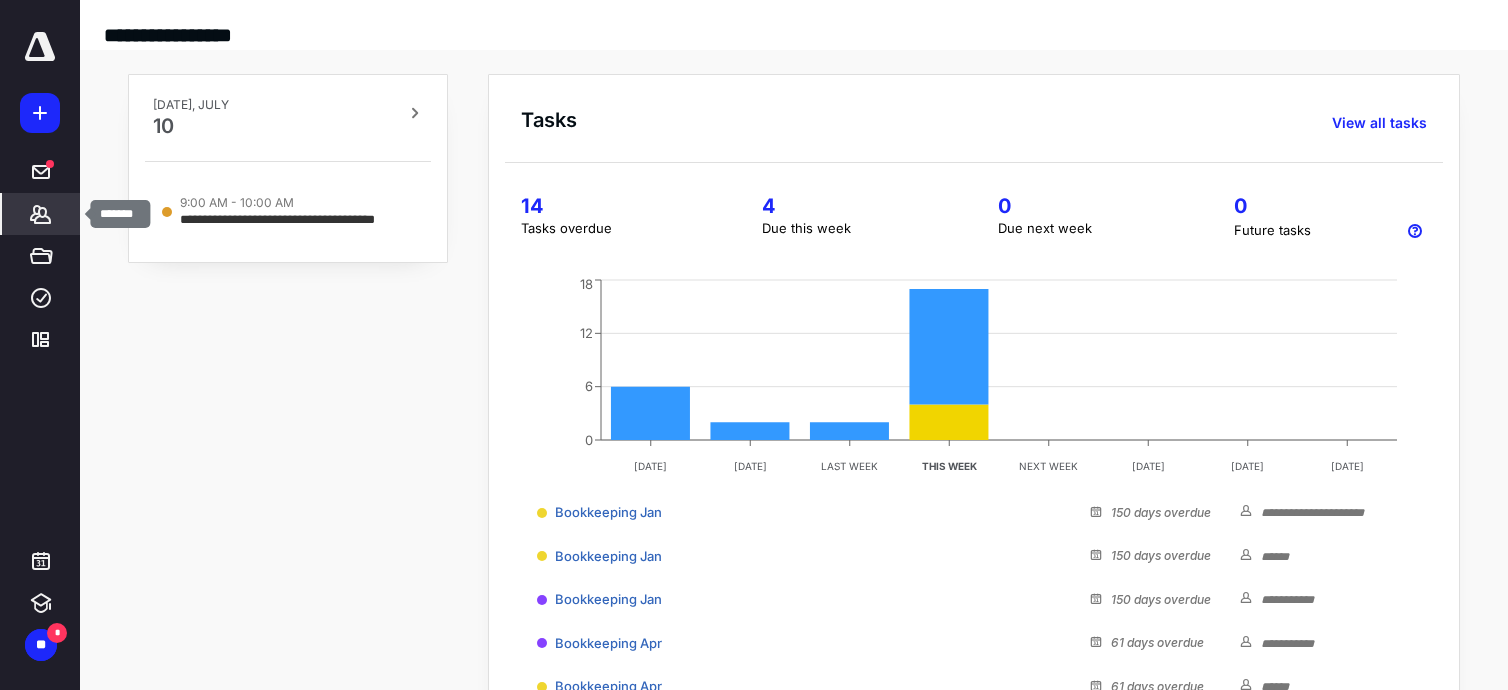 click on "*******" at bounding box center (41, 214) 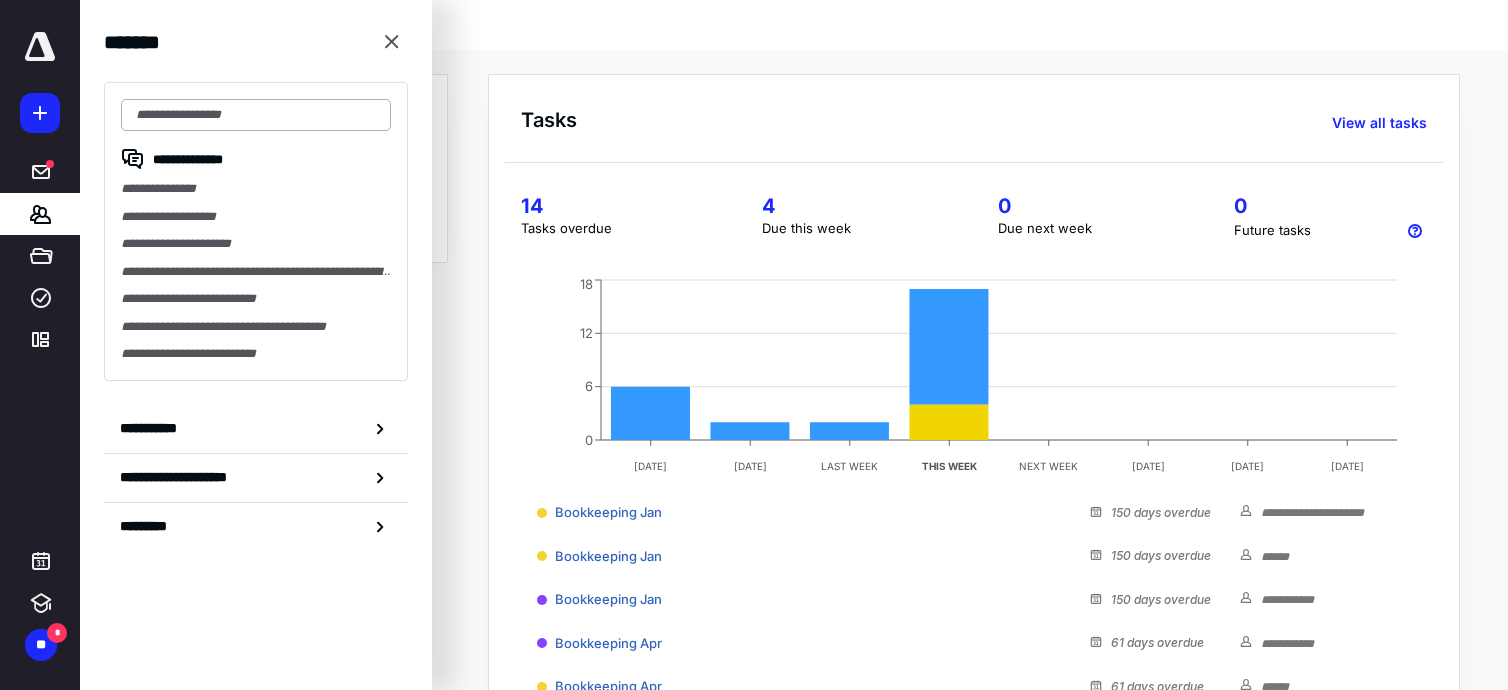 click at bounding box center [256, 115] 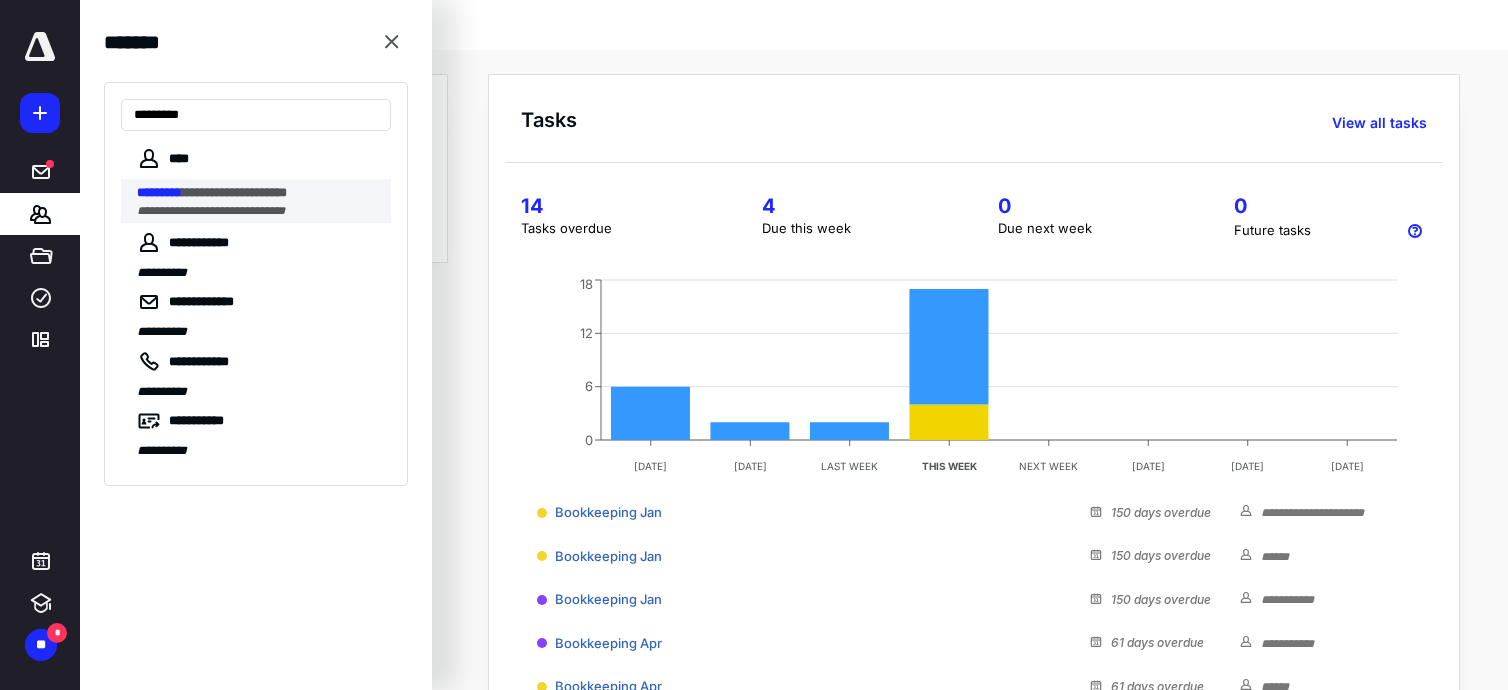 type on "*********" 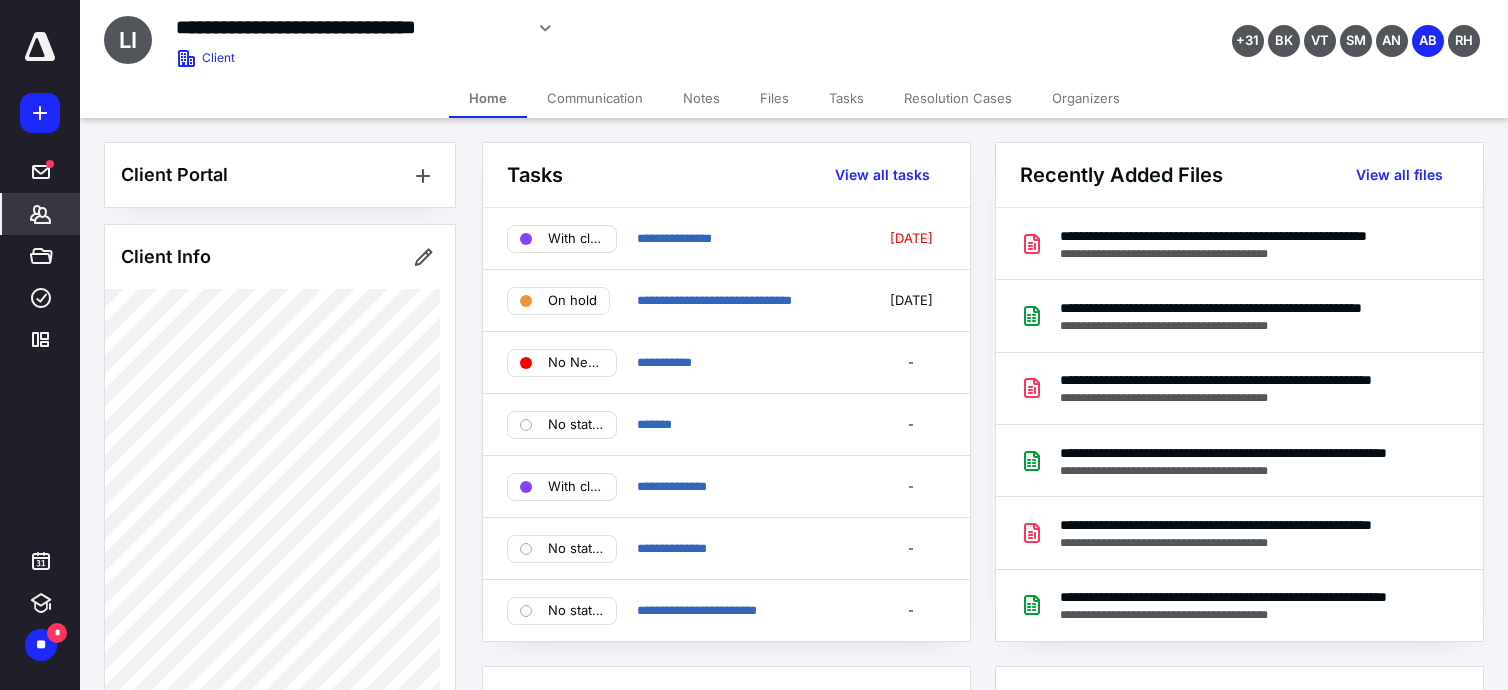 click on "Tasks" at bounding box center (846, 98) 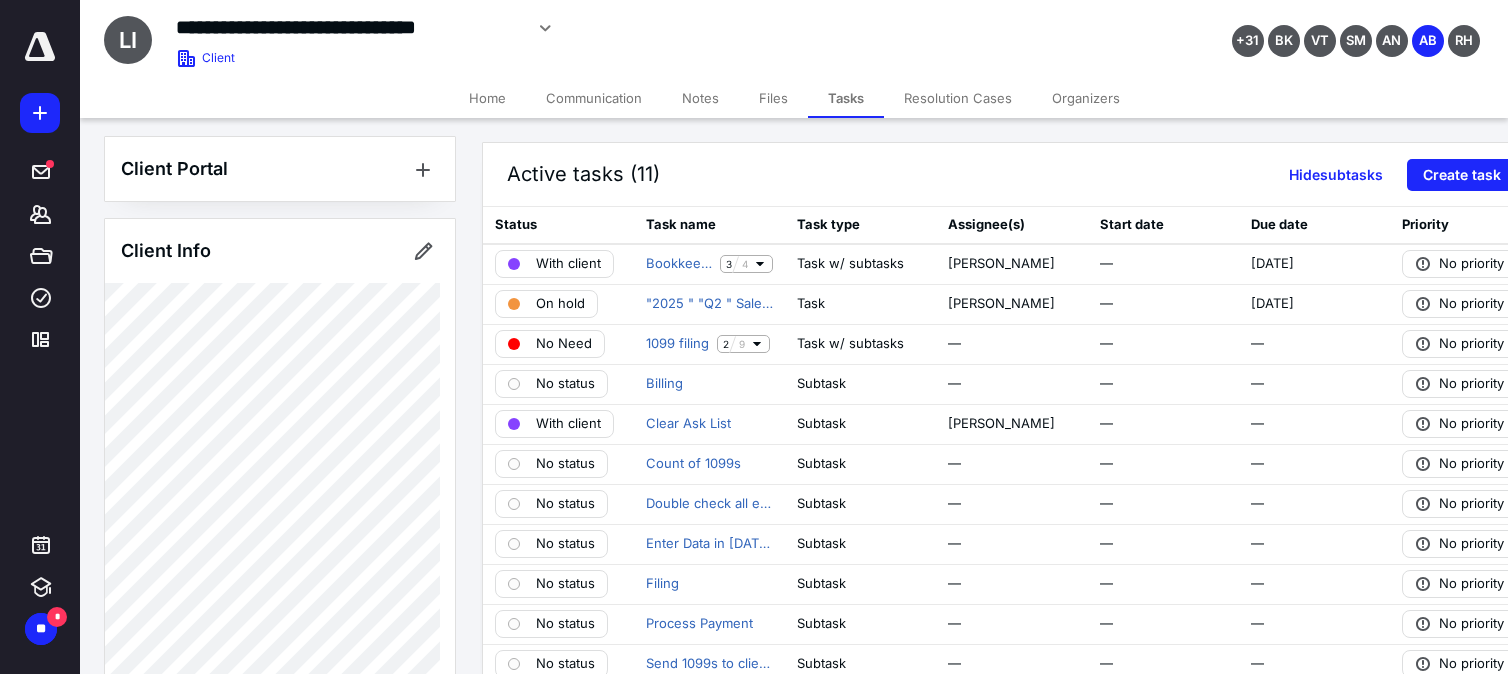 scroll, scrollTop: 9, scrollLeft: 0, axis: vertical 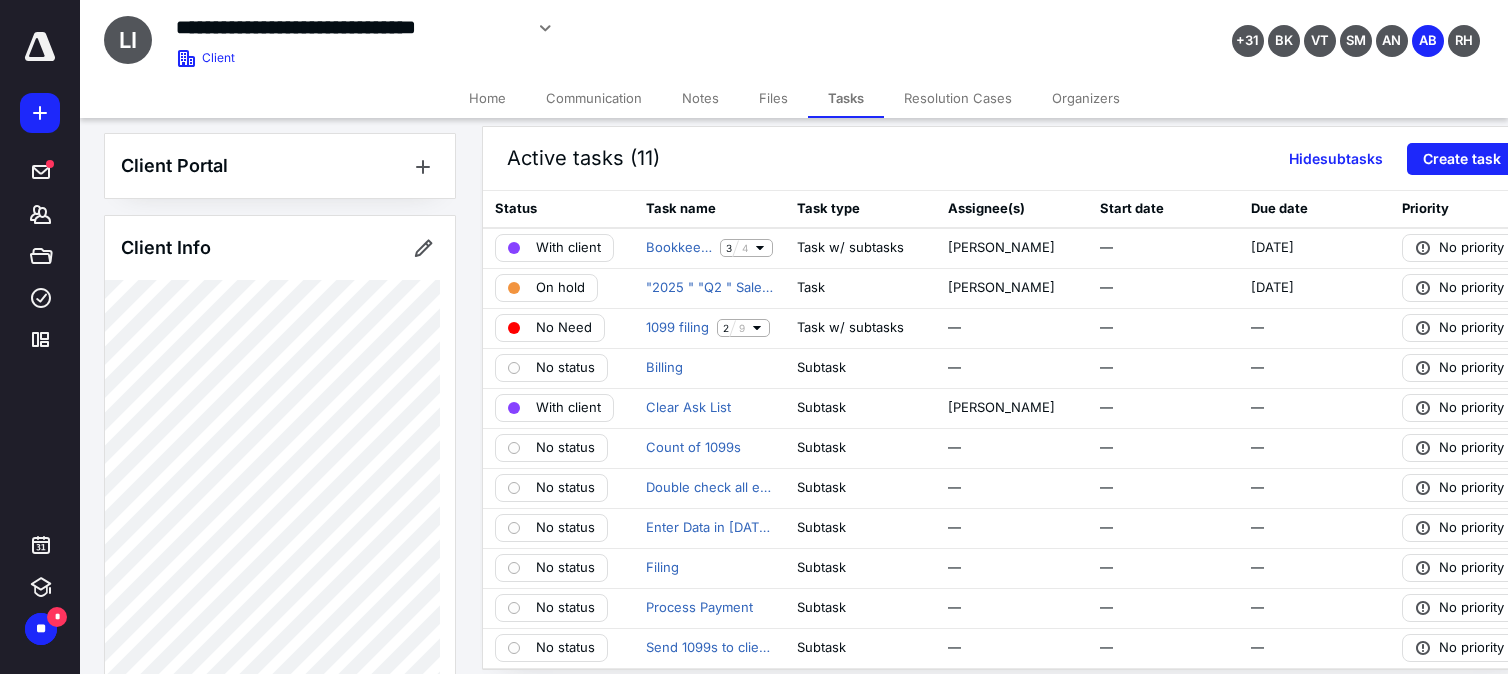 click at bounding box center (40, 47) 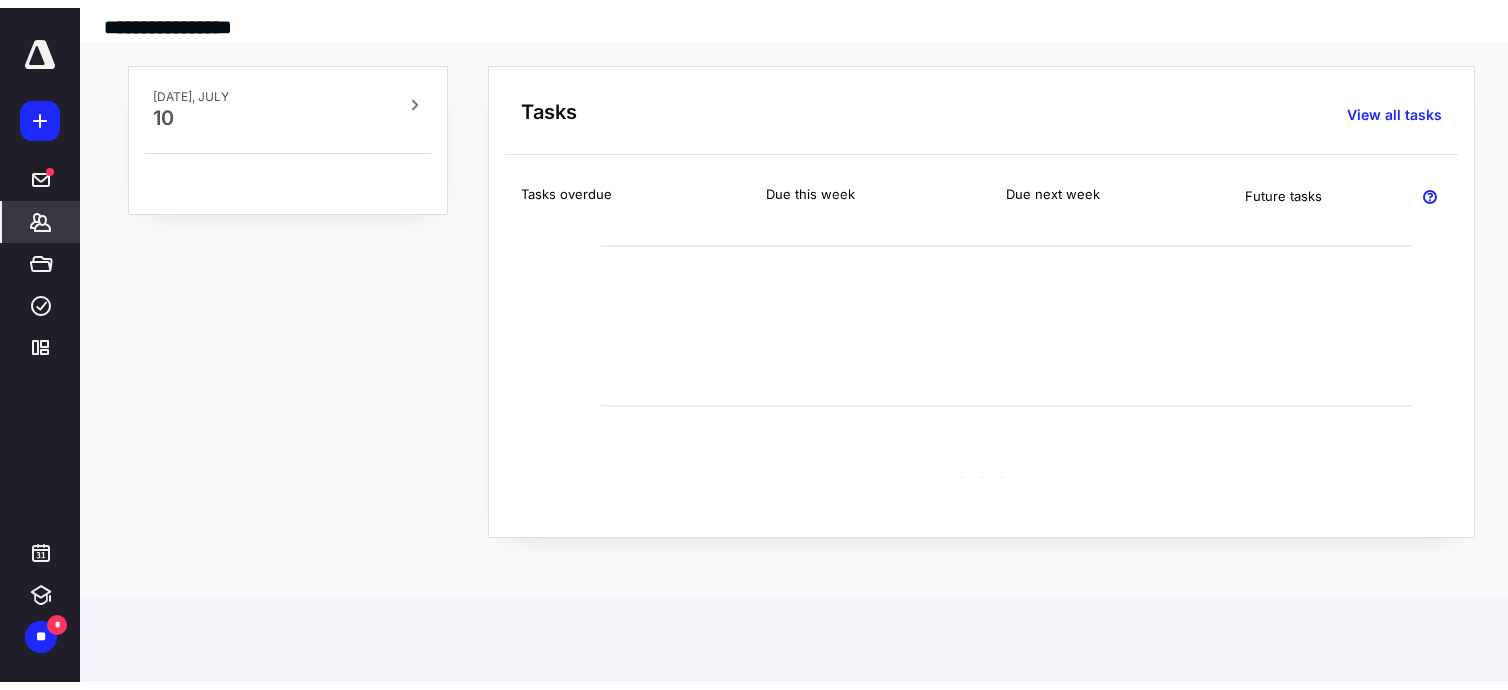 scroll, scrollTop: 0, scrollLeft: 0, axis: both 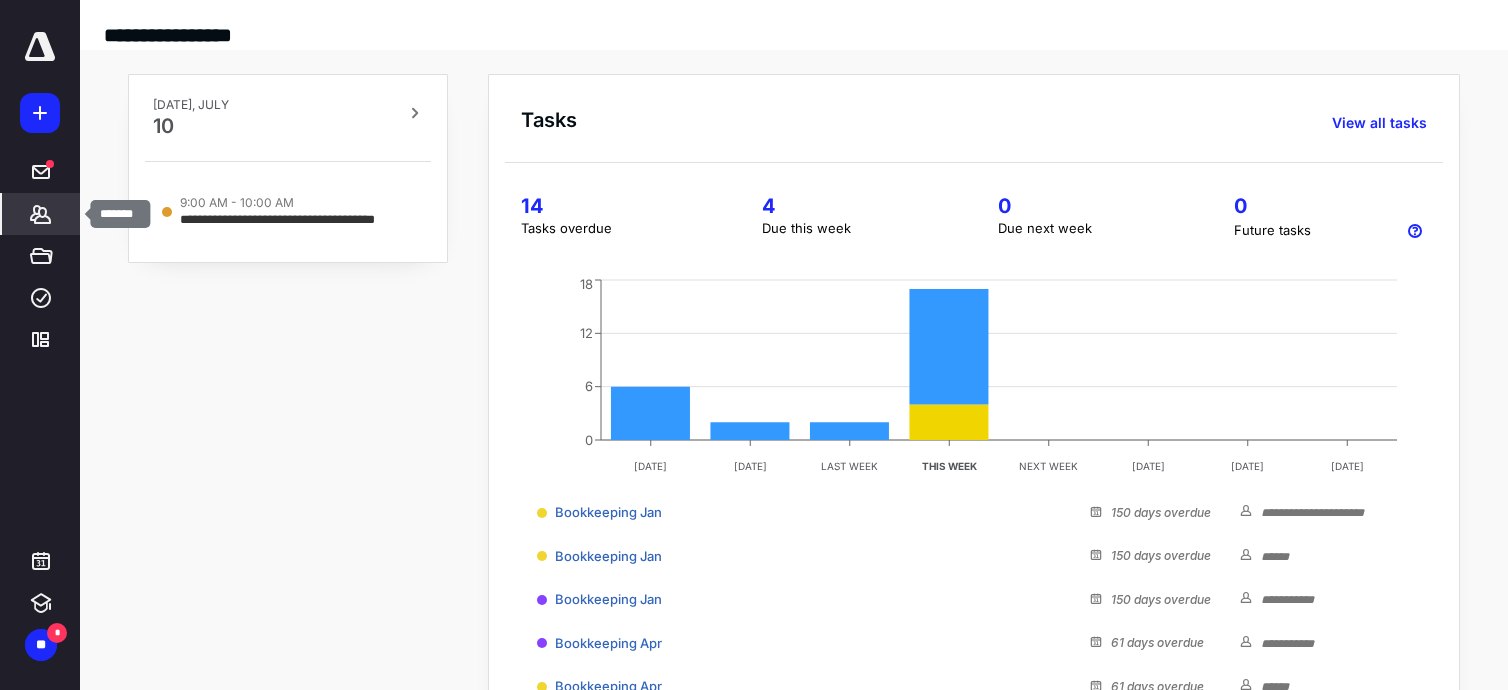 click 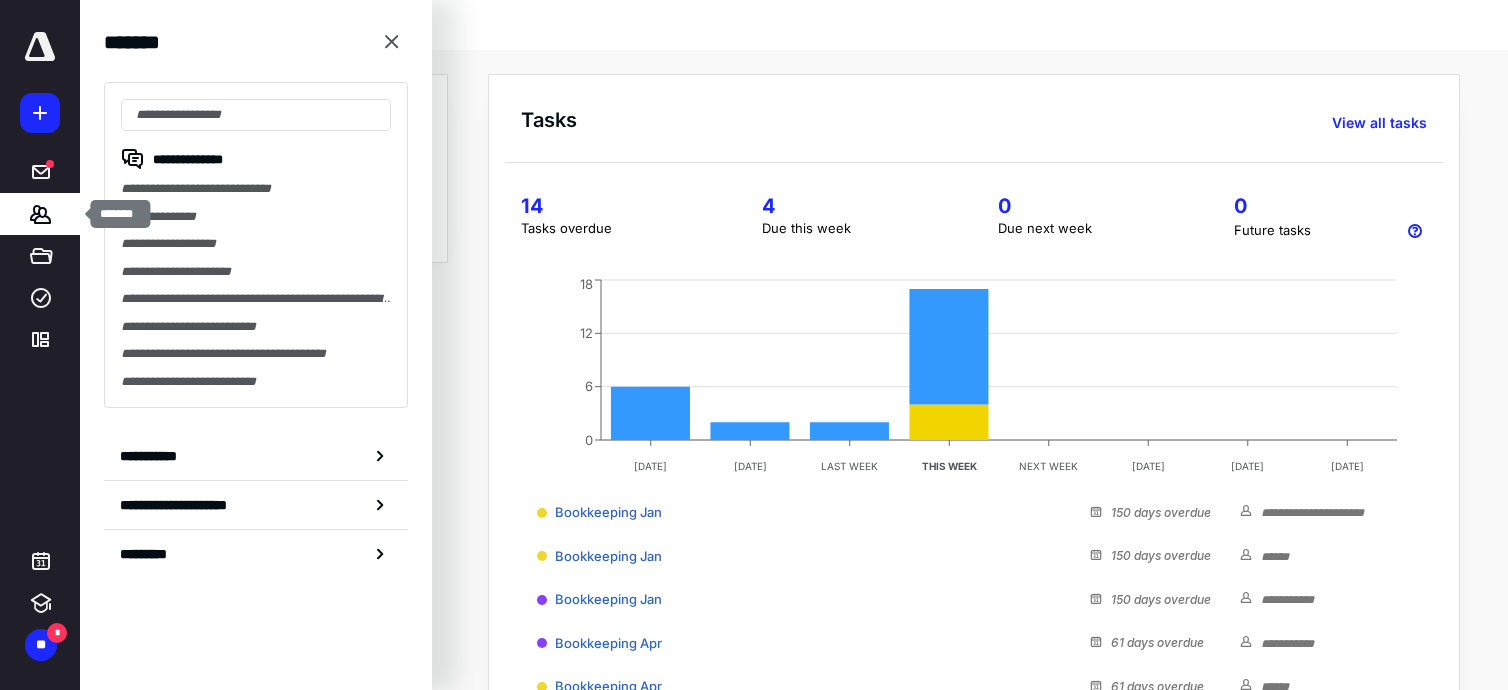 scroll, scrollTop: 0, scrollLeft: 0, axis: both 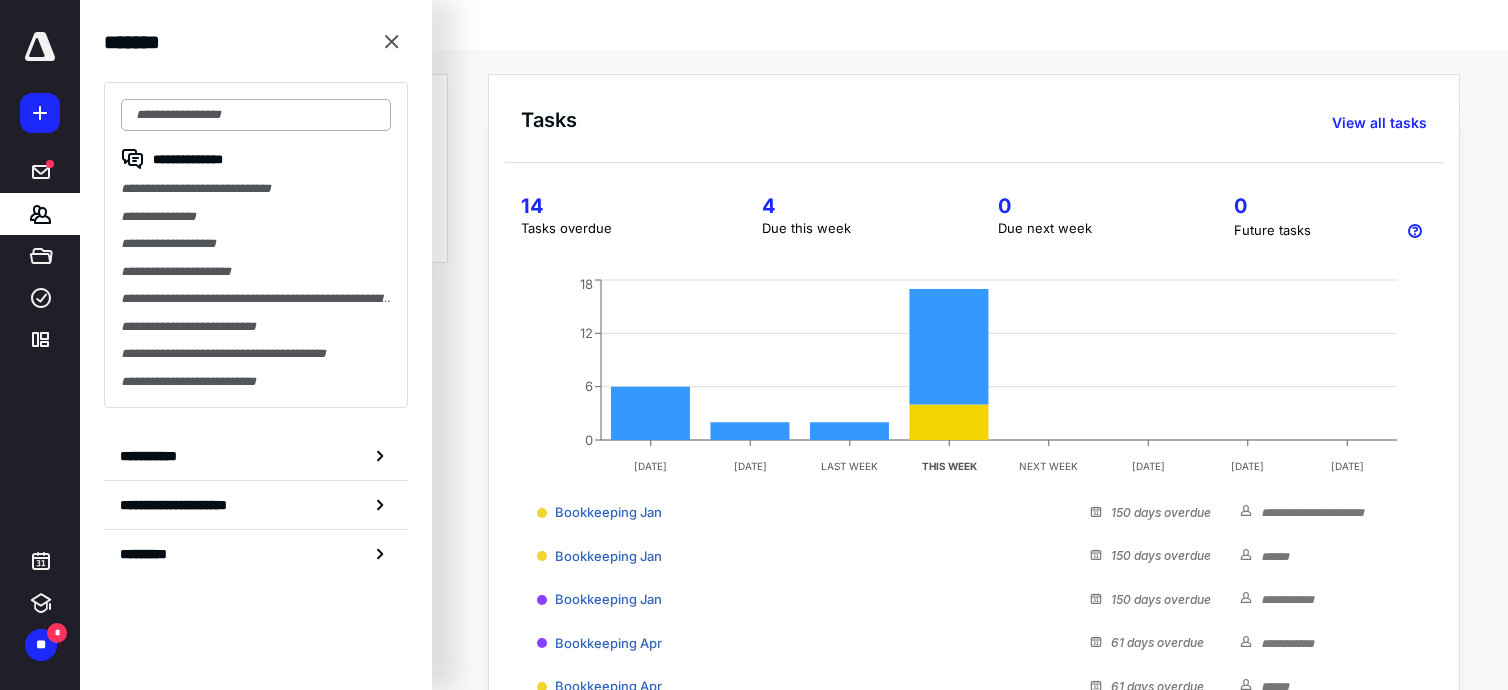 click at bounding box center [256, 115] 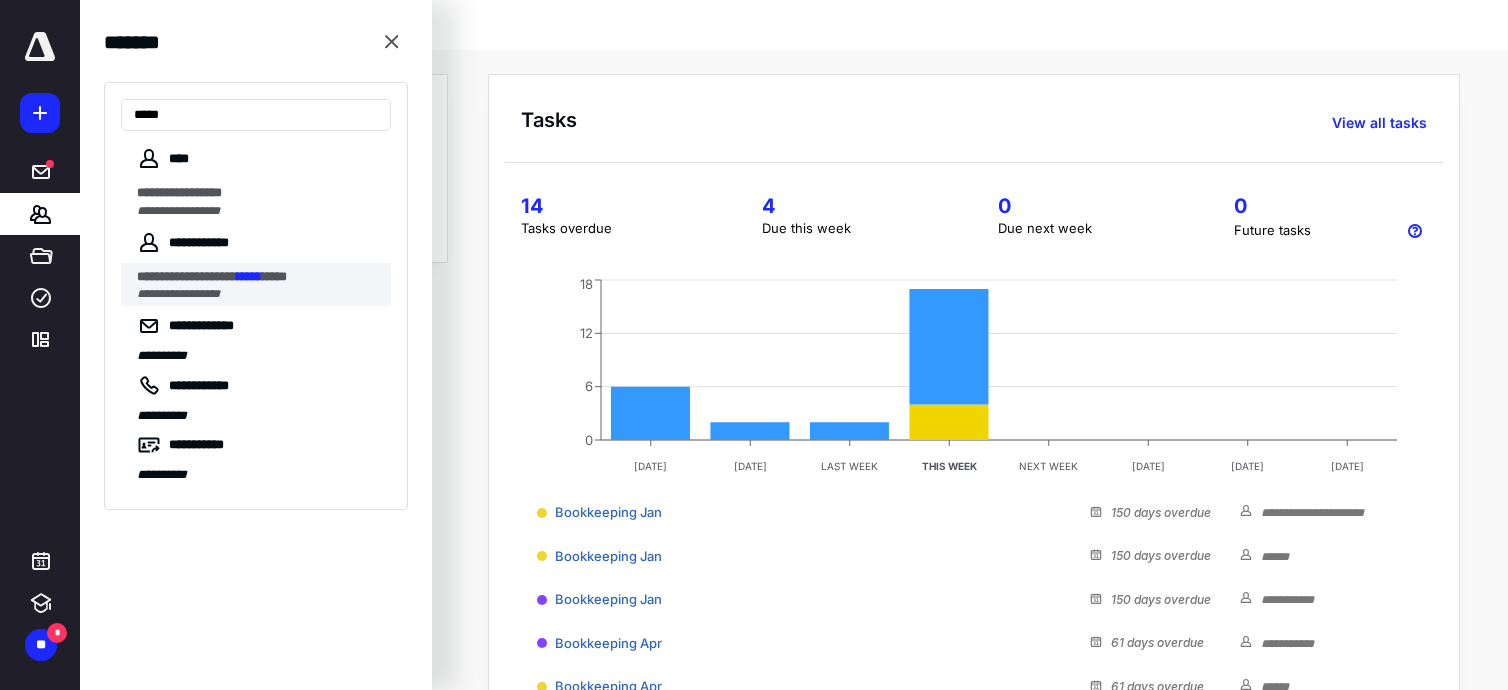 type on "*****" 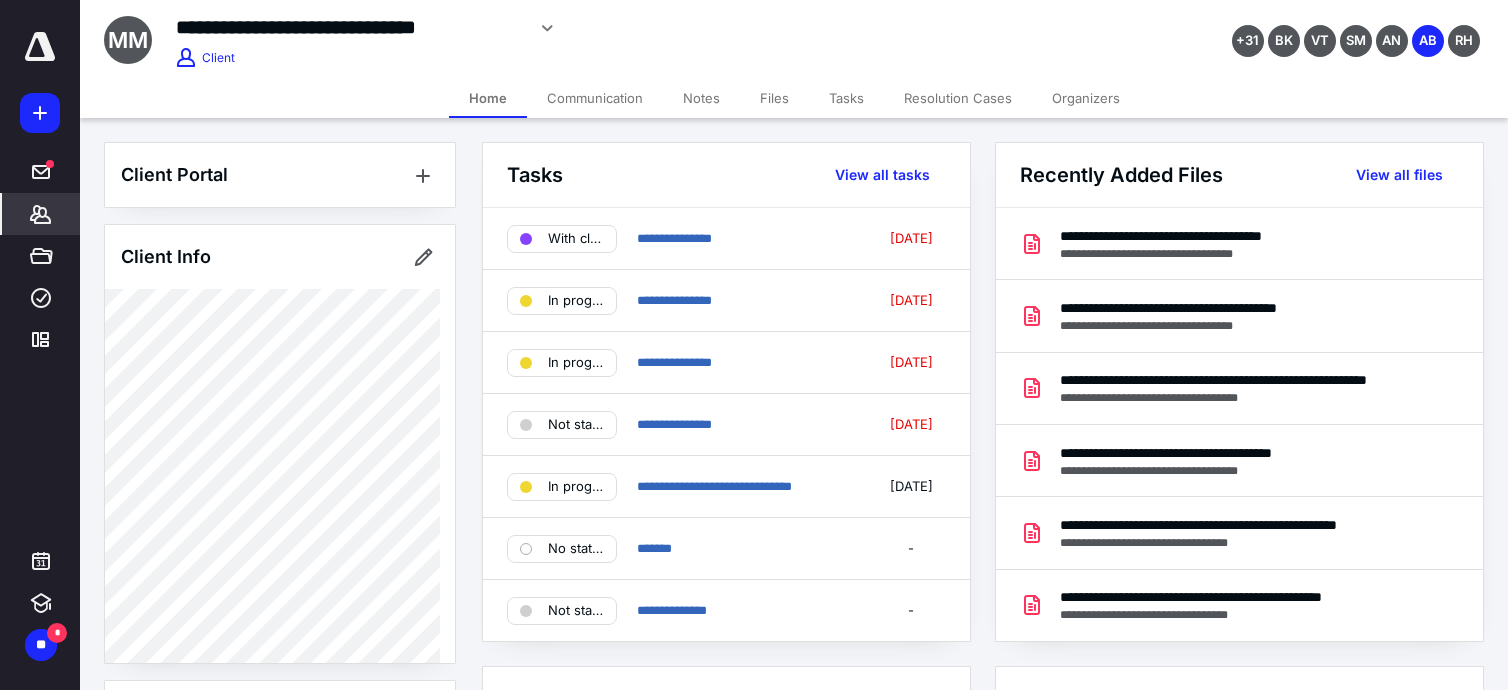 click on "Notes" at bounding box center [701, 98] 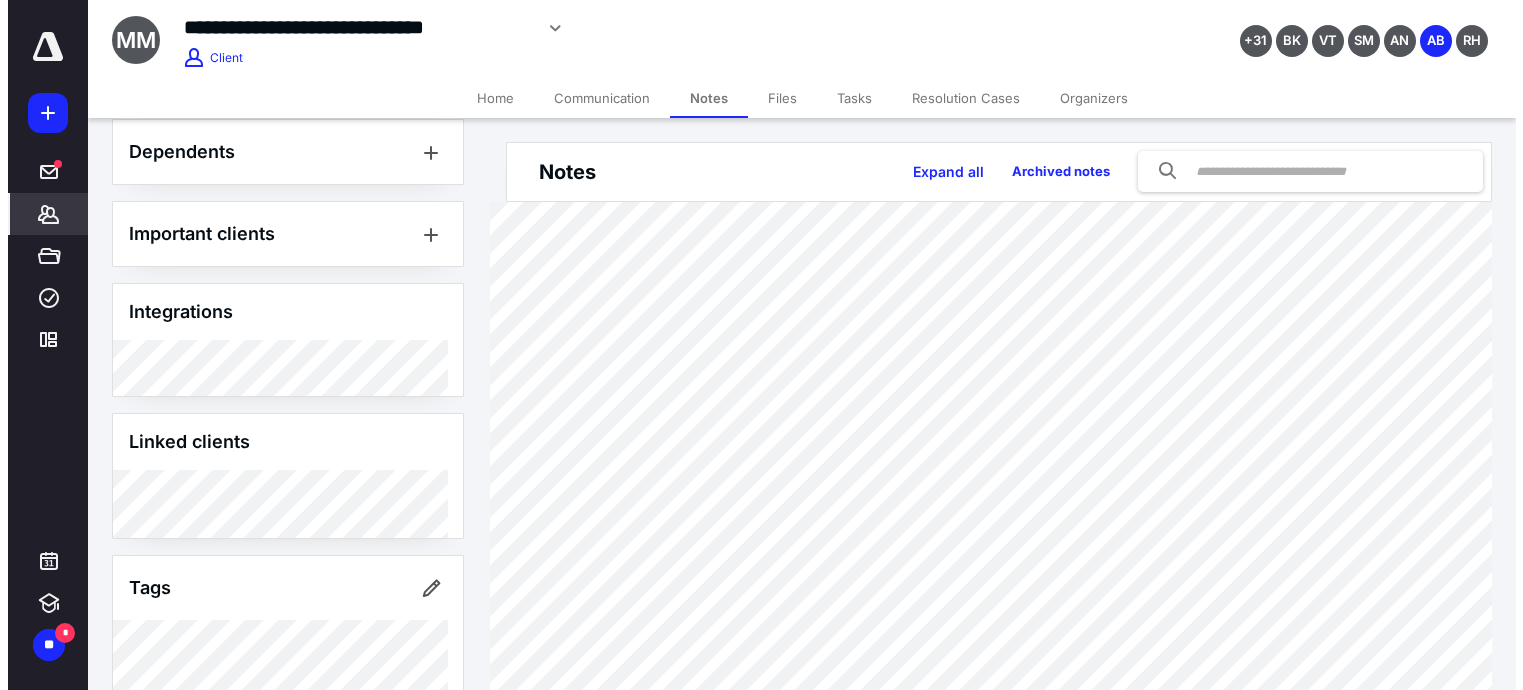 scroll, scrollTop: 1323, scrollLeft: 0, axis: vertical 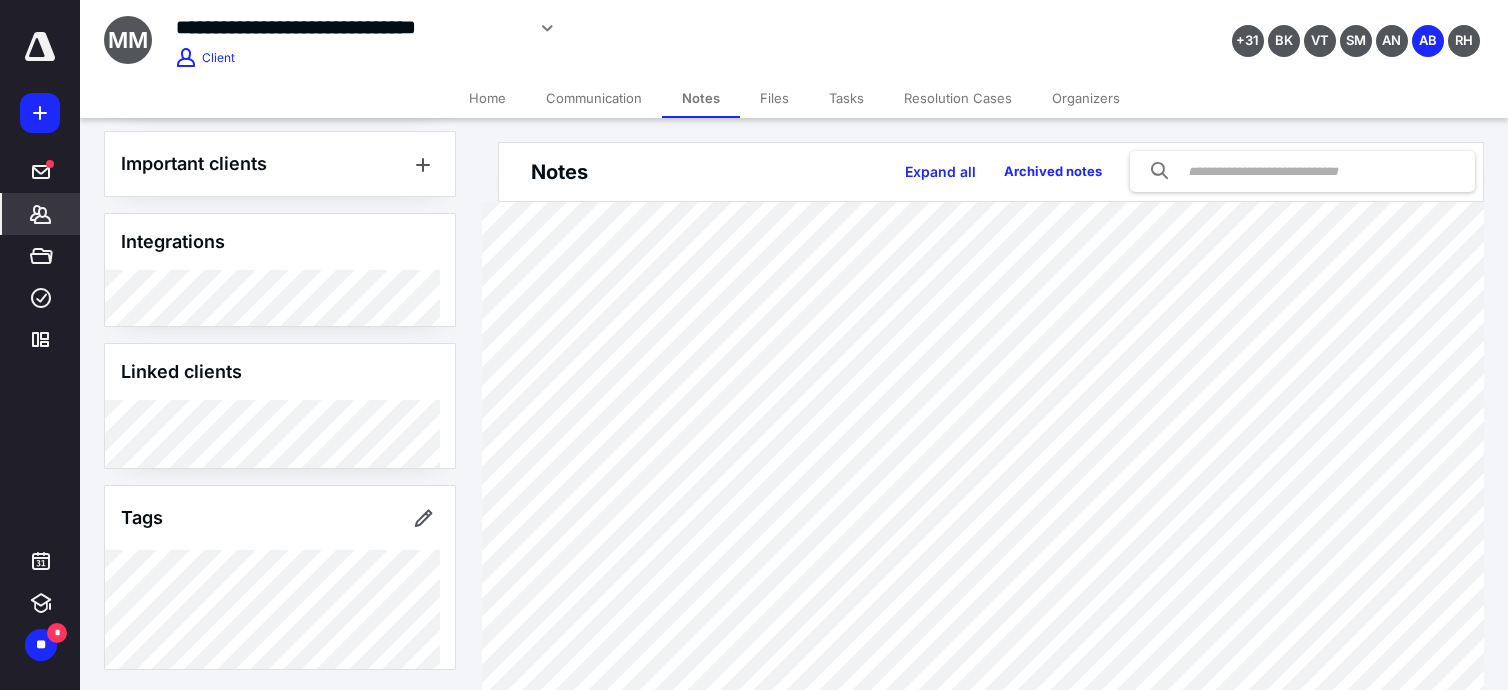 click on "Tasks" at bounding box center [846, 98] 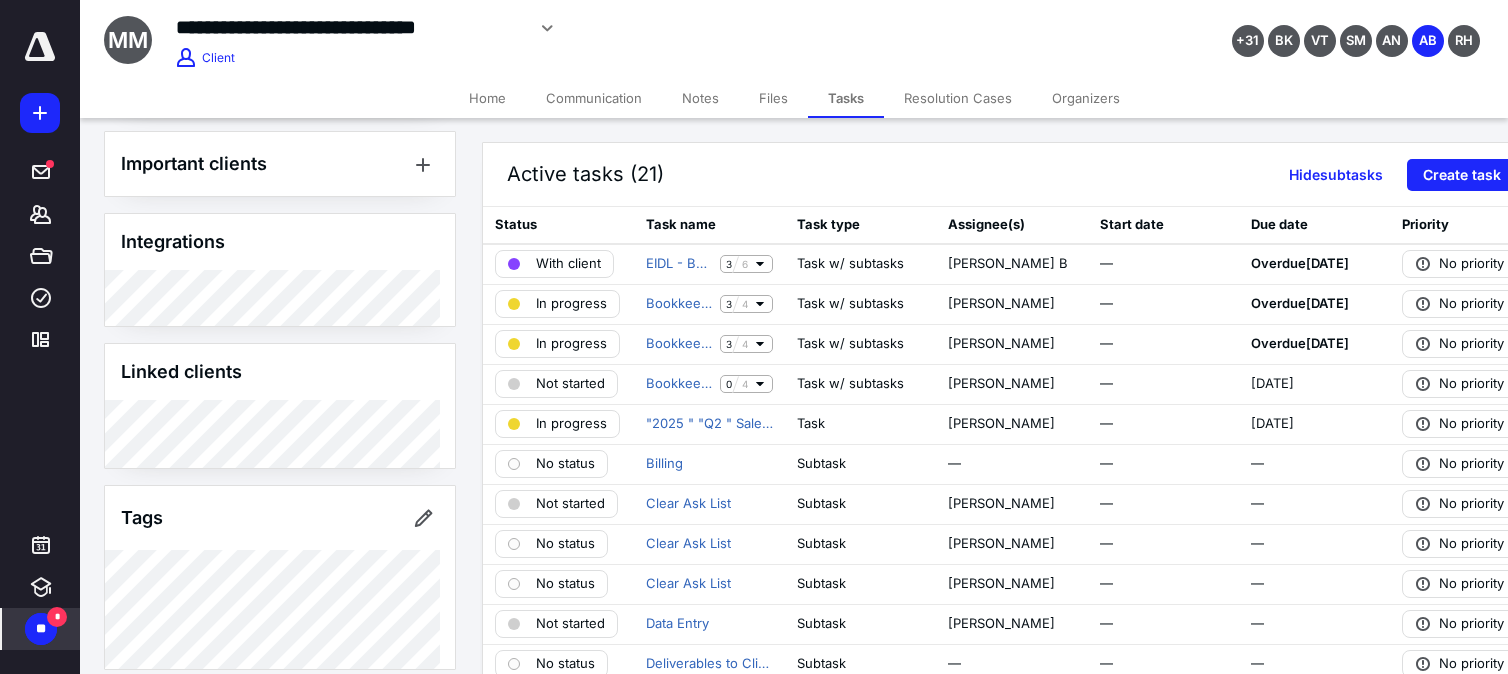 click on "**" at bounding box center (41, 629) 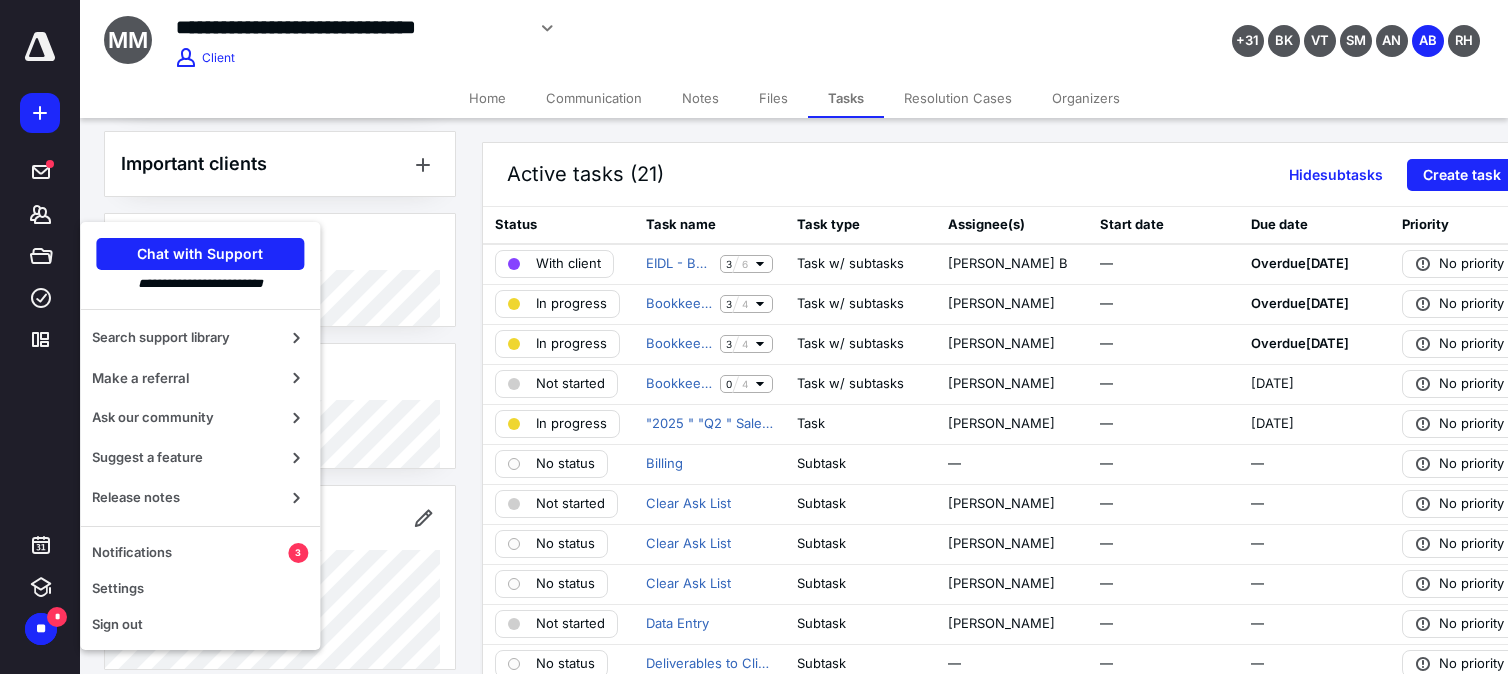 click at bounding box center (40, 47) 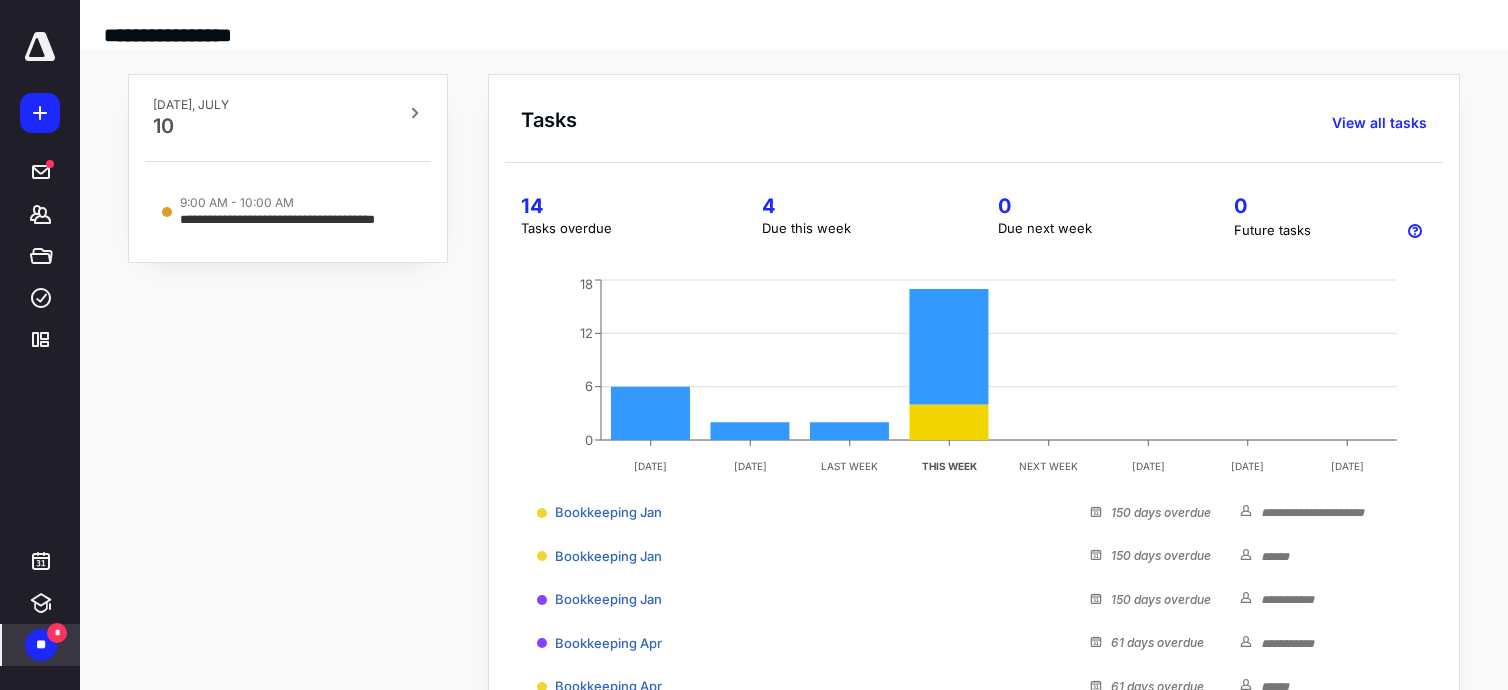 click on "**" at bounding box center (41, 645) 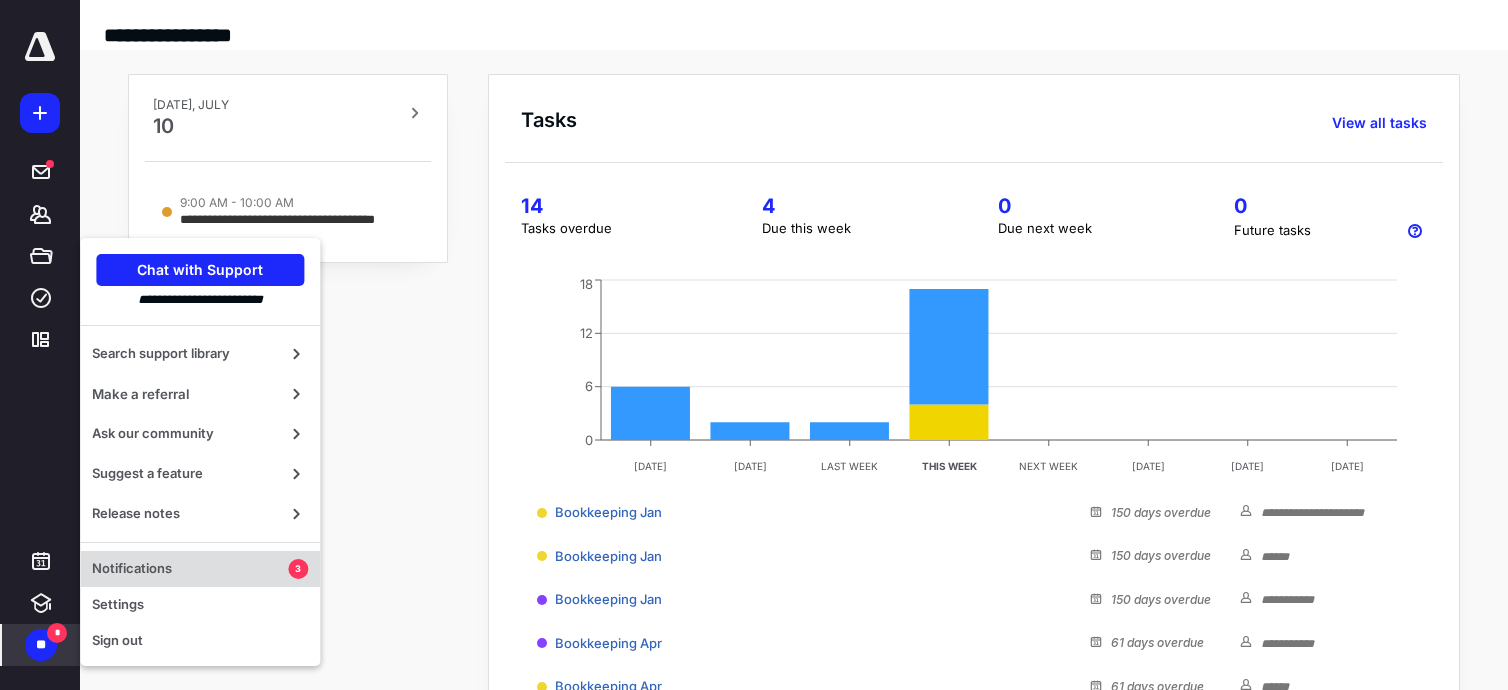 click on "Notifications 3" at bounding box center [200, 569] 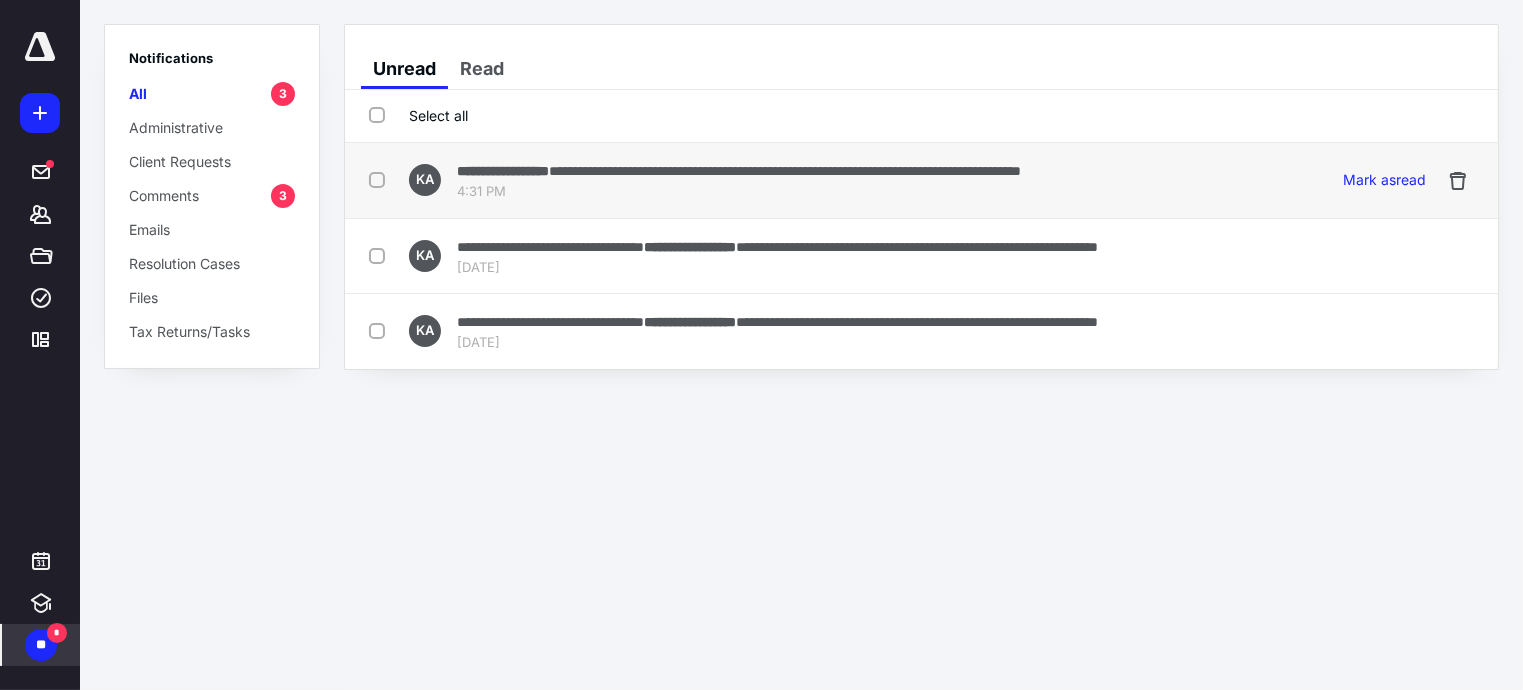 click on "**********" at bounding box center (785, 171) 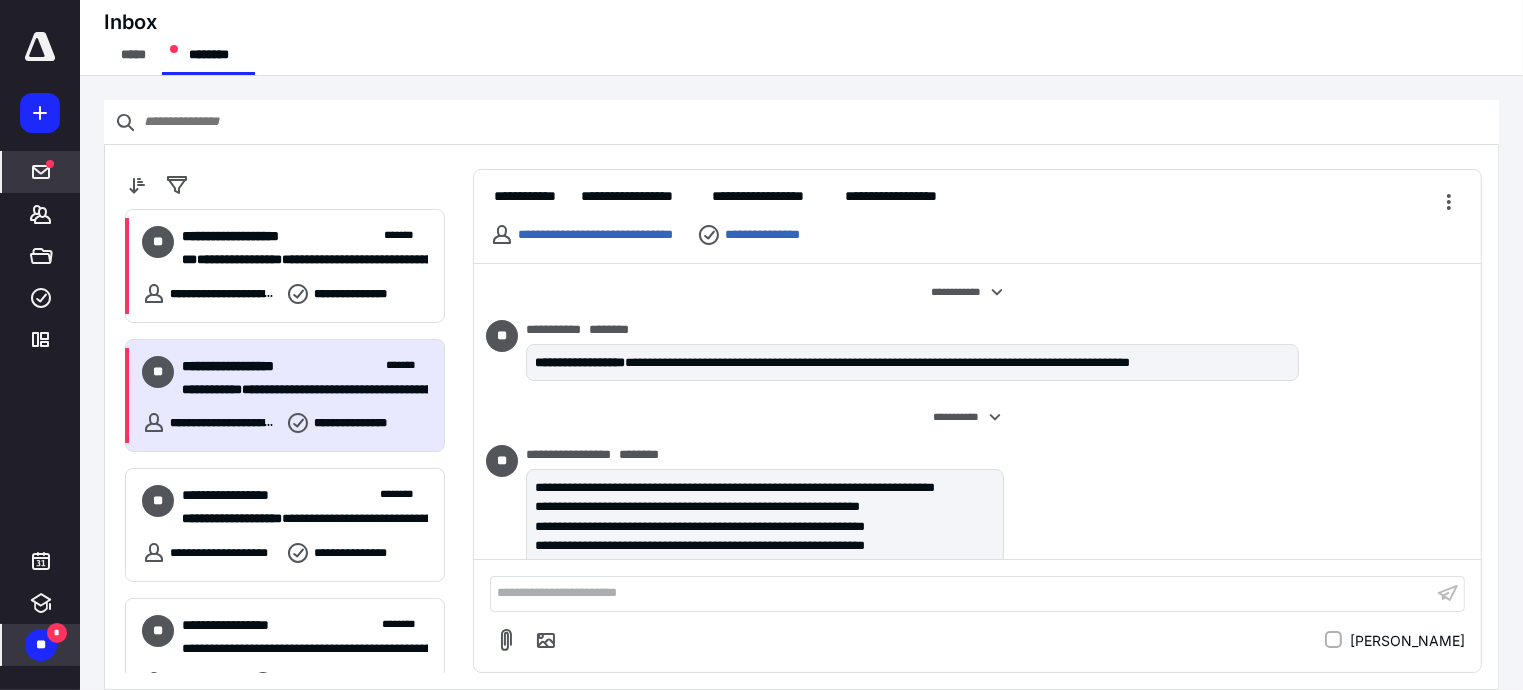 scroll, scrollTop: 700, scrollLeft: 0, axis: vertical 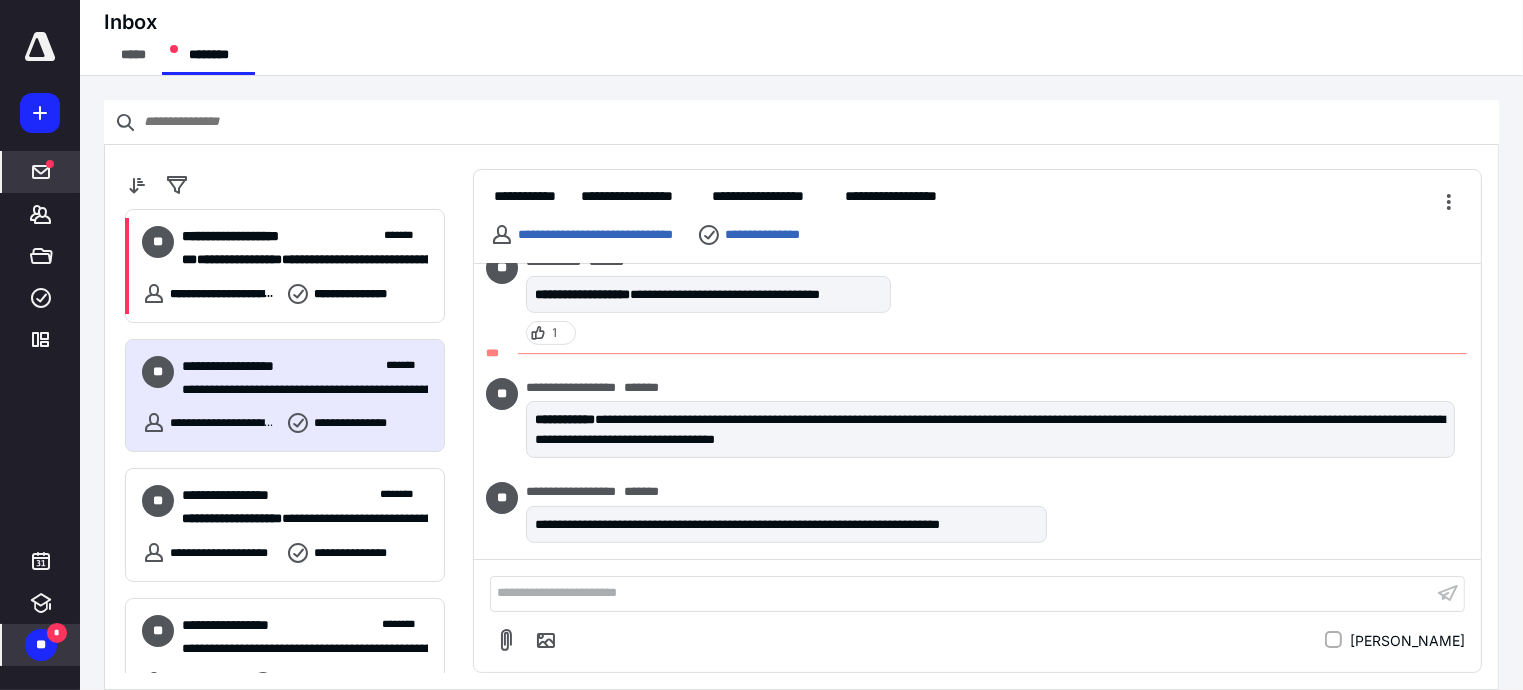 click on "**" at bounding box center [41, 645] 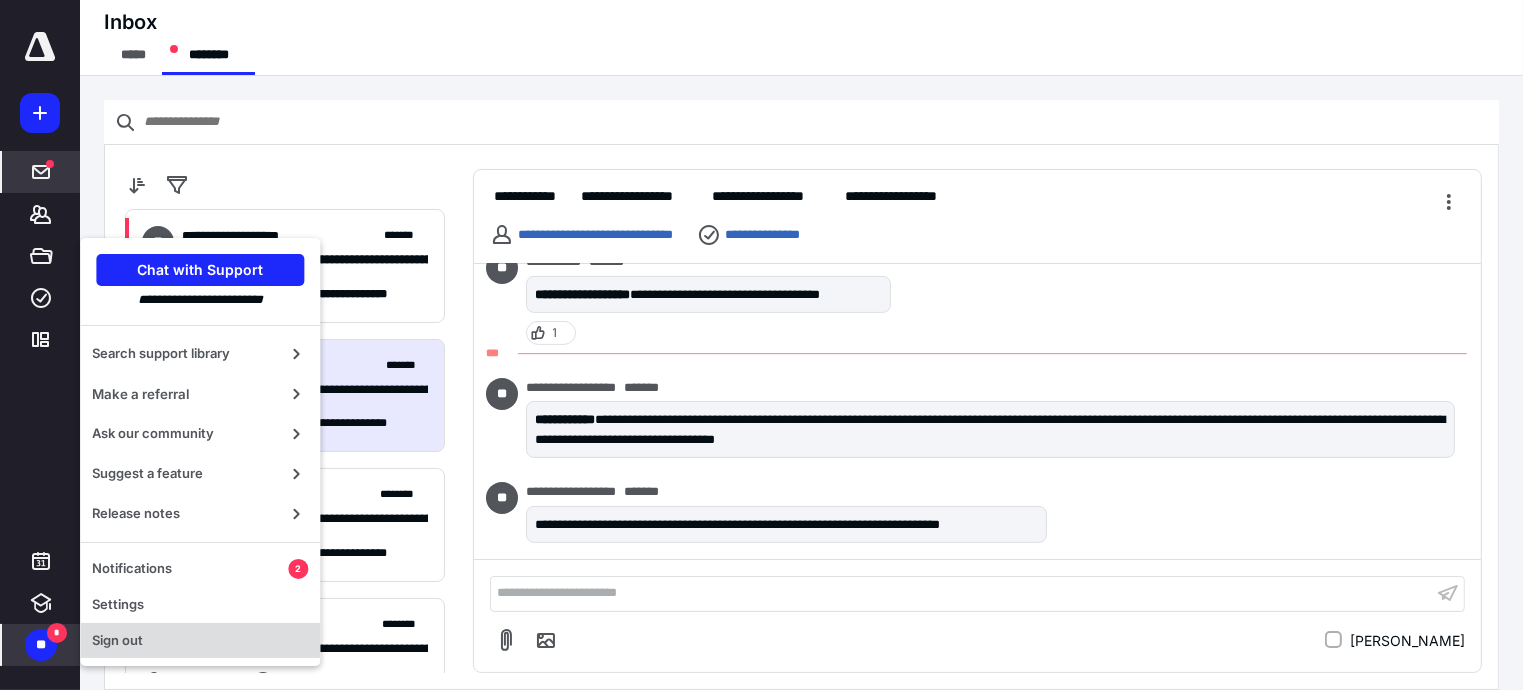 click on "Sign out" at bounding box center [200, 641] 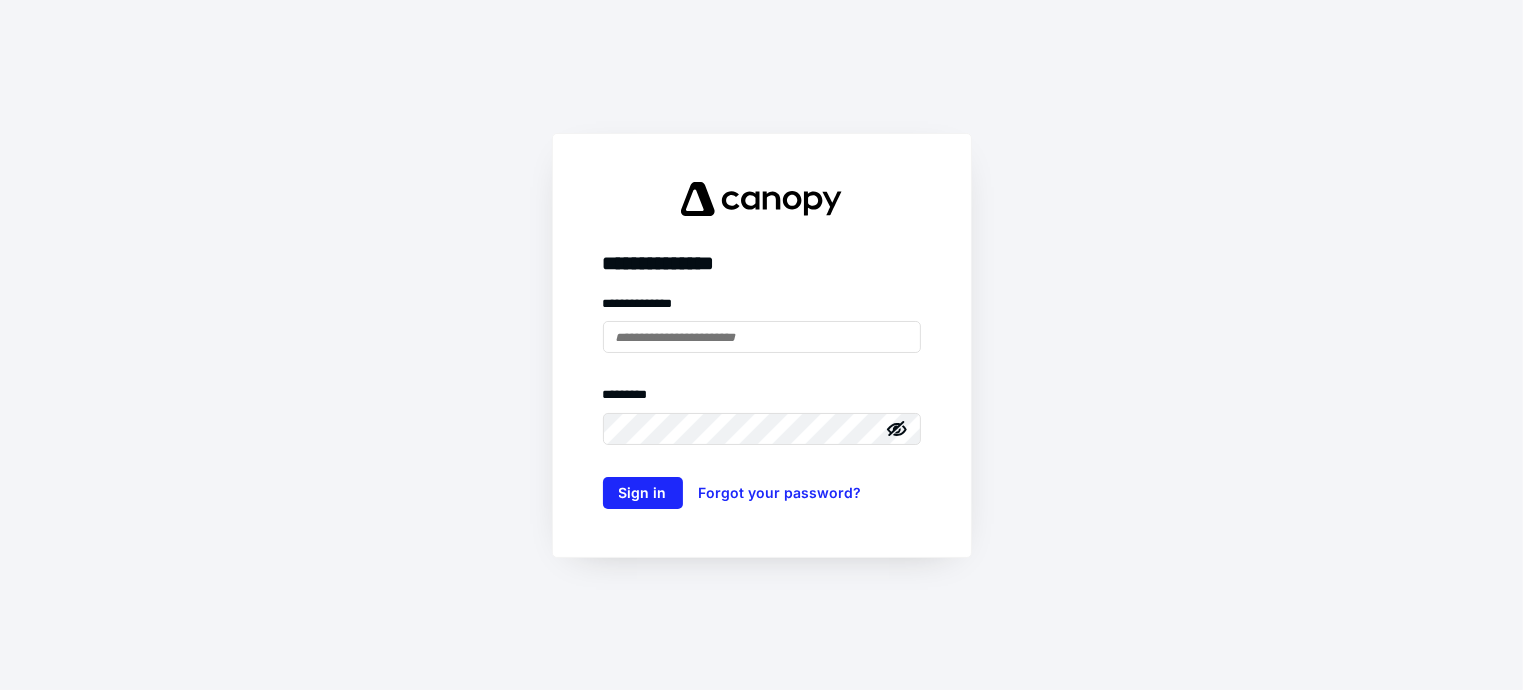 scroll, scrollTop: 0, scrollLeft: 0, axis: both 